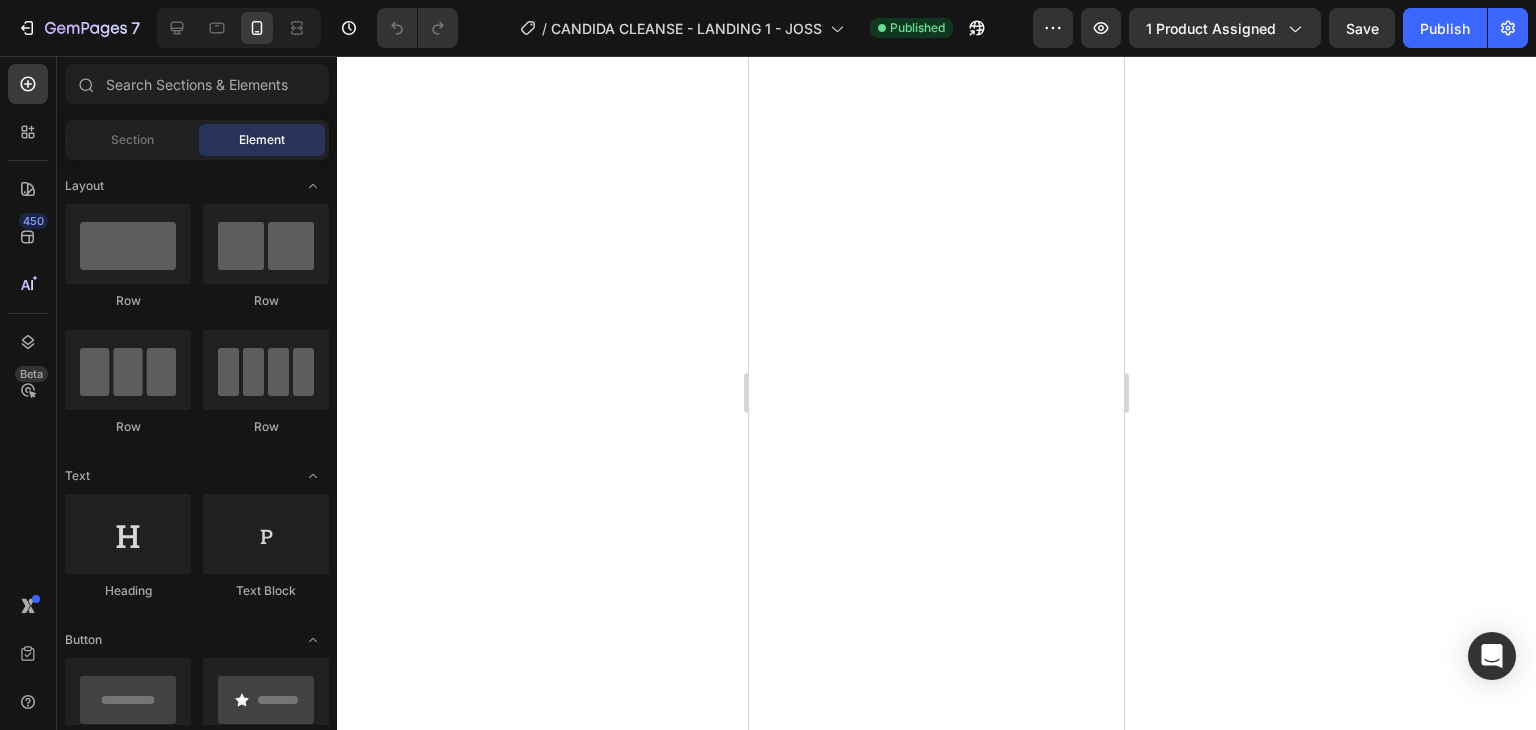 scroll, scrollTop: 0, scrollLeft: 0, axis: both 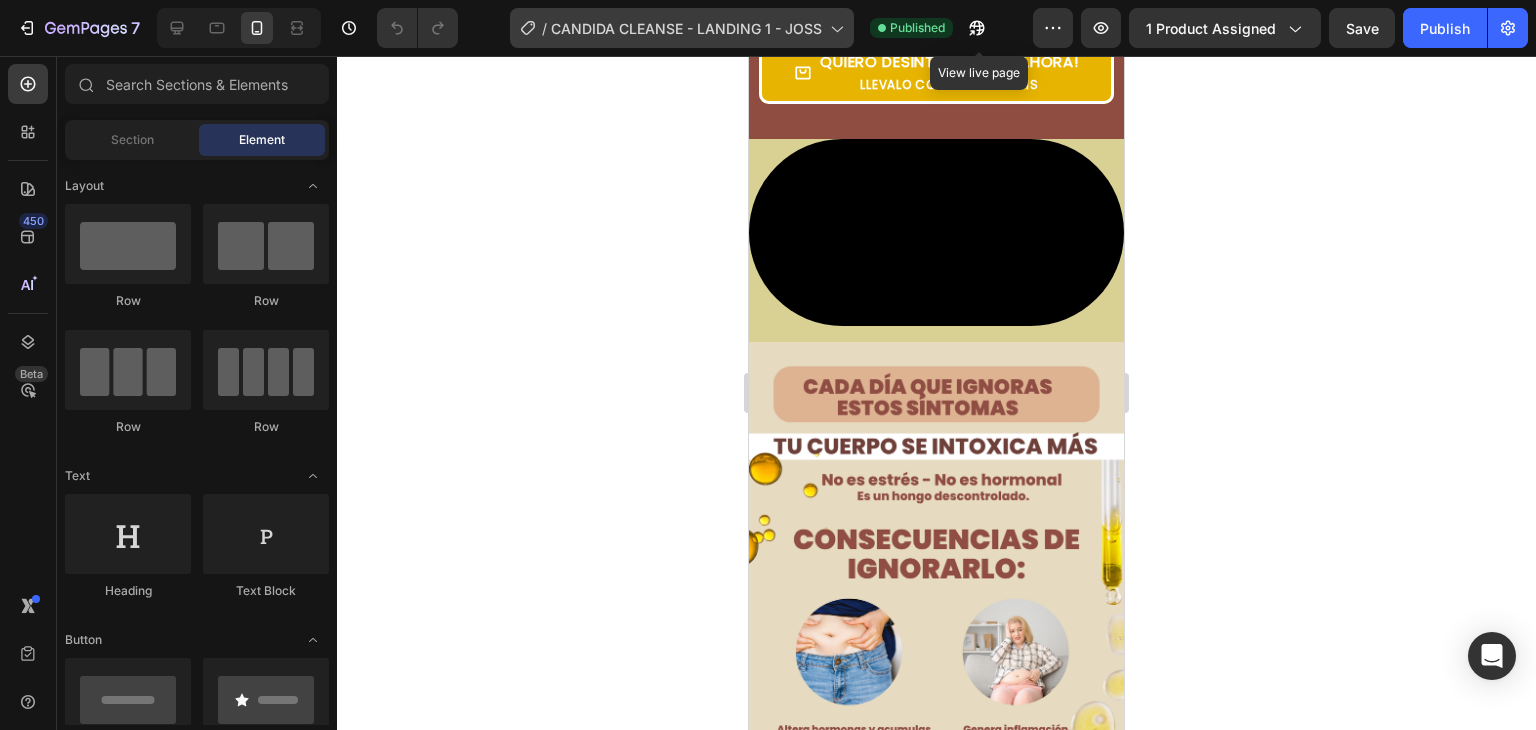 click 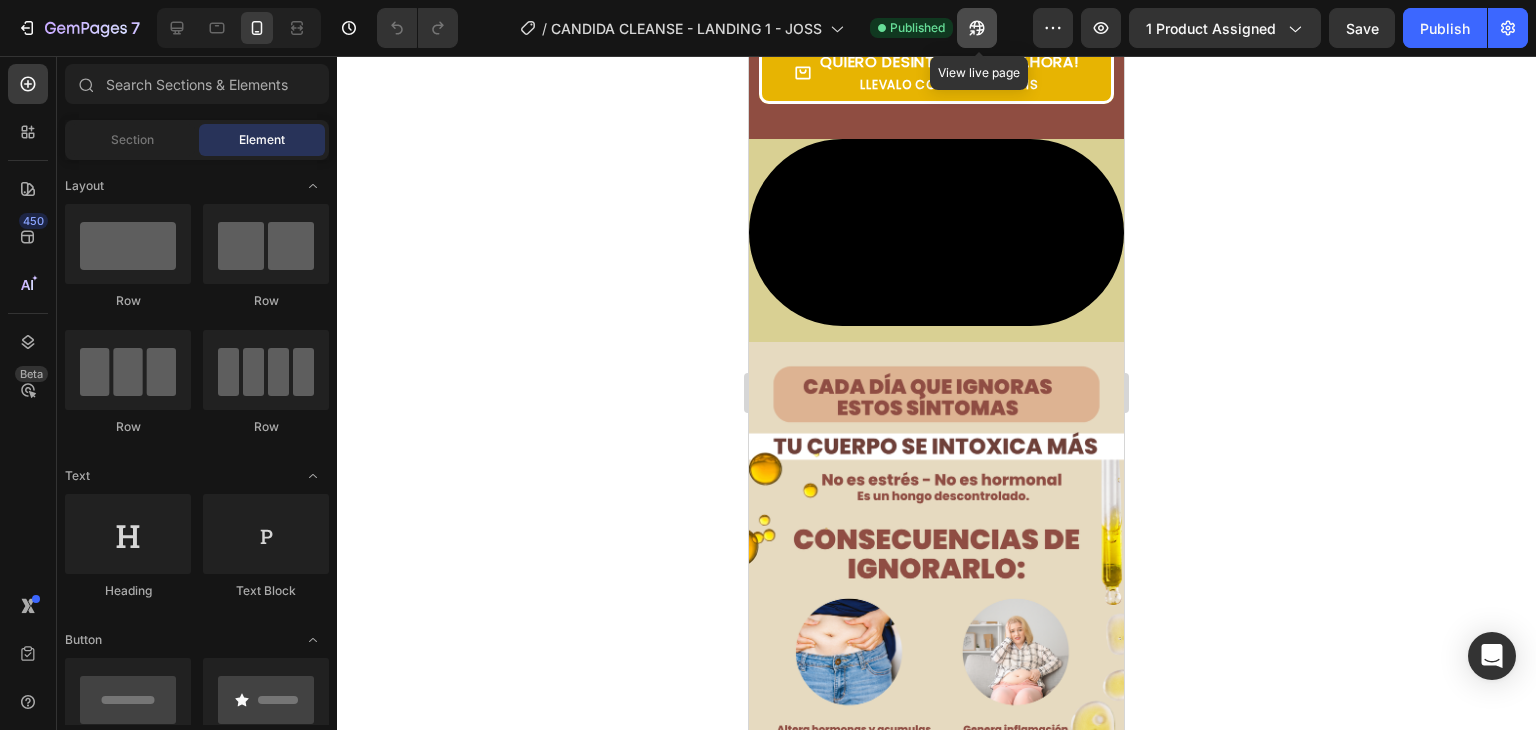 click 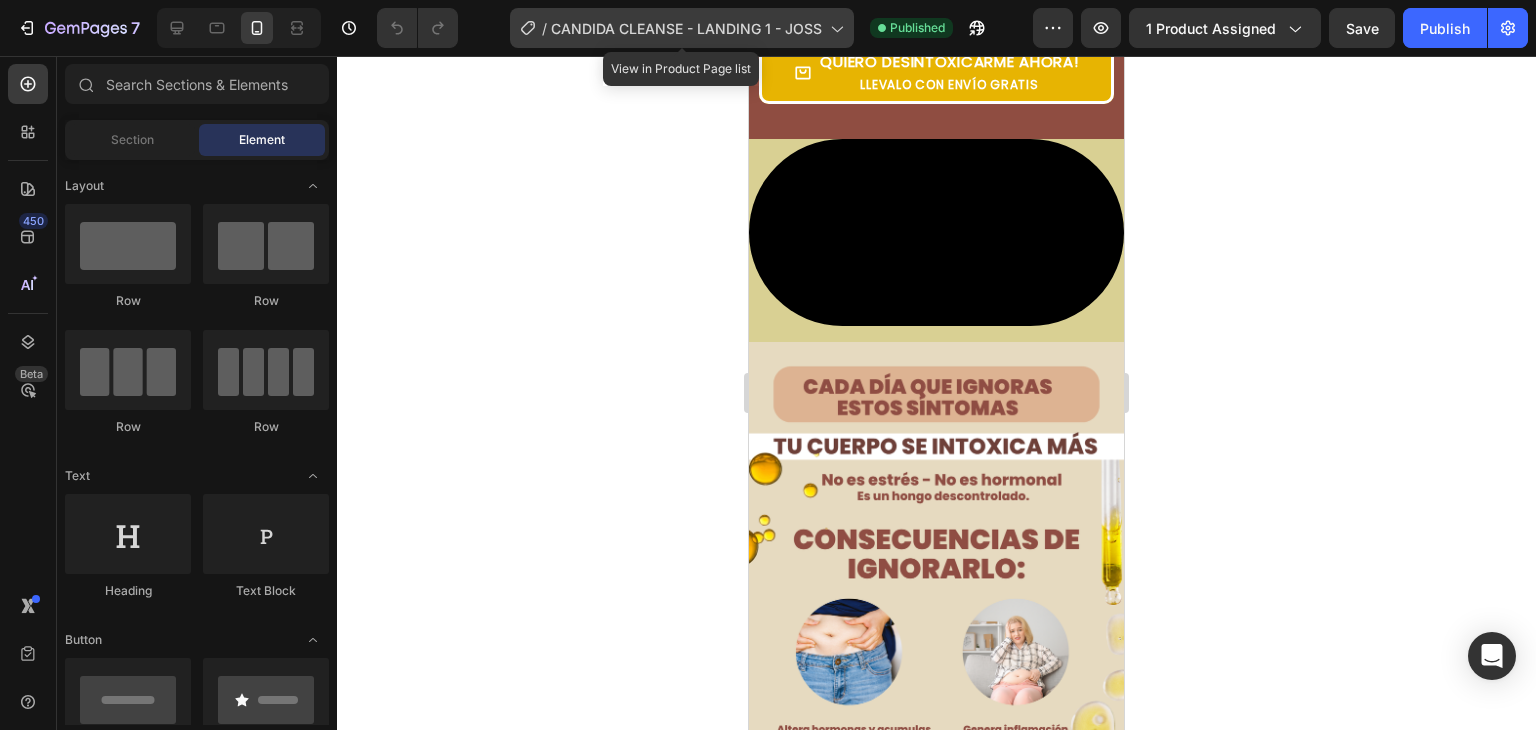 click on "/  CANDIDA CLEANSE - LANDING 1 - JOSS" 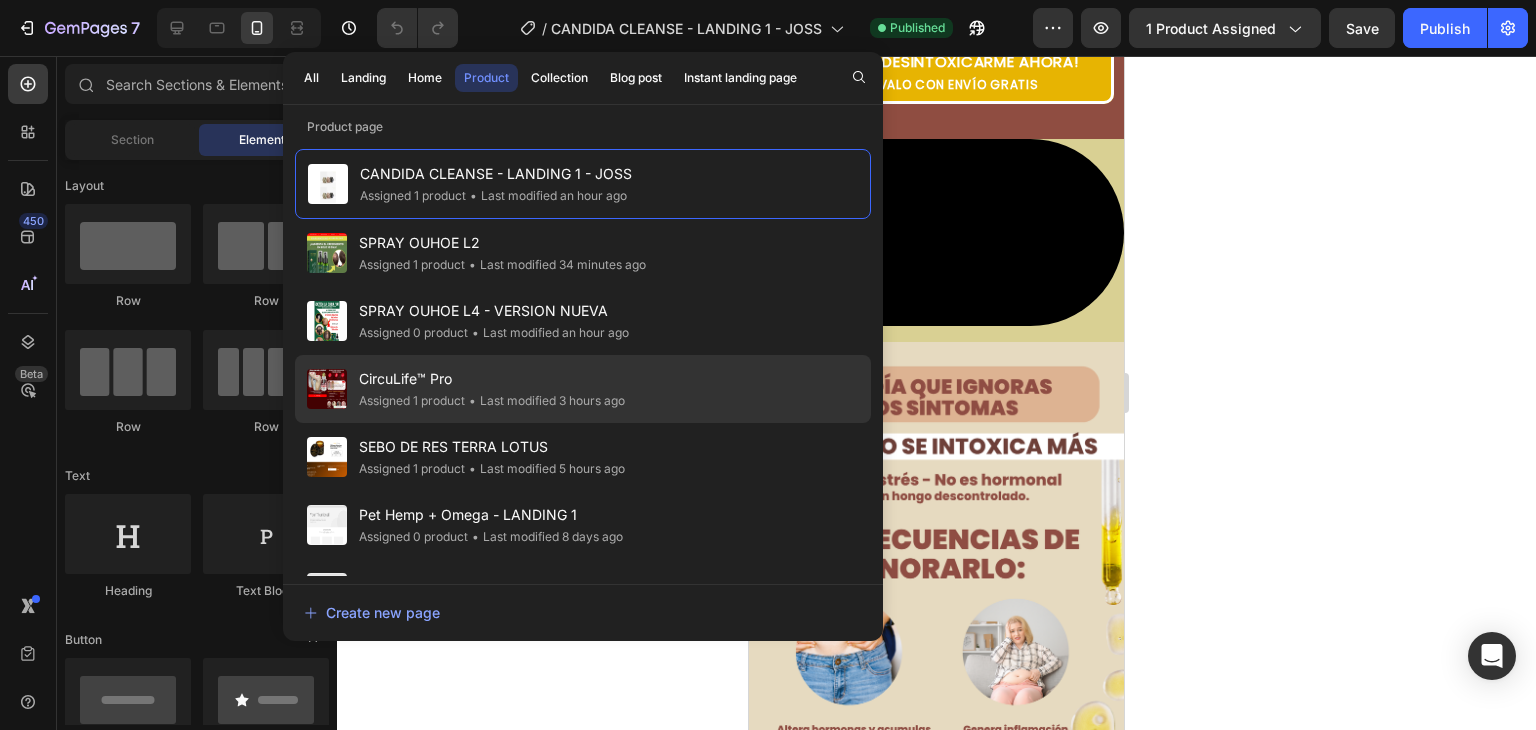 click on "CircuLife™ Pro Assigned 1 product • Last modified 3 hours ago" 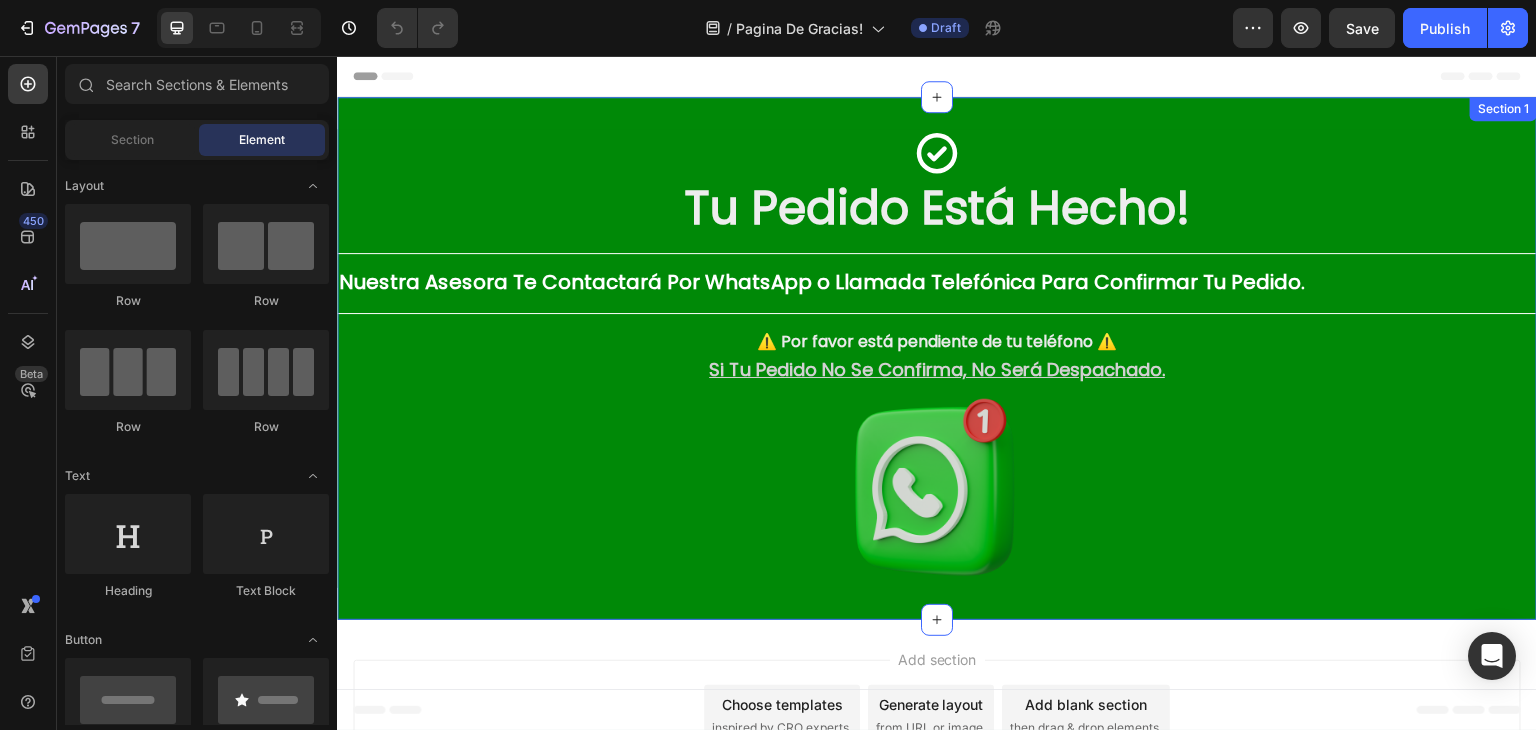 scroll, scrollTop: 0, scrollLeft: 0, axis: both 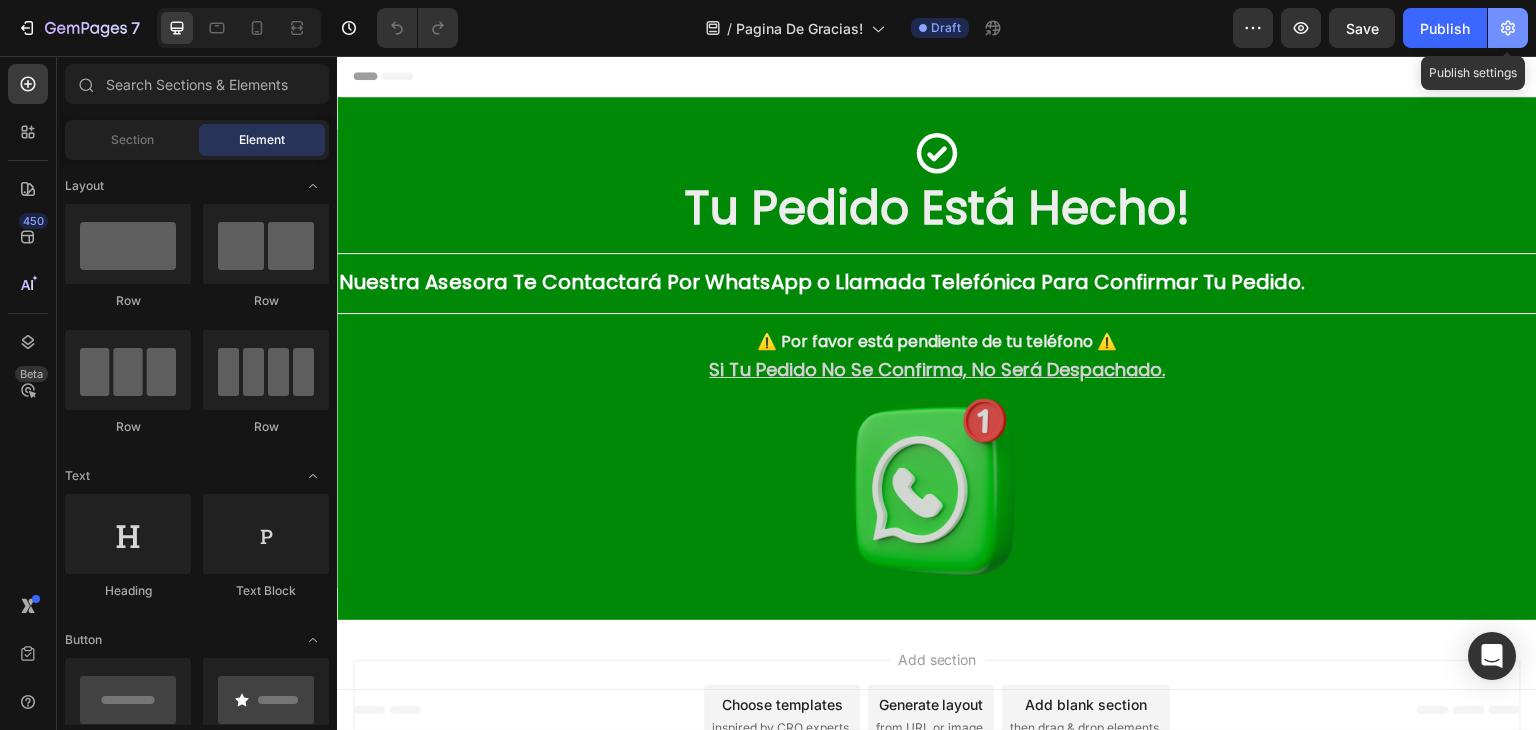click 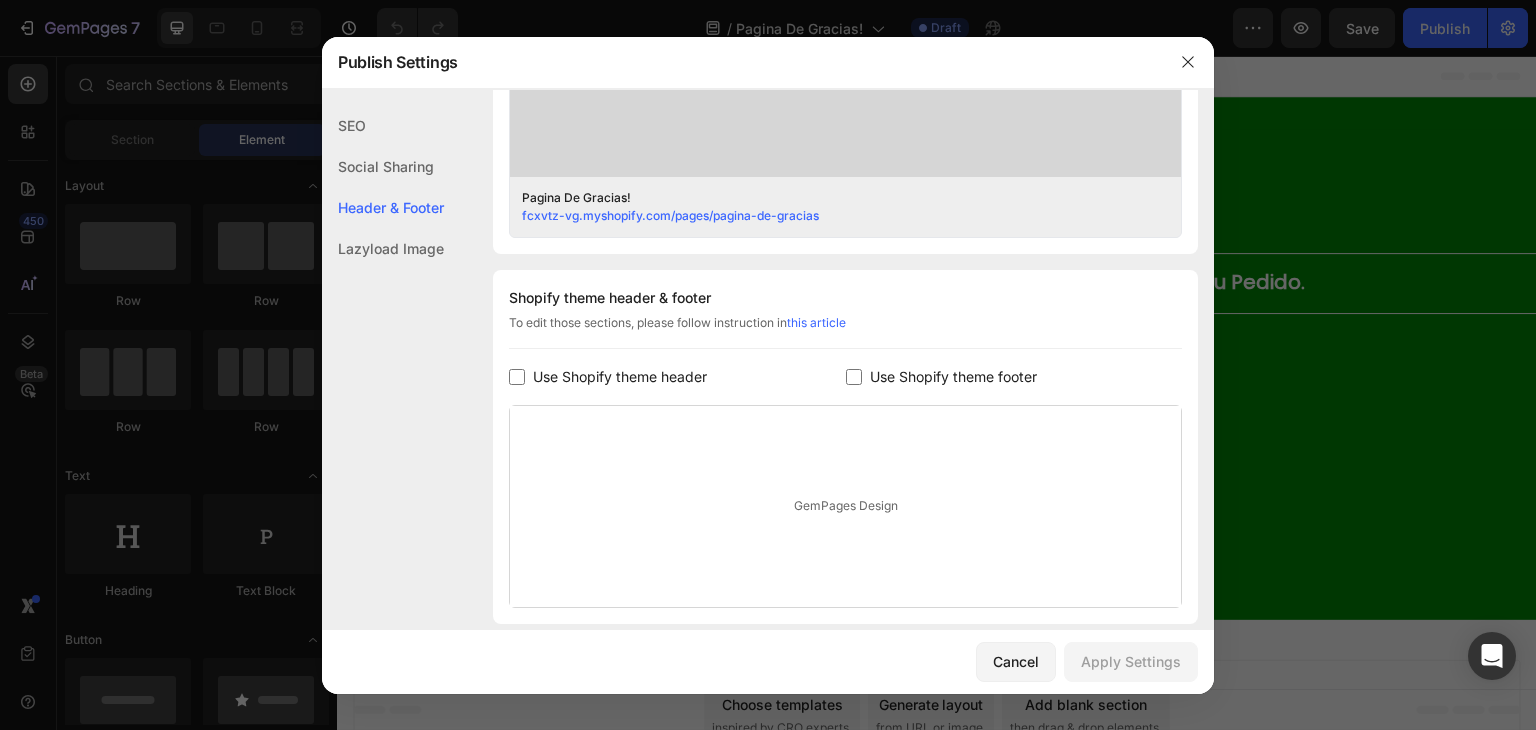 scroll, scrollTop: 884, scrollLeft: 0, axis: vertical 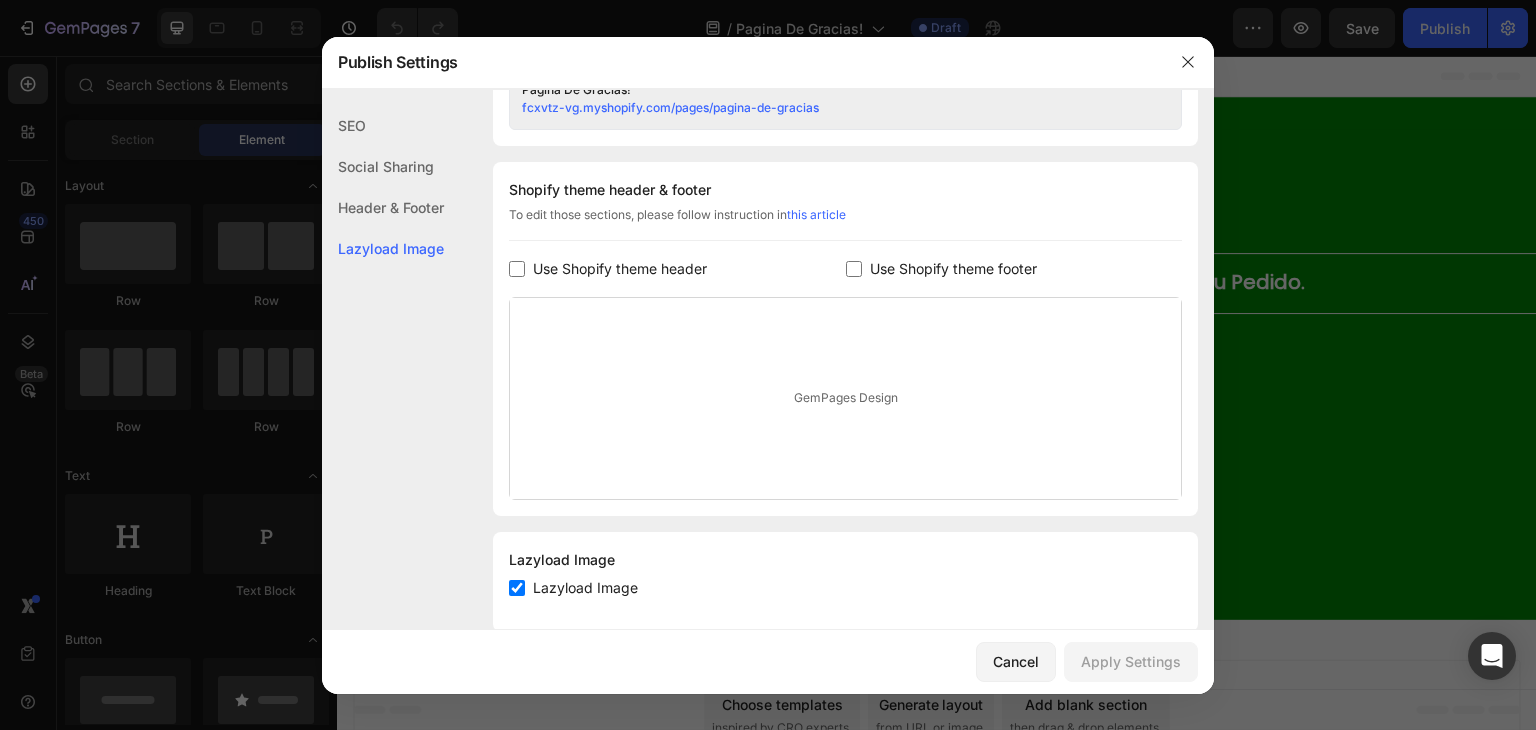 drag, startPoint x: 858, startPoint y: 237, endPoint x: 852, endPoint y: 263, distance: 26.683329 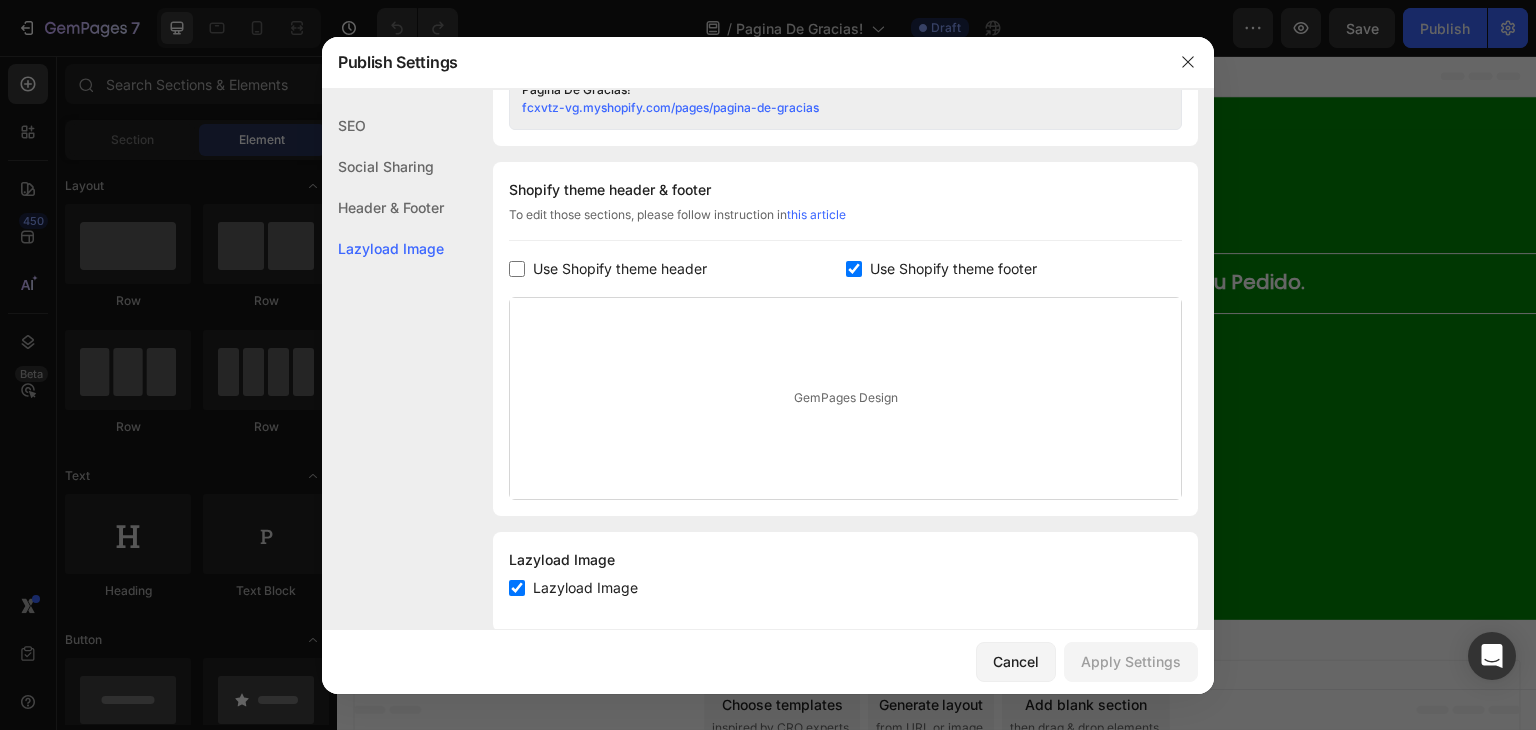 checkbox on "true" 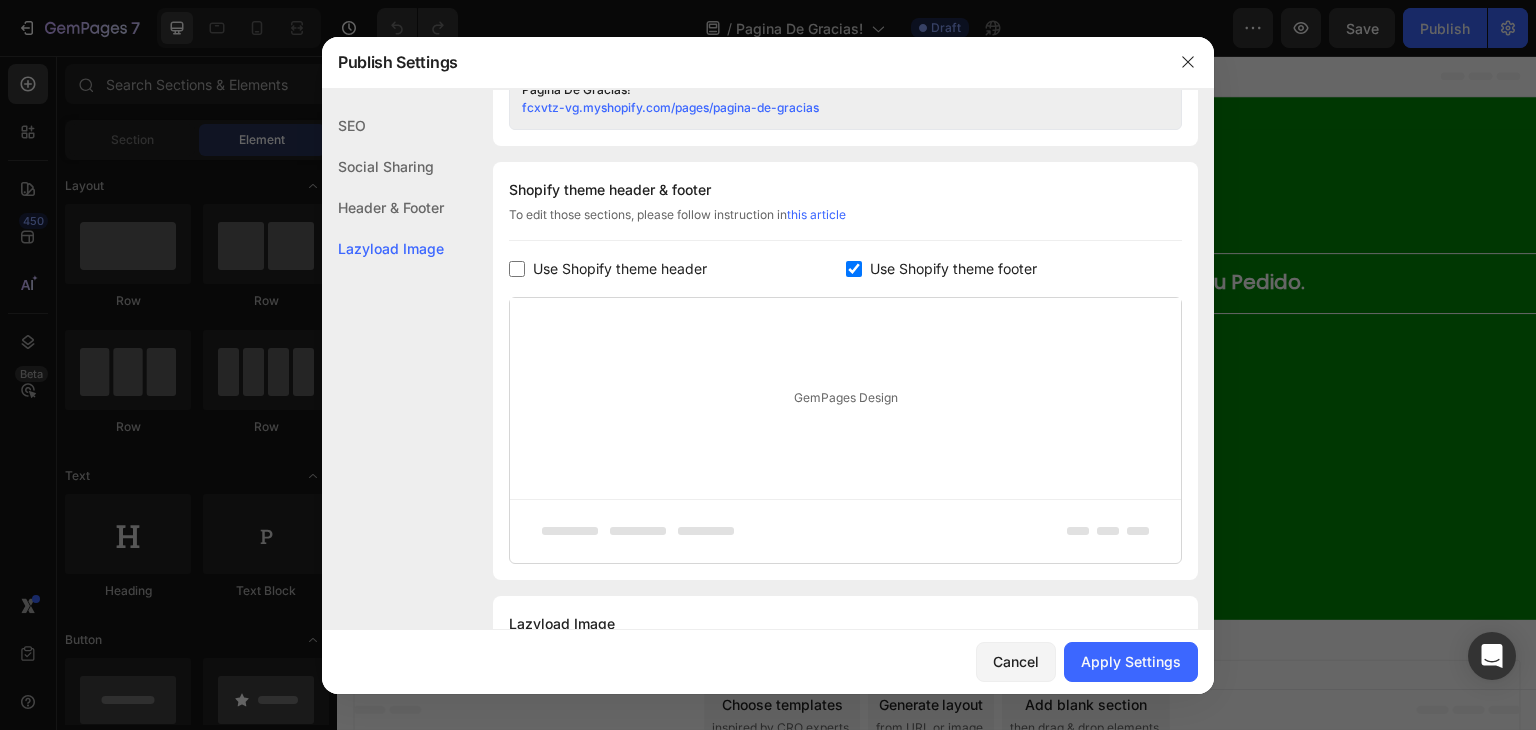 click on "Use Shopify theme header" at bounding box center (620, 269) 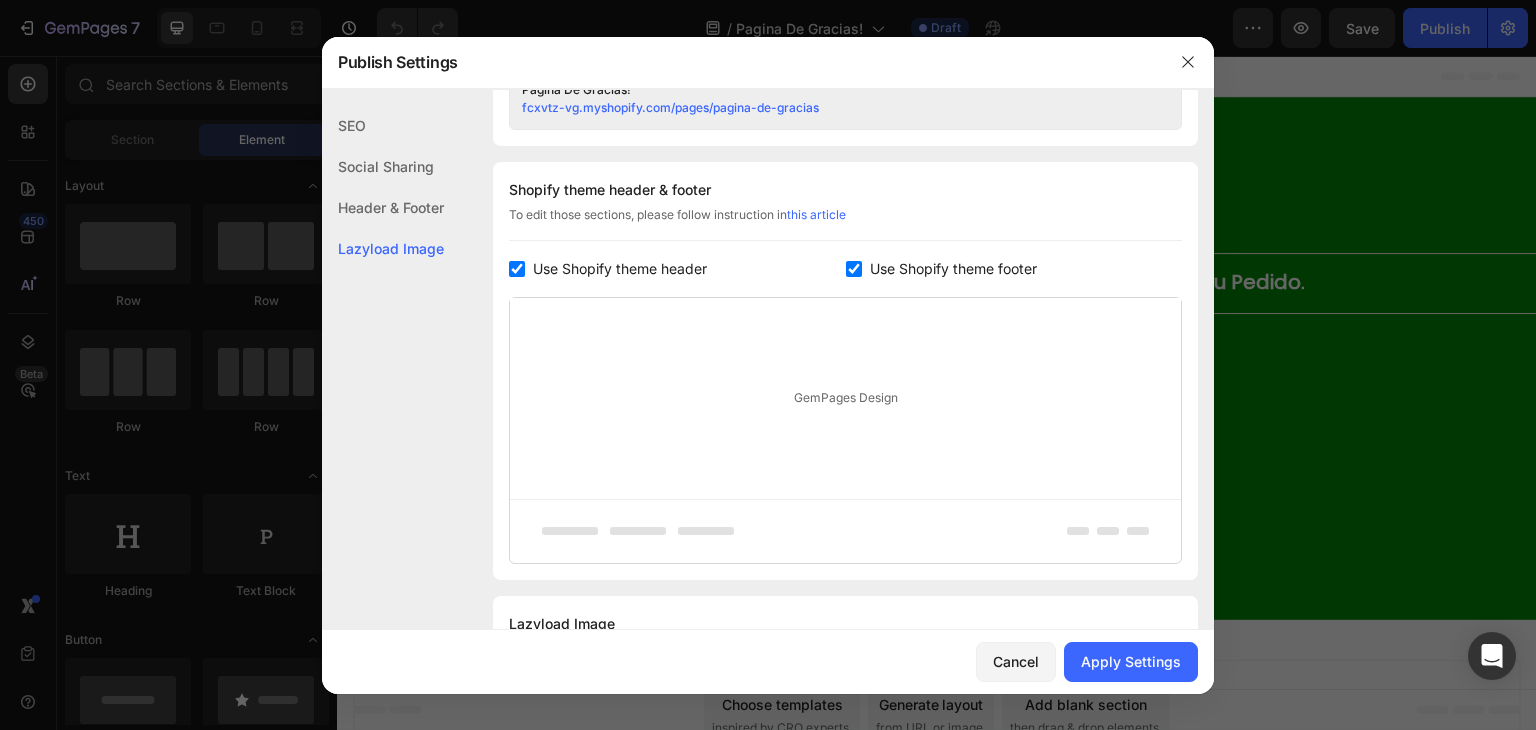checkbox on "true" 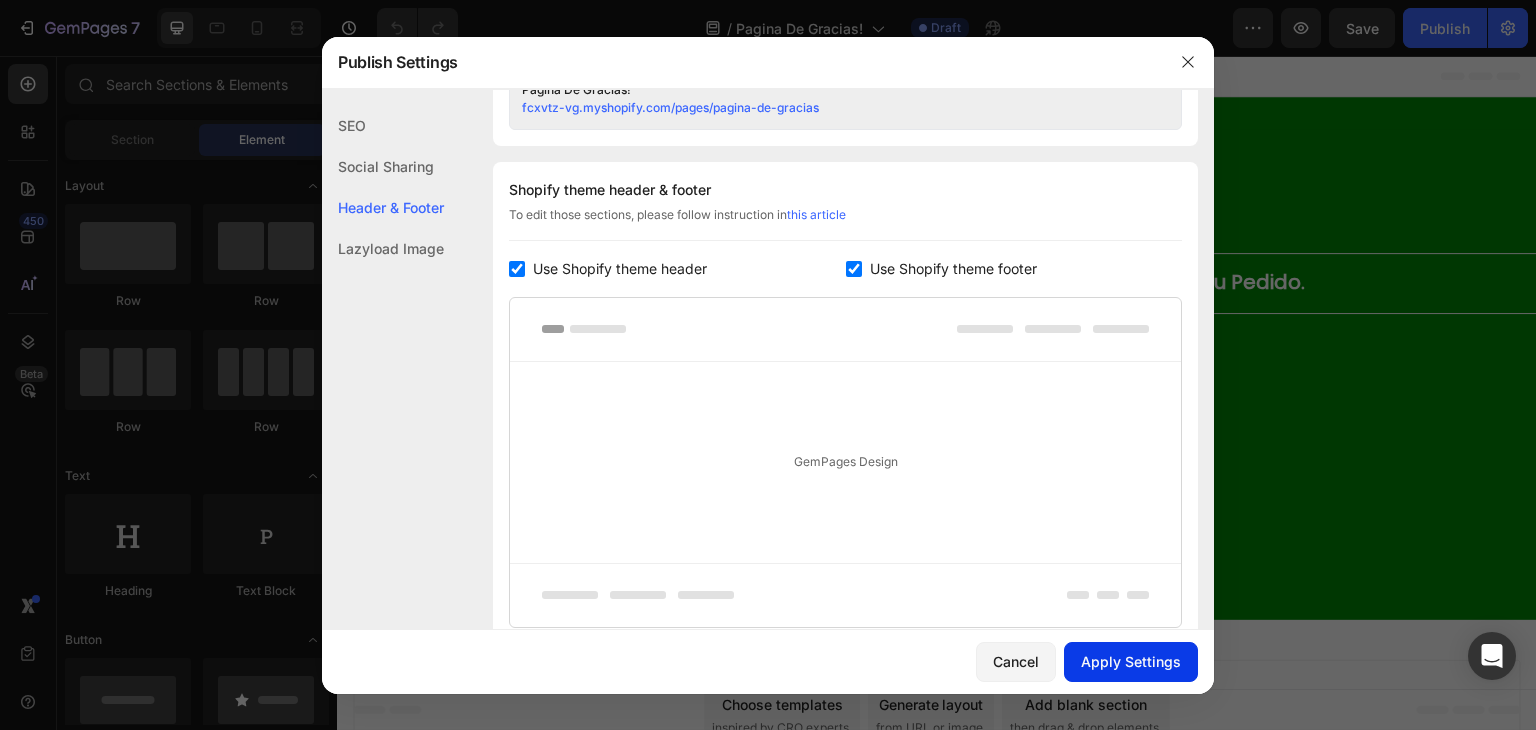 click on "Apply Settings" 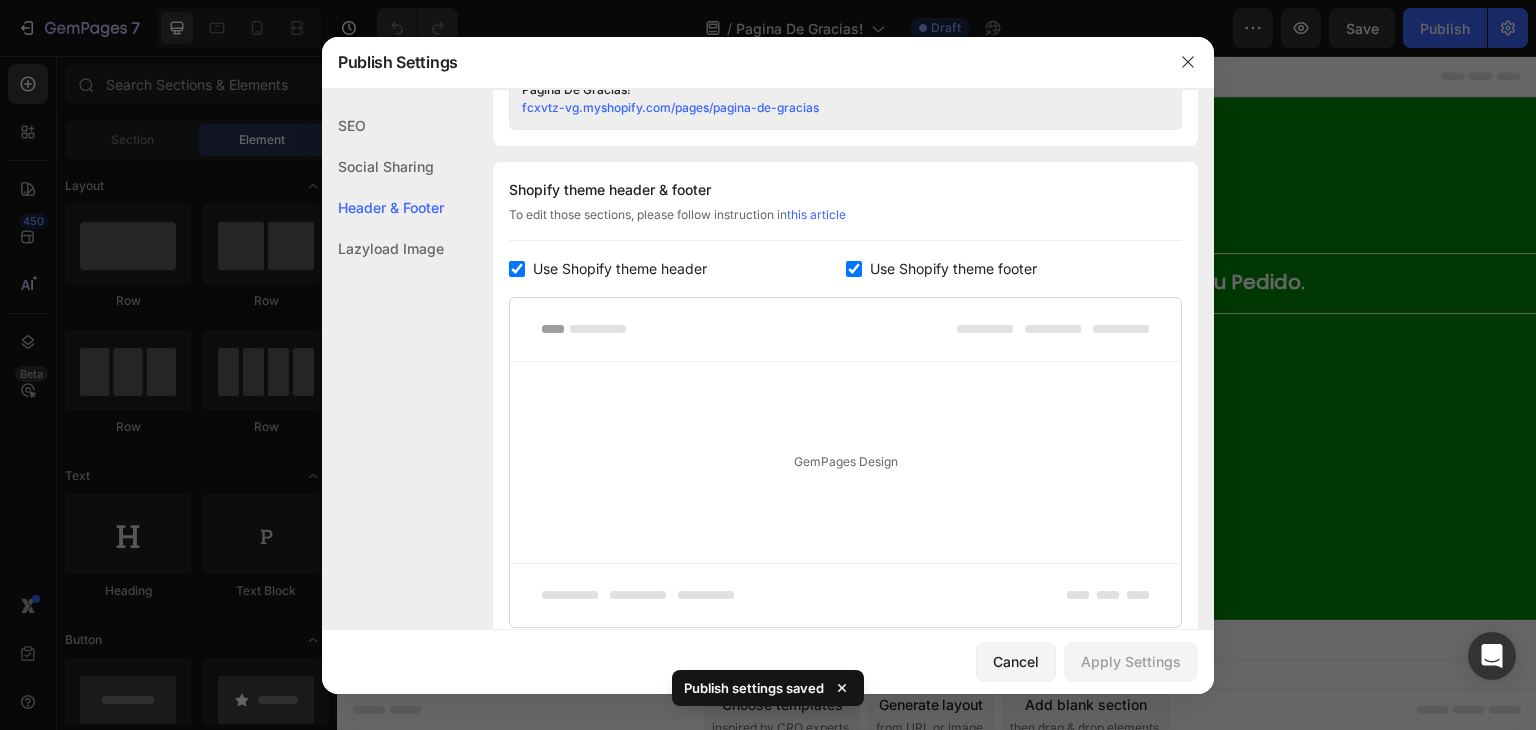 click on "Use Shopify theme footer" at bounding box center [953, 269] 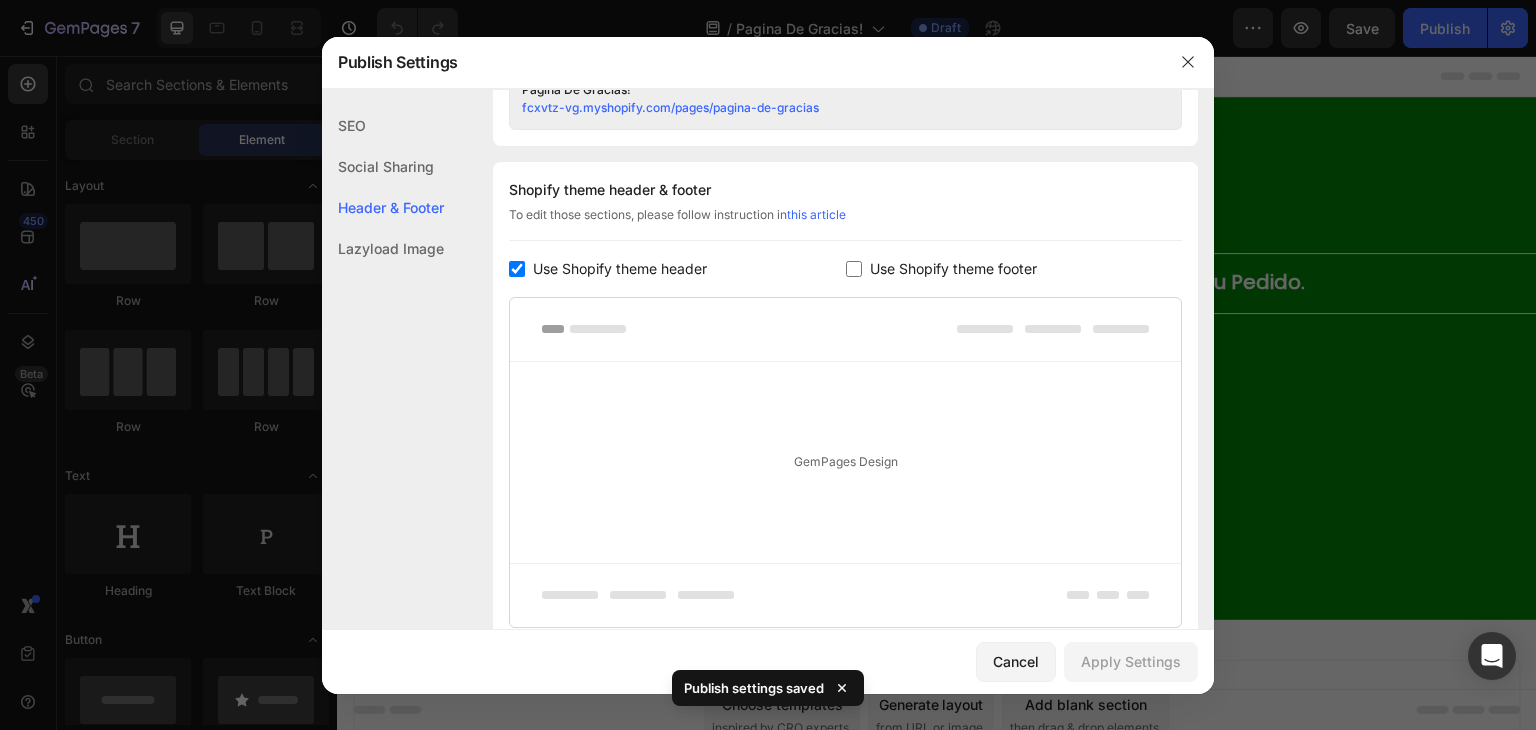checkbox on "false" 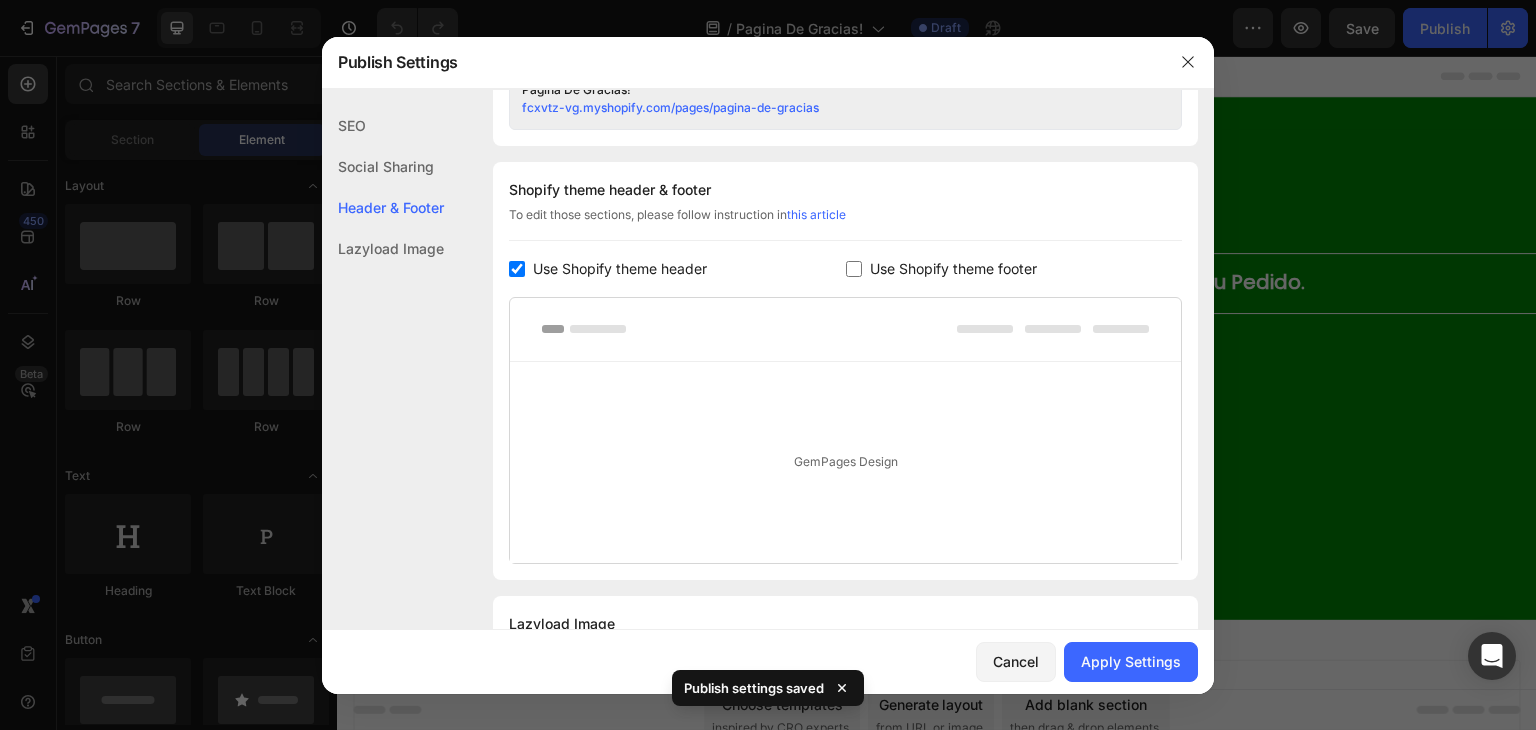 click on "Use Shopify theme header" at bounding box center [620, 269] 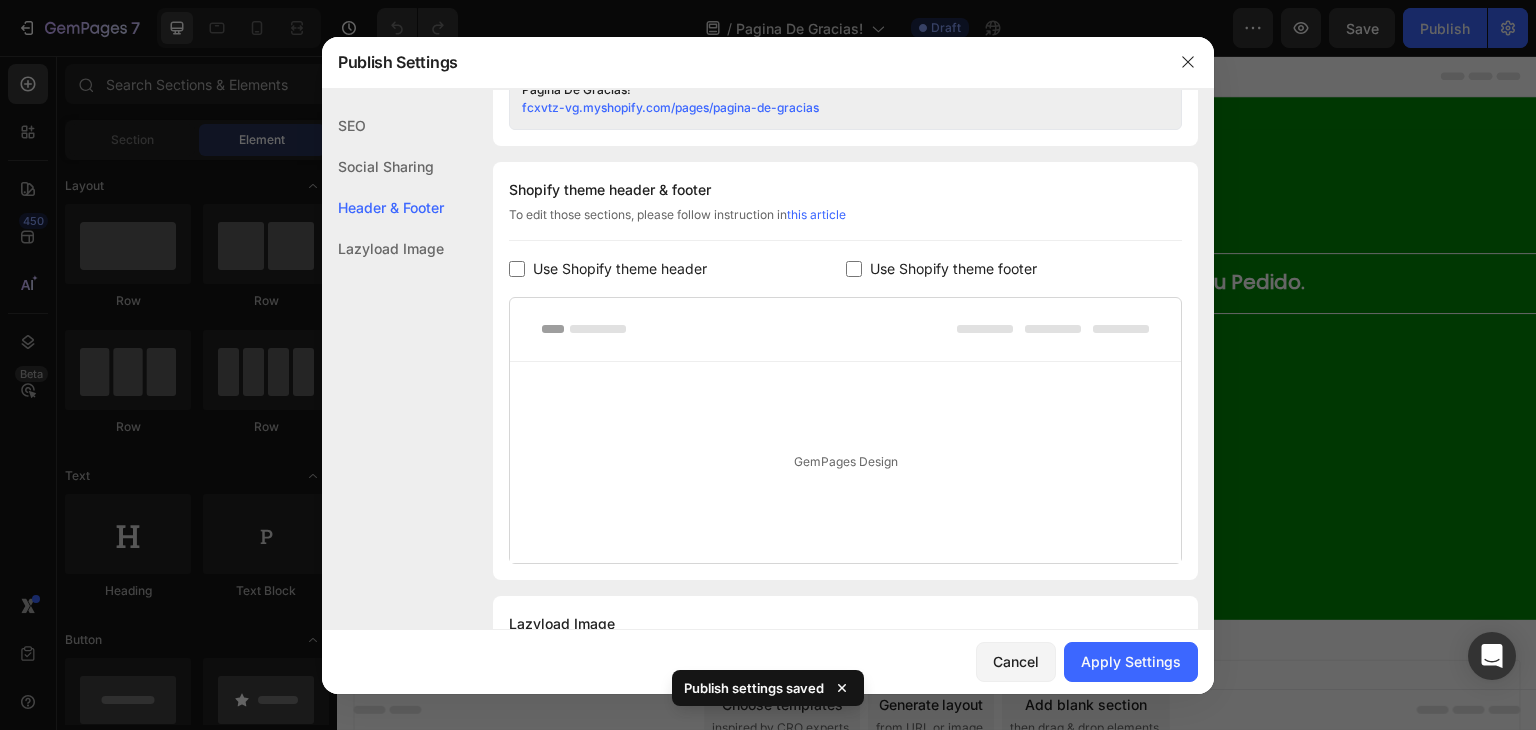 checkbox on "false" 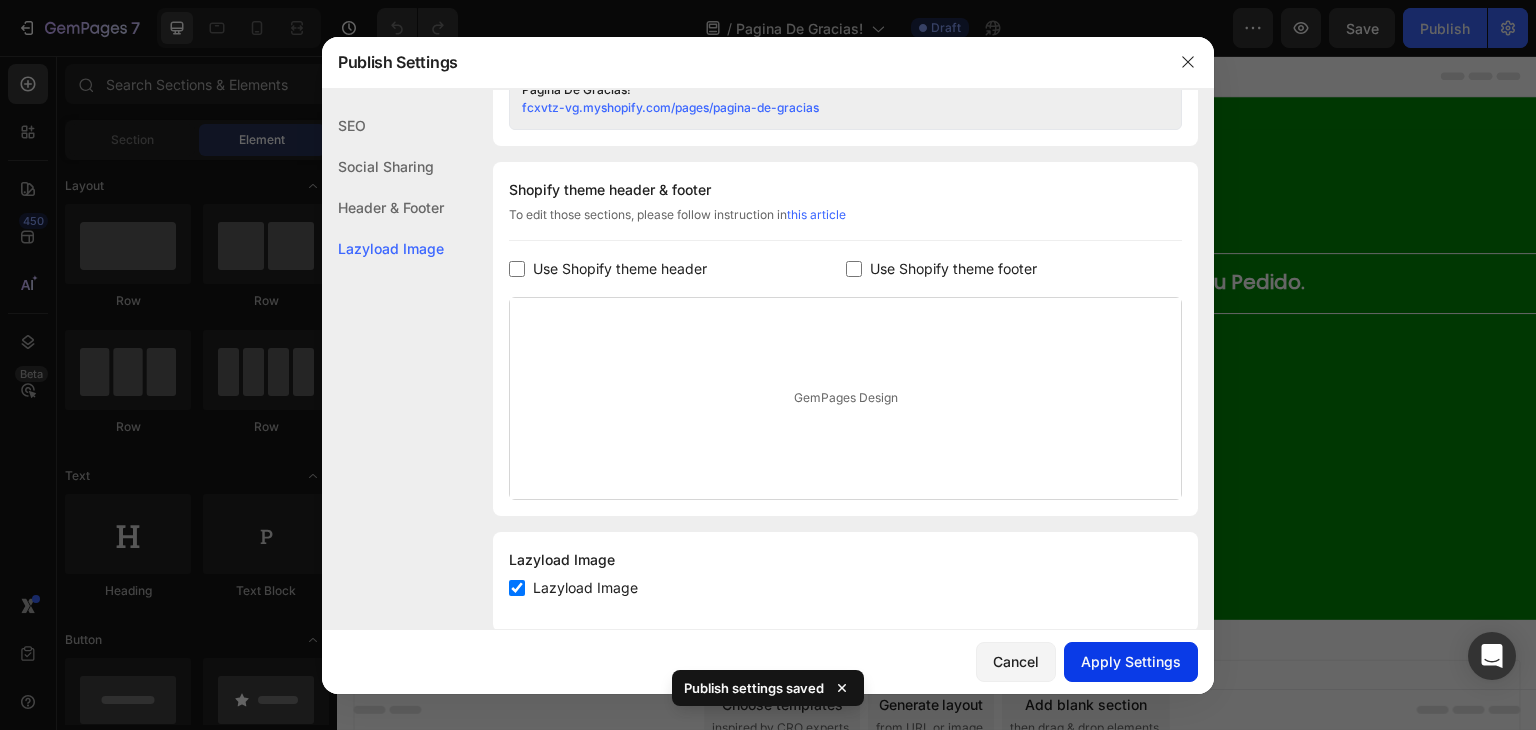 click on "Apply Settings" at bounding box center (1131, 661) 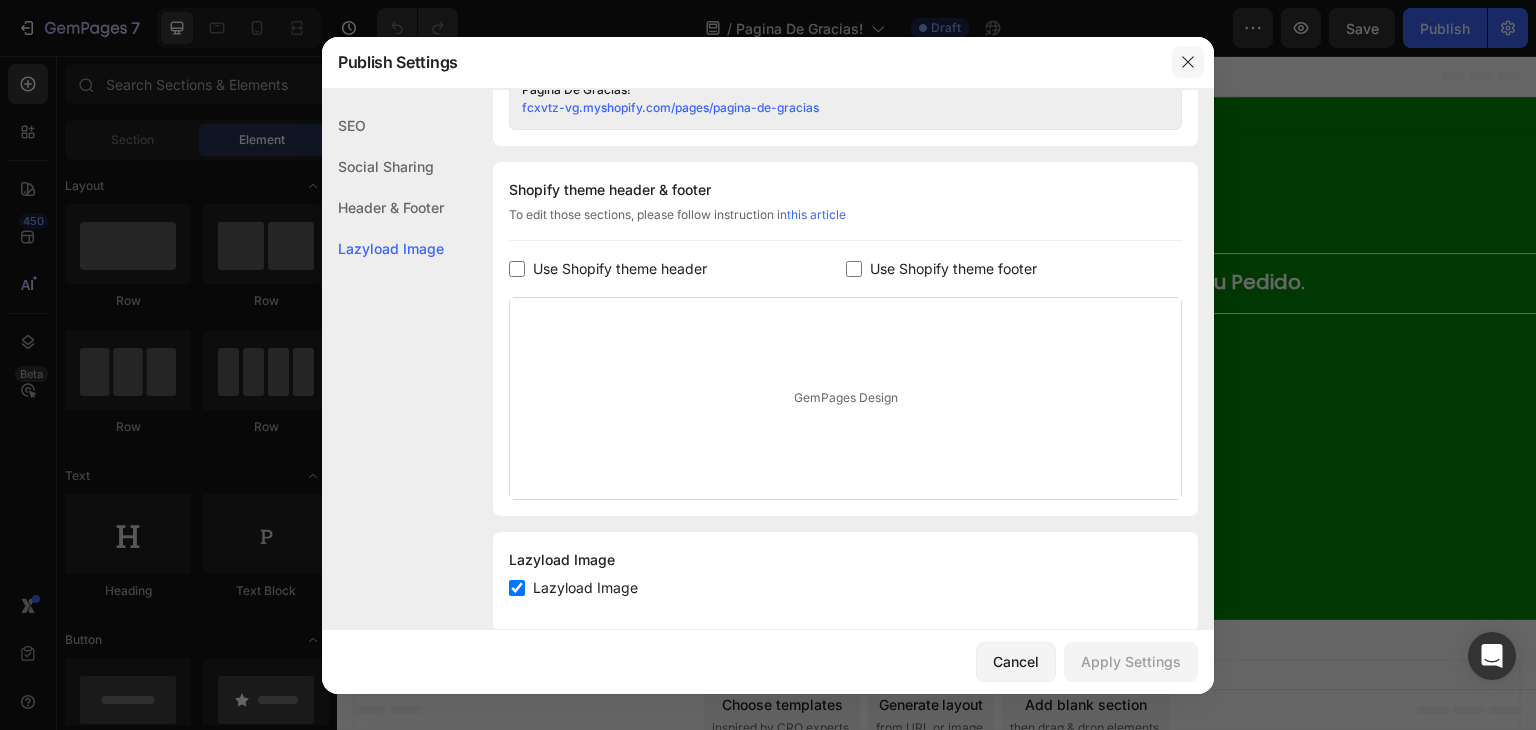 click 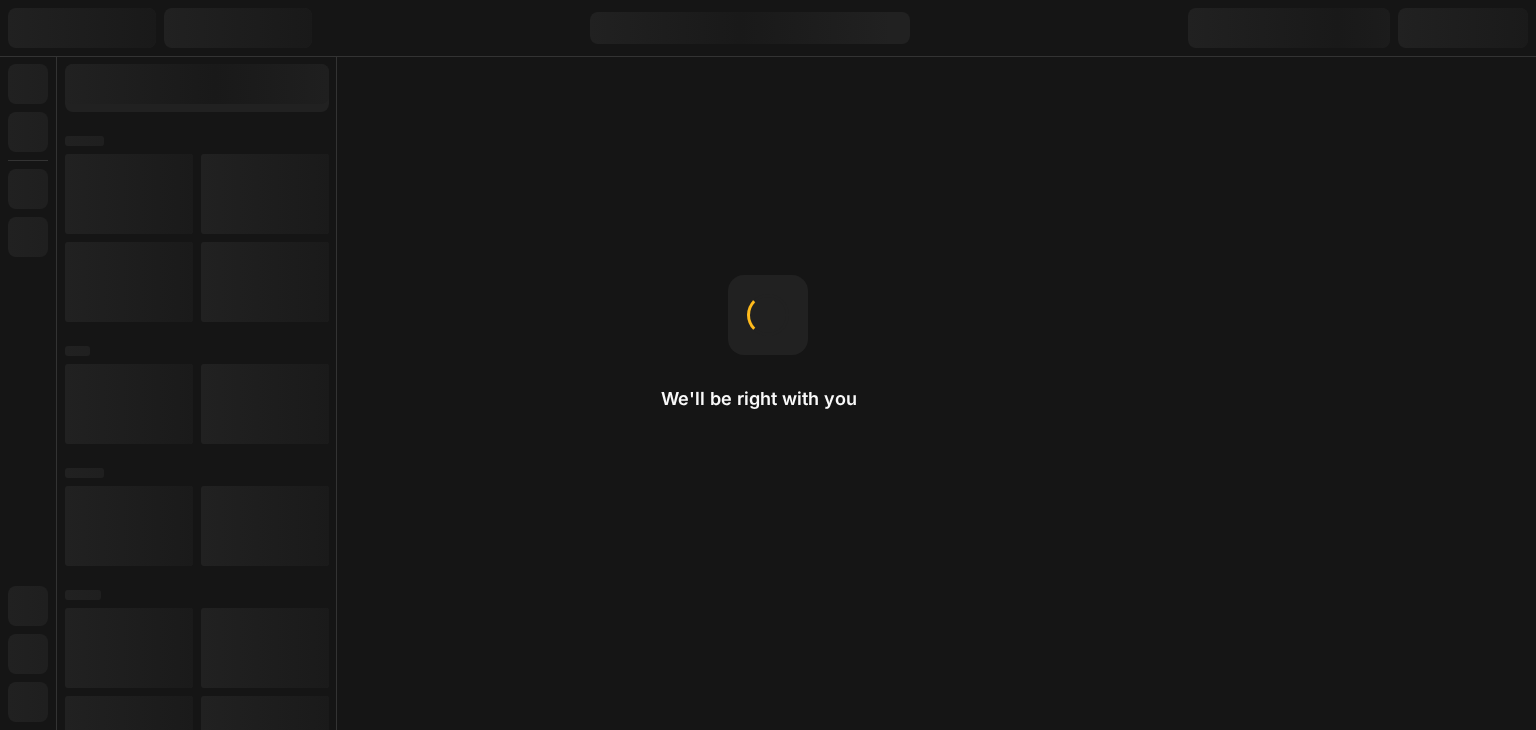 scroll, scrollTop: 0, scrollLeft: 0, axis: both 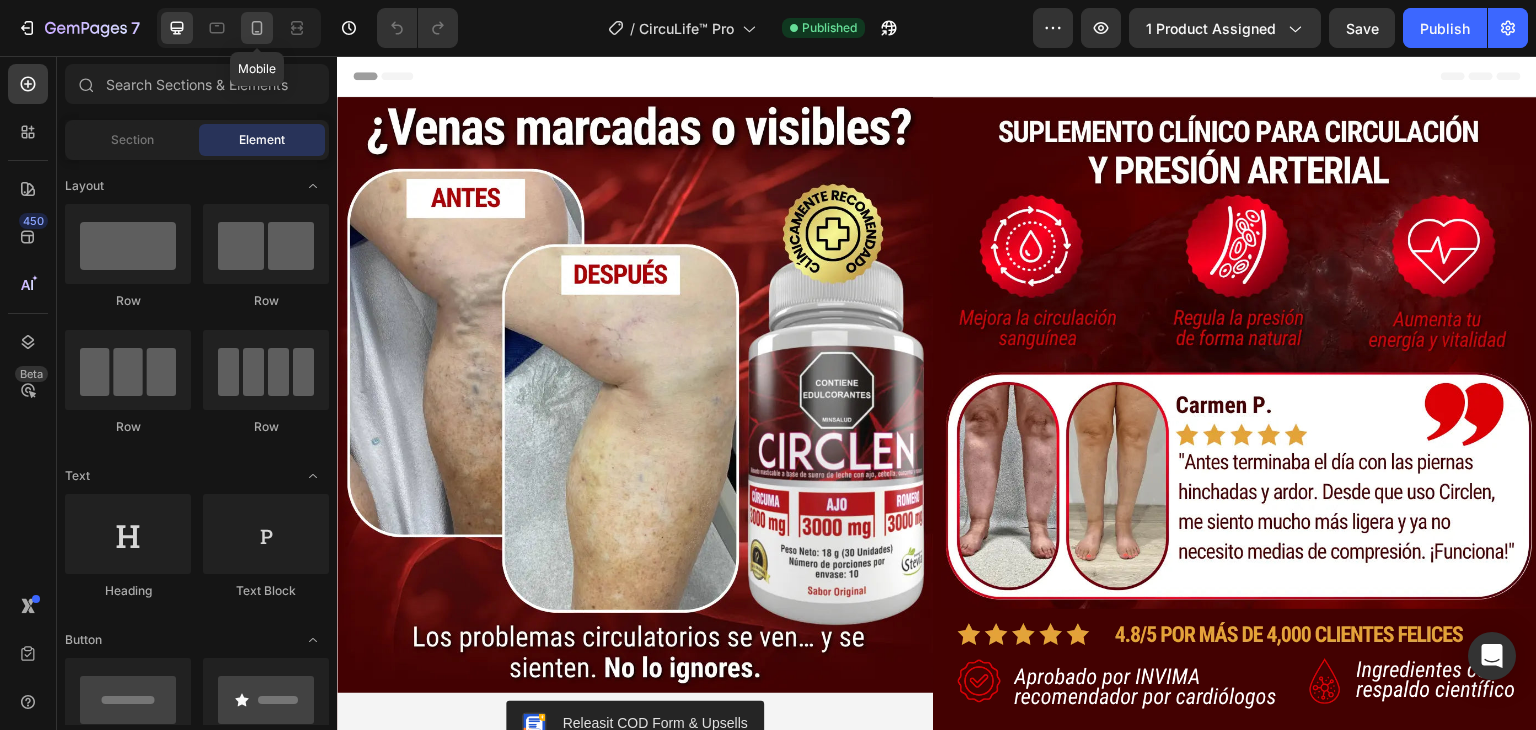 click 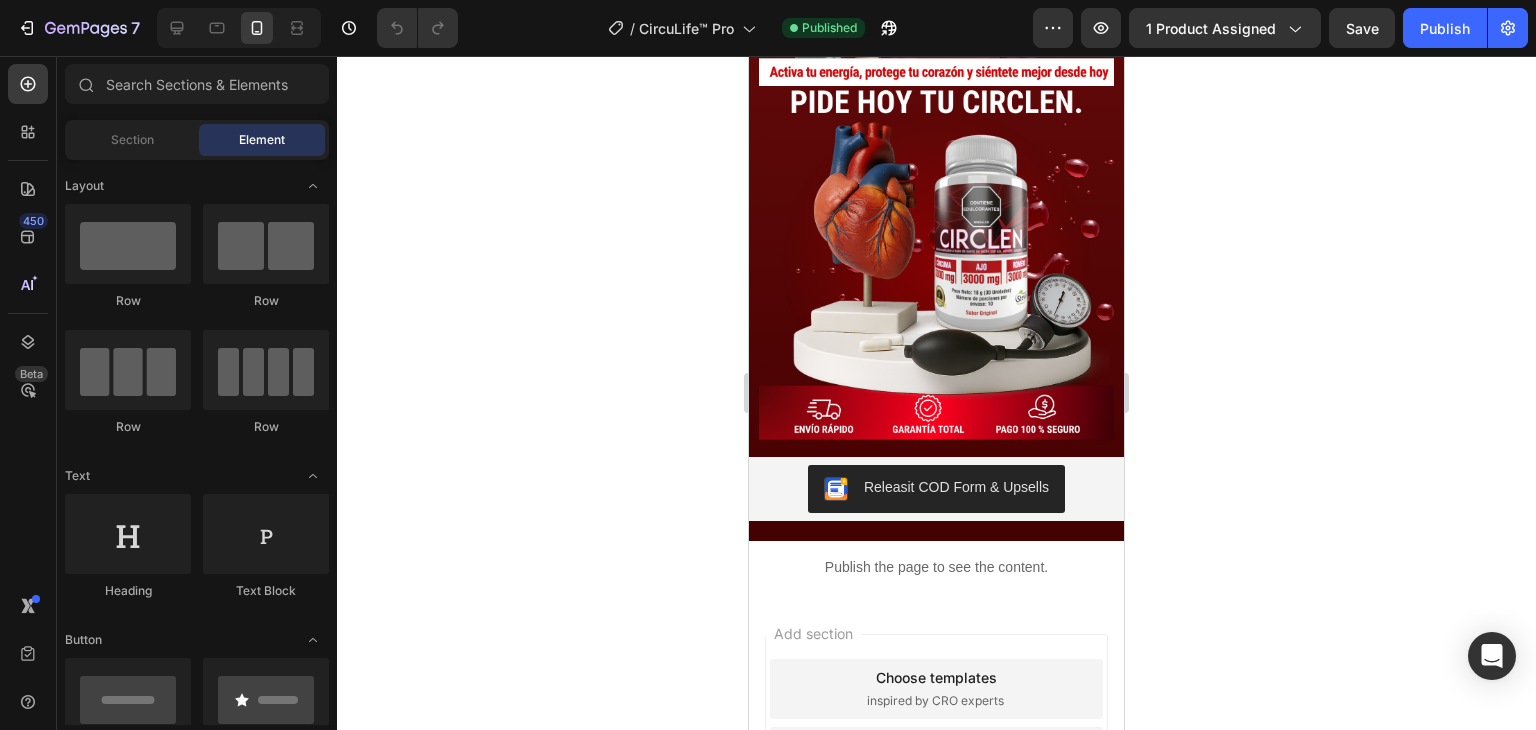 scroll, scrollTop: 4340, scrollLeft: 0, axis: vertical 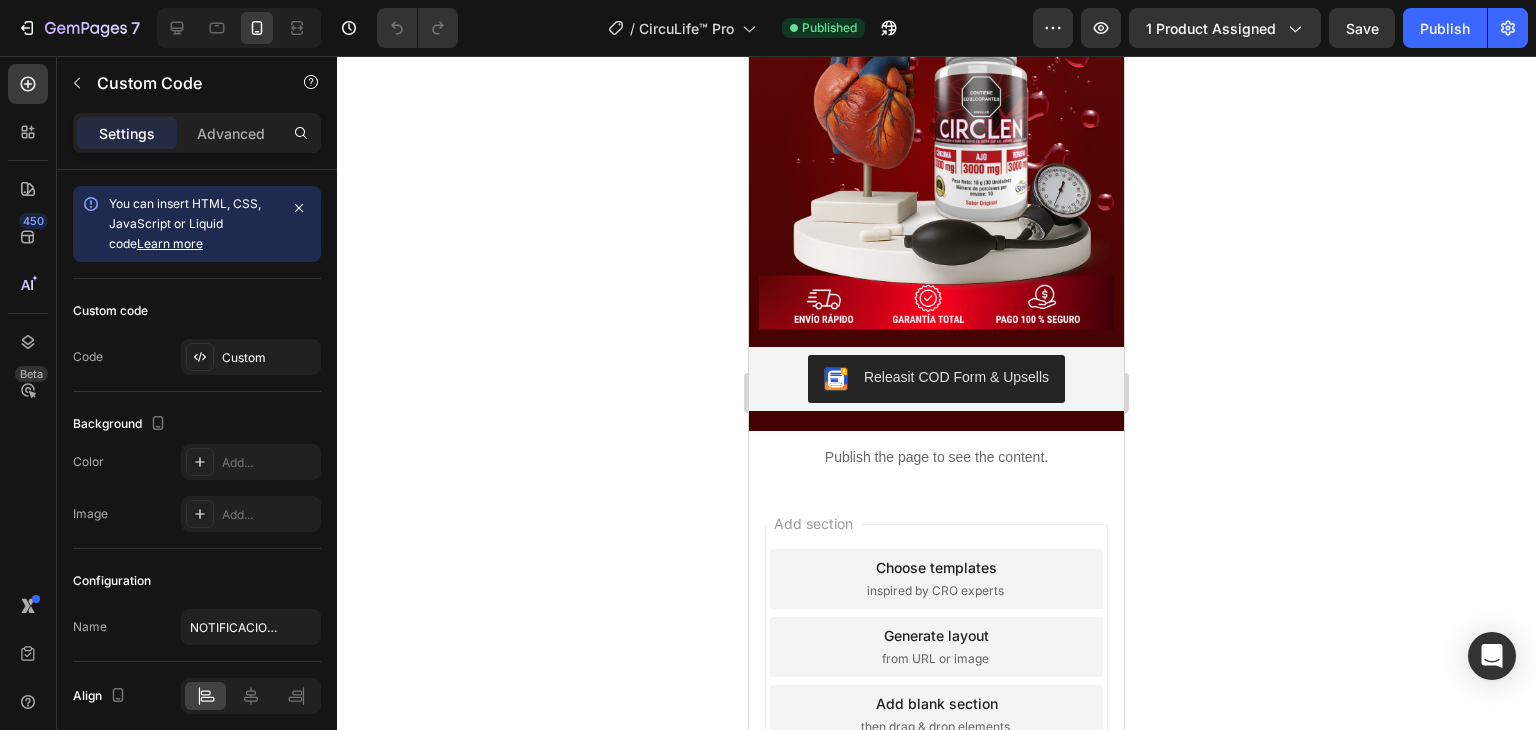 click on "Add section Choose templates inspired by CRO experts Generate layout from URL or image Add blank section then drag & drop elements" at bounding box center (936, 647) 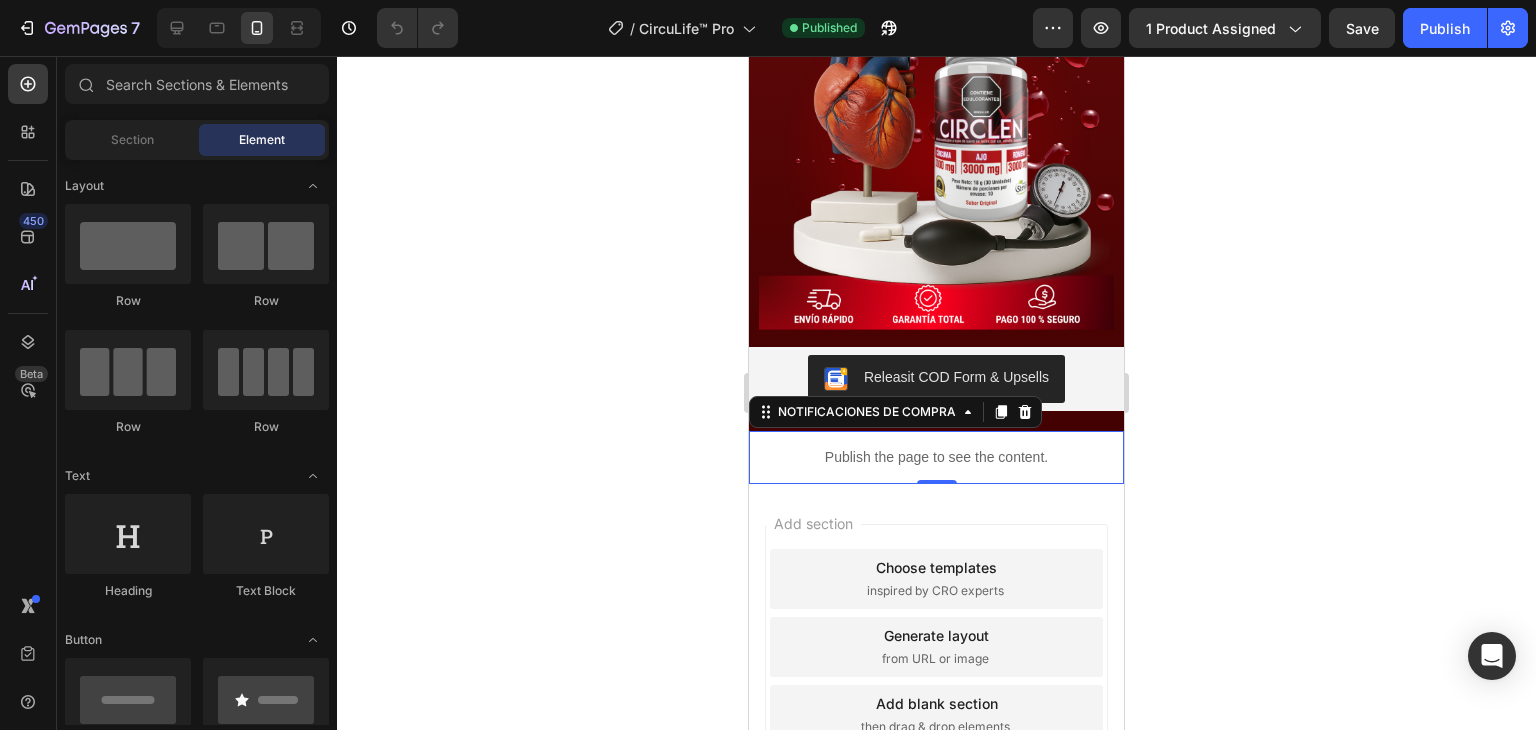 click on "Publish the page to see the content." at bounding box center (936, 457) 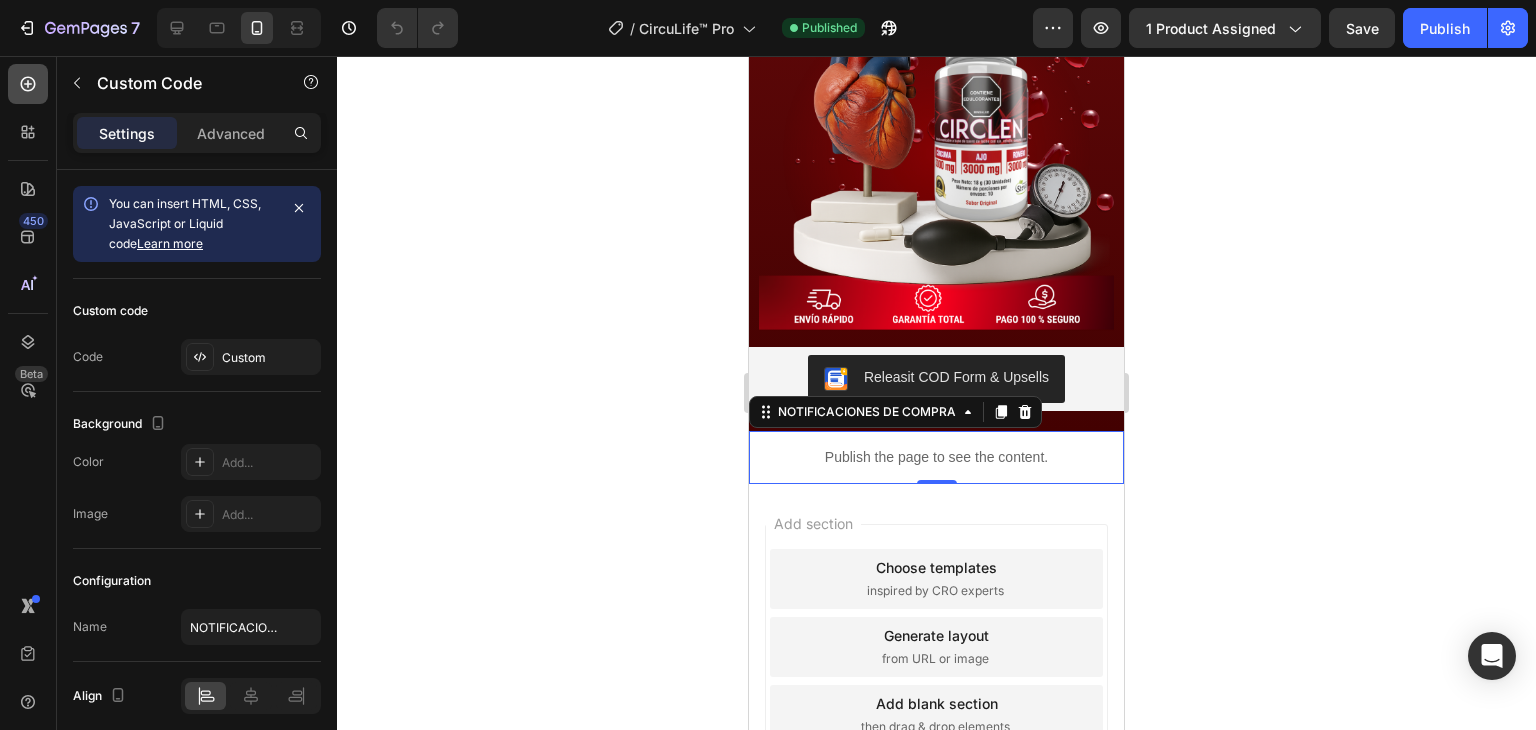 click 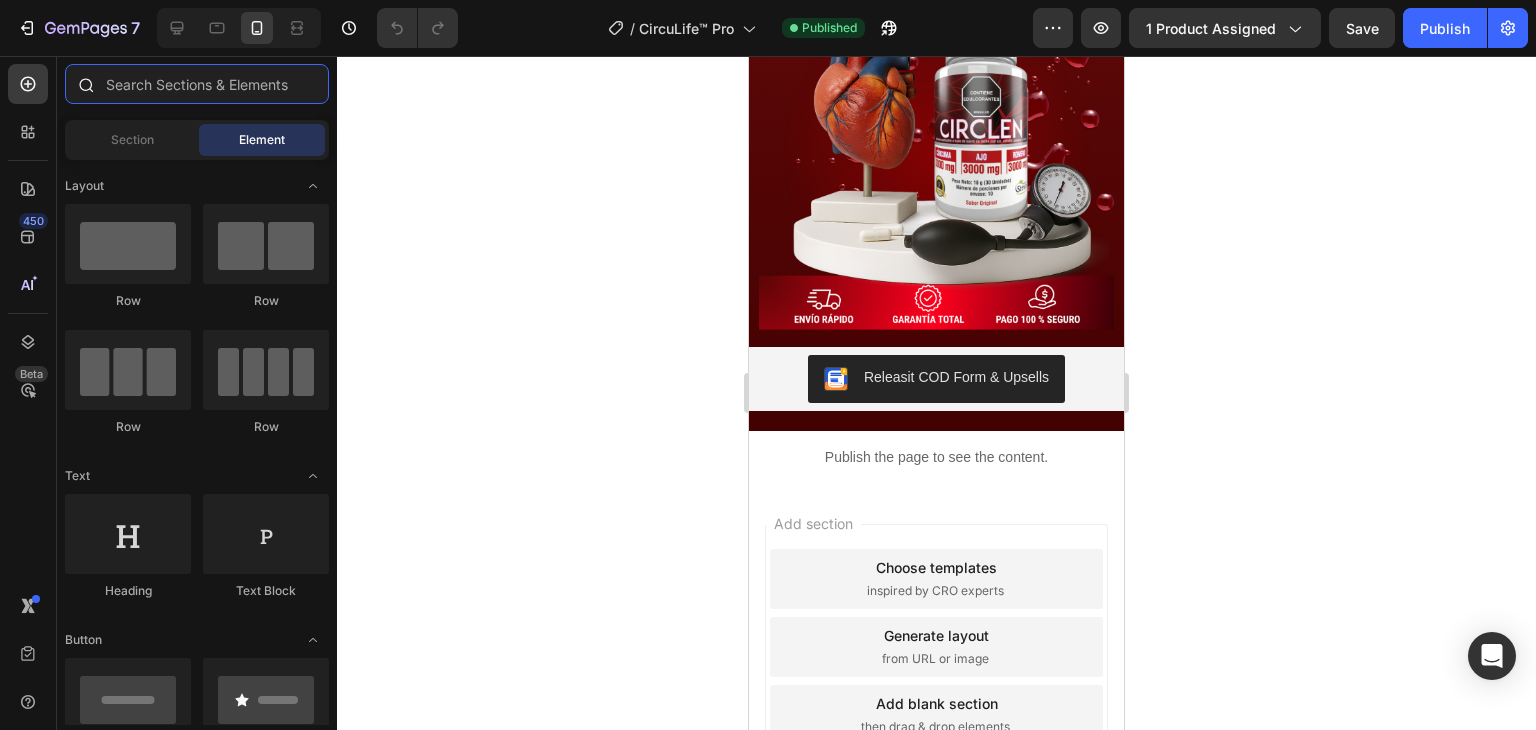 click at bounding box center (197, 84) 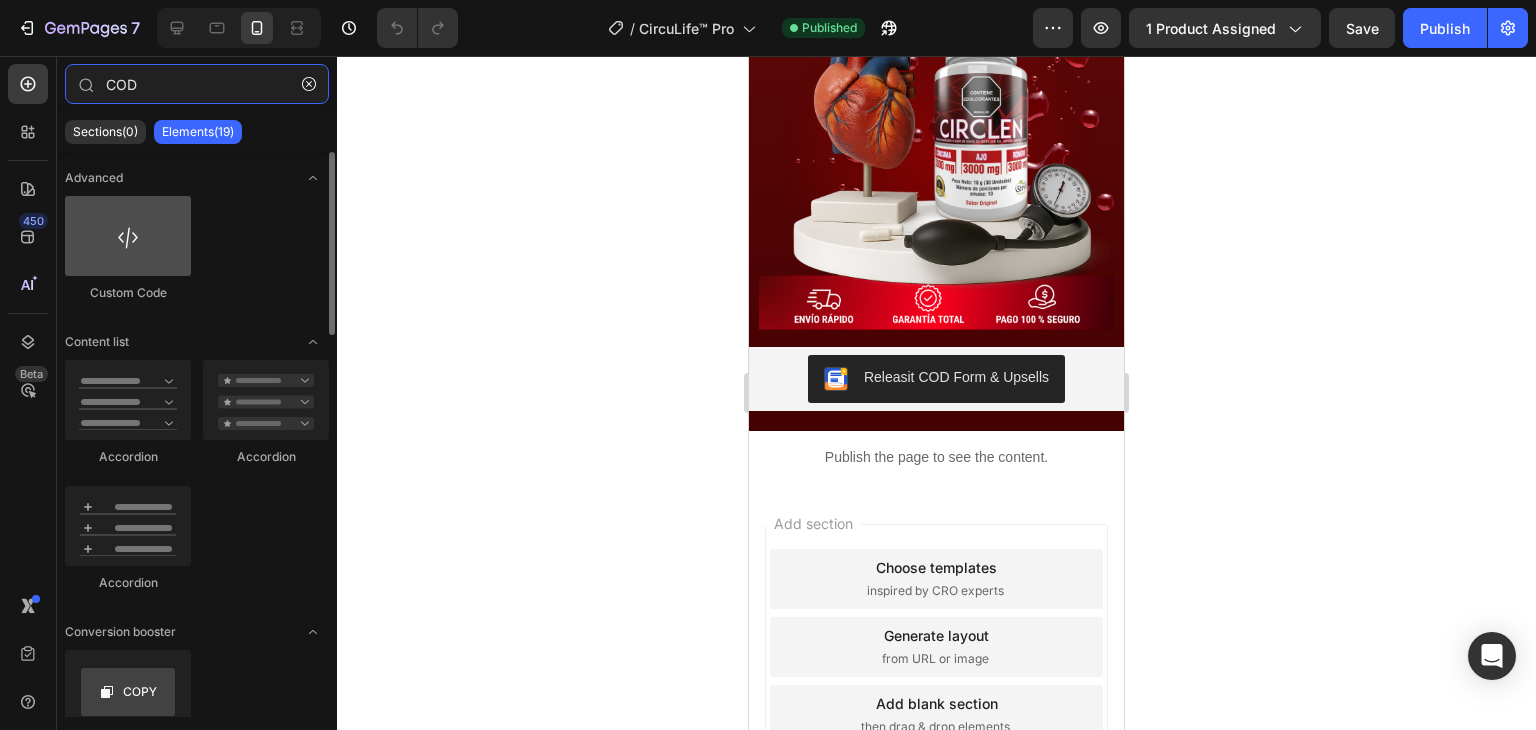 type on "COD" 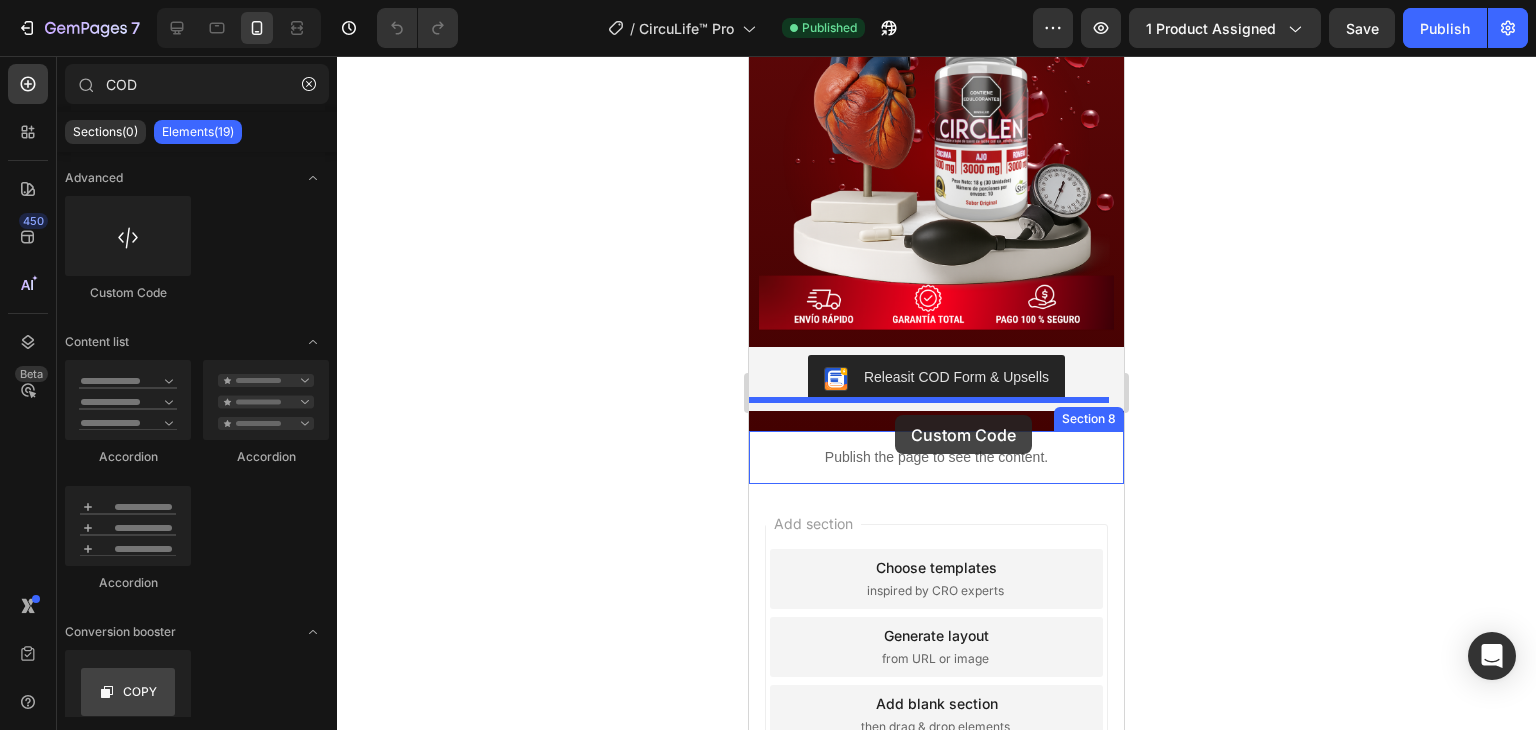 drag, startPoint x: 873, startPoint y: 300, endPoint x: 895, endPoint y: 415, distance: 117.08544 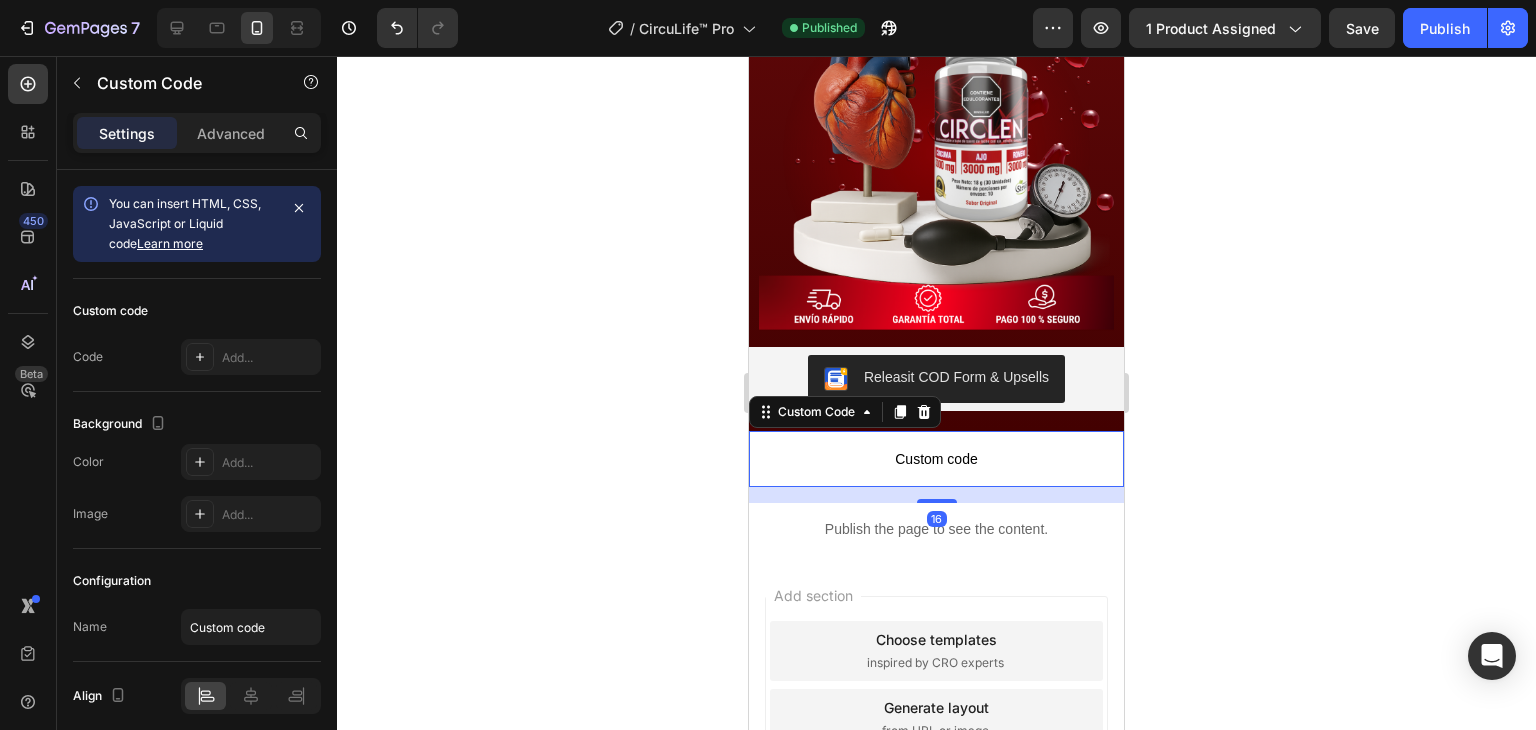 click on "Custom code" at bounding box center (936, 459) 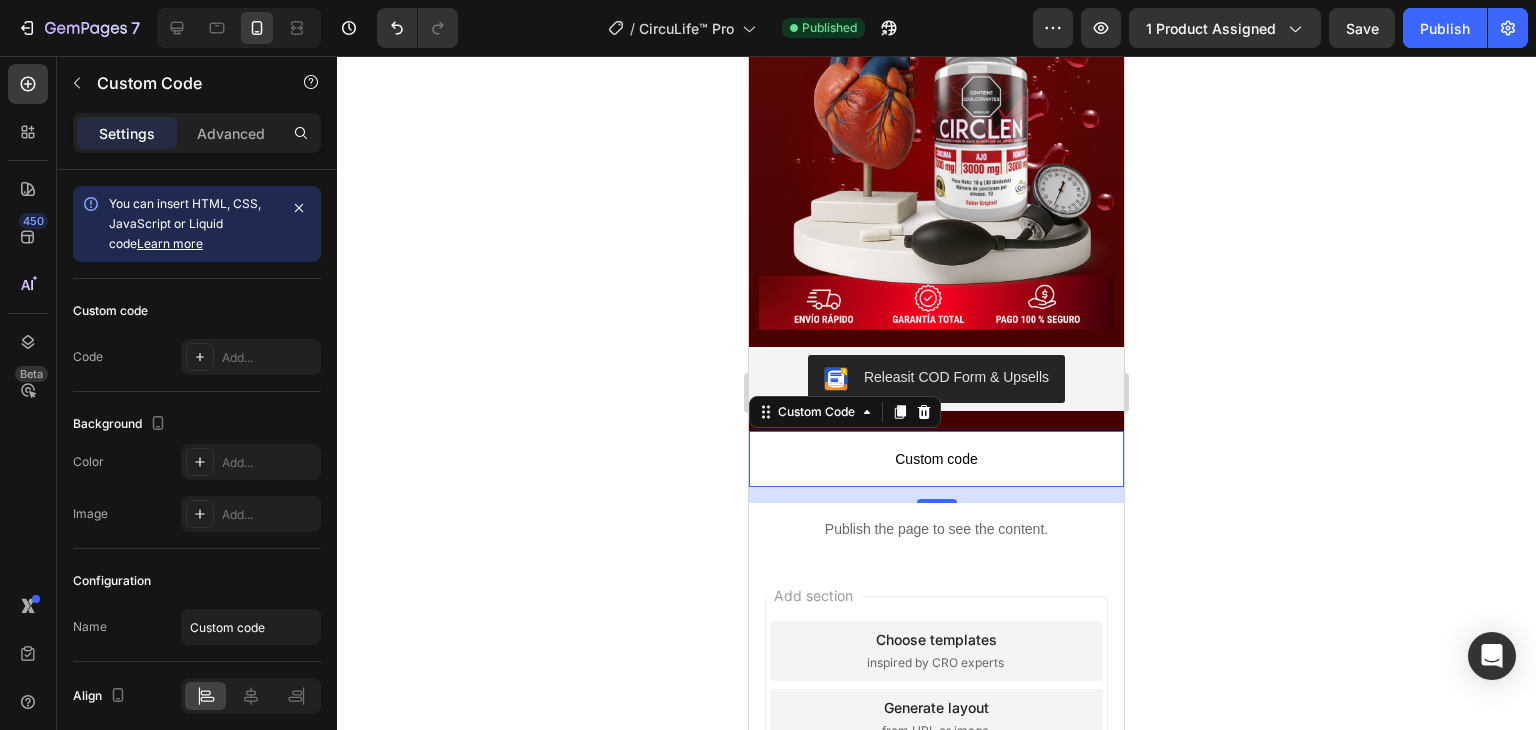 click on "Add section Choose templates inspired by CRO experts Generate layout from URL or image Add blank section then drag & drop elements" at bounding box center (936, 723) 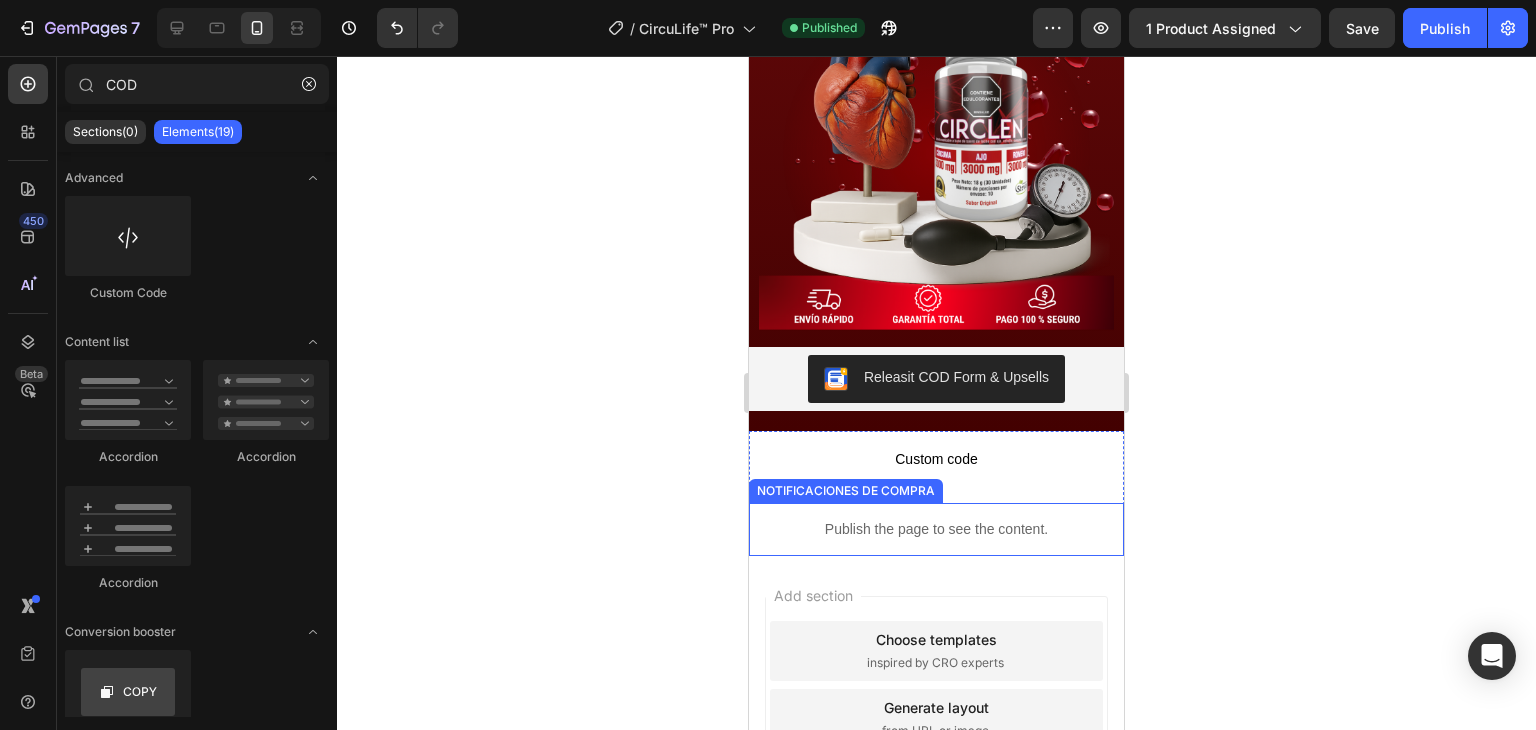 click on "Publish the page to see the content." at bounding box center [936, 529] 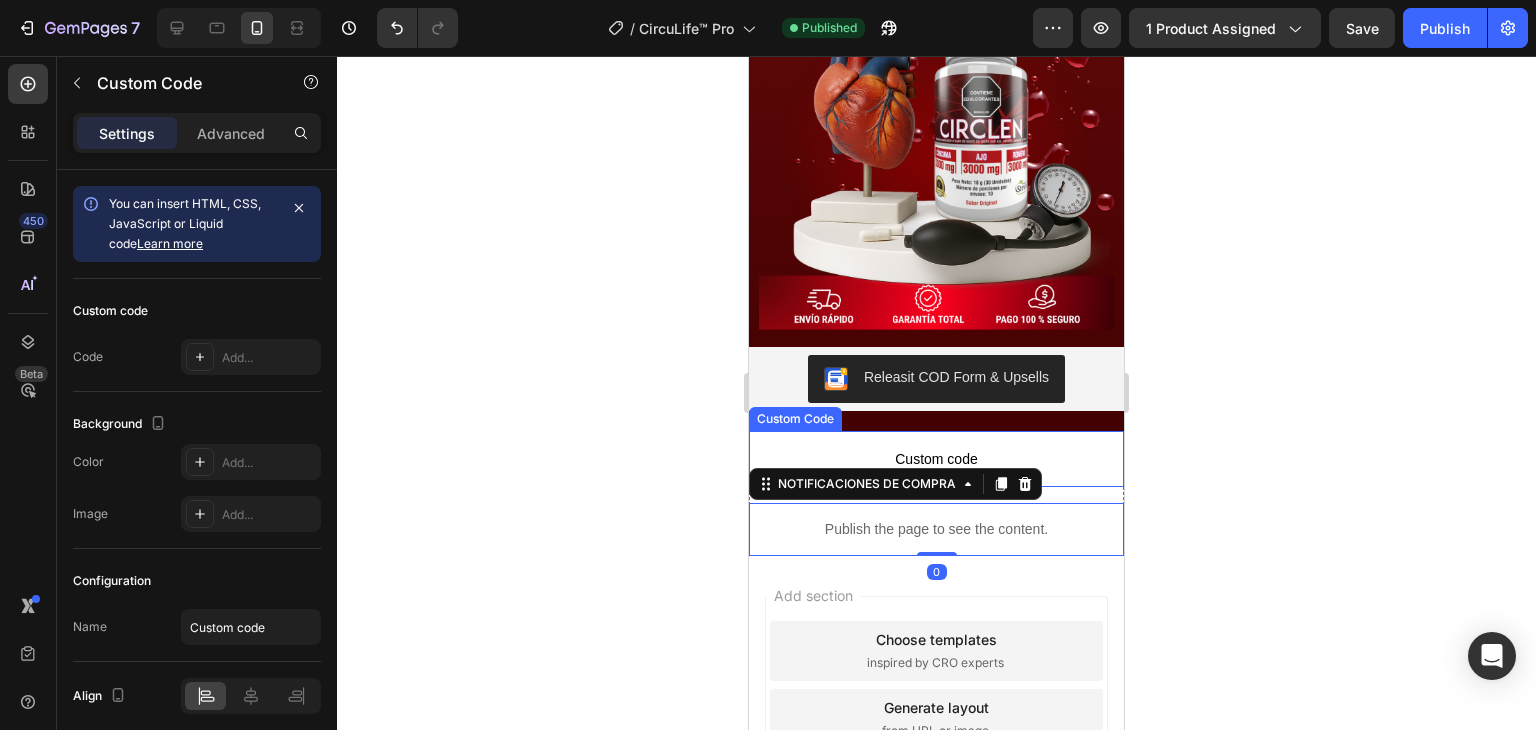 click on "Custom code" at bounding box center [936, 459] 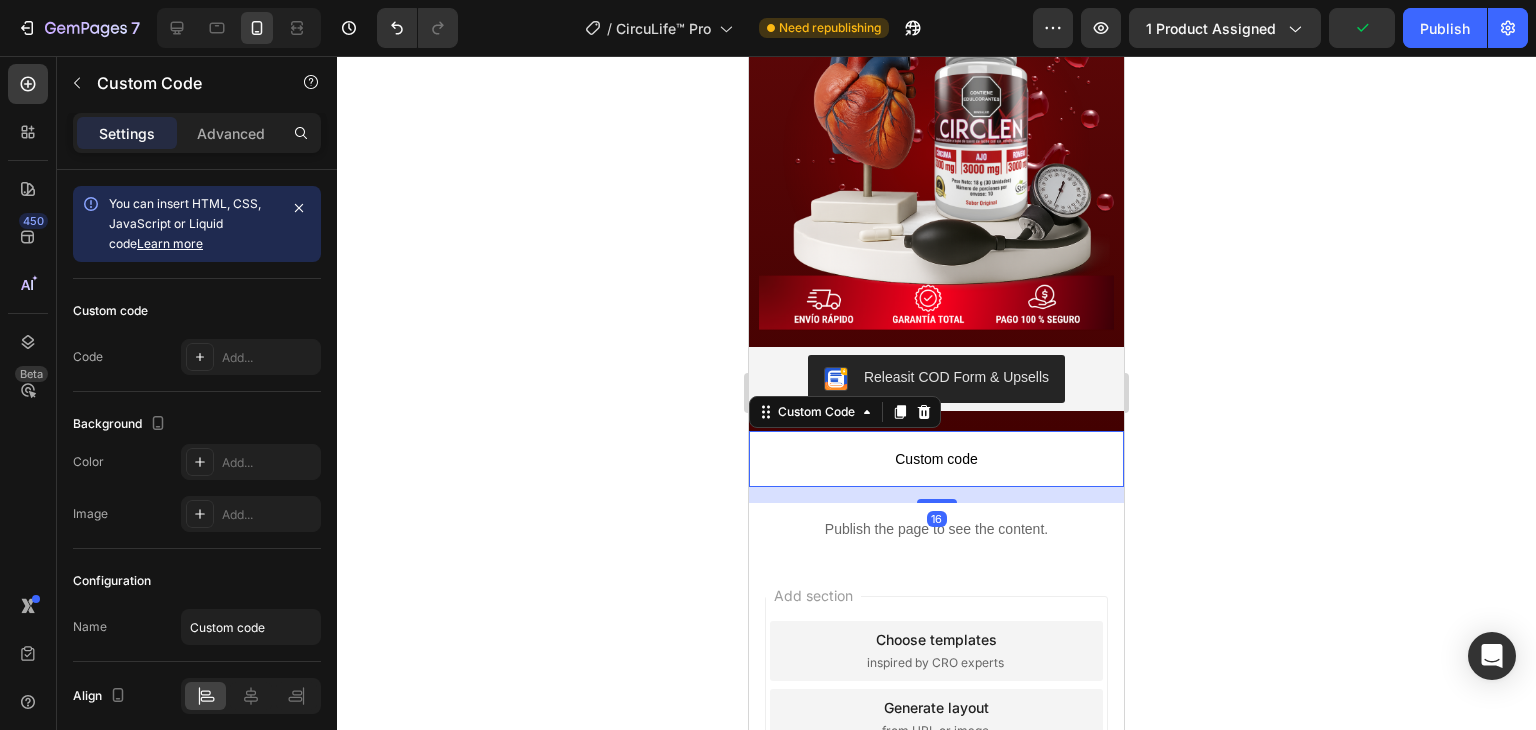 click on "Custom code" at bounding box center (936, 459) 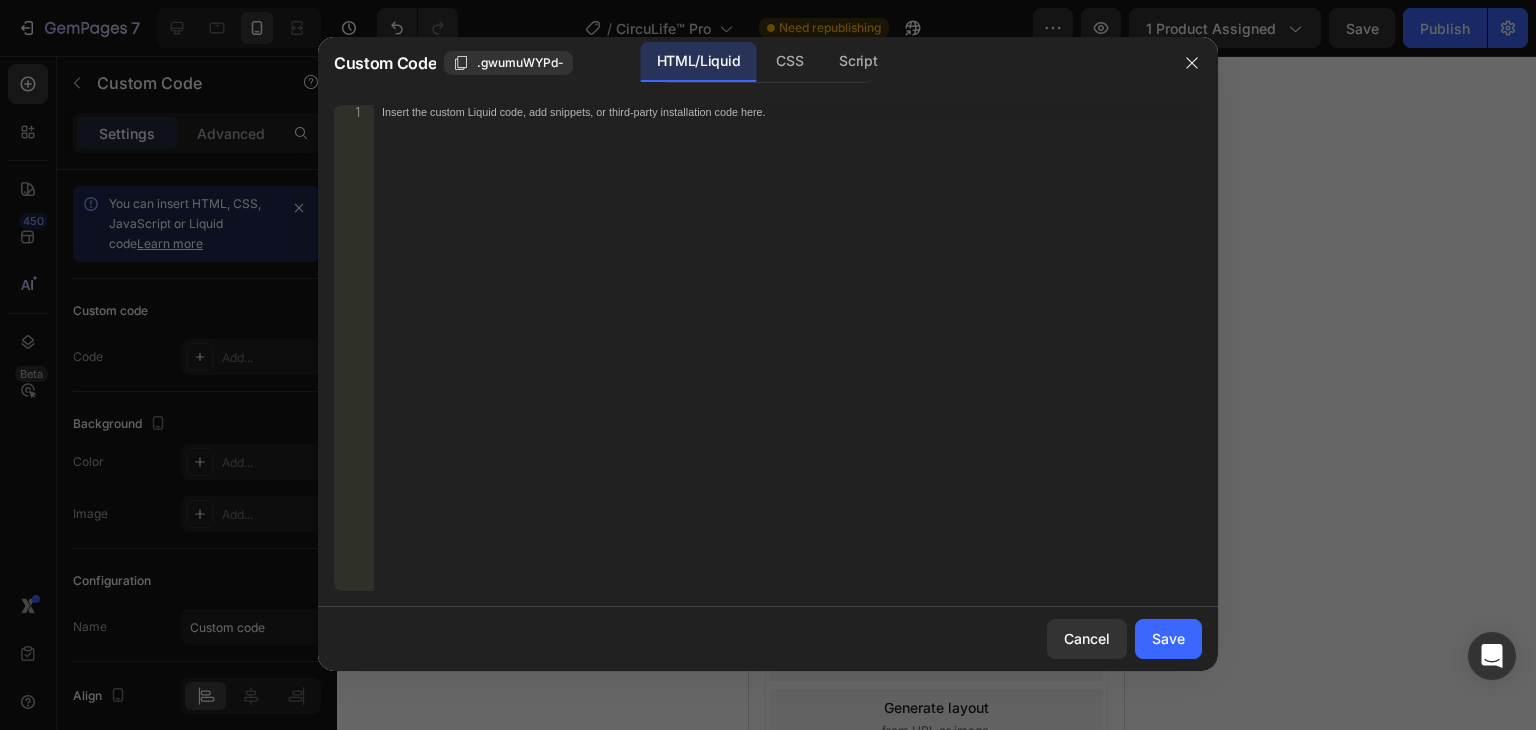 click on "Insert the custom Liquid code, add snippets, or third-party installation code here." at bounding box center [788, 362] 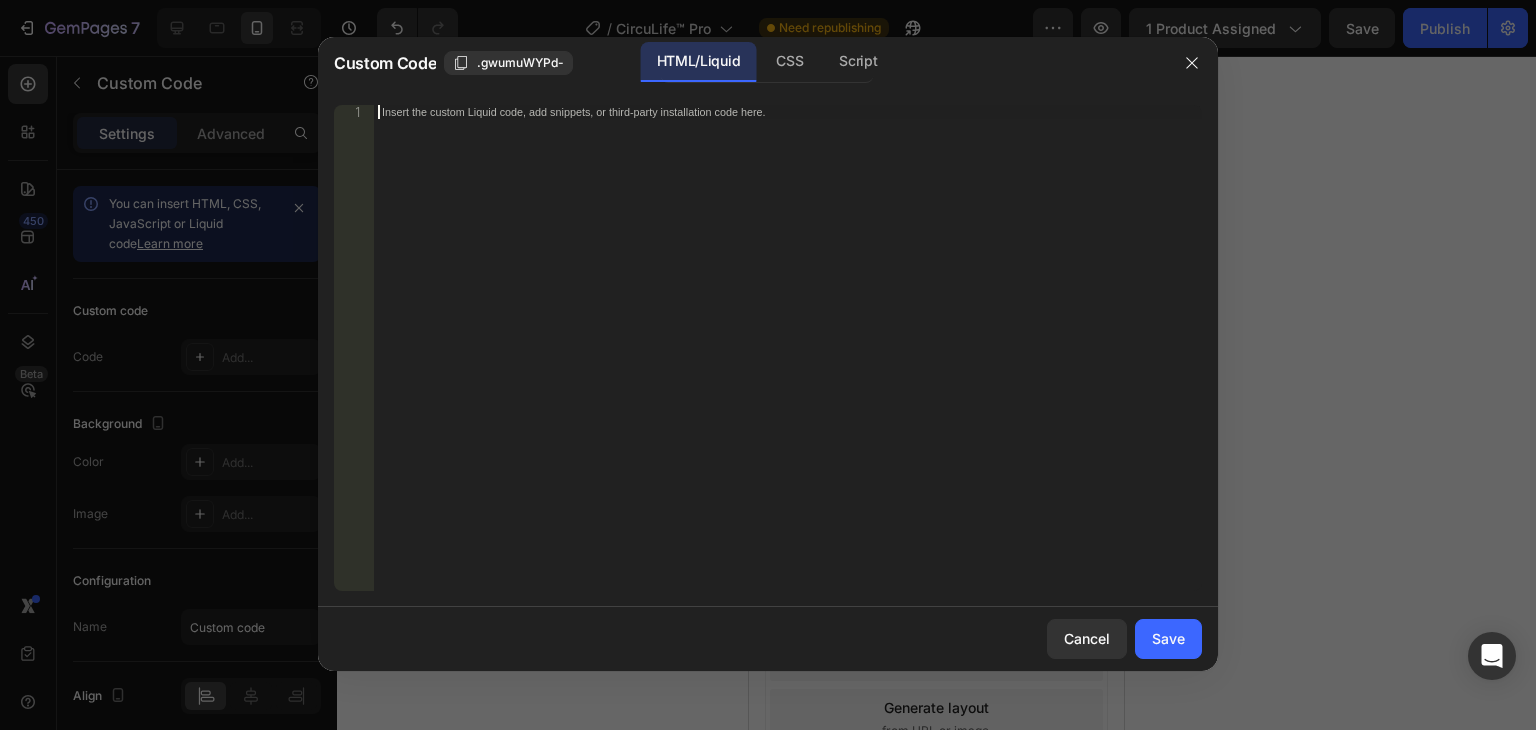 paste on "<!-- TikTok Pixel Code End -->" 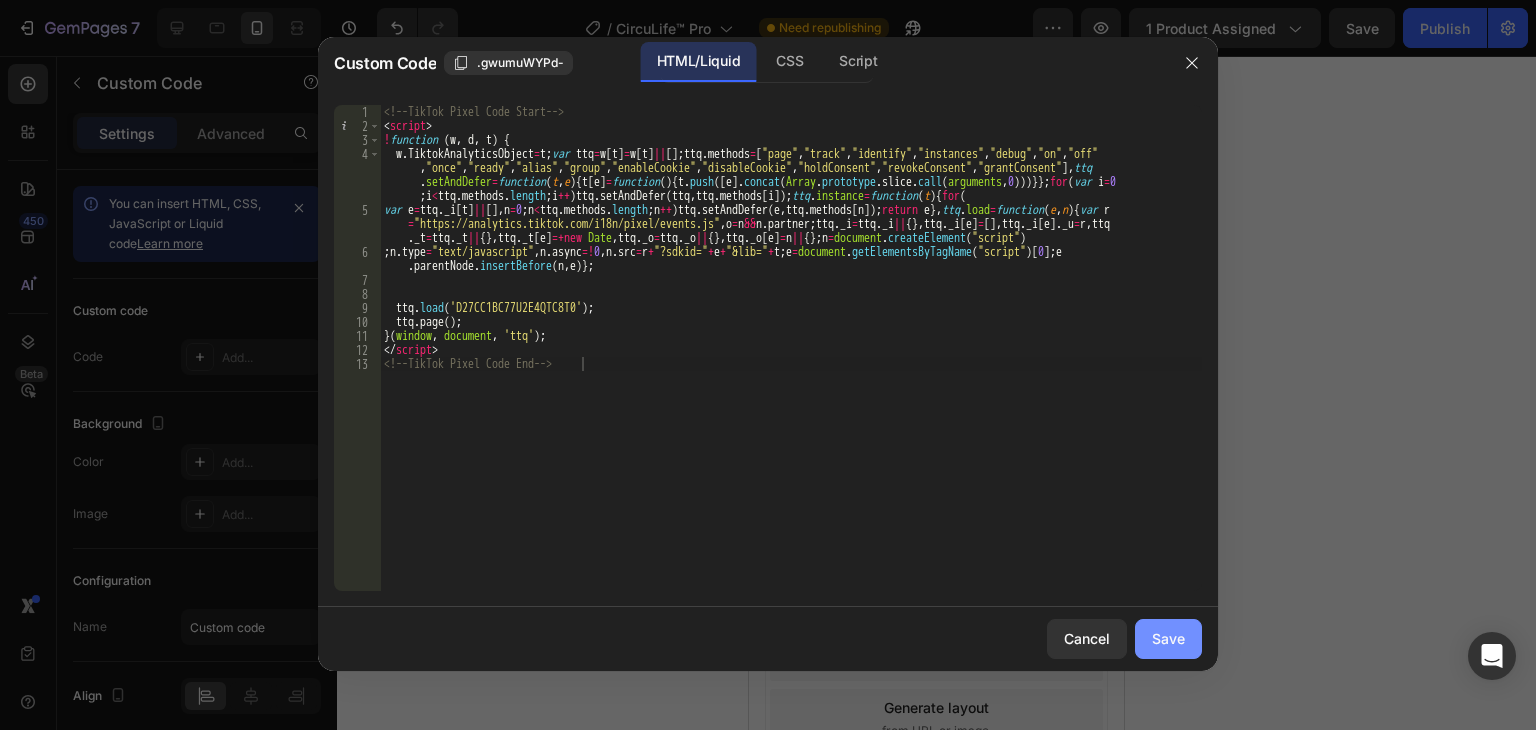 click on "Save" at bounding box center [1168, 638] 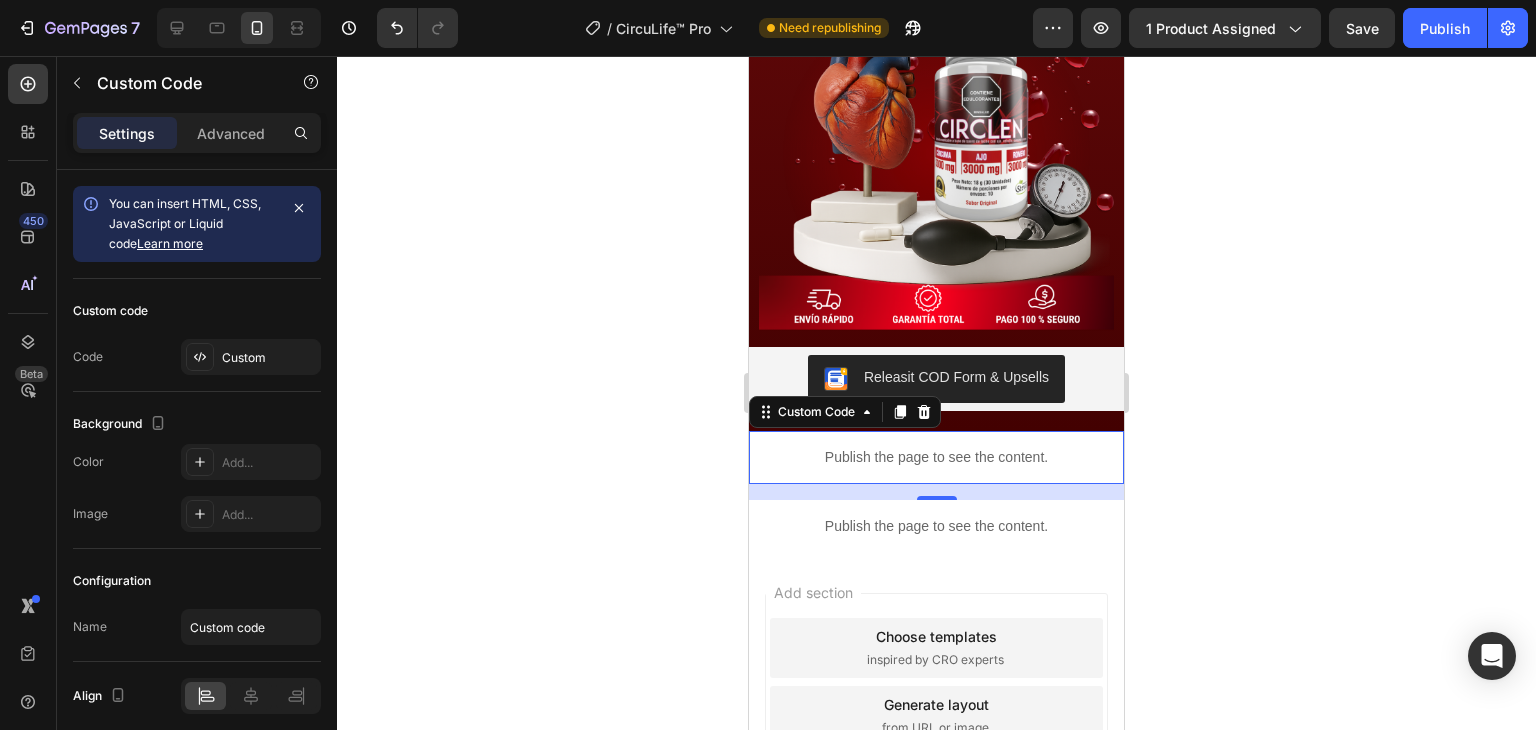 click on "Publish the page to see the content." at bounding box center [936, 457] 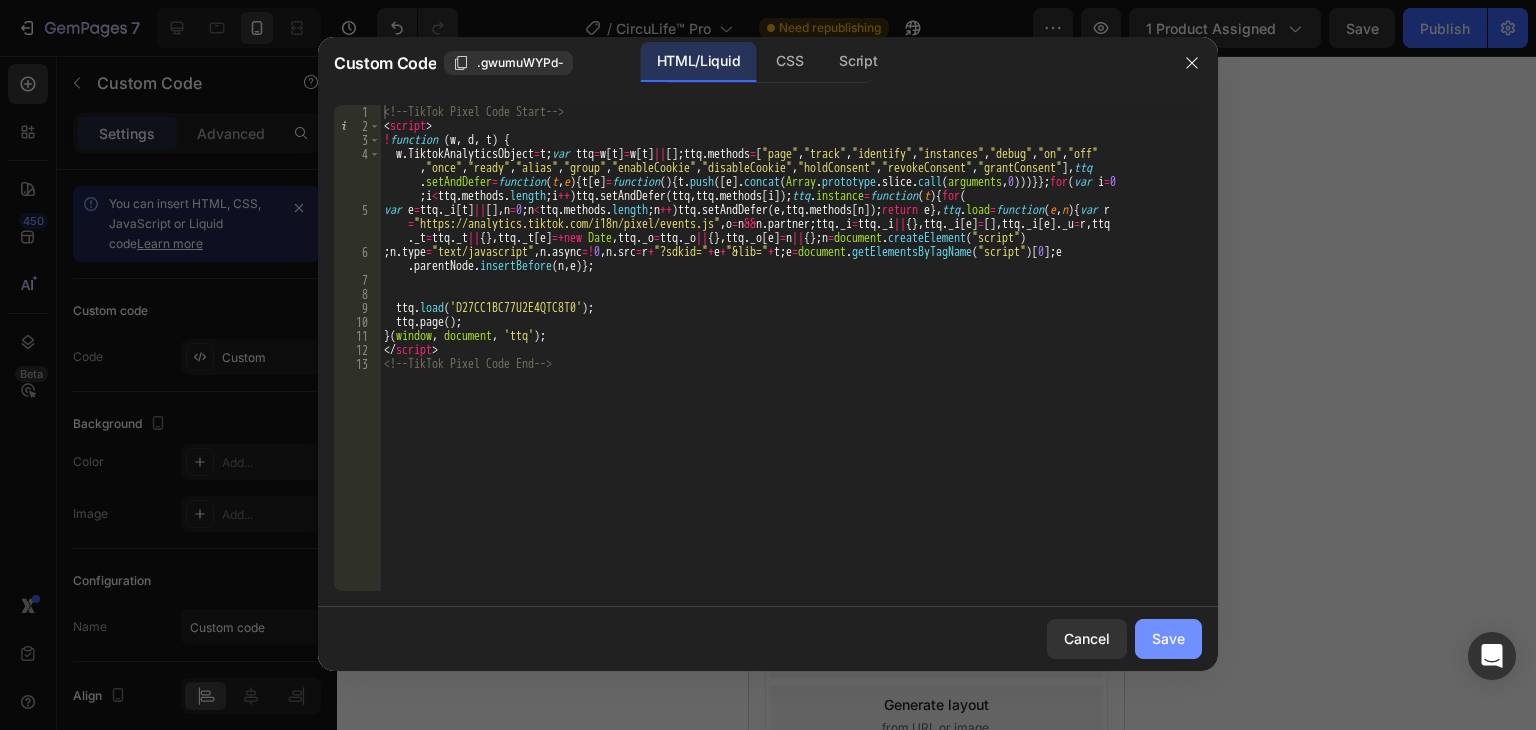 click on "Save" 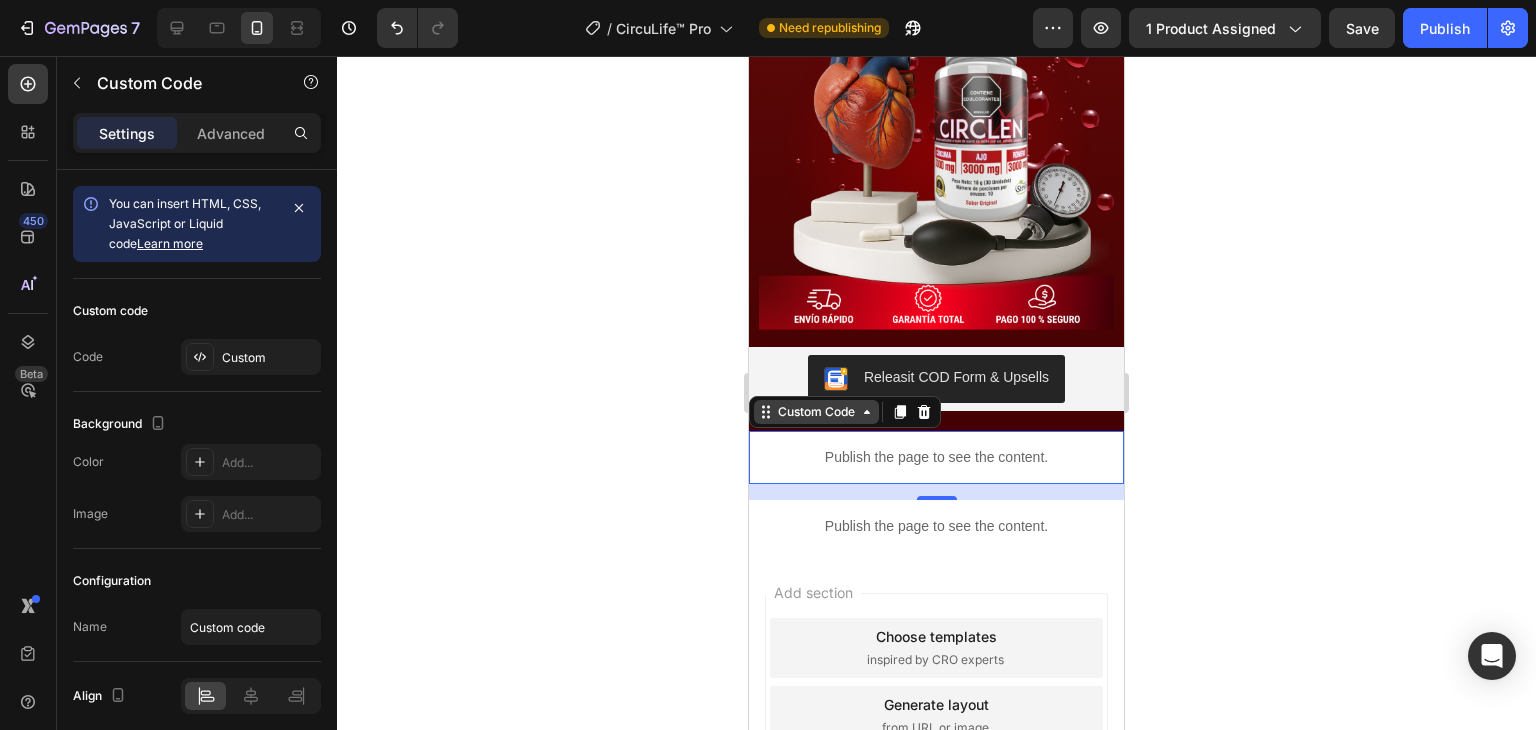 click 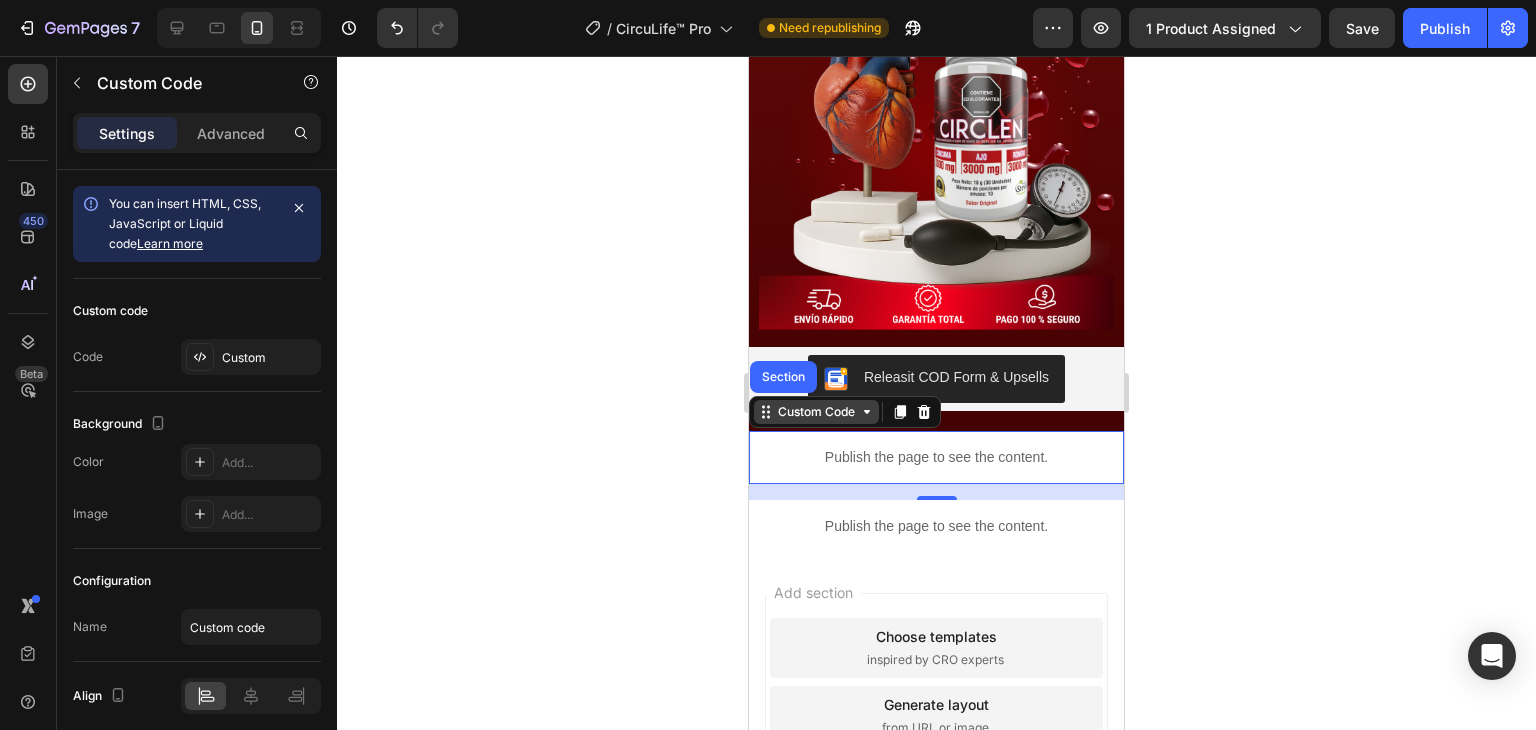 click on "Custom Code" at bounding box center (816, 412) 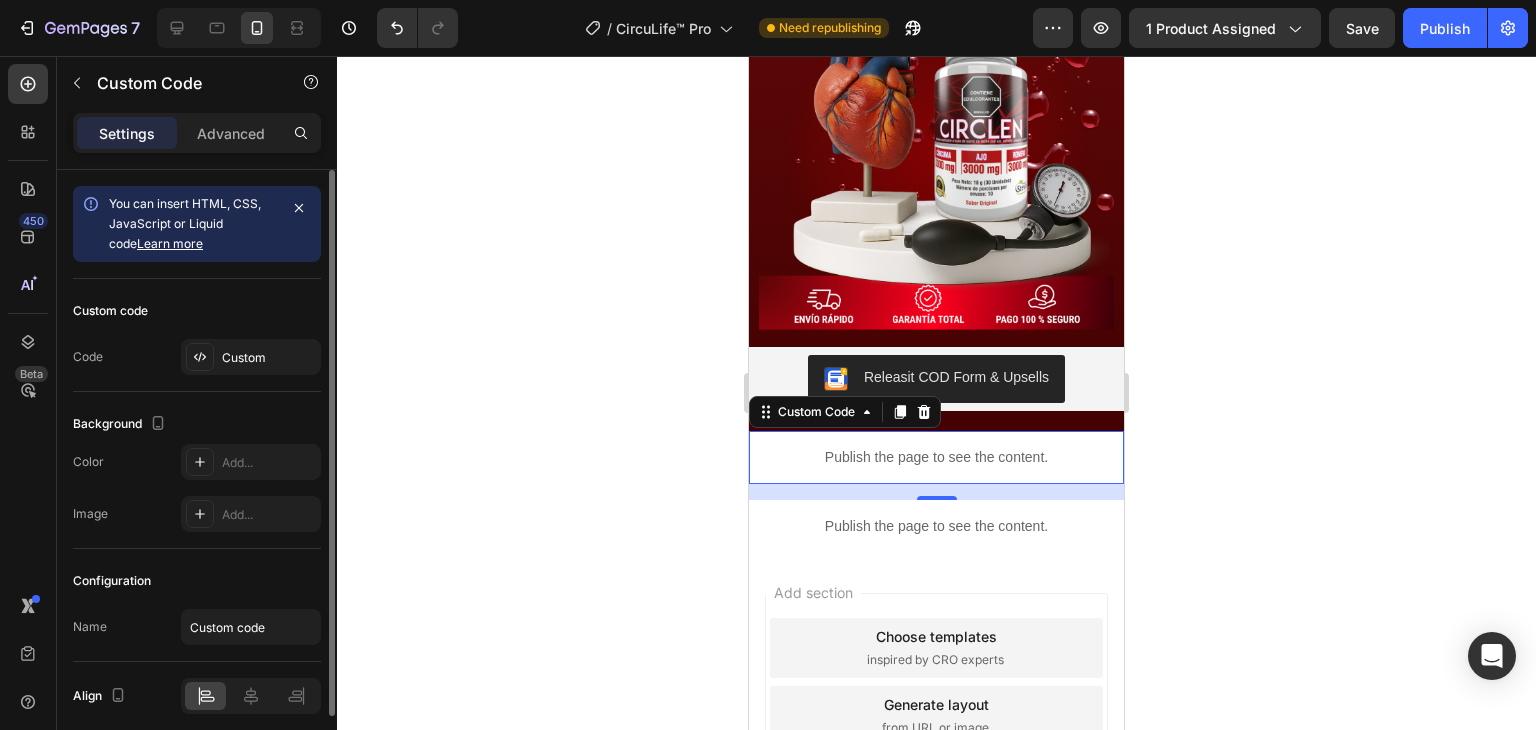 click on "Code Custom" at bounding box center [197, 357] 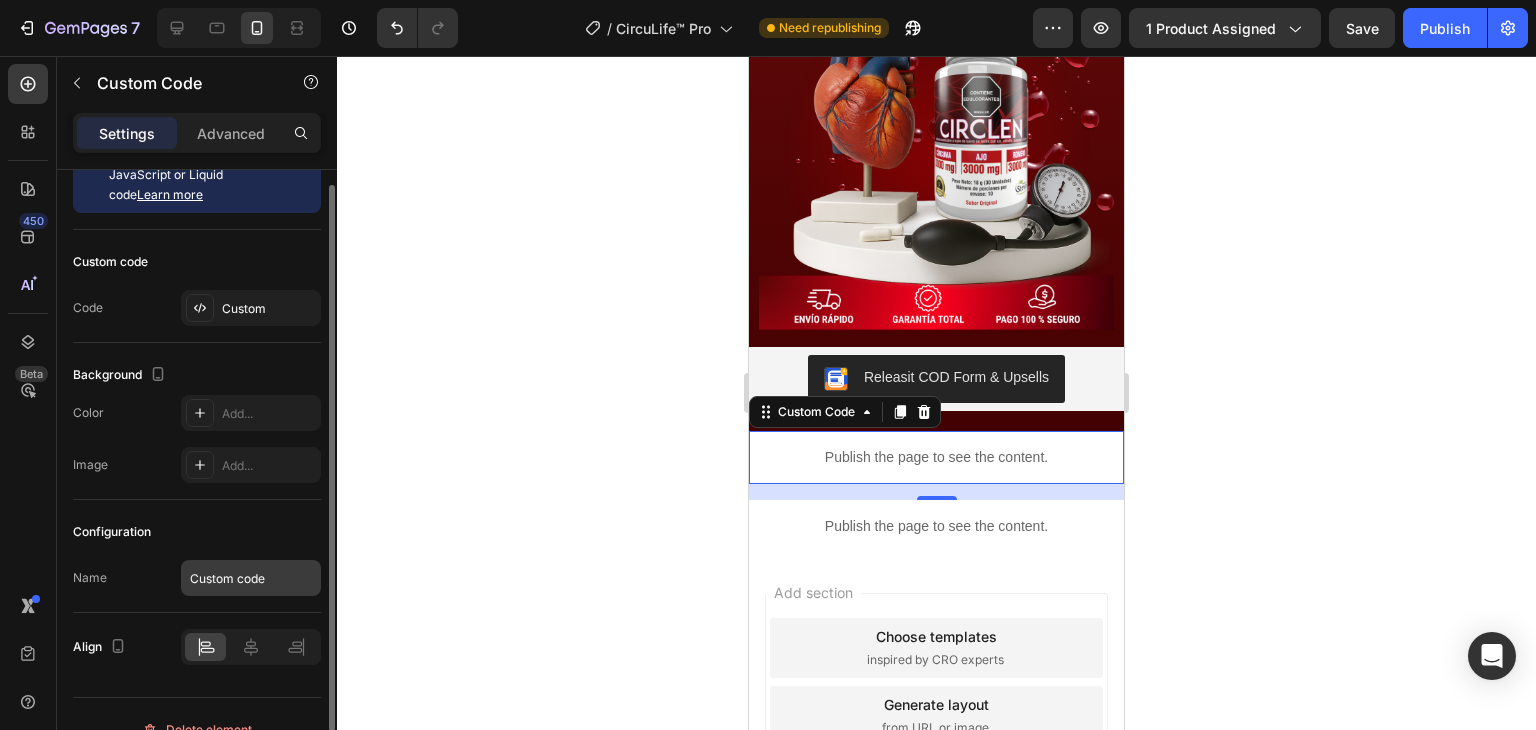 scroll, scrollTop: 24, scrollLeft: 0, axis: vertical 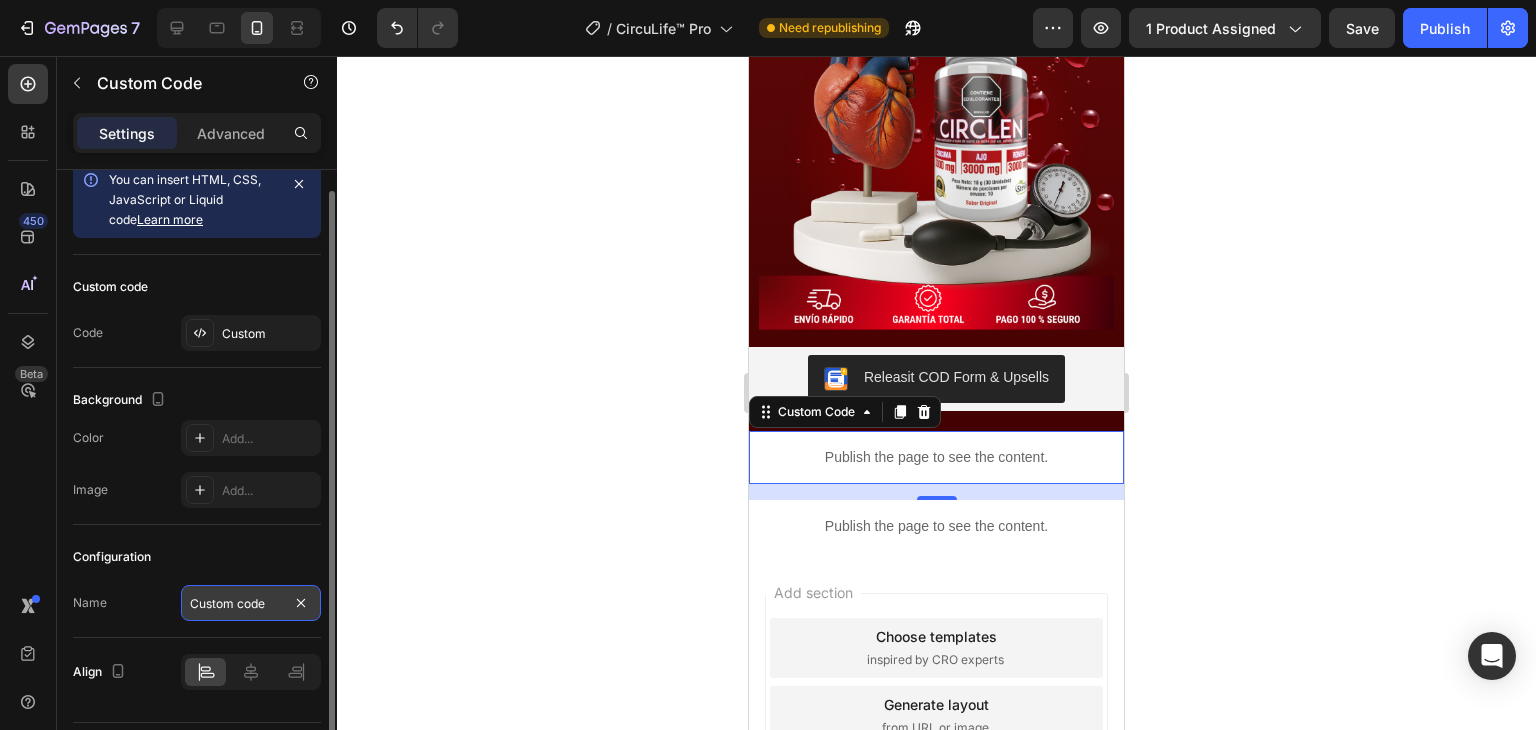 click on "Custom code" at bounding box center [251, 603] 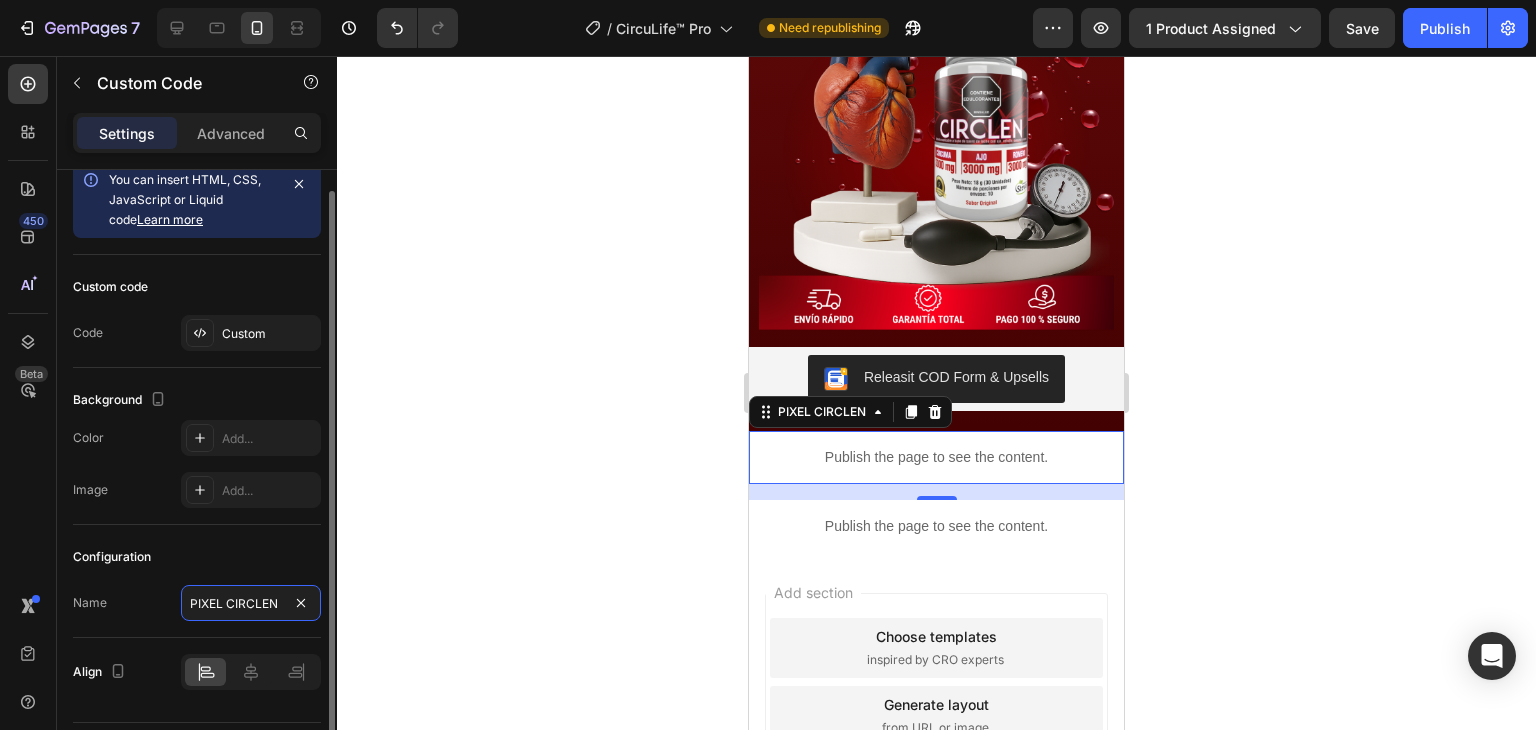 type on "PIXEL CIRCLEN" 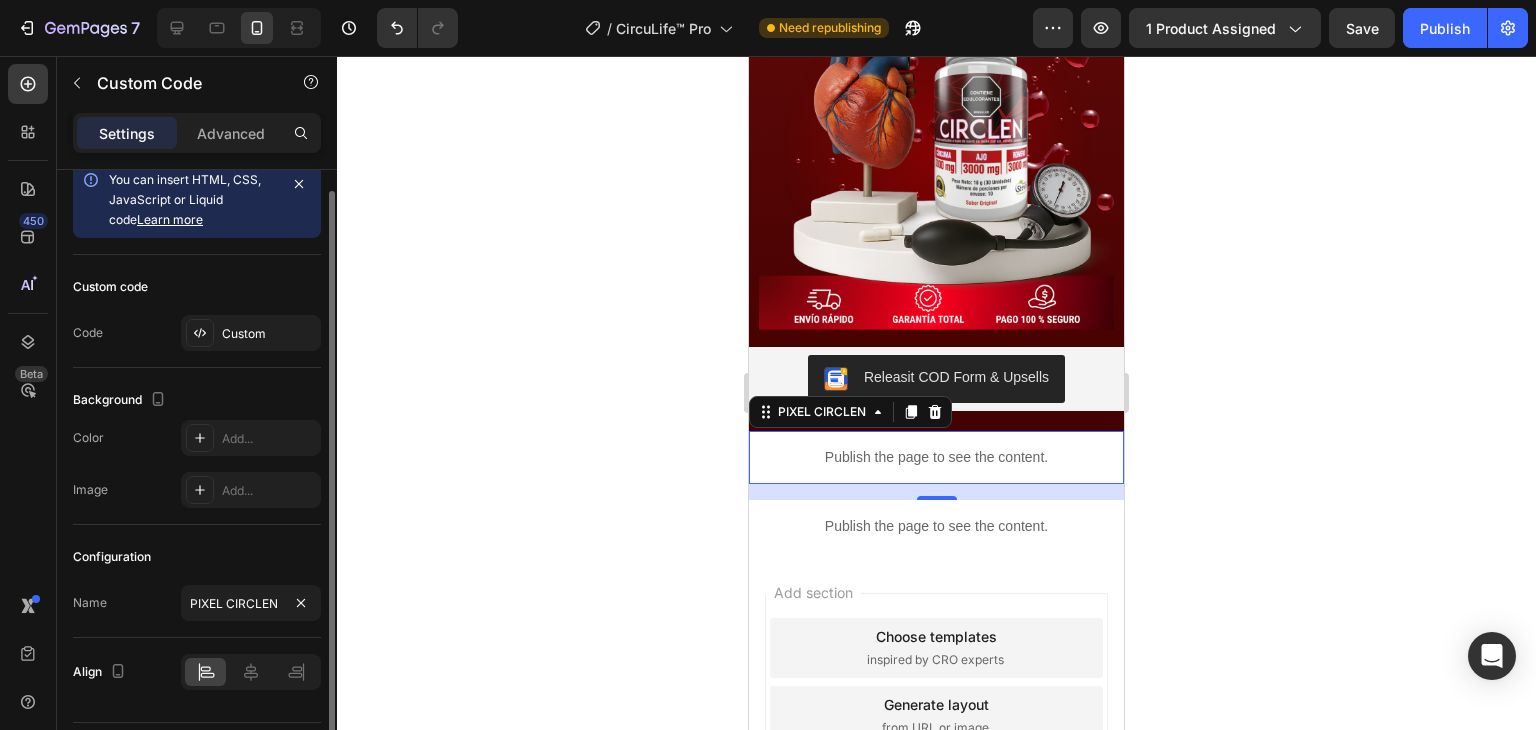 click on "Configuration" at bounding box center [197, 557] 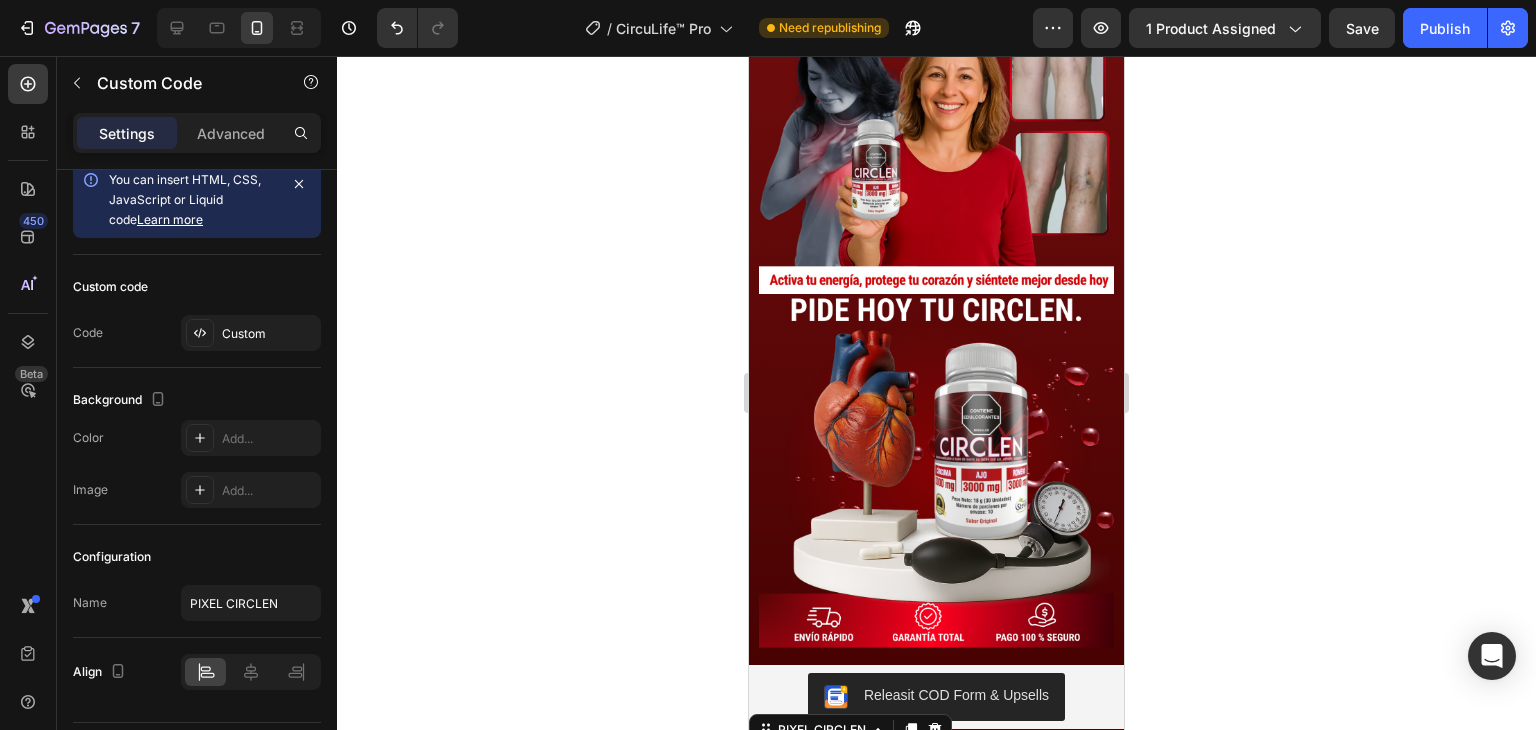 scroll, scrollTop: 4017, scrollLeft: 0, axis: vertical 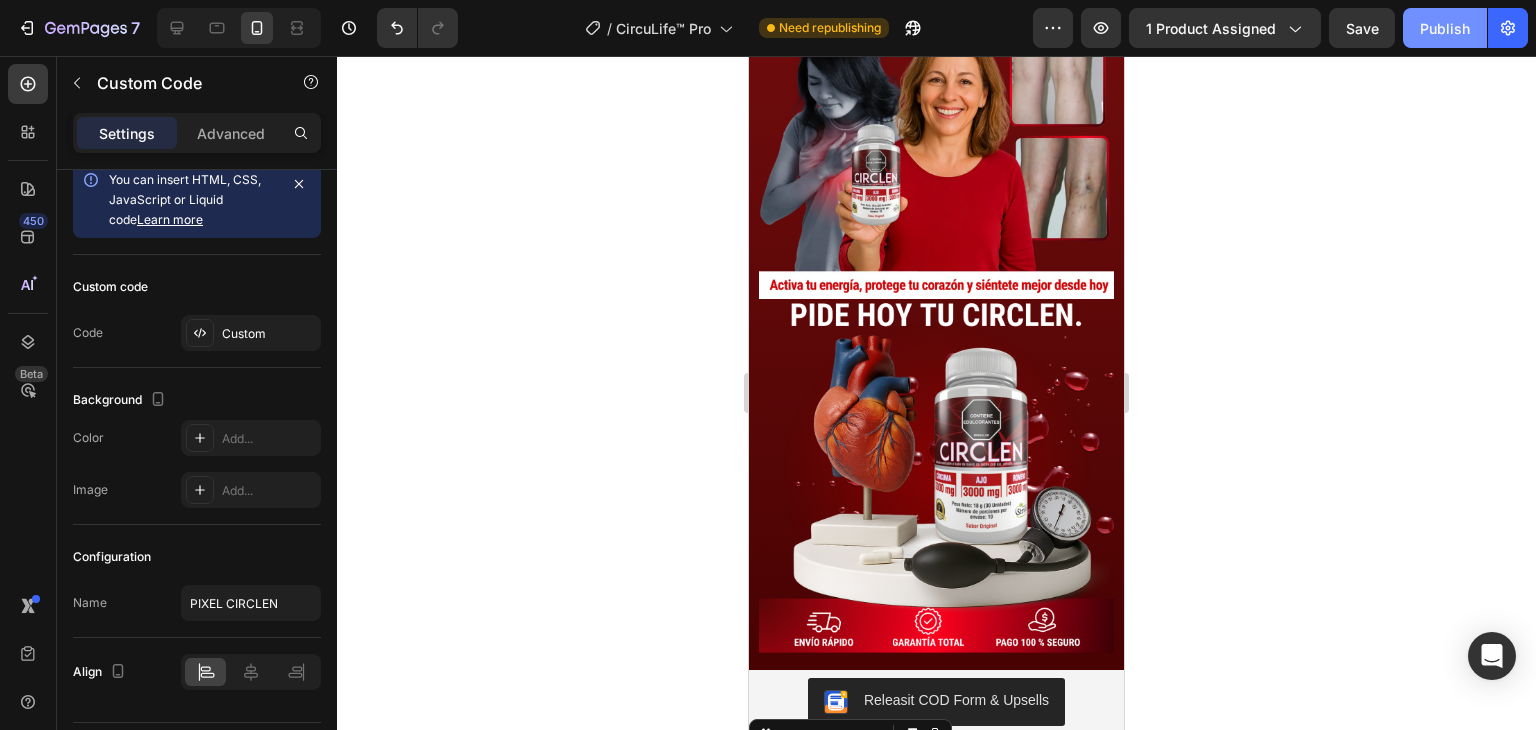 click on "Publish" at bounding box center [1445, 28] 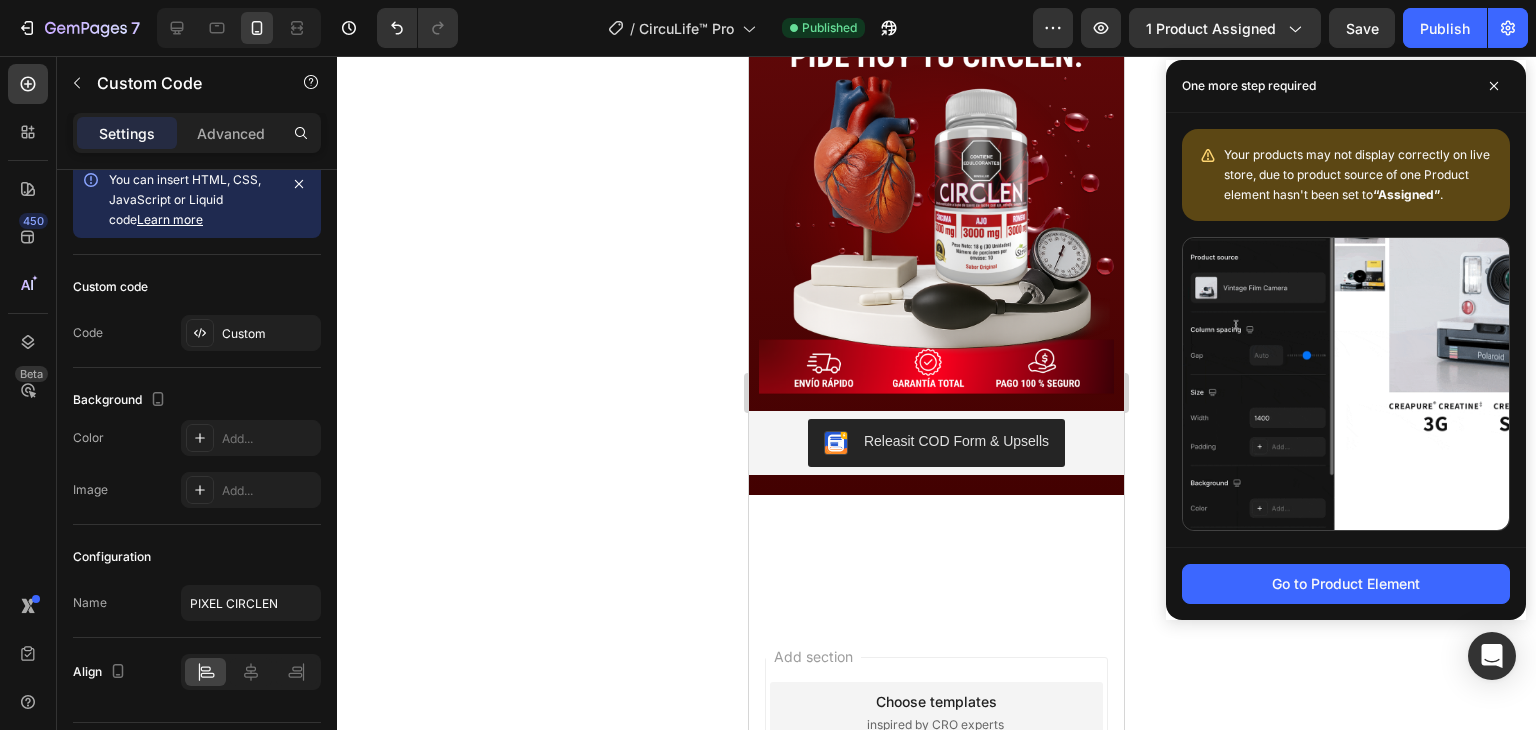 scroll, scrollTop: 4409, scrollLeft: 0, axis: vertical 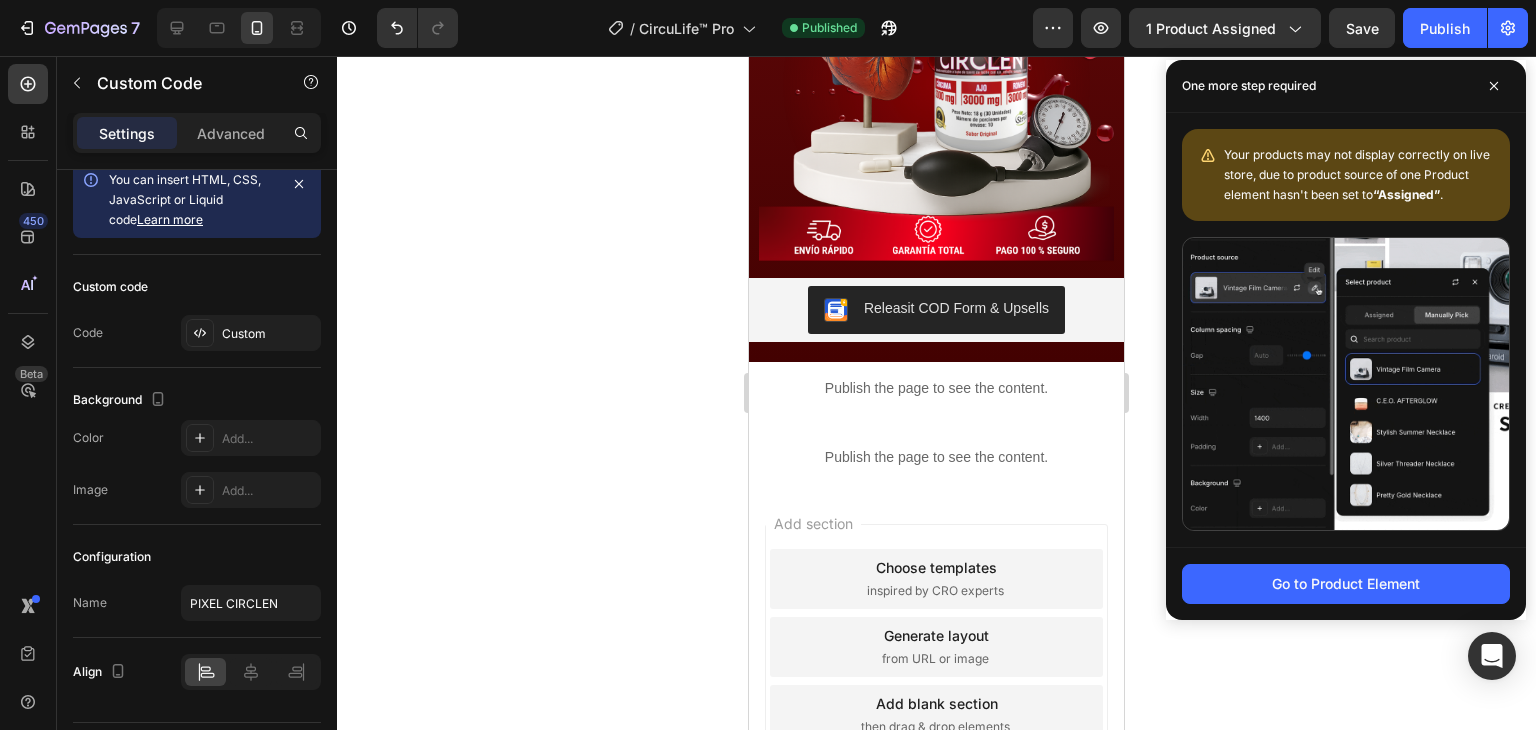 click on "Publish the page to see the content." at bounding box center (936, 388) 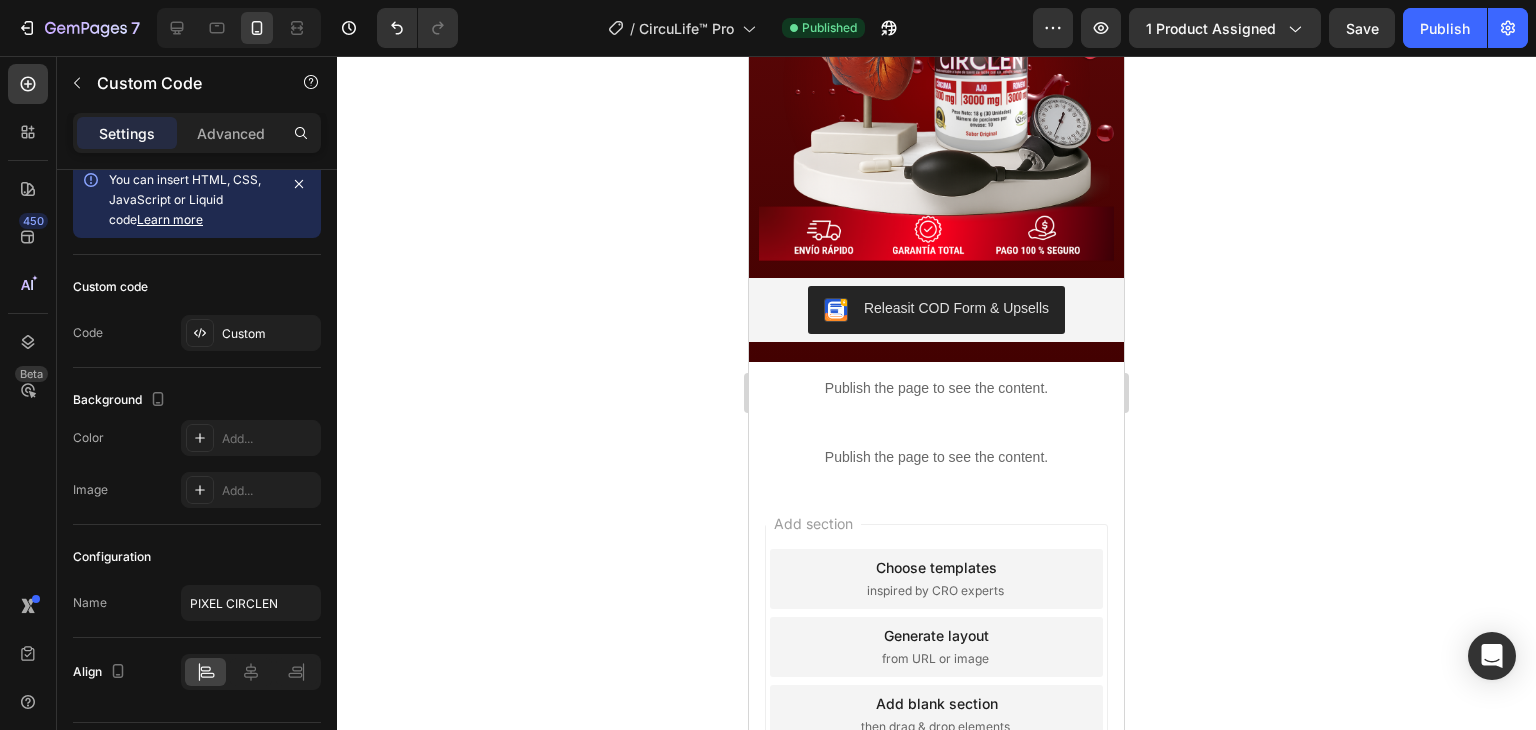 click on "Publish the page to see the content." at bounding box center (936, 388) 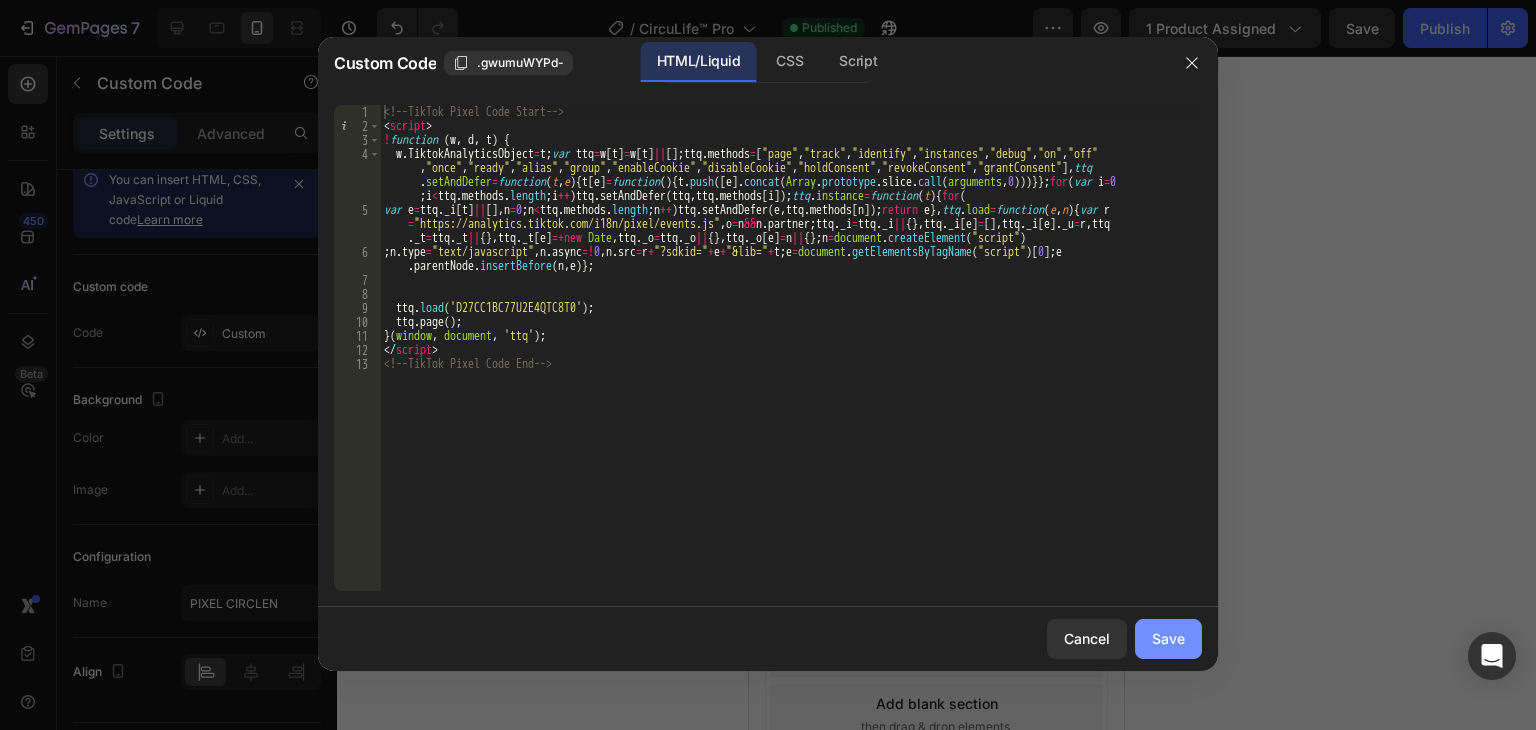 click on "Save" 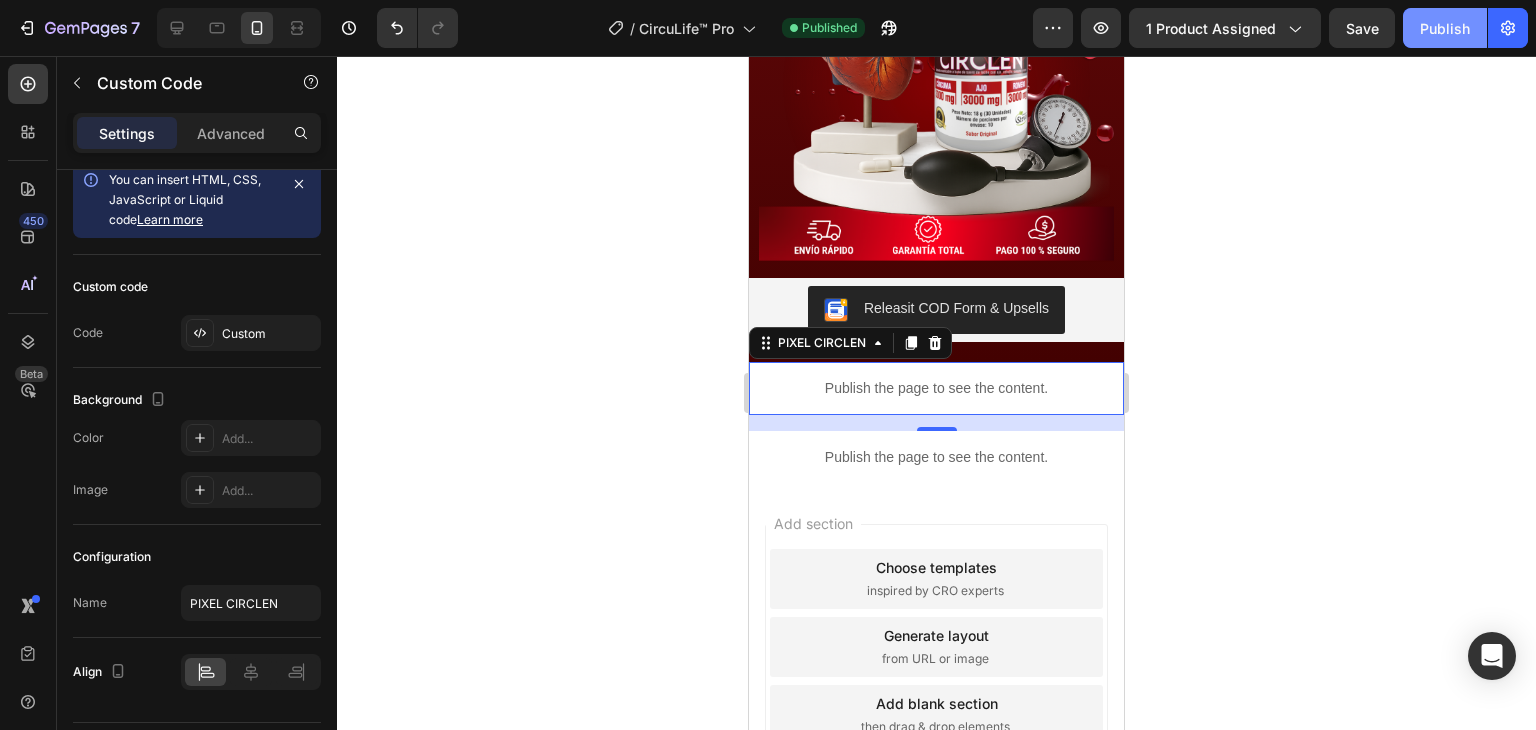 click on "Publish" at bounding box center [1445, 28] 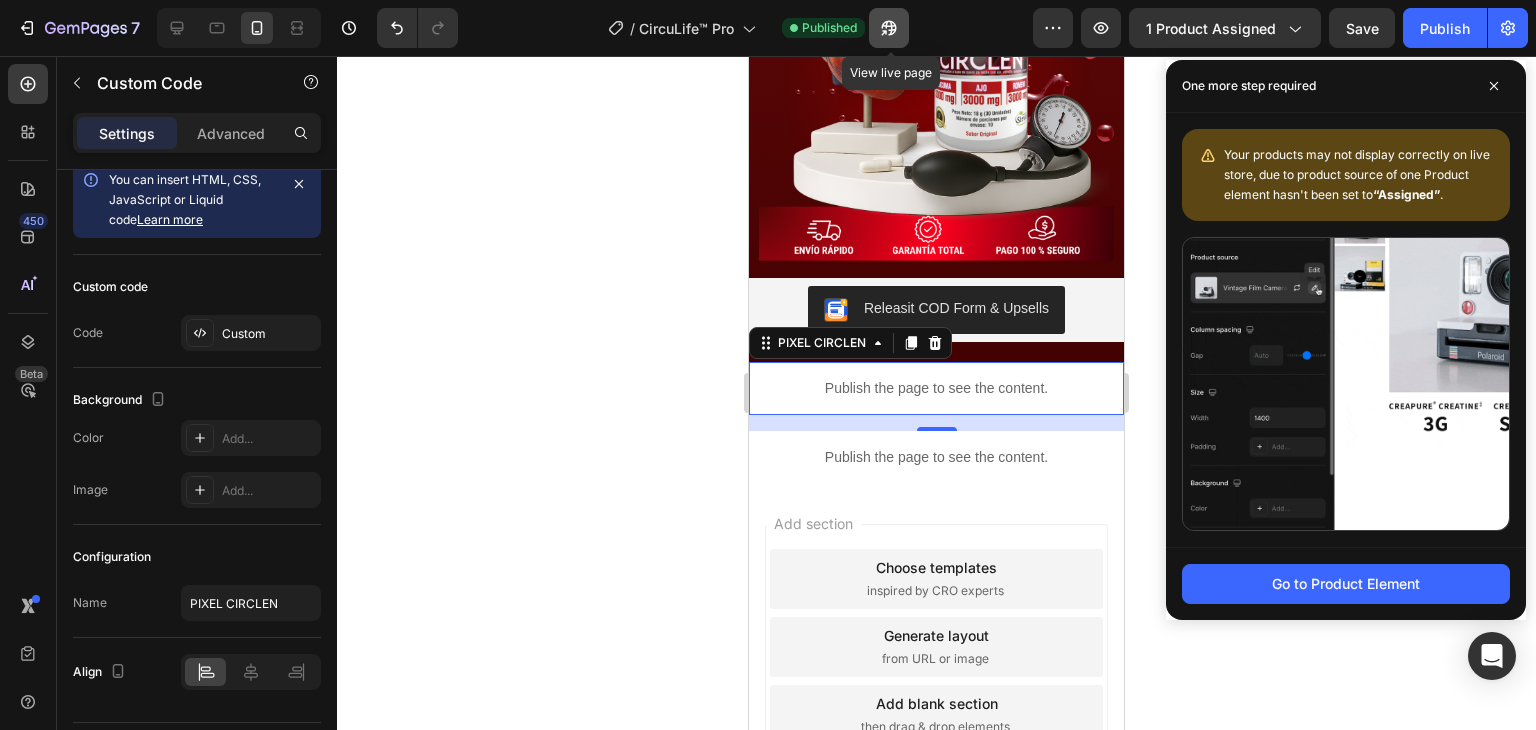 click 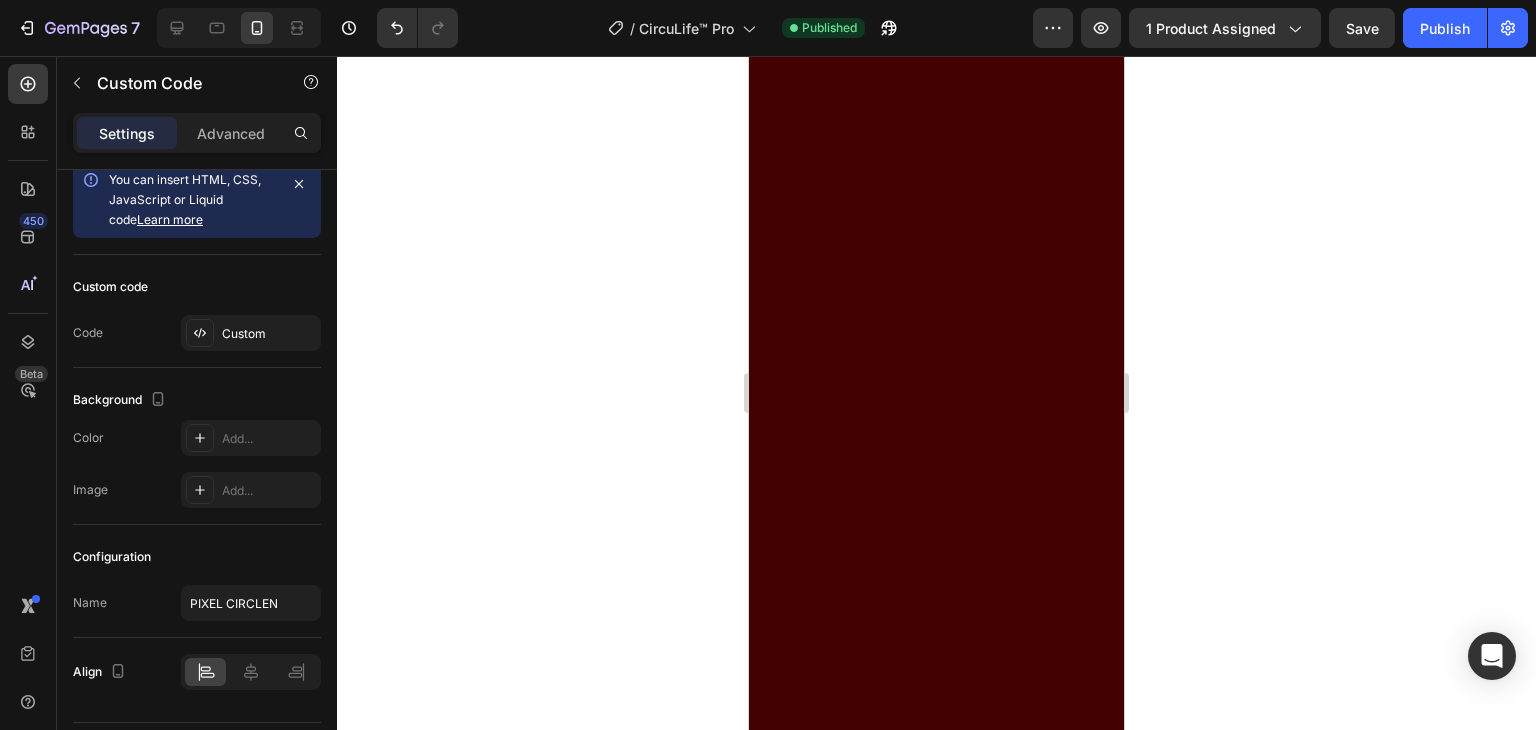 scroll, scrollTop: 0, scrollLeft: 0, axis: both 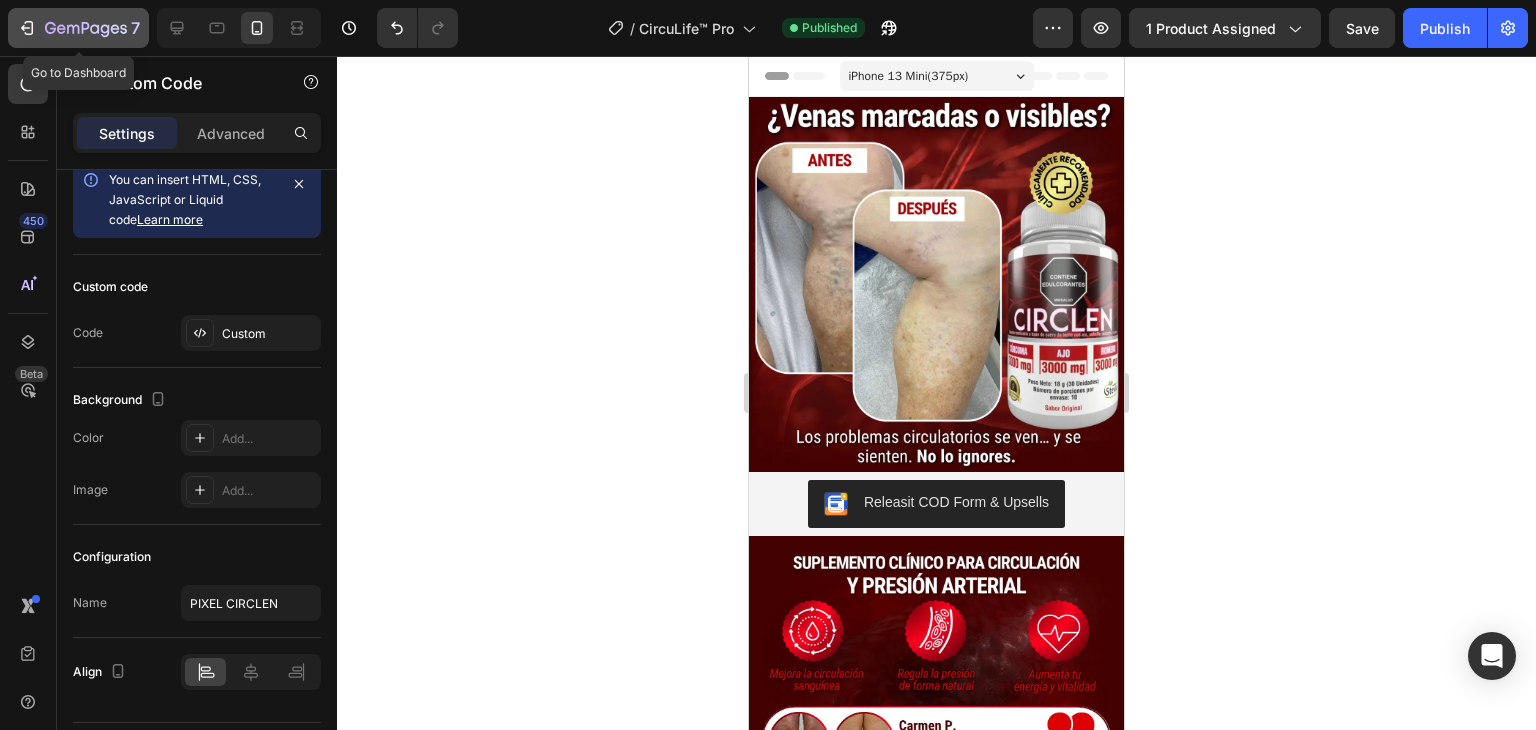 click 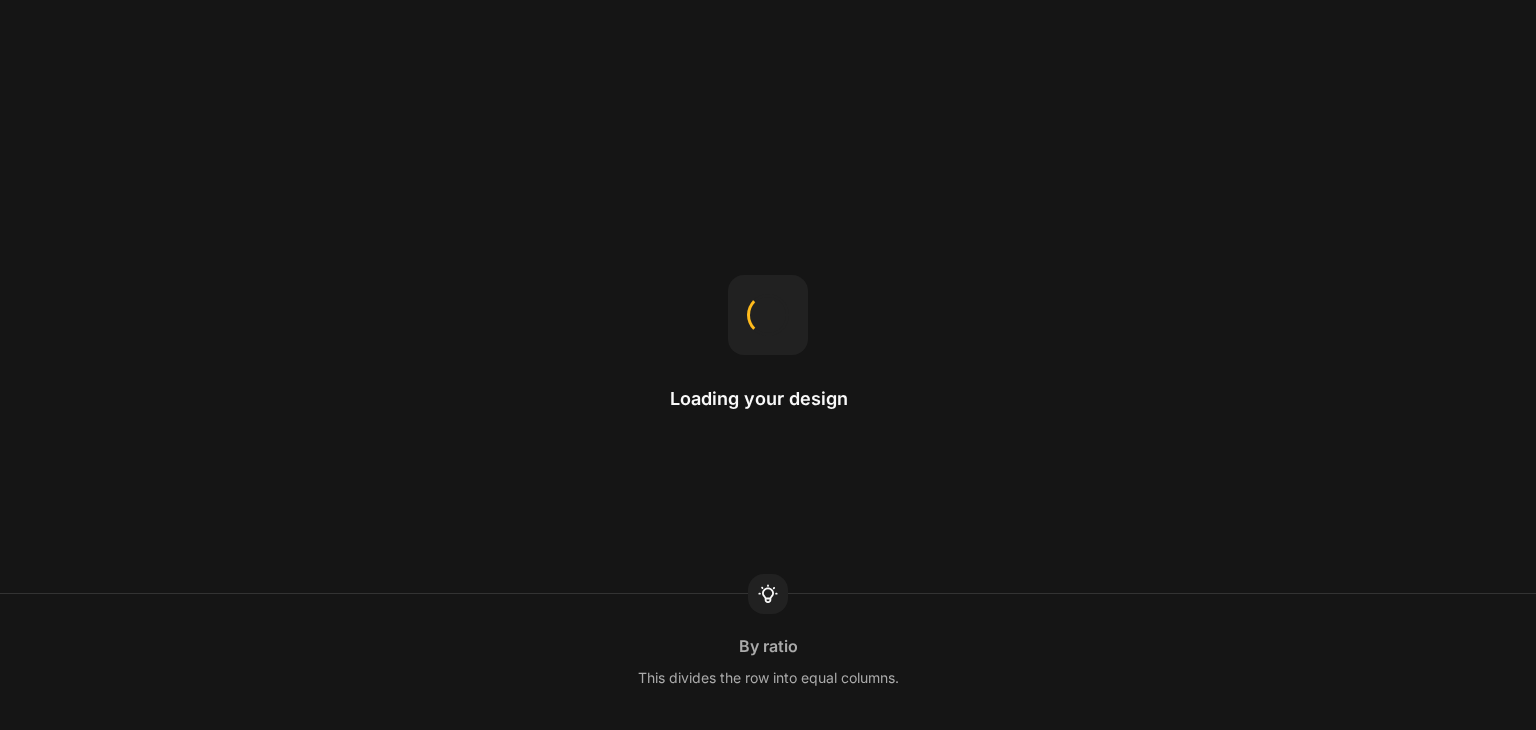 scroll, scrollTop: 0, scrollLeft: 0, axis: both 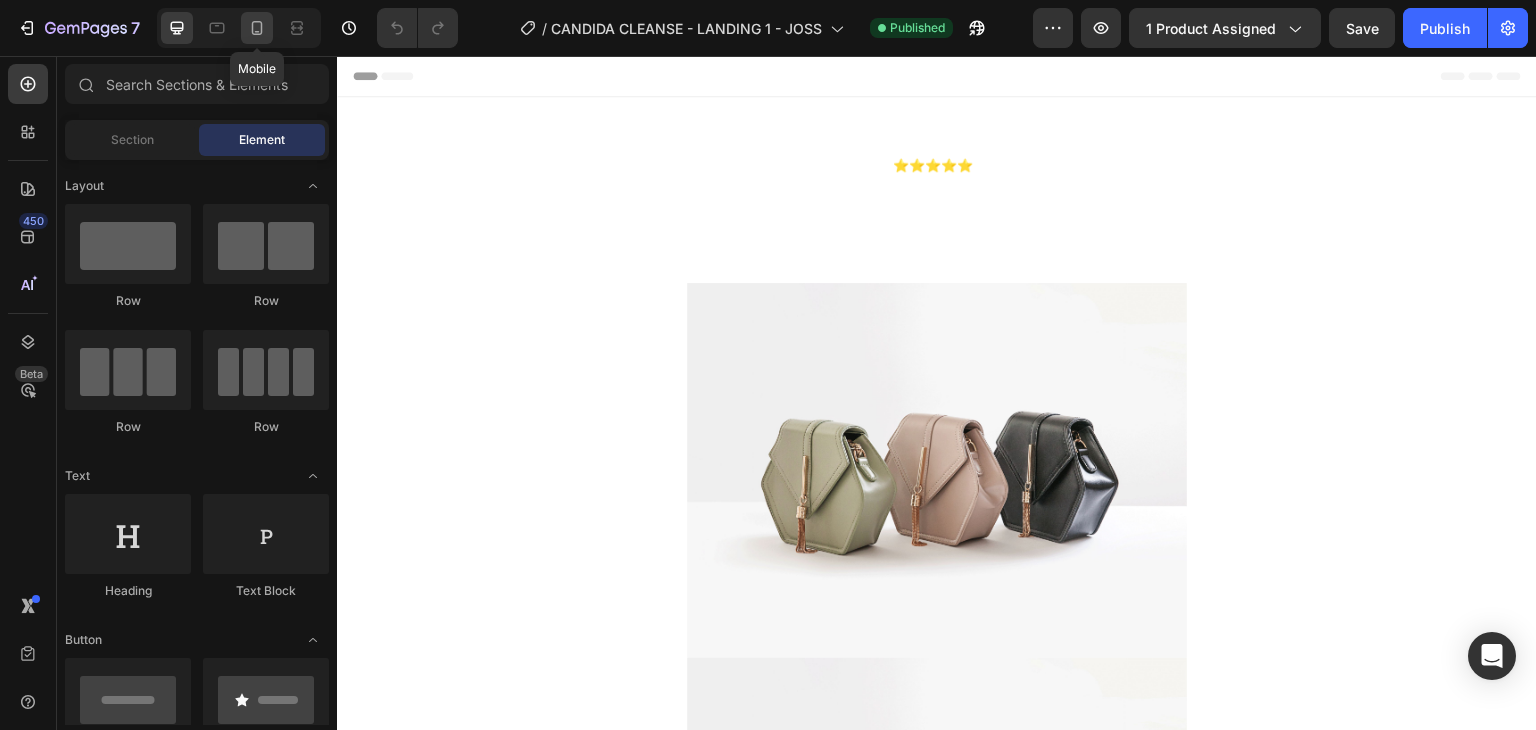 click 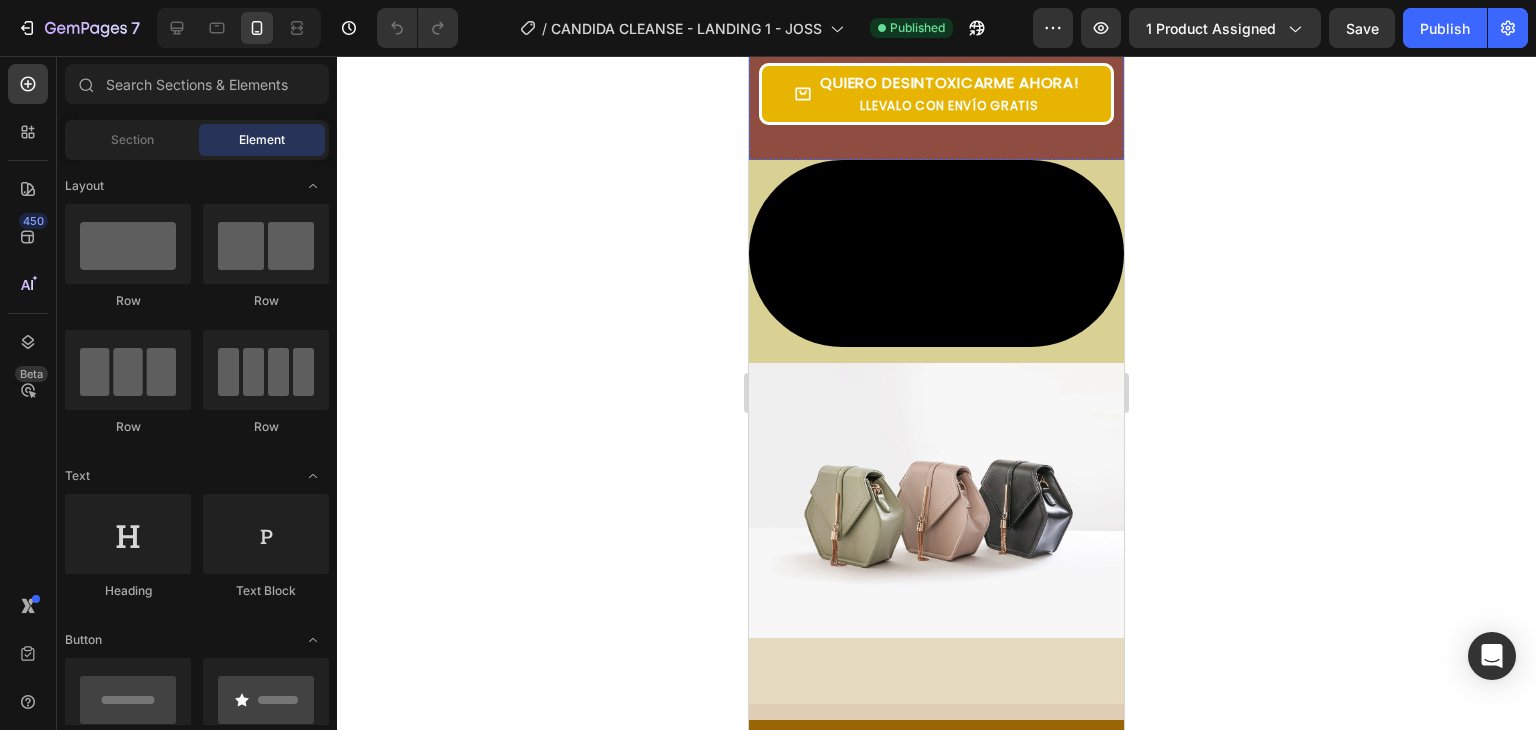 scroll, scrollTop: 1052, scrollLeft: 0, axis: vertical 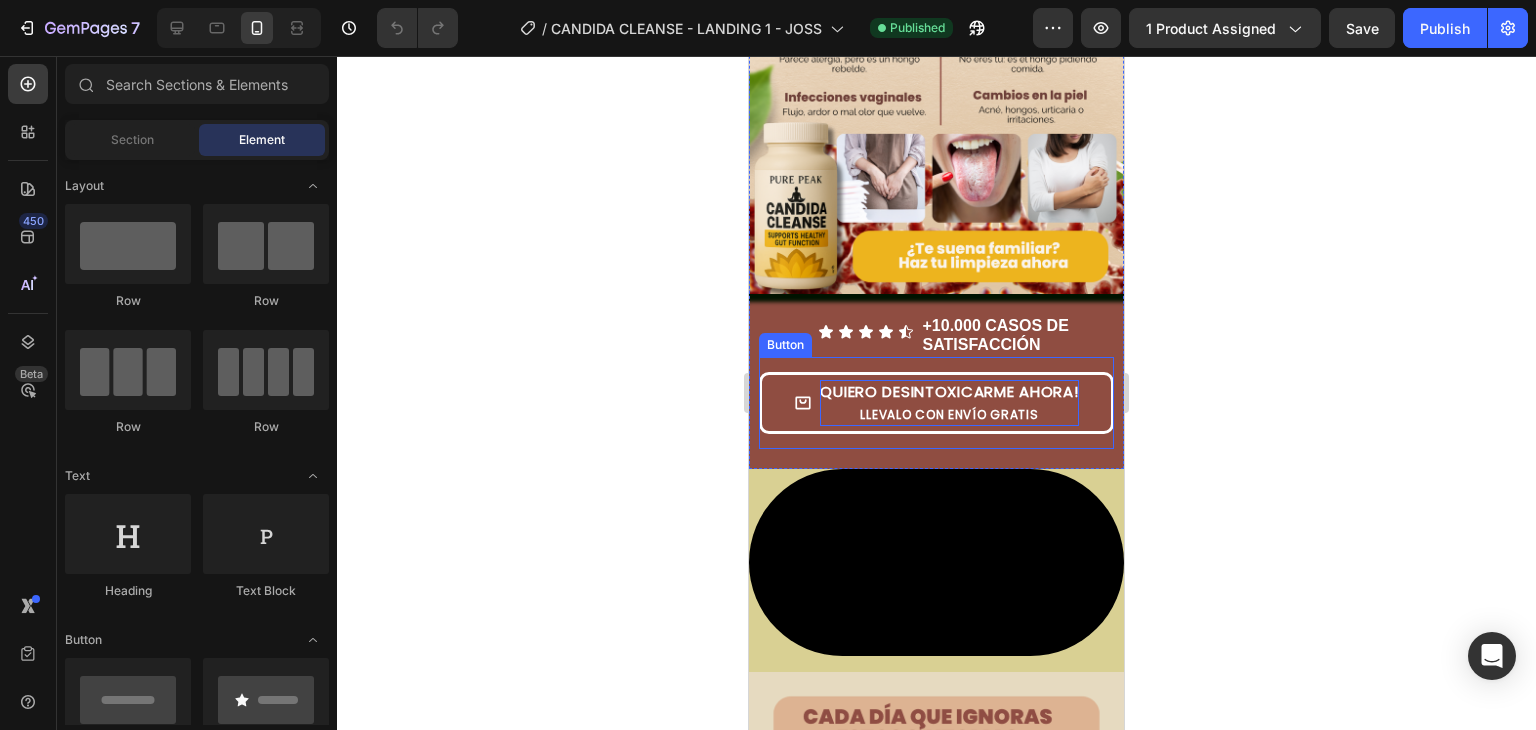 click on "LLEVALO CON ENVÍO GRATIS" at bounding box center (949, 414) 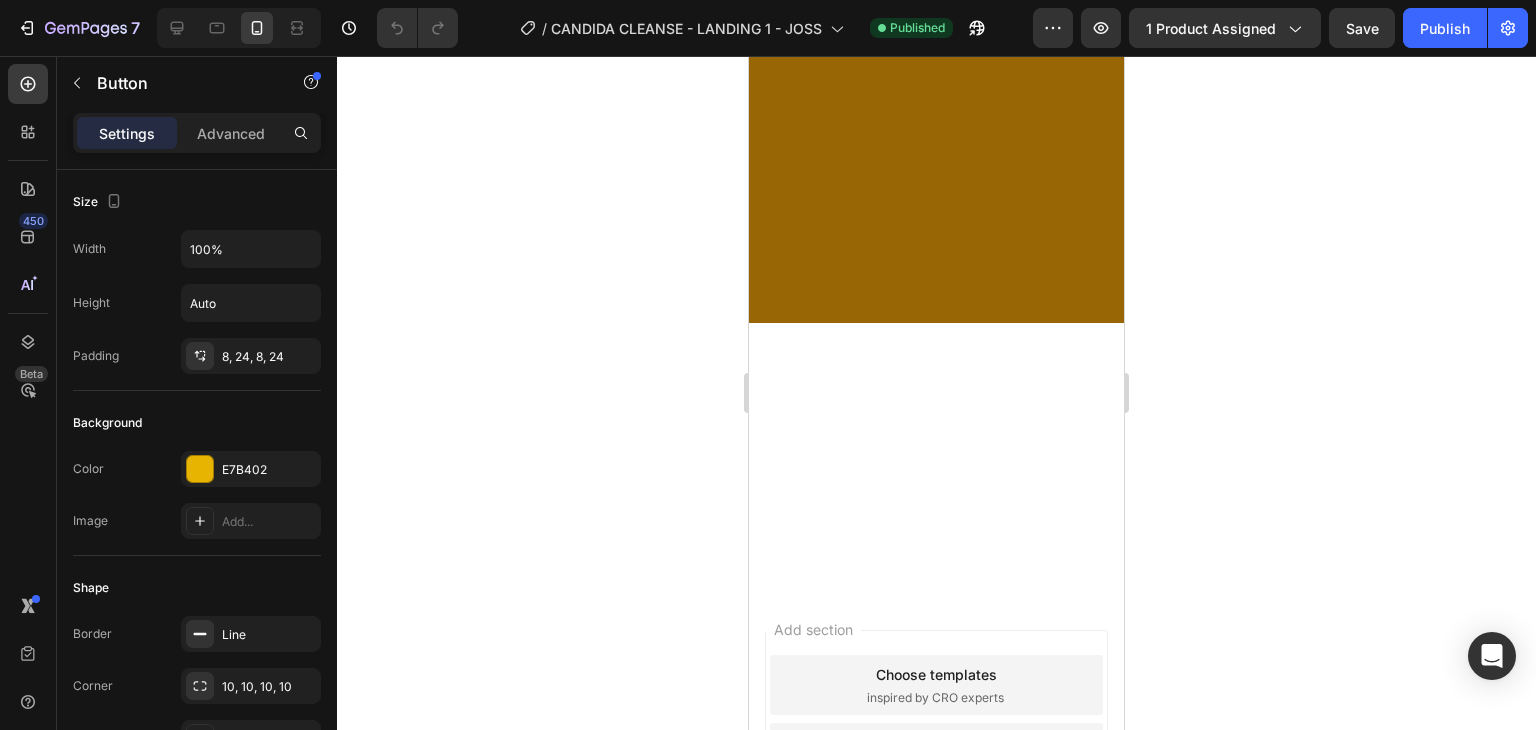 scroll, scrollTop: 2648, scrollLeft: 0, axis: vertical 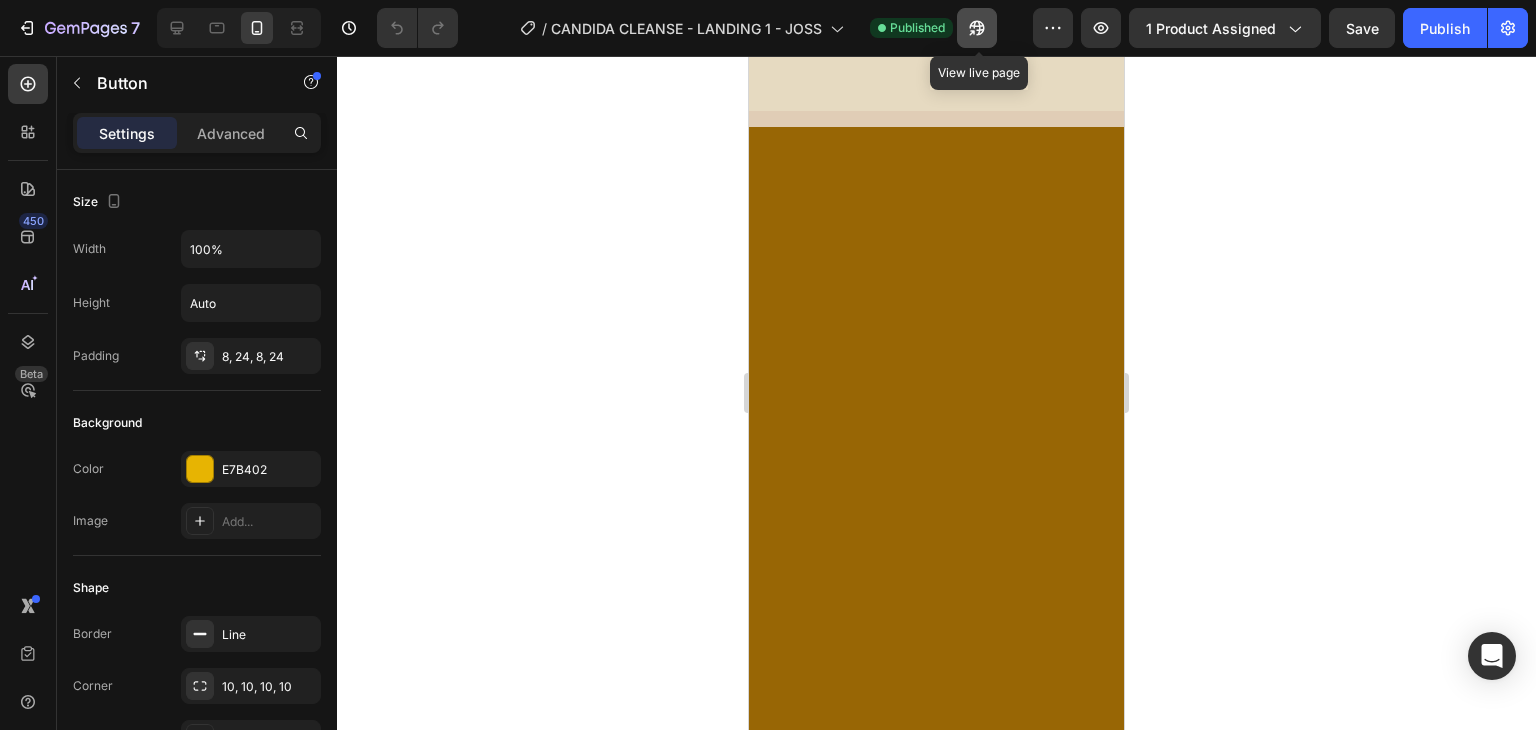 click 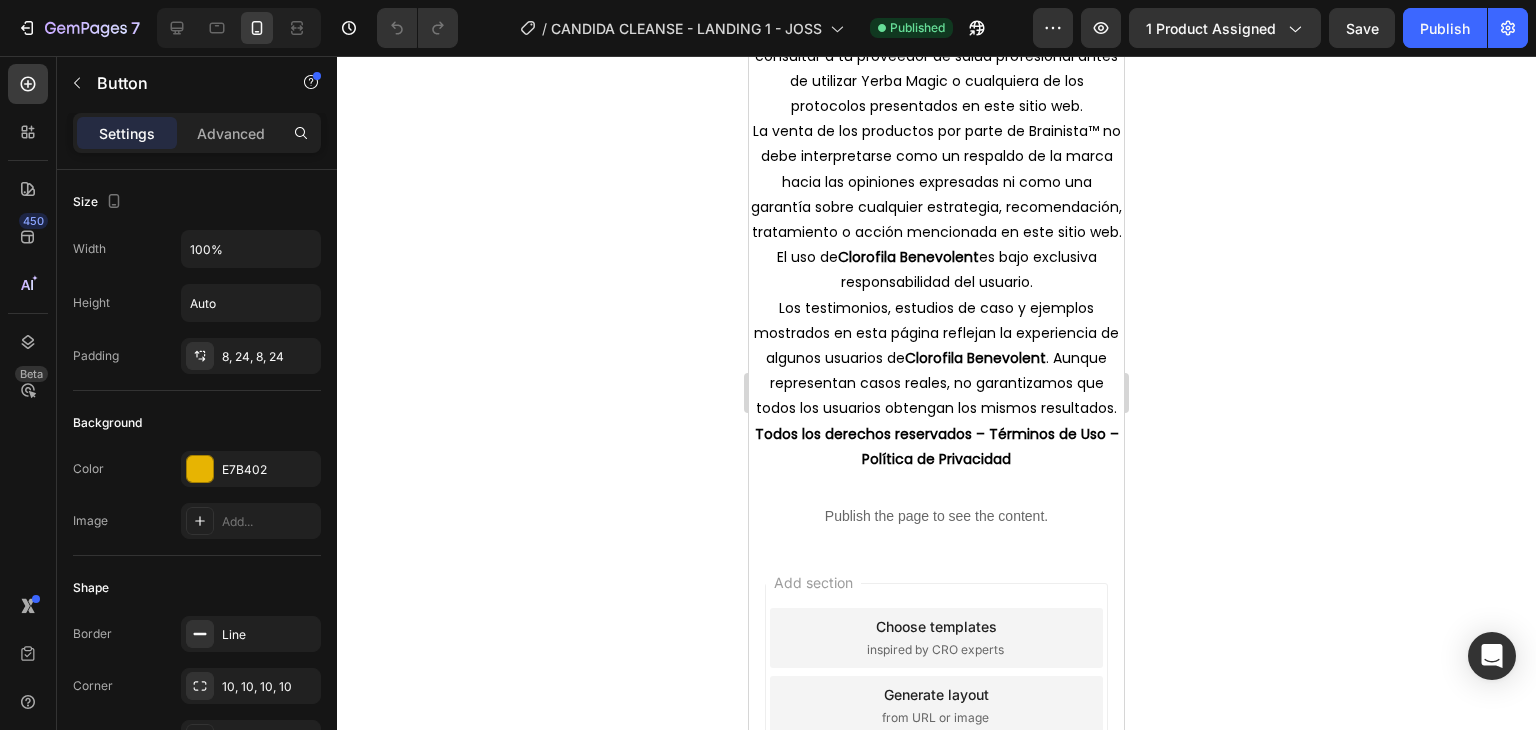 scroll, scrollTop: 8193, scrollLeft: 0, axis: vertical 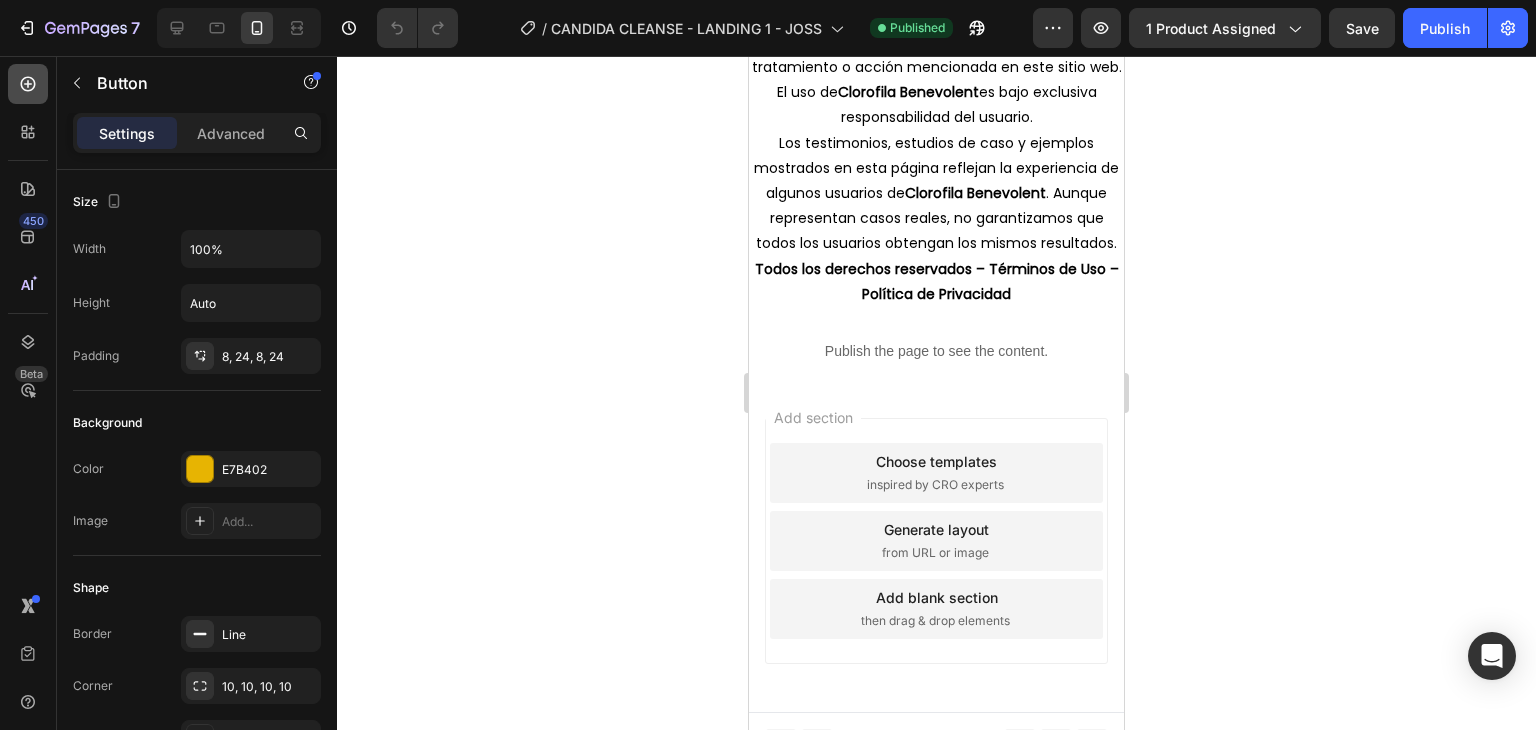 click 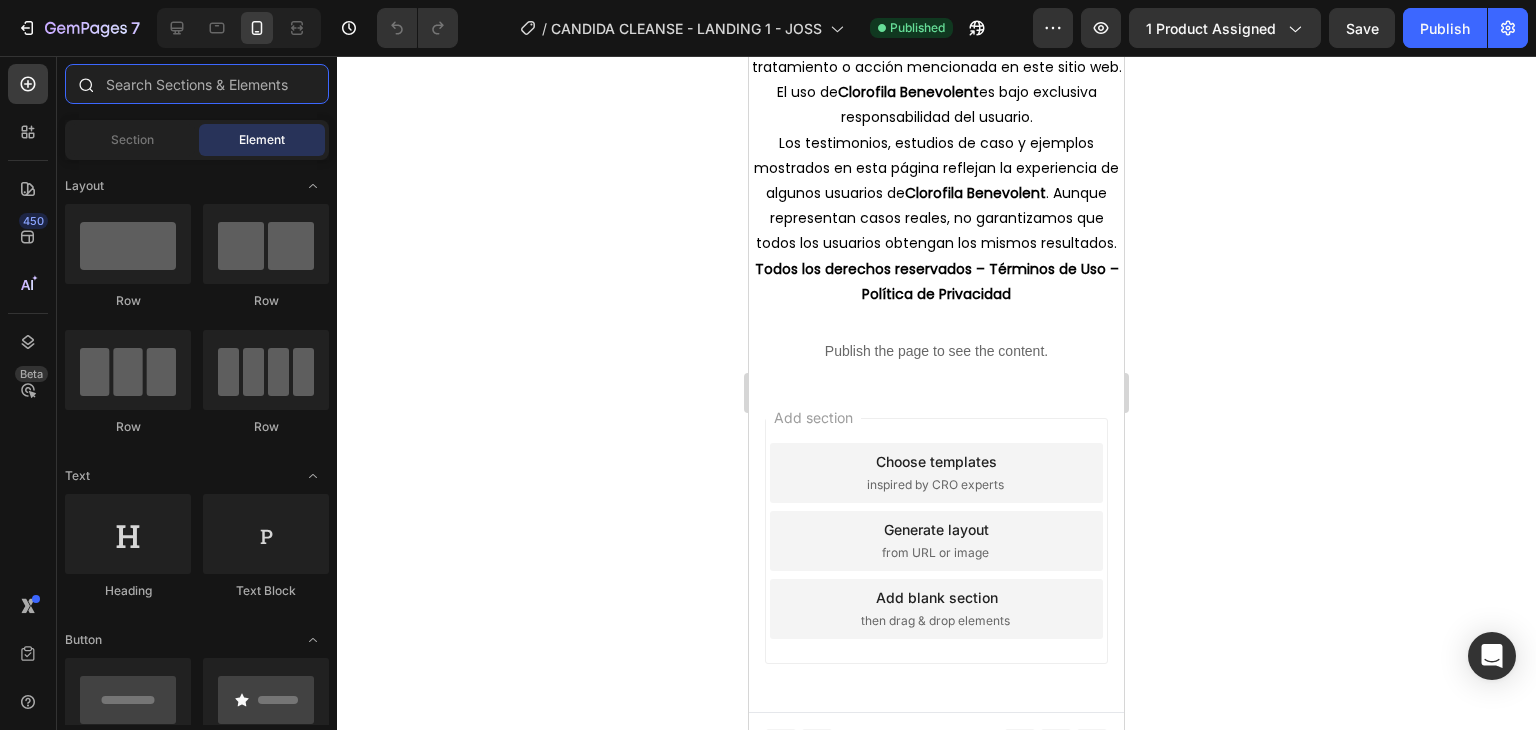 click at bounding box center [197, 84] 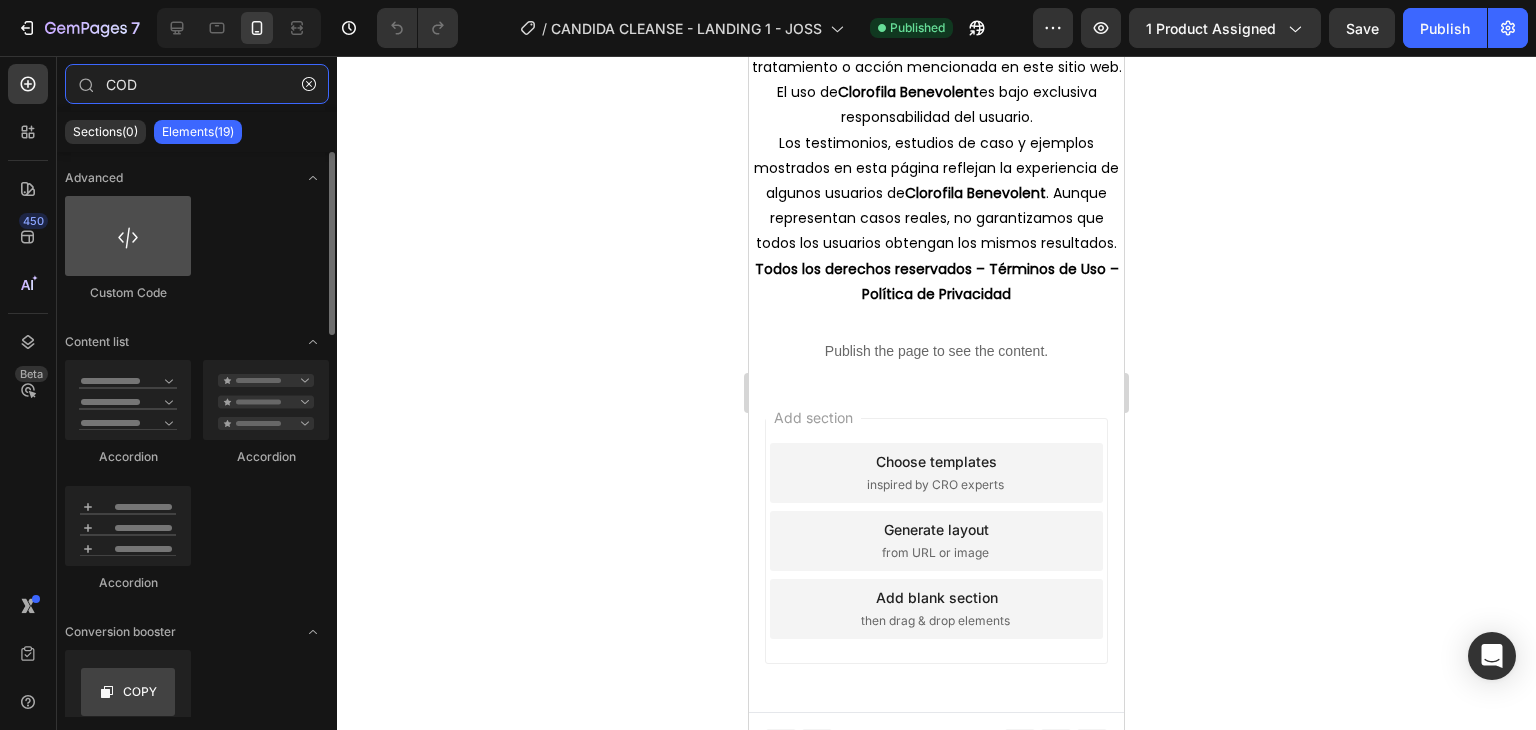 type on "COD" 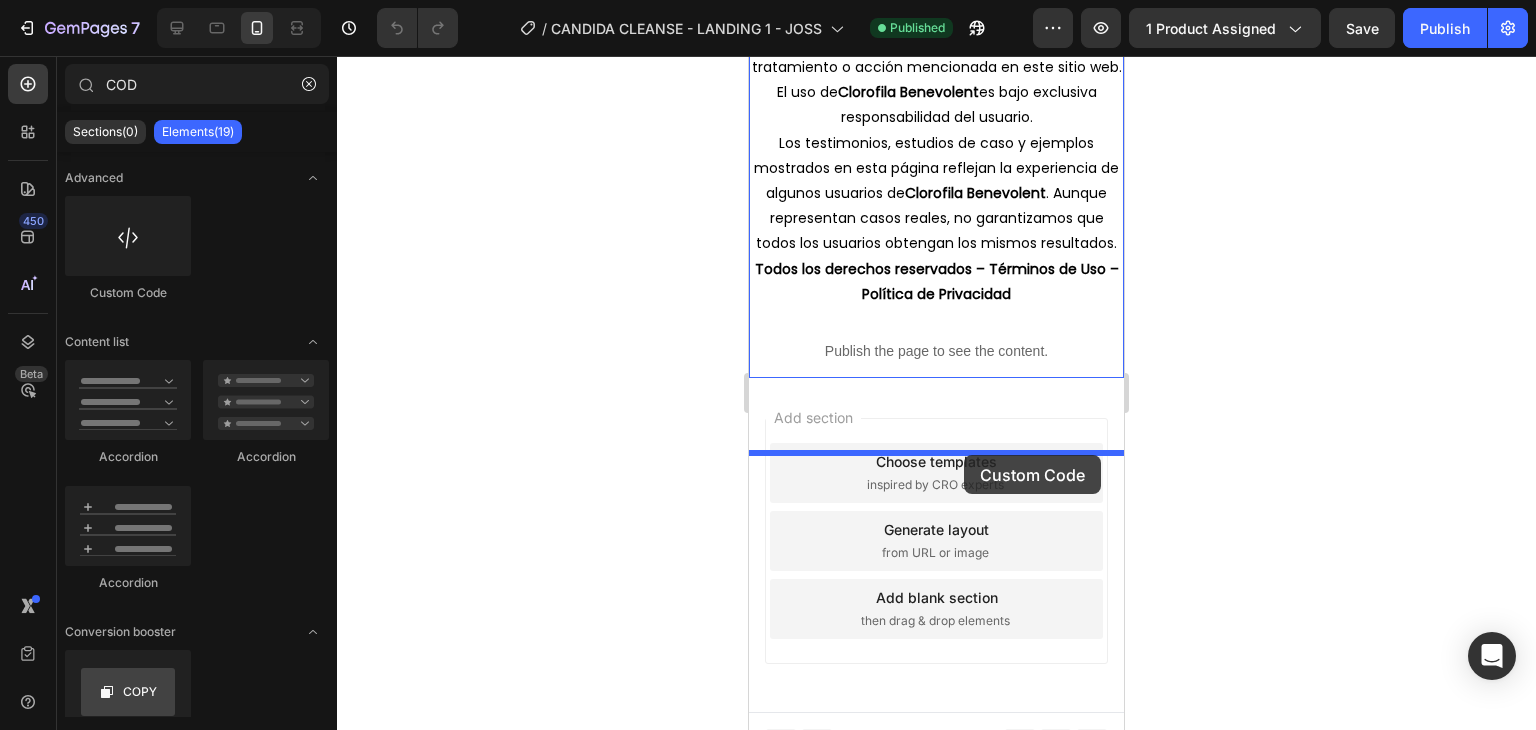 drag, startPoint x: 877, startPoint y: 285, endPoint x: 964, endPoint y: 455, distance: 190.96858 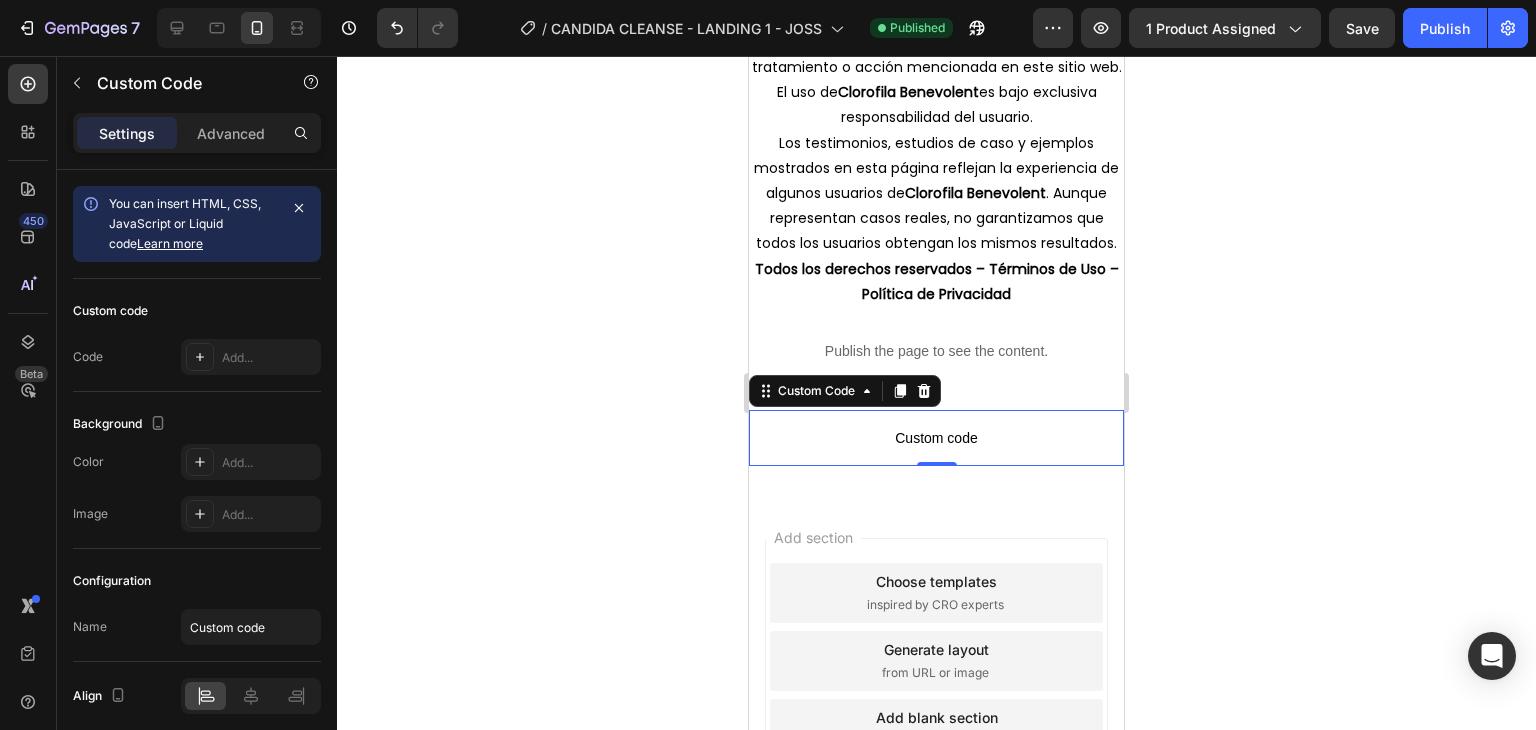 click on "Custom code" at bounding box center (936, 438) 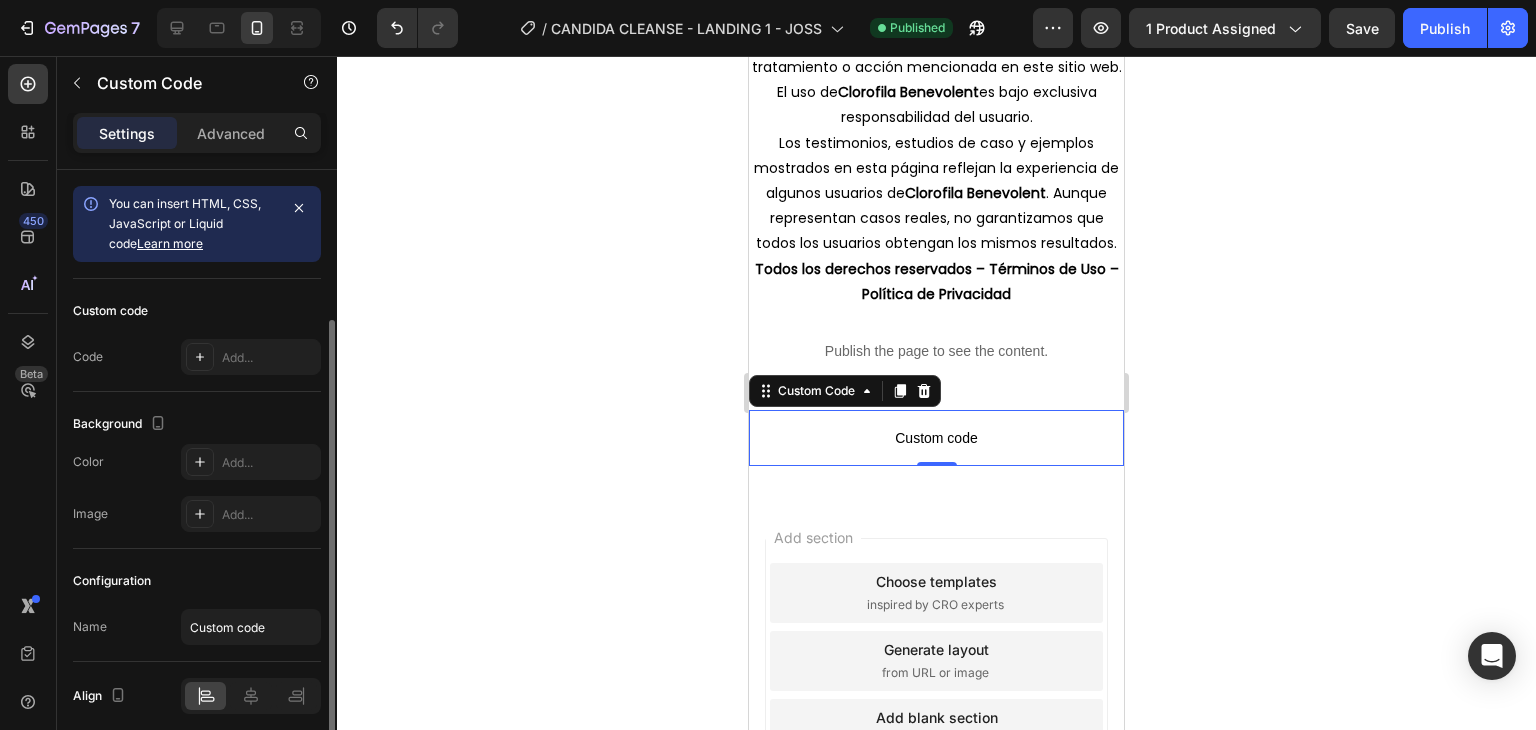 scroll, scrollTop: 79, scrollLeft: 0, axis: vertical 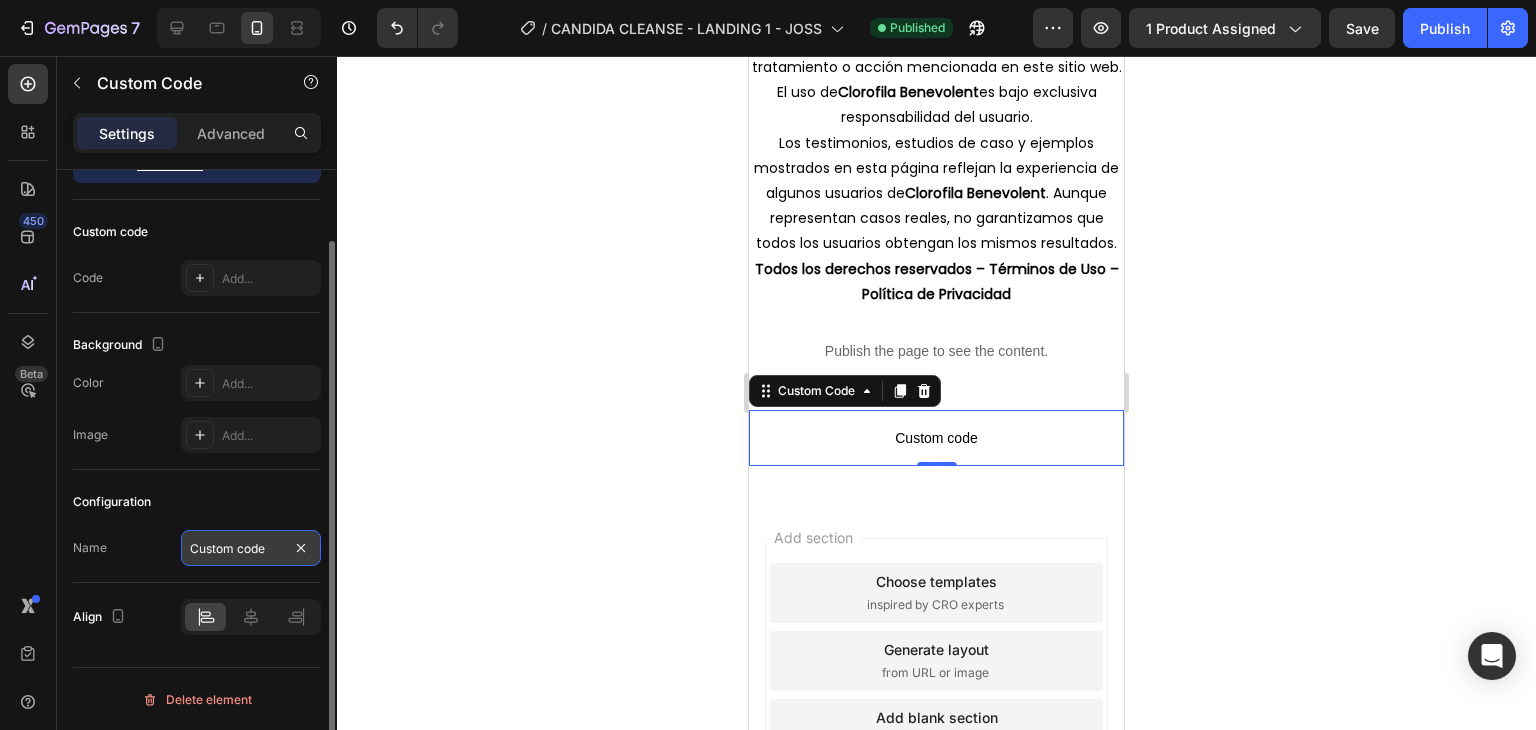 click on "Custom code" at bounding box center [251, 548] 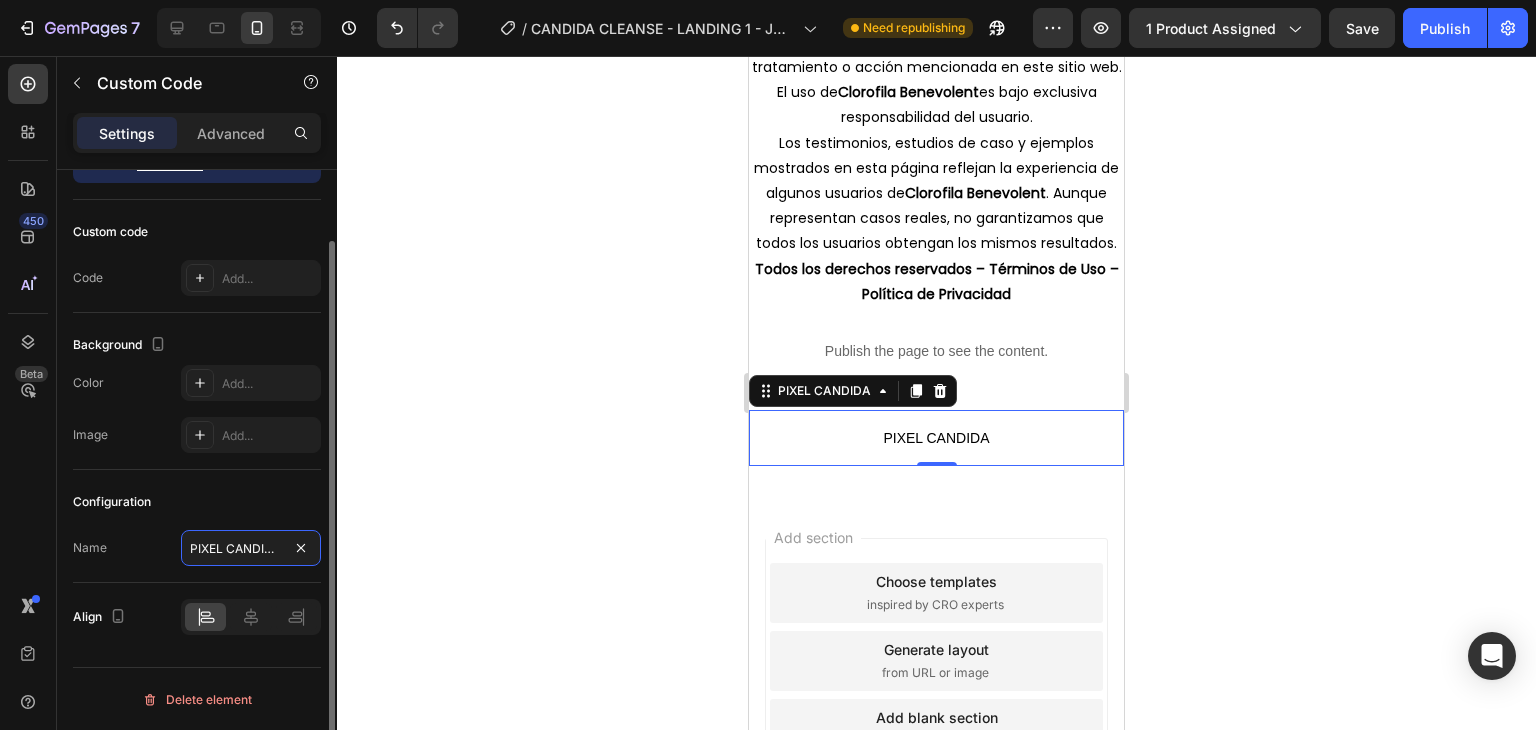 type on "PIXEL CANDIDA" 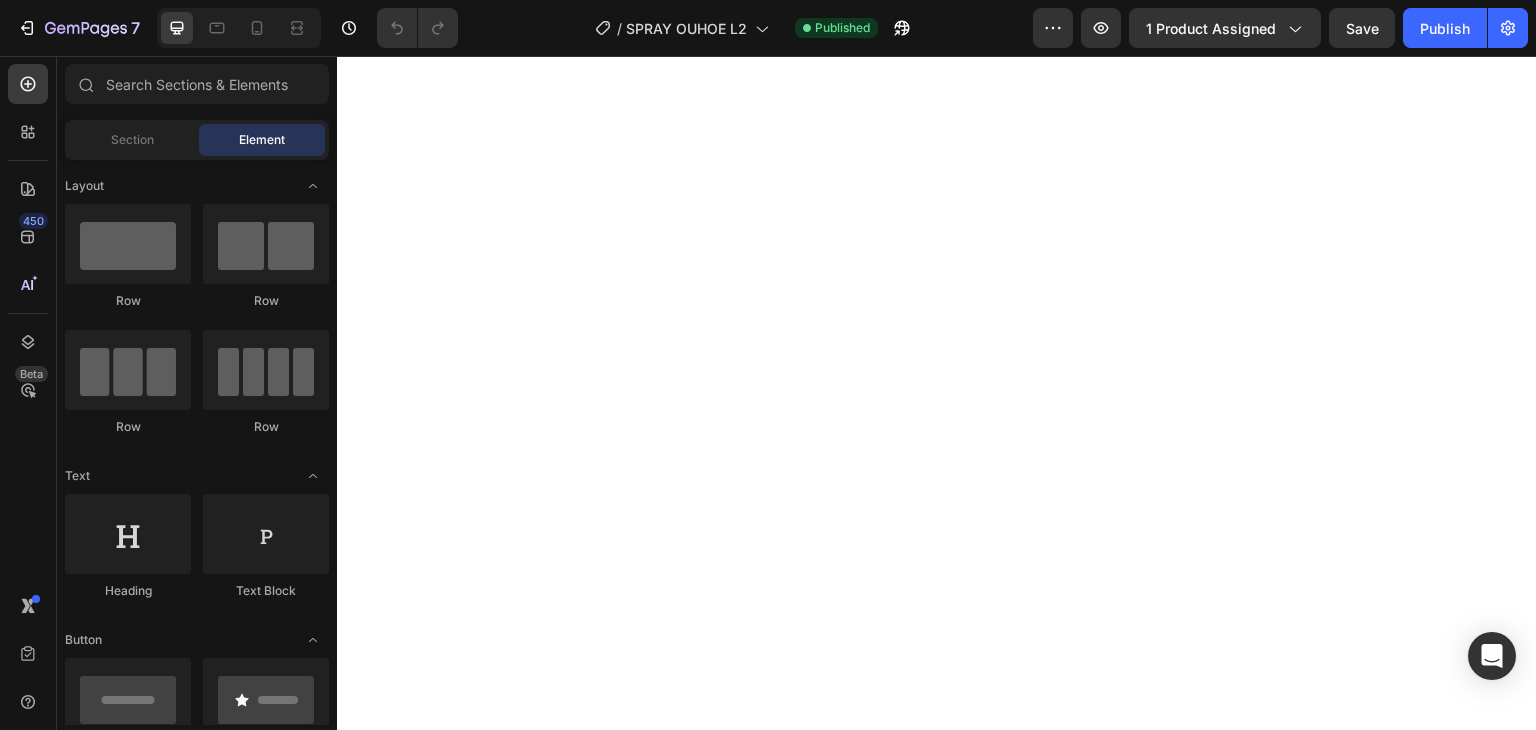 scroll, scrollTop: 0, scrollLeft: 0, axis: both 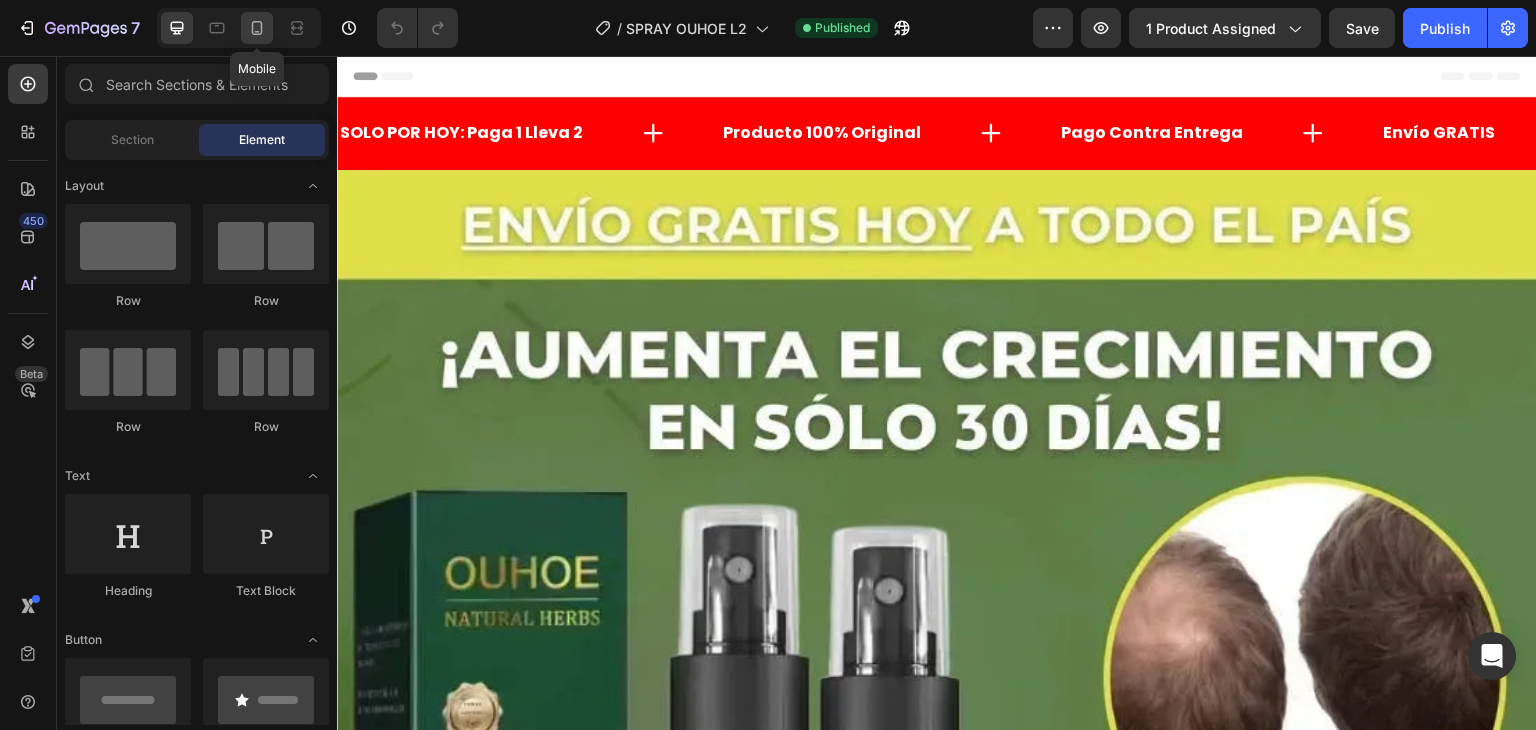 click 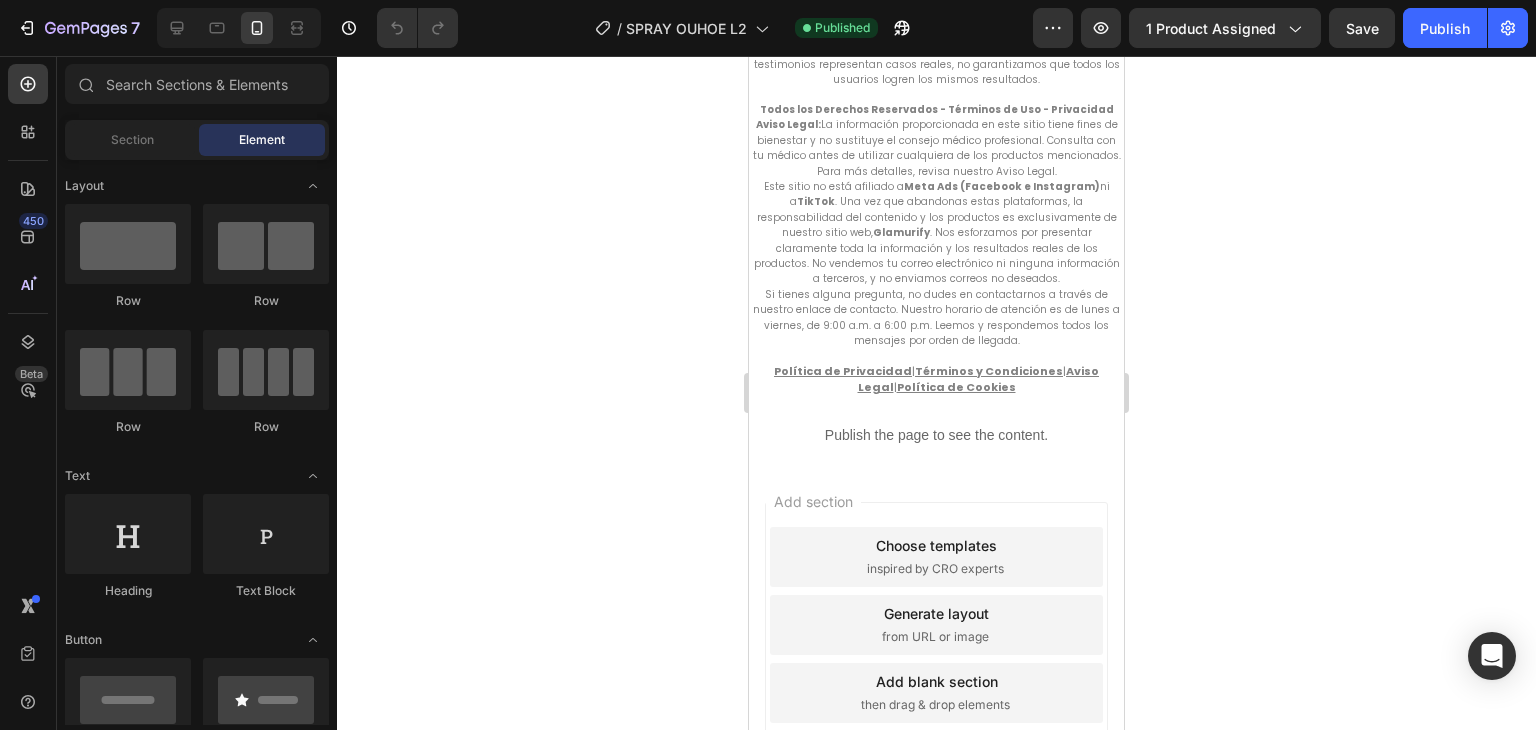 scroll, scrollTop: 7552, scrollLeft: 0, axis: vertical 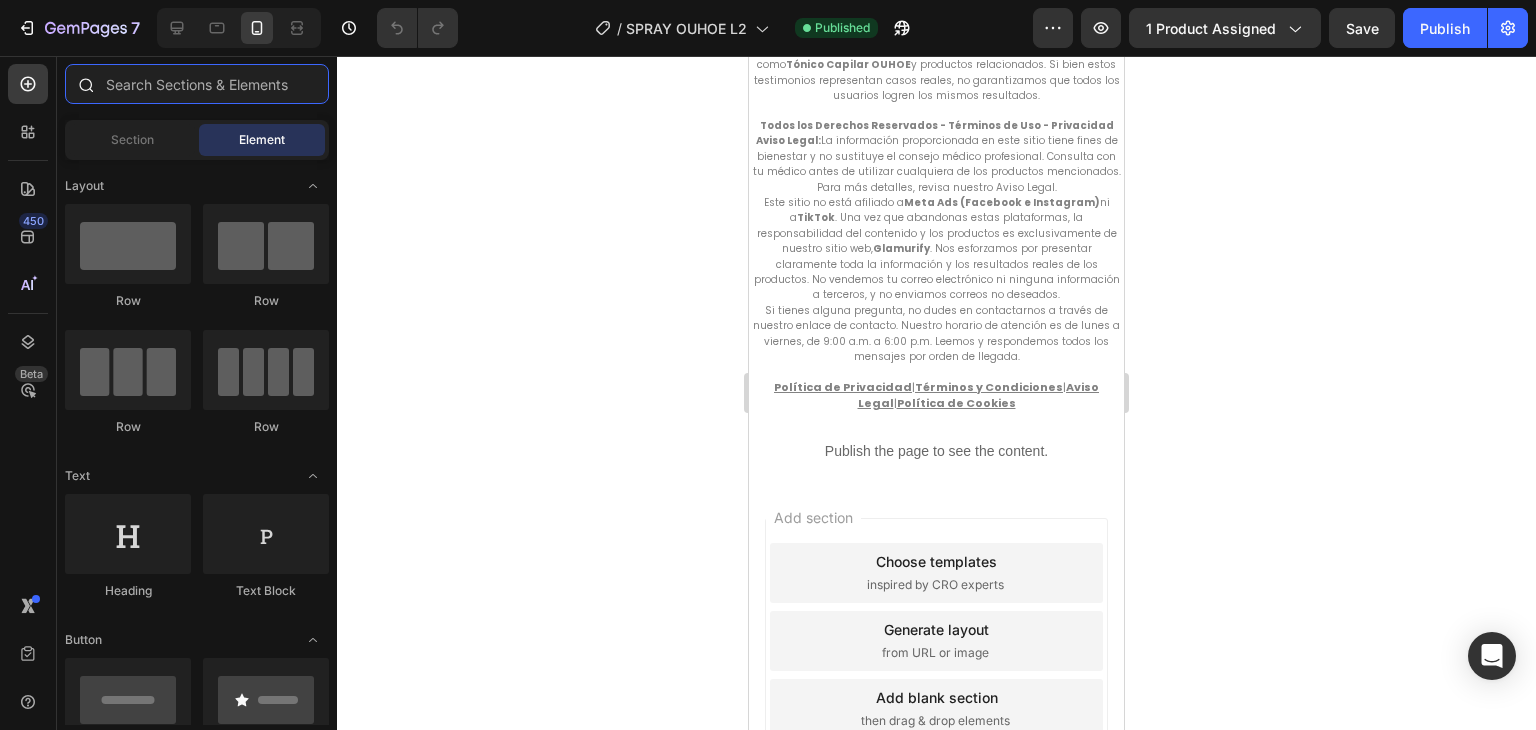 click at bounding box center (197, 84) 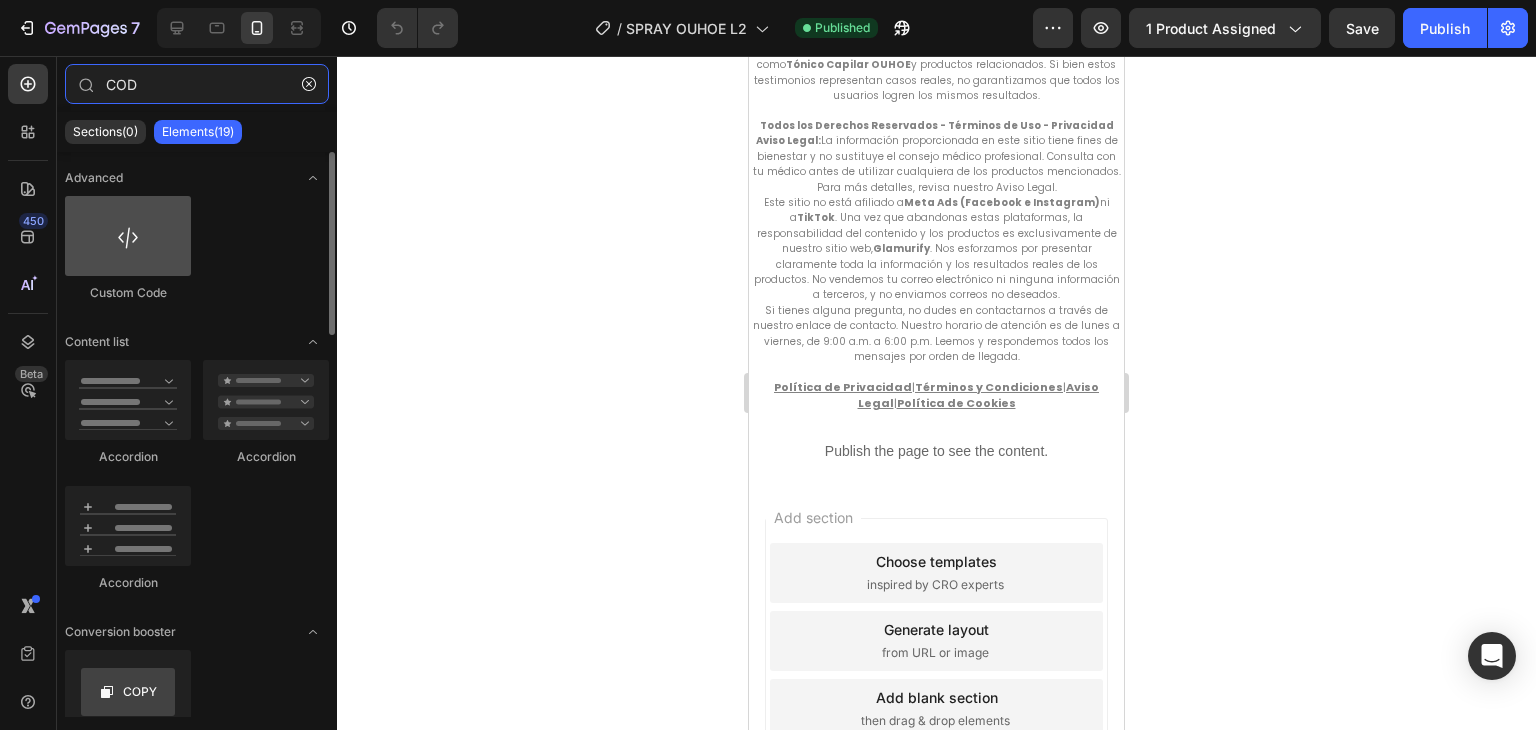 type on "COD" 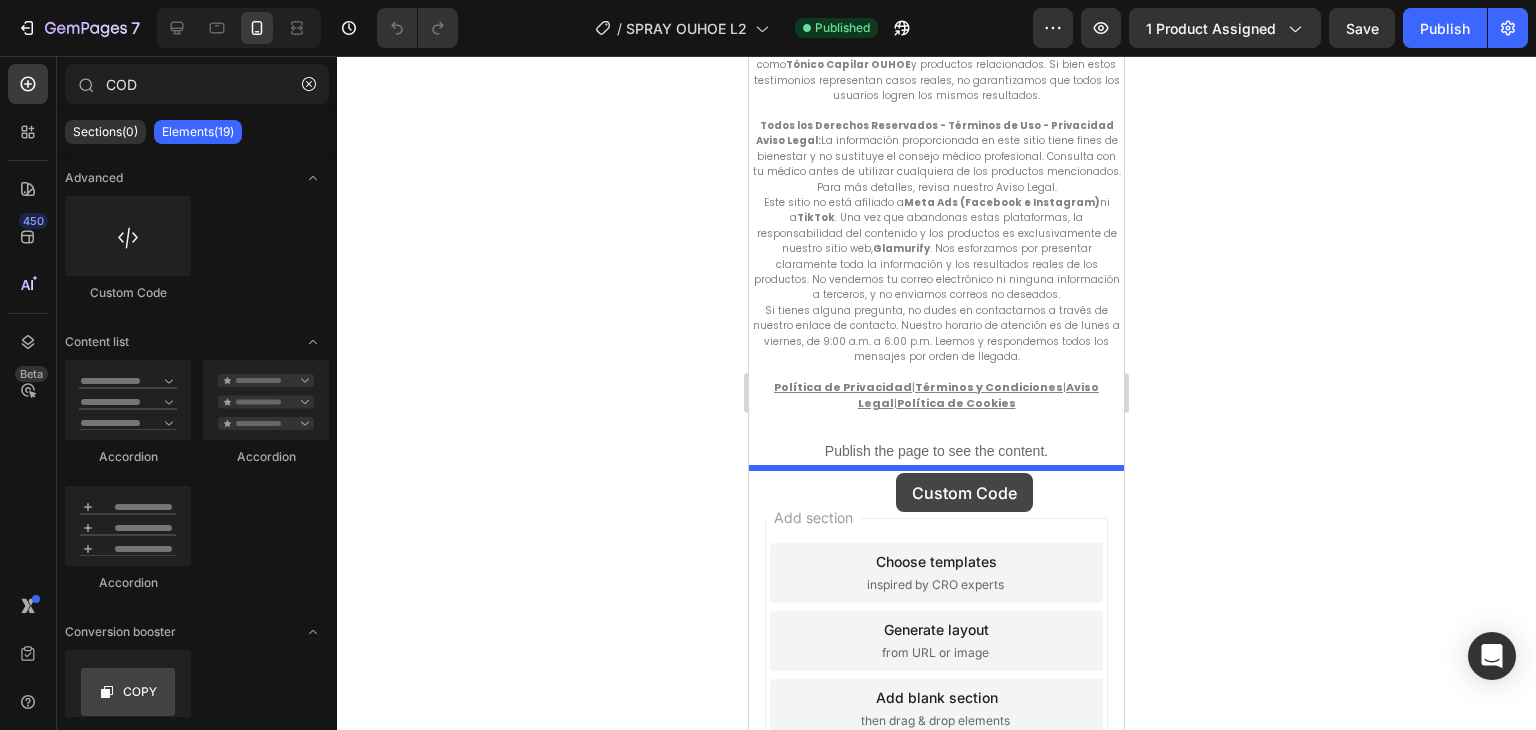 drag, startPoint x: 841, startPoint y: 281, endPoint x: 896, endPoint y: 473, distance: 199.7223 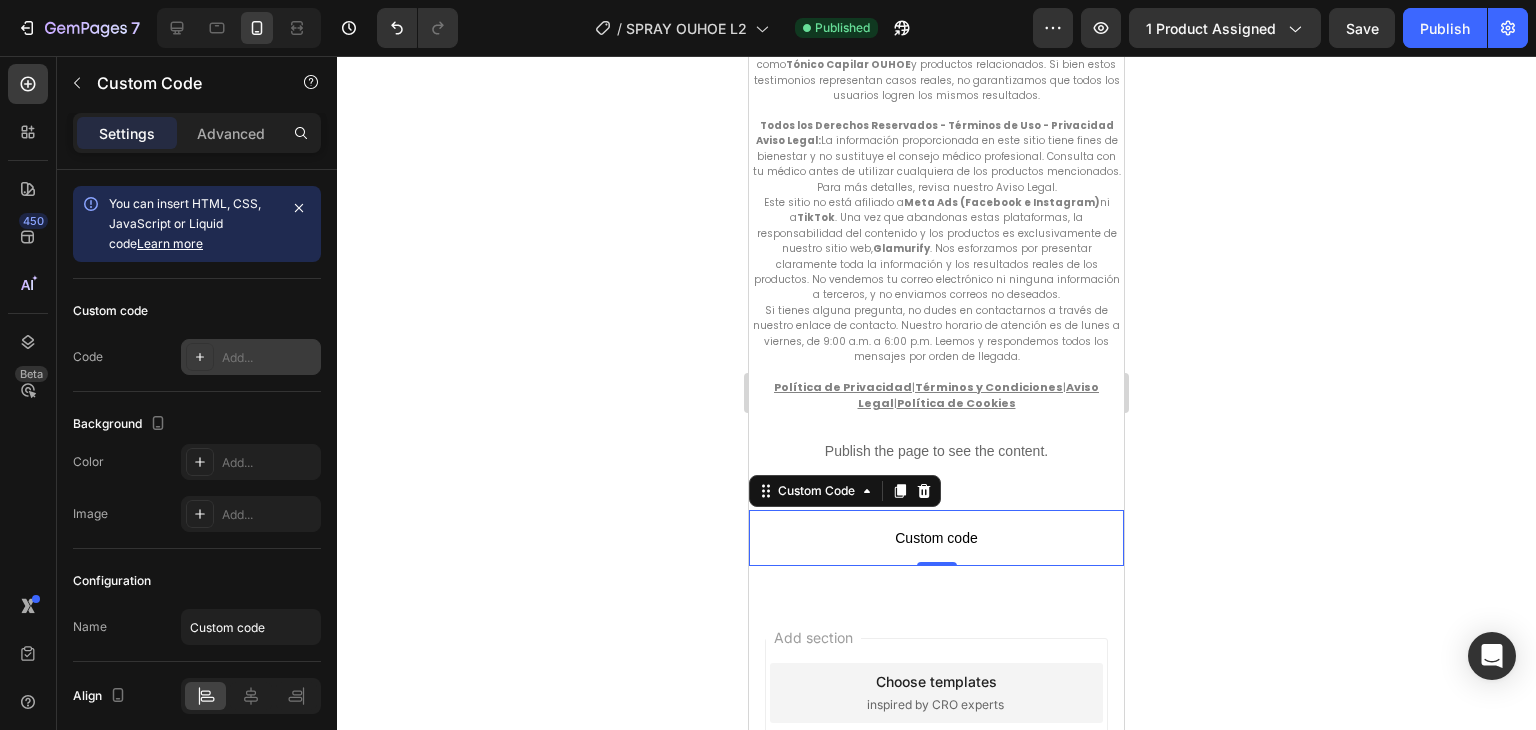 click on "Add..." at bounding box center [269, 358] 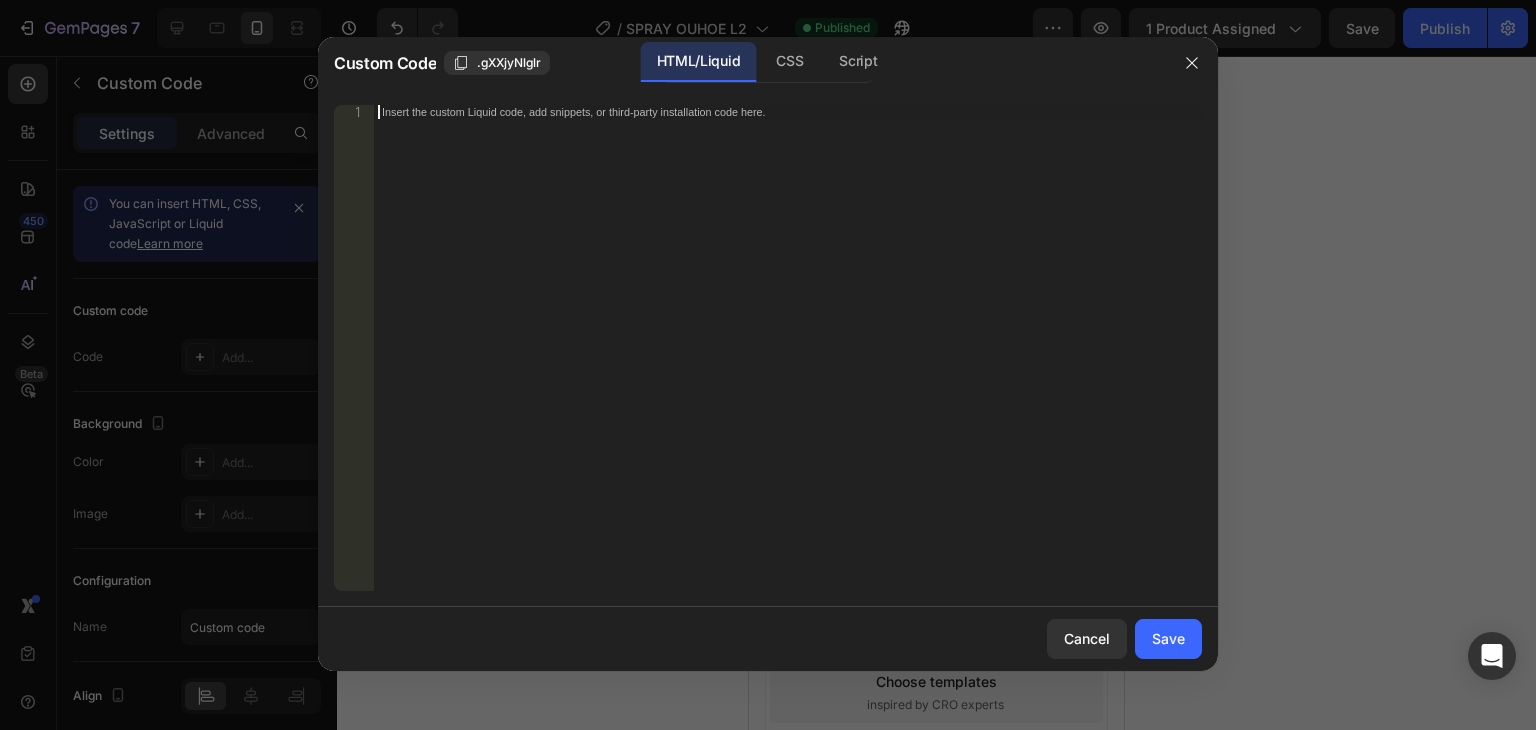 click on "Insert the custom Liquid code, add snippets, or third-party installation code here." at bounding box center [788, 362] 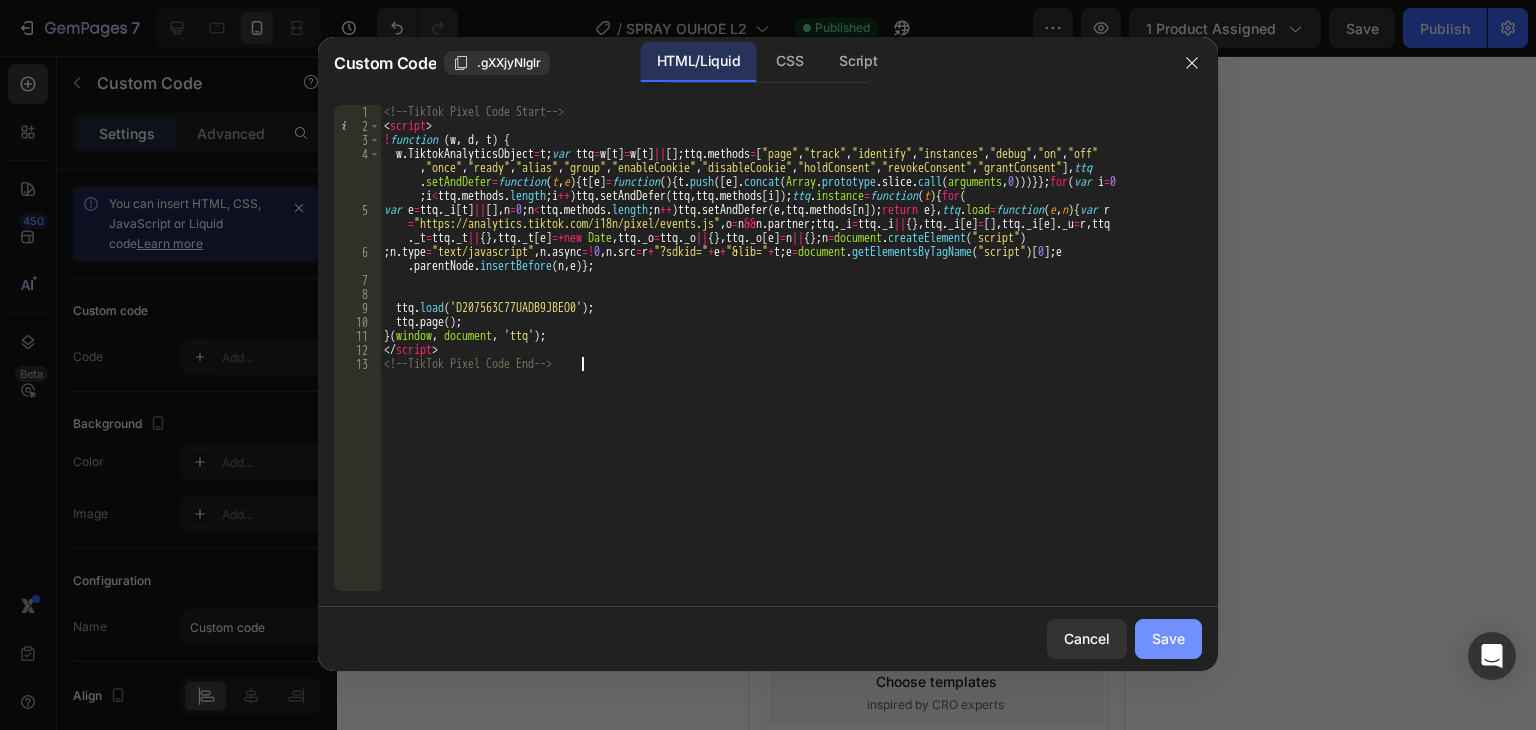 click on "Save" 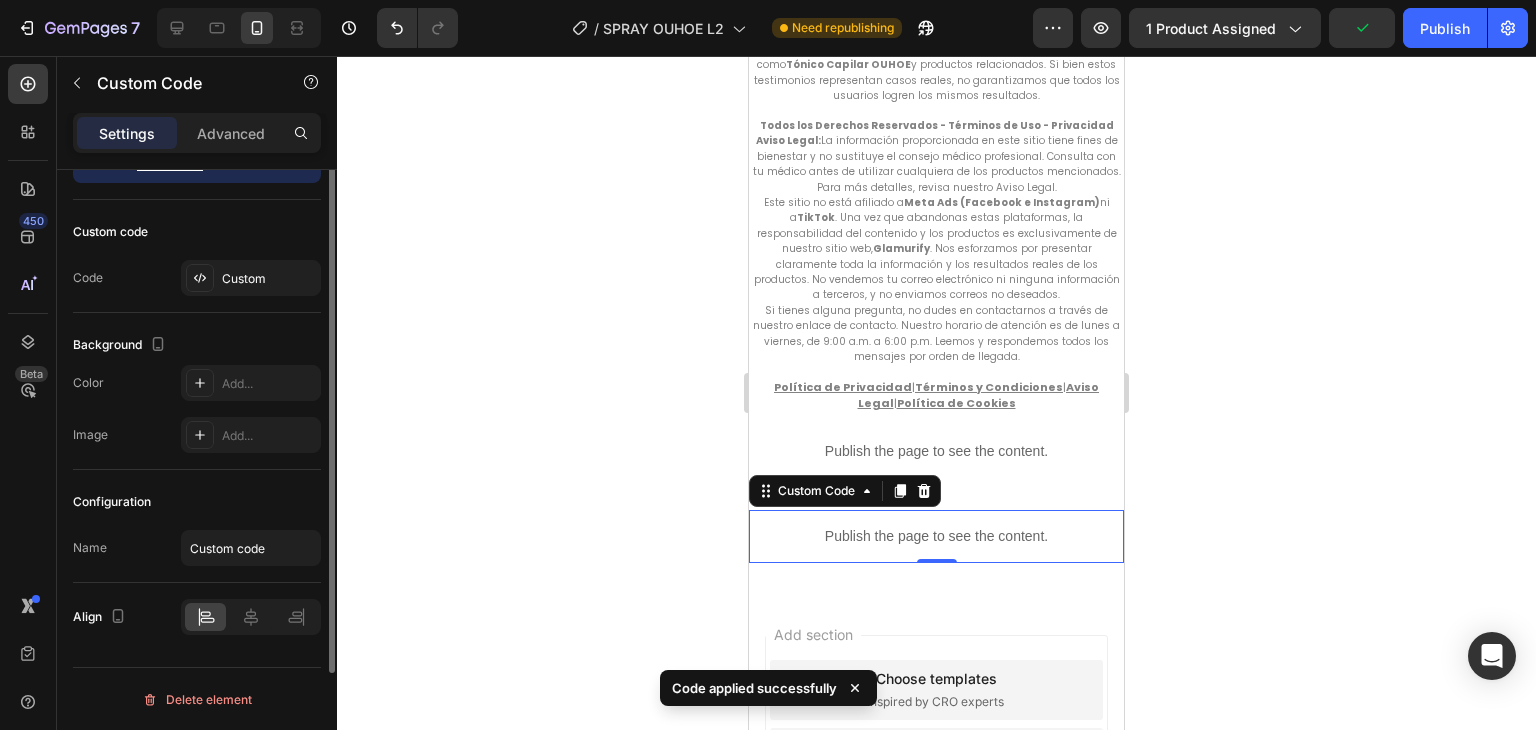 scroll, scrollTop: 0, scrollLeft: 0, axis: both 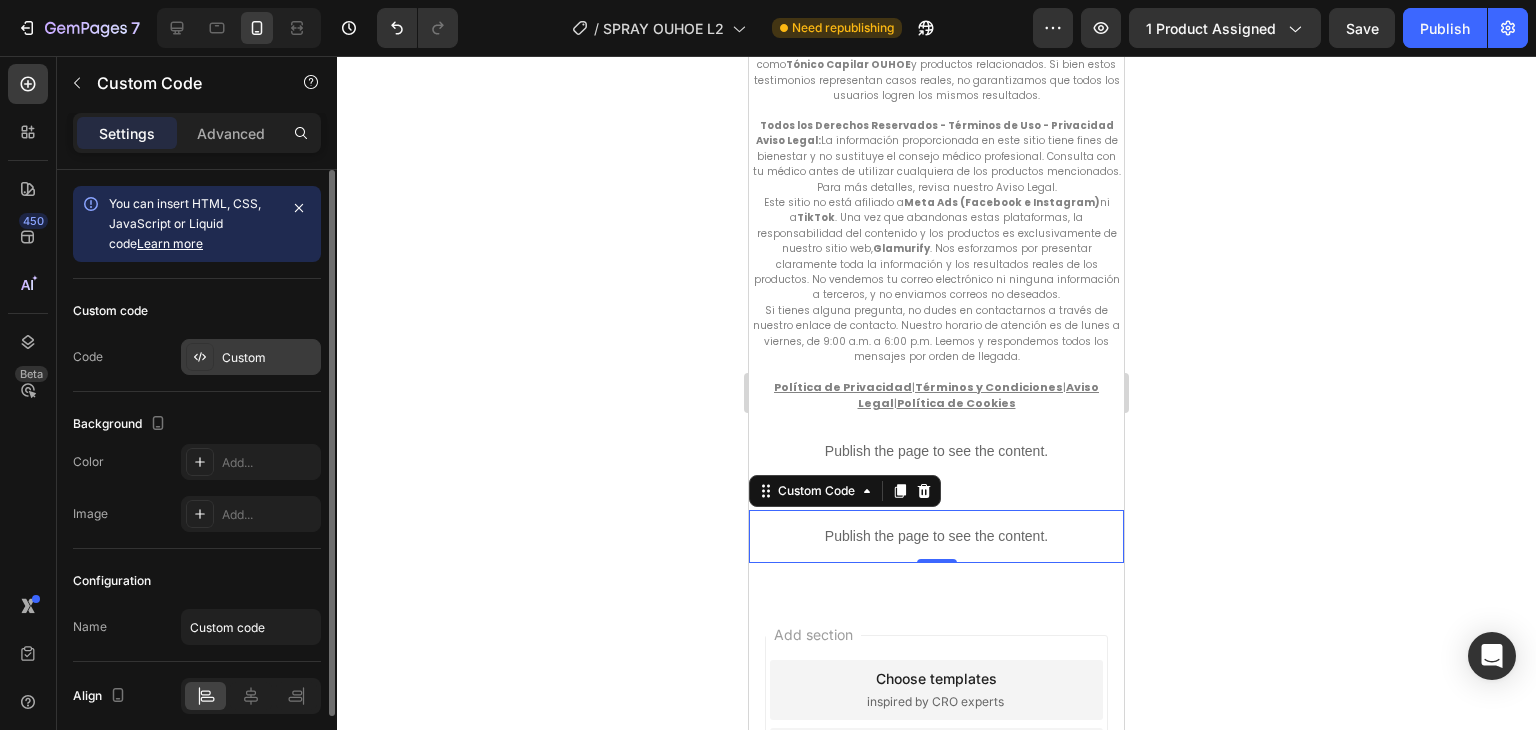 click on "Custom" at bounding box center [269, 358] 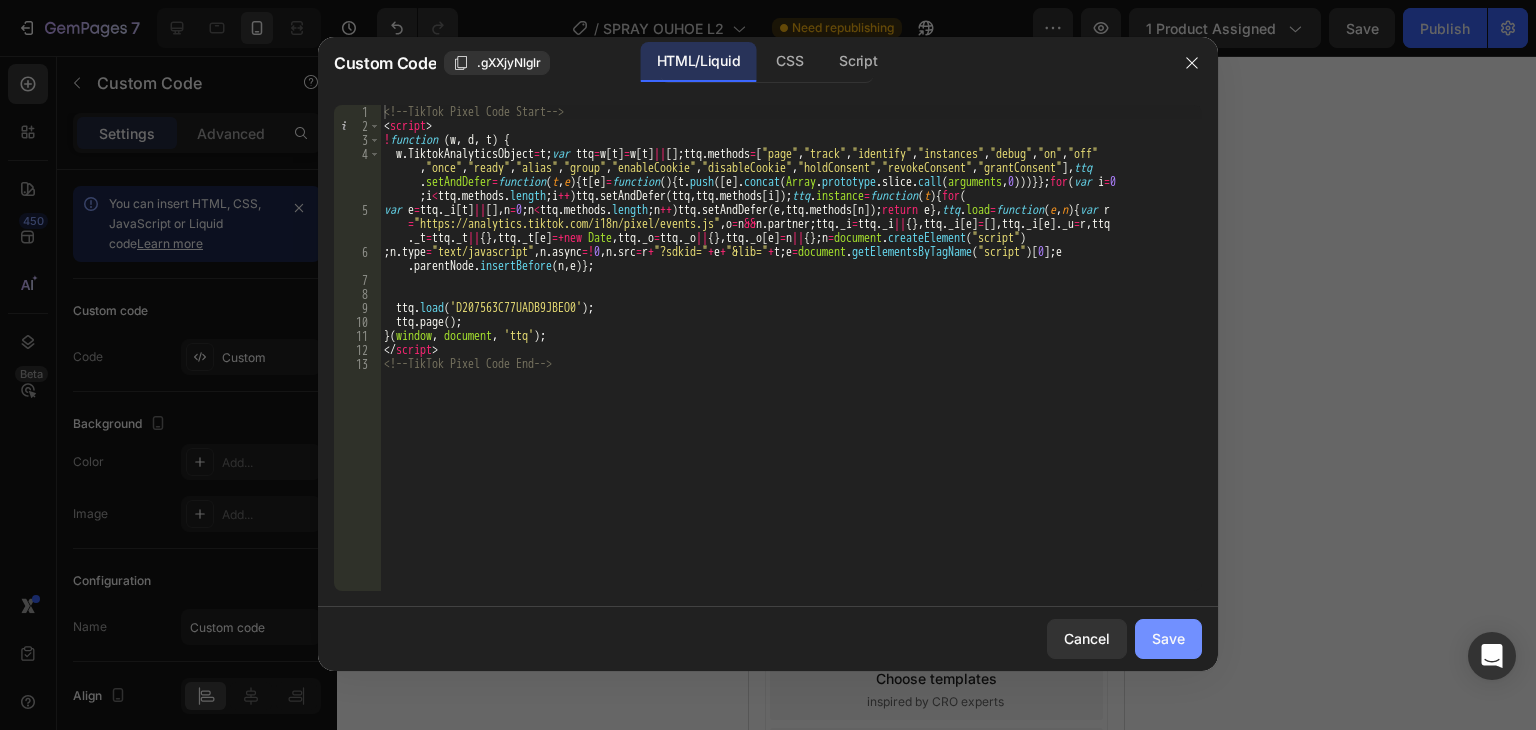 click on "Save" 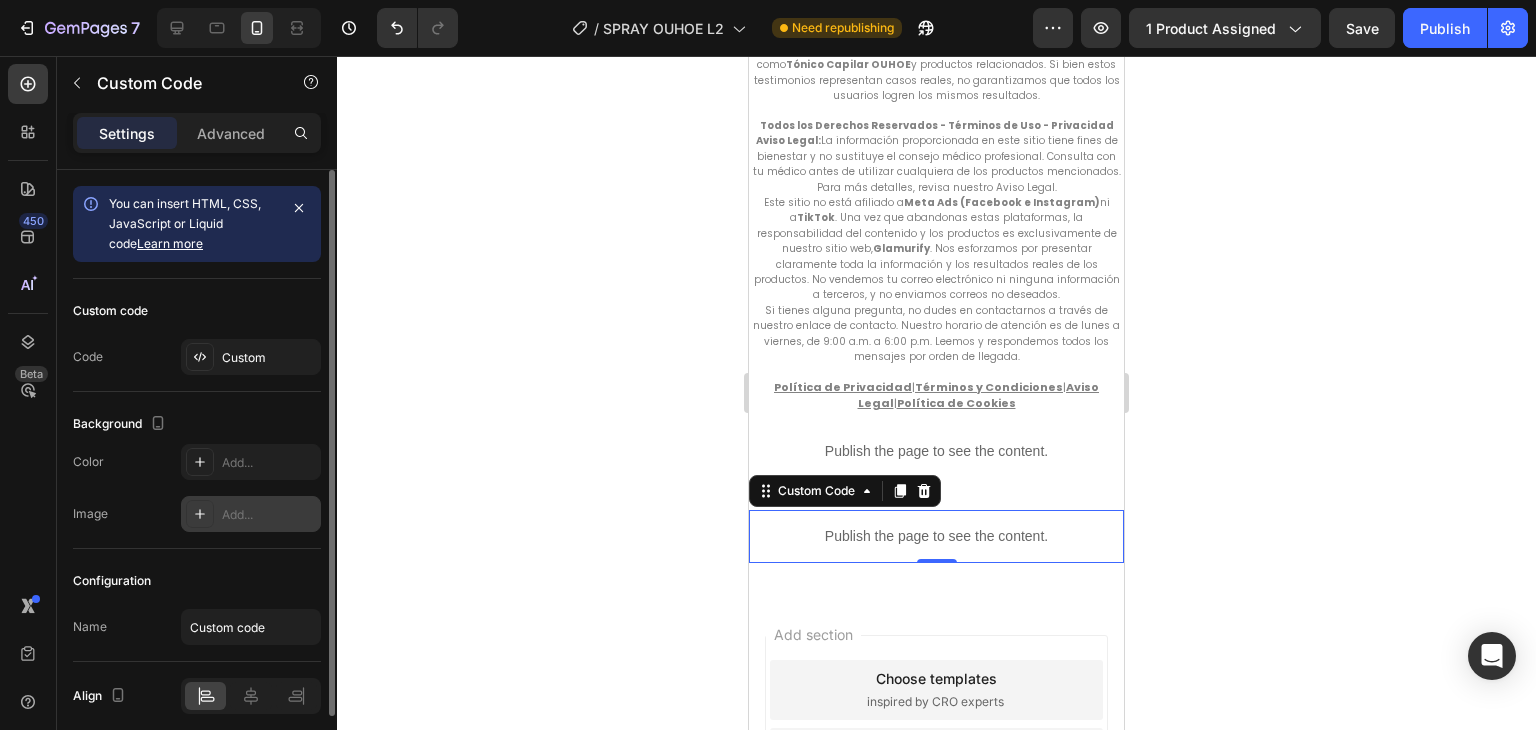 scroll, scrollTop: 79, scrollLeft: 0, axis: vertical 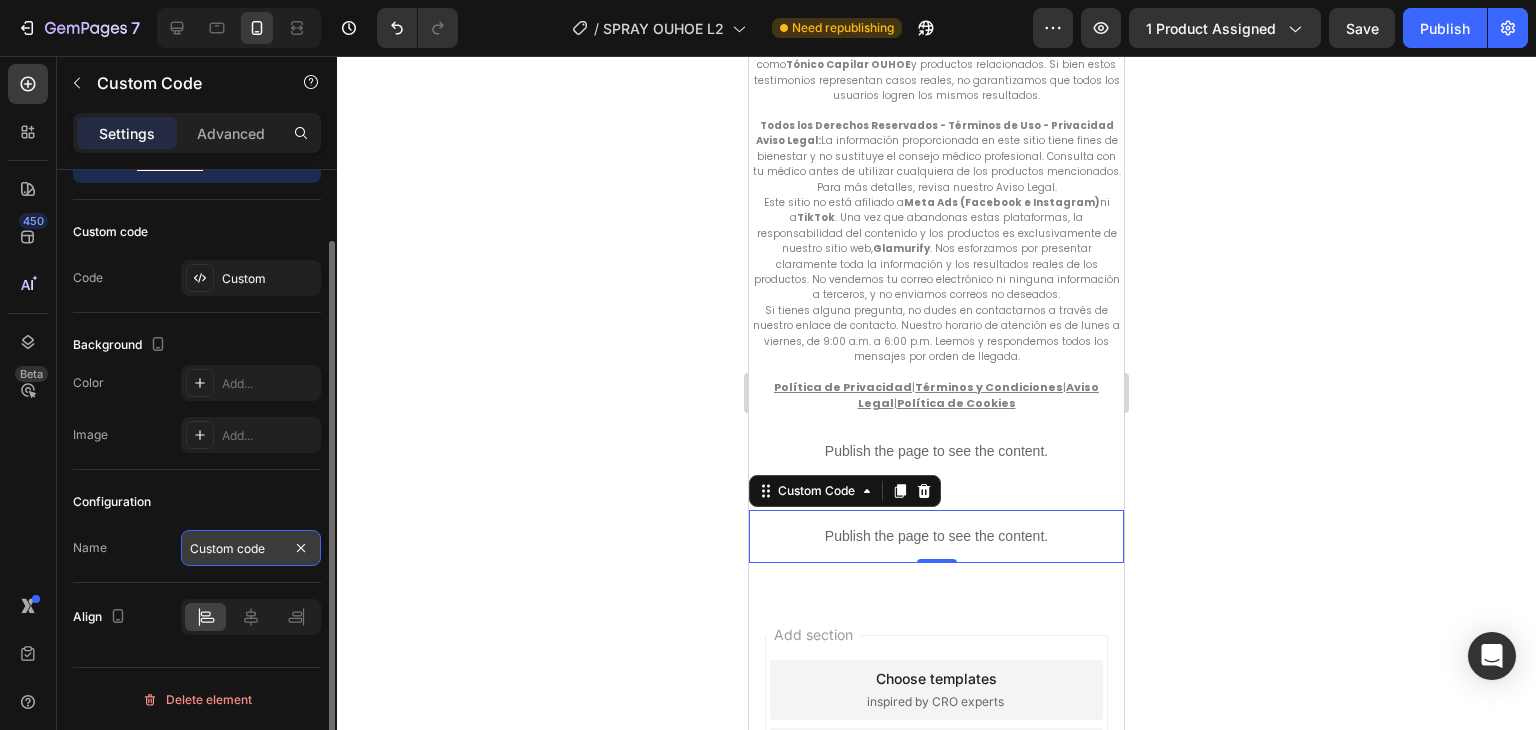 click on "Custom code" at bounding box center (251, 548) 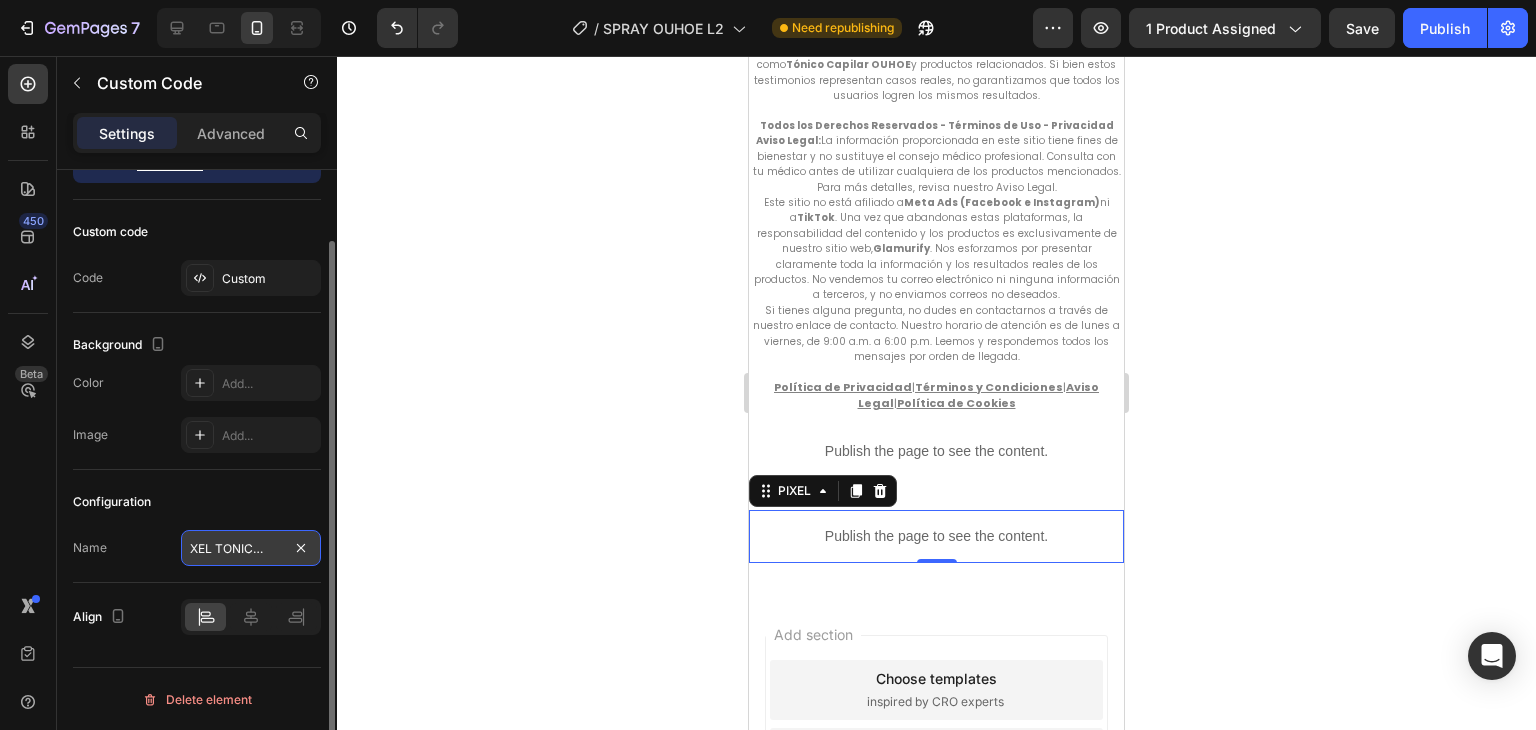 type on "PIXEL TONICO YAN" 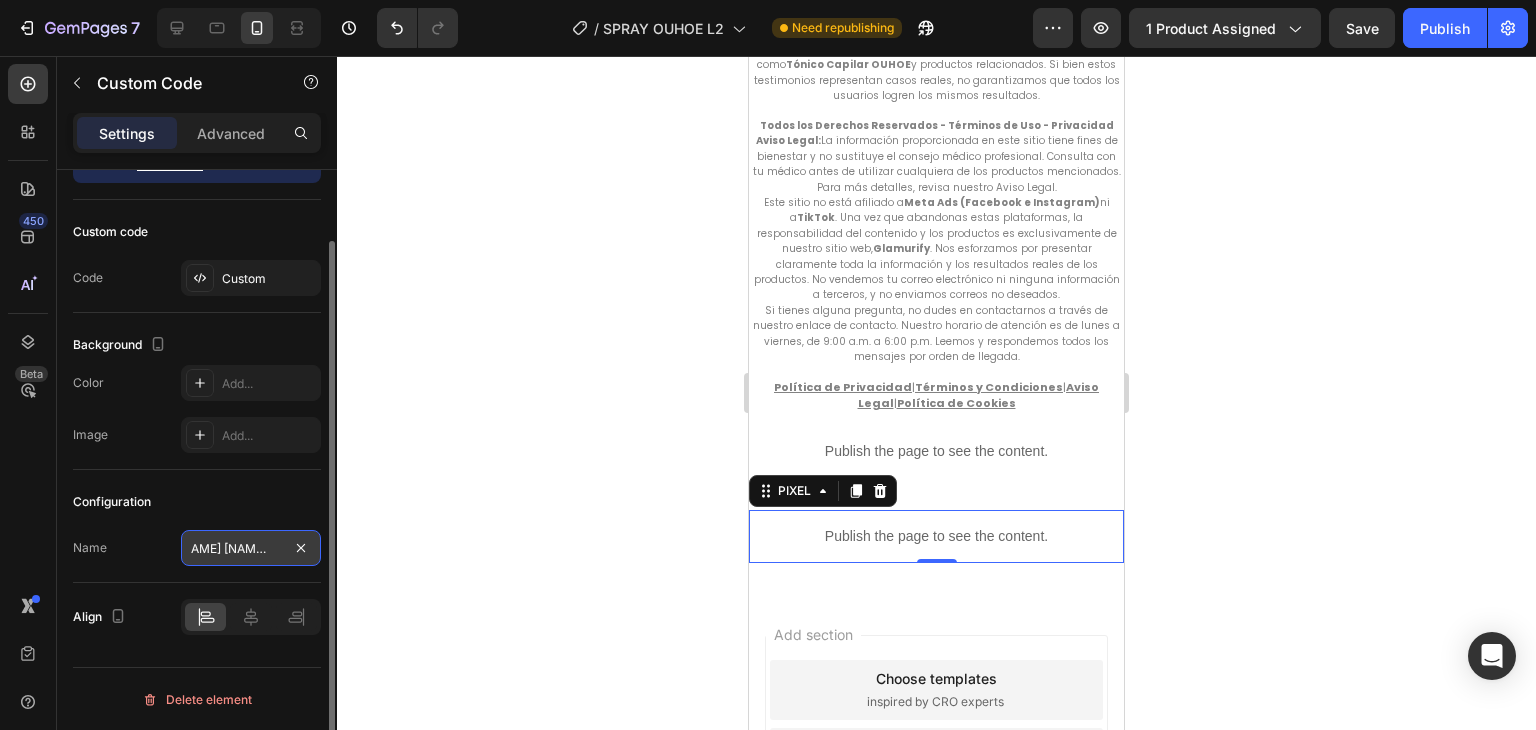 scroll, scrollTop: 0, scrollLeft: 20, axis: horizontal 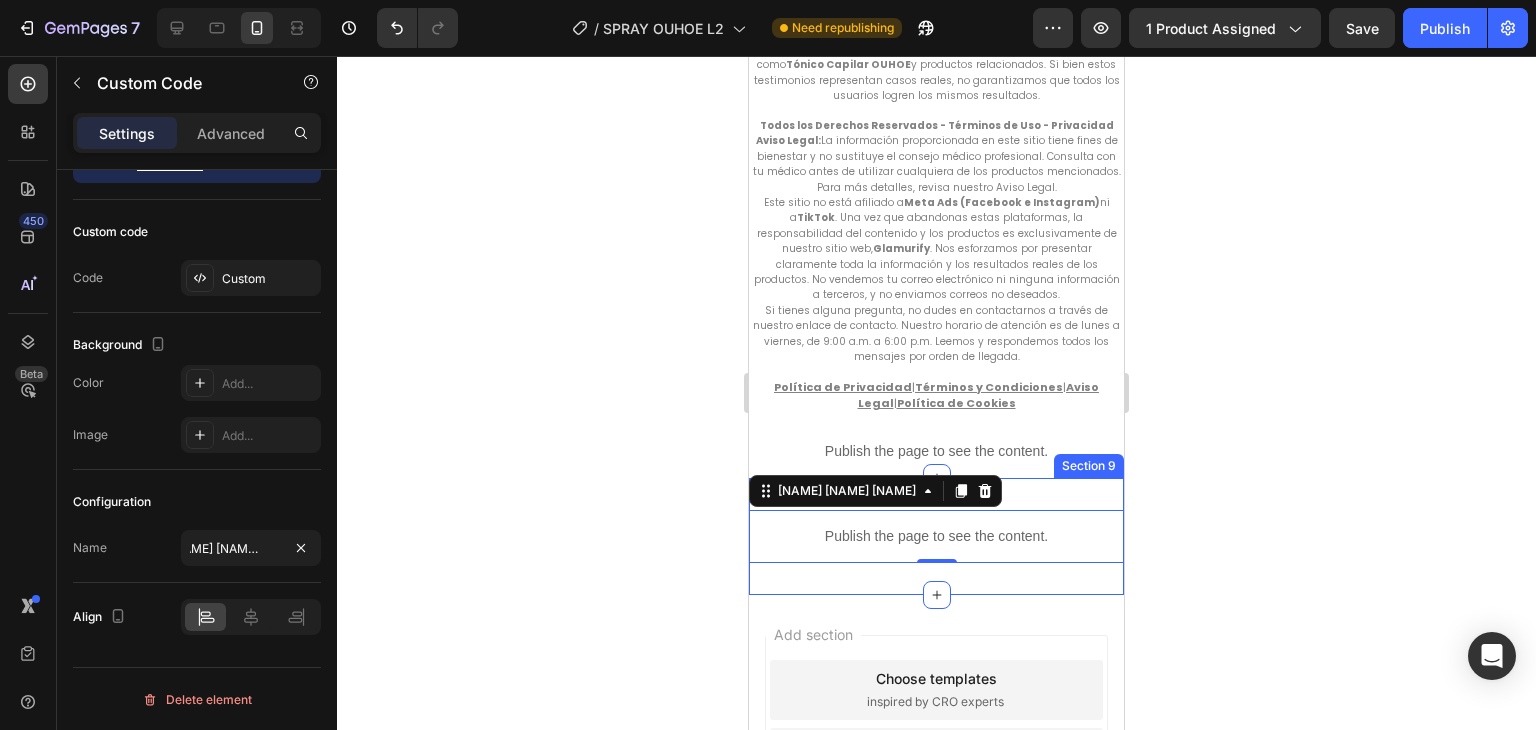 click on "Publish the page to see the content.
PIXEL TONICO YAN   0 Section 9" at bounding box center (936, 536) 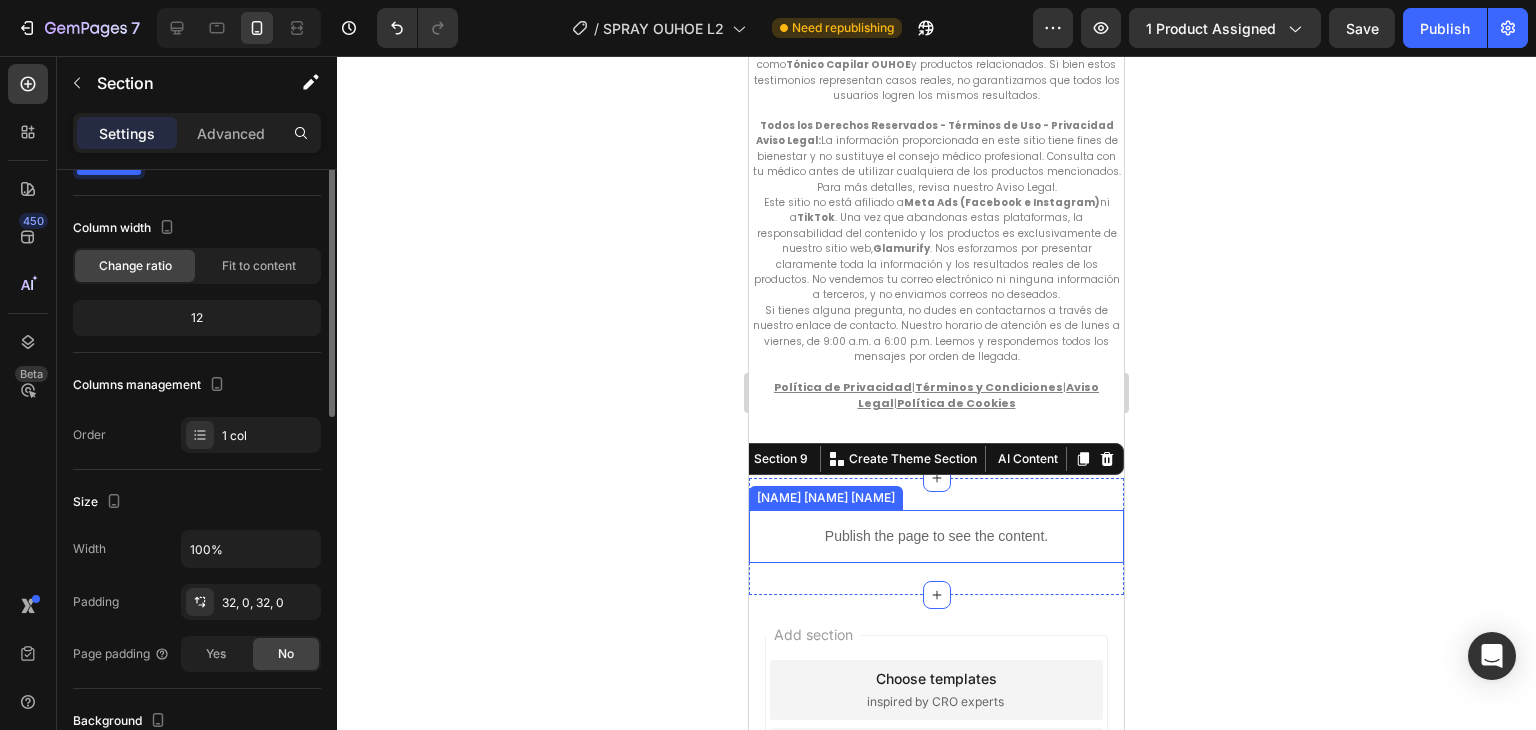 scroll, scrollTop: 0, scrollLeft: 0, axis: both 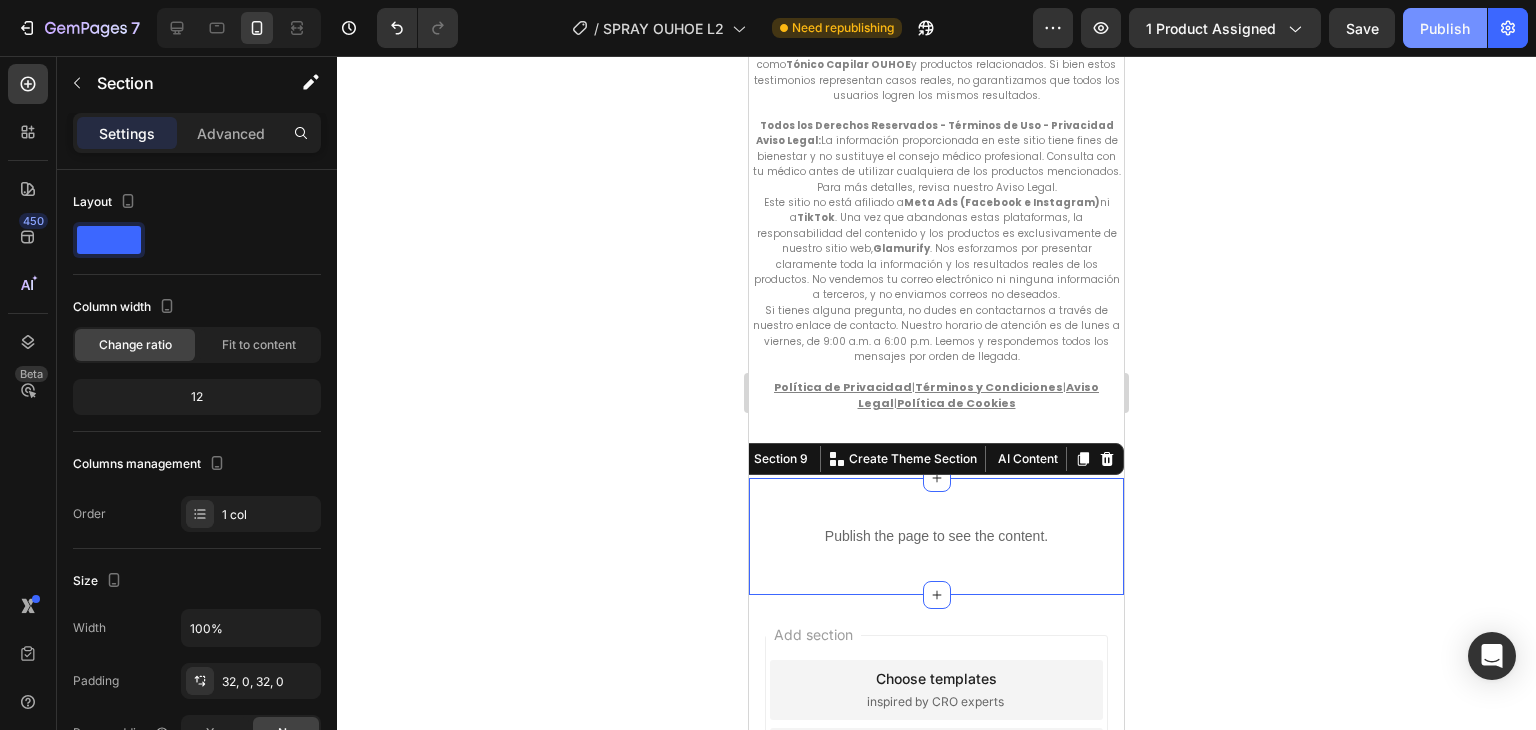 click on "Publish" at bounding box center [1445, 28] 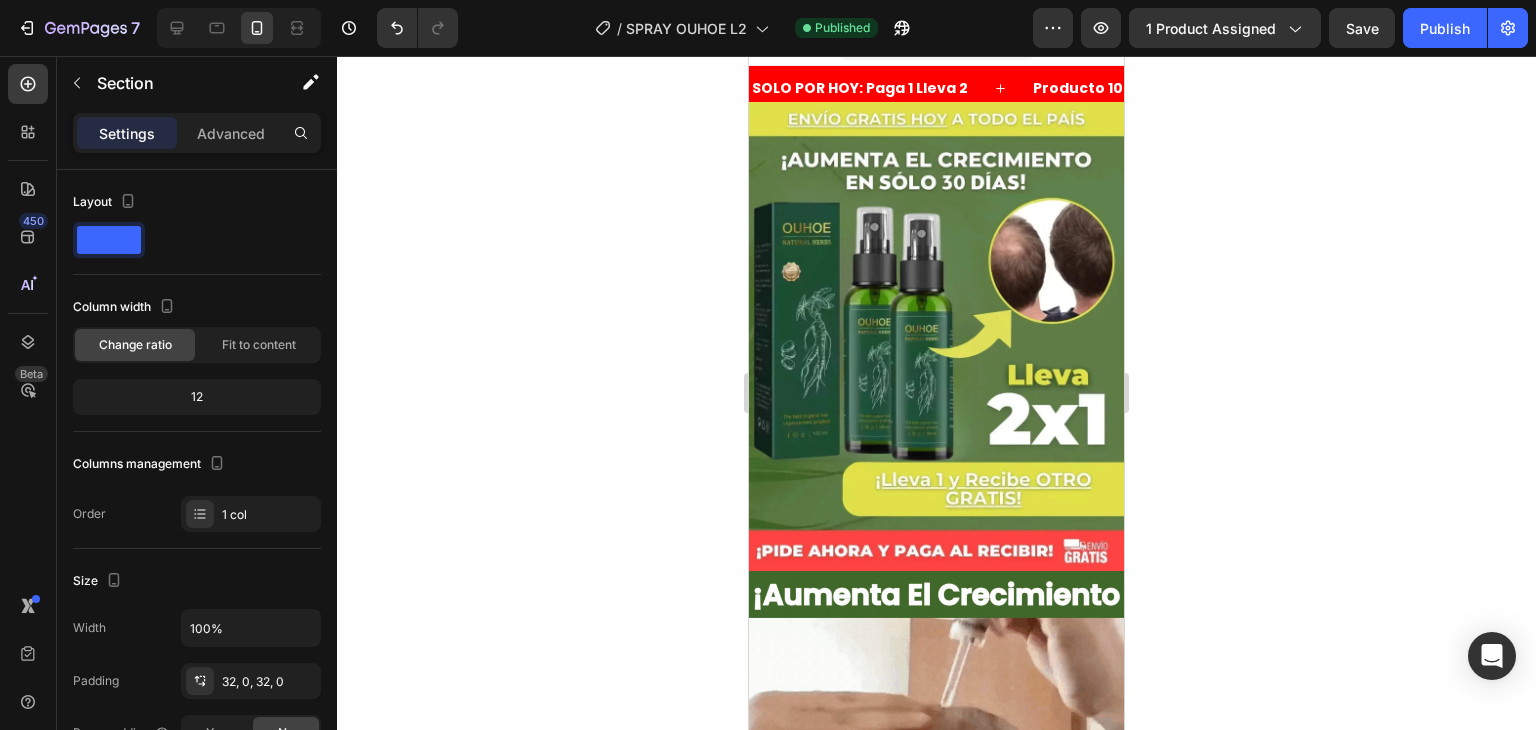 scroll, scrollTop: 0, scrollLeft: 0, axis: both 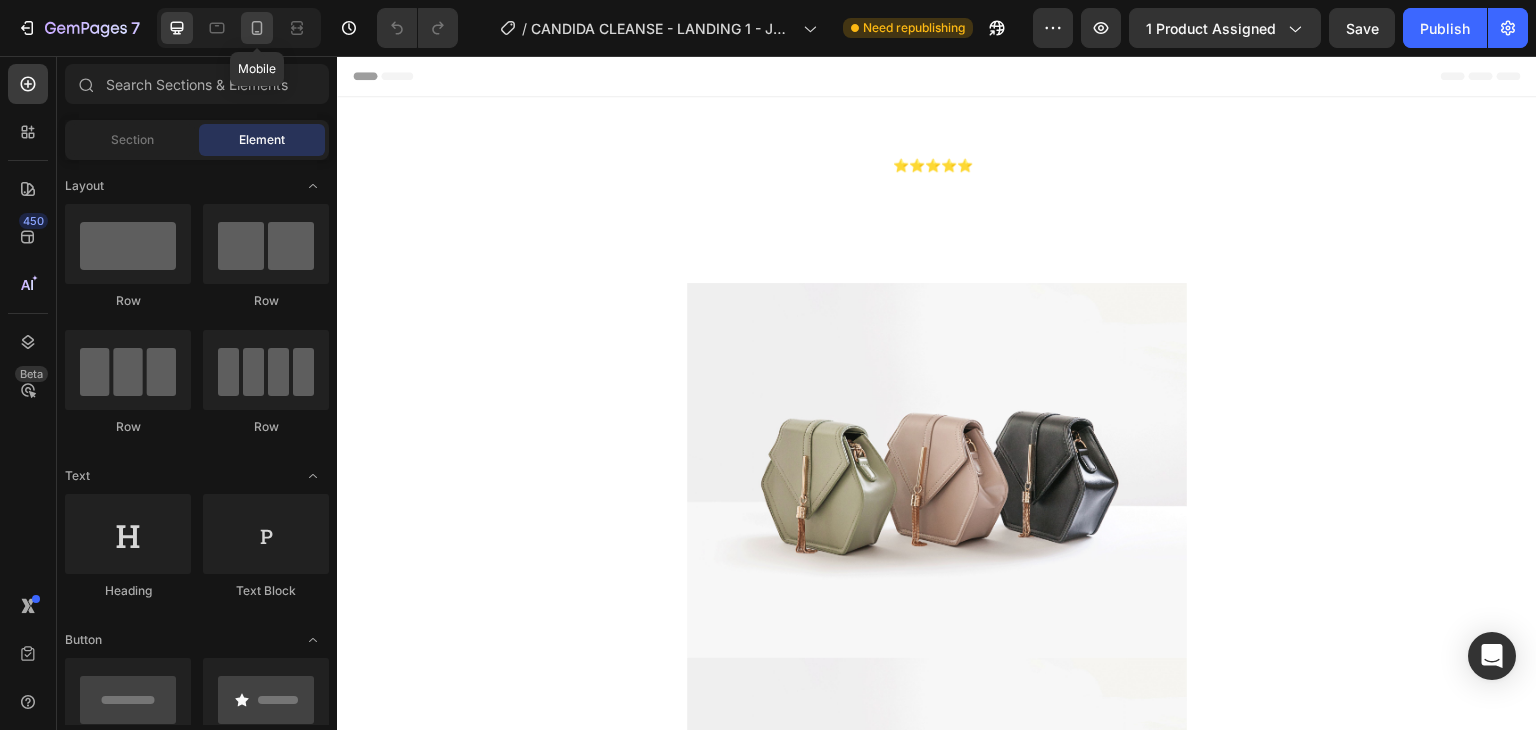 click 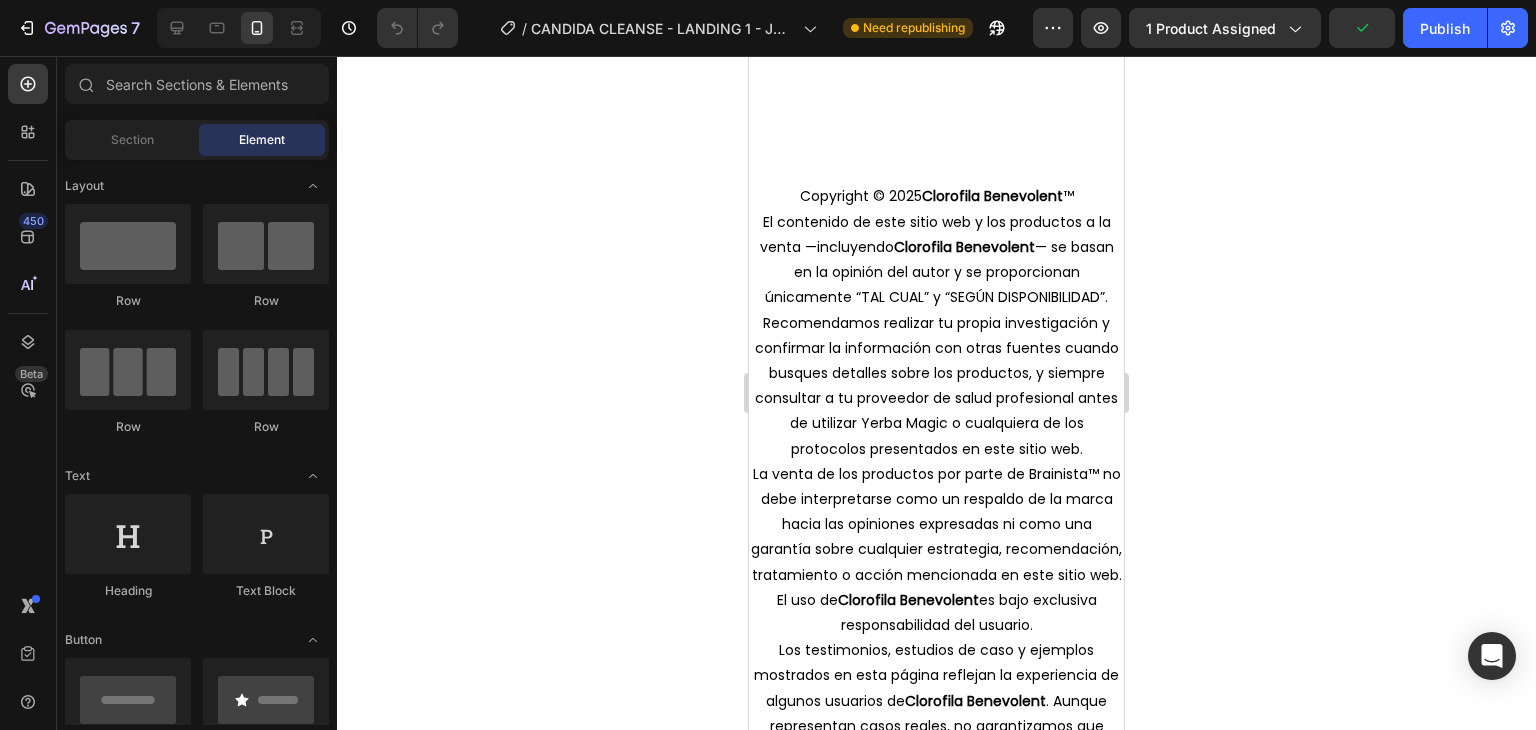 scroll, scrollTop: 8735, scrollLeft: 0, axis: vertical 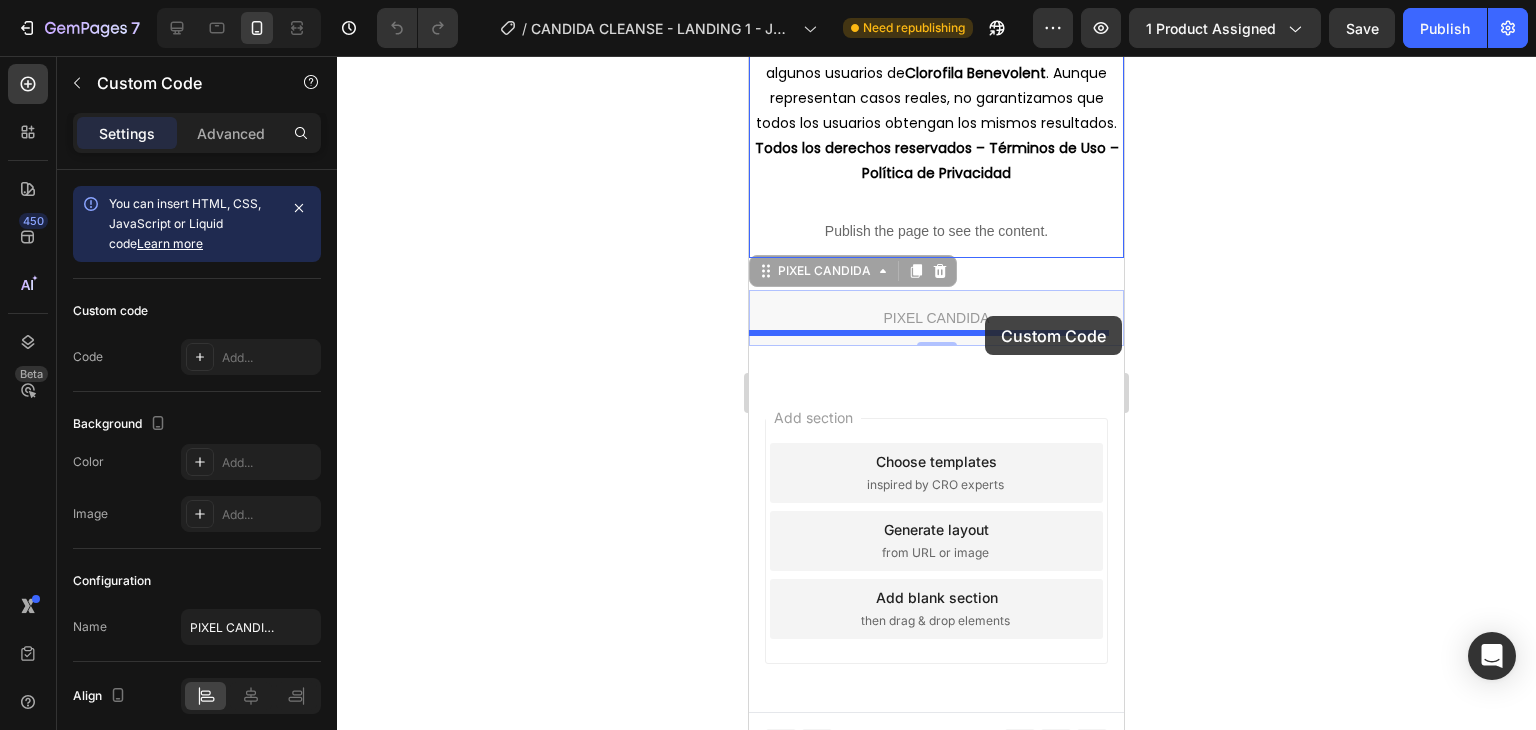 drag, startPoint x: 980, startPoint y: 374, endPoint x: 985, endPoint y: 316, distance: 58.21512 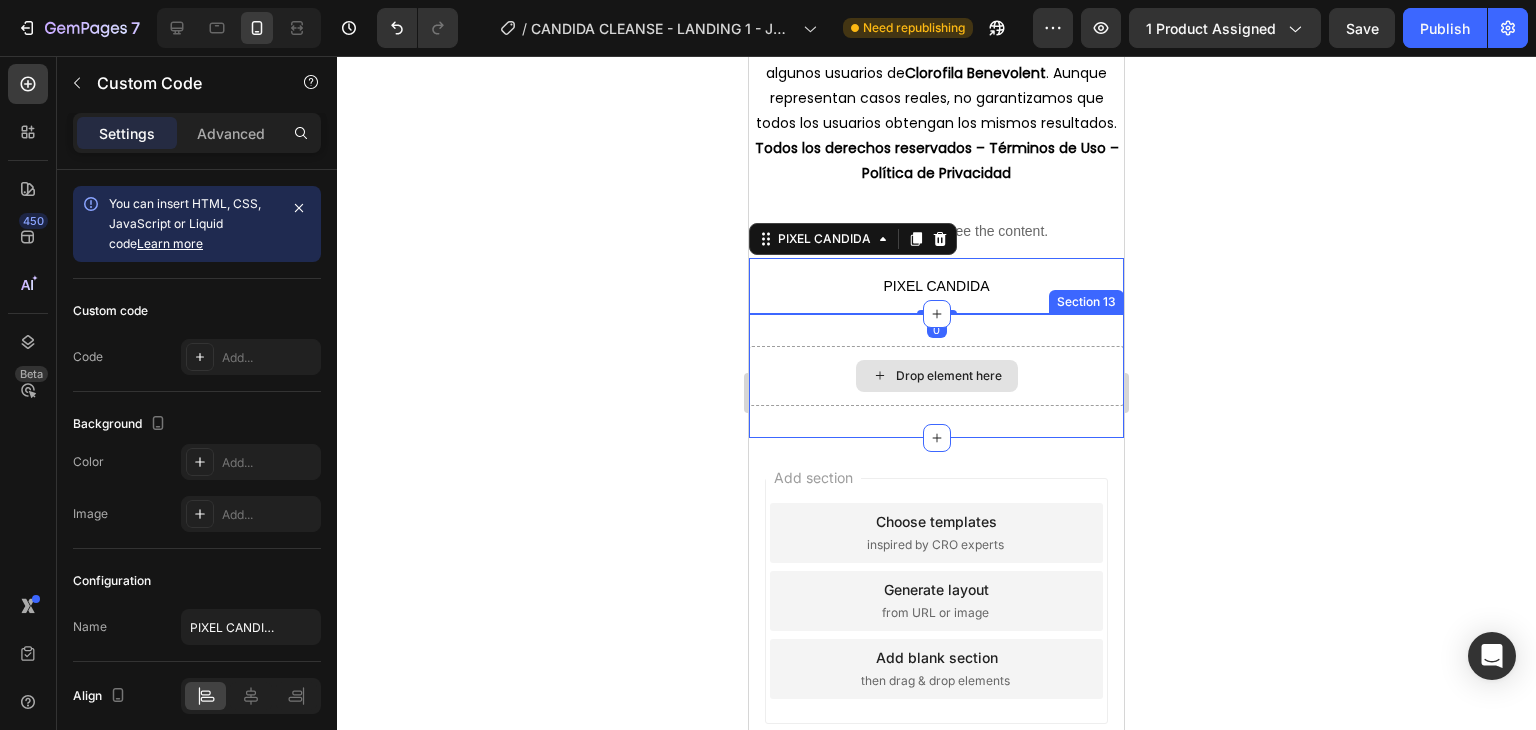click on "Drop element here" at bounding box center [936, 376] 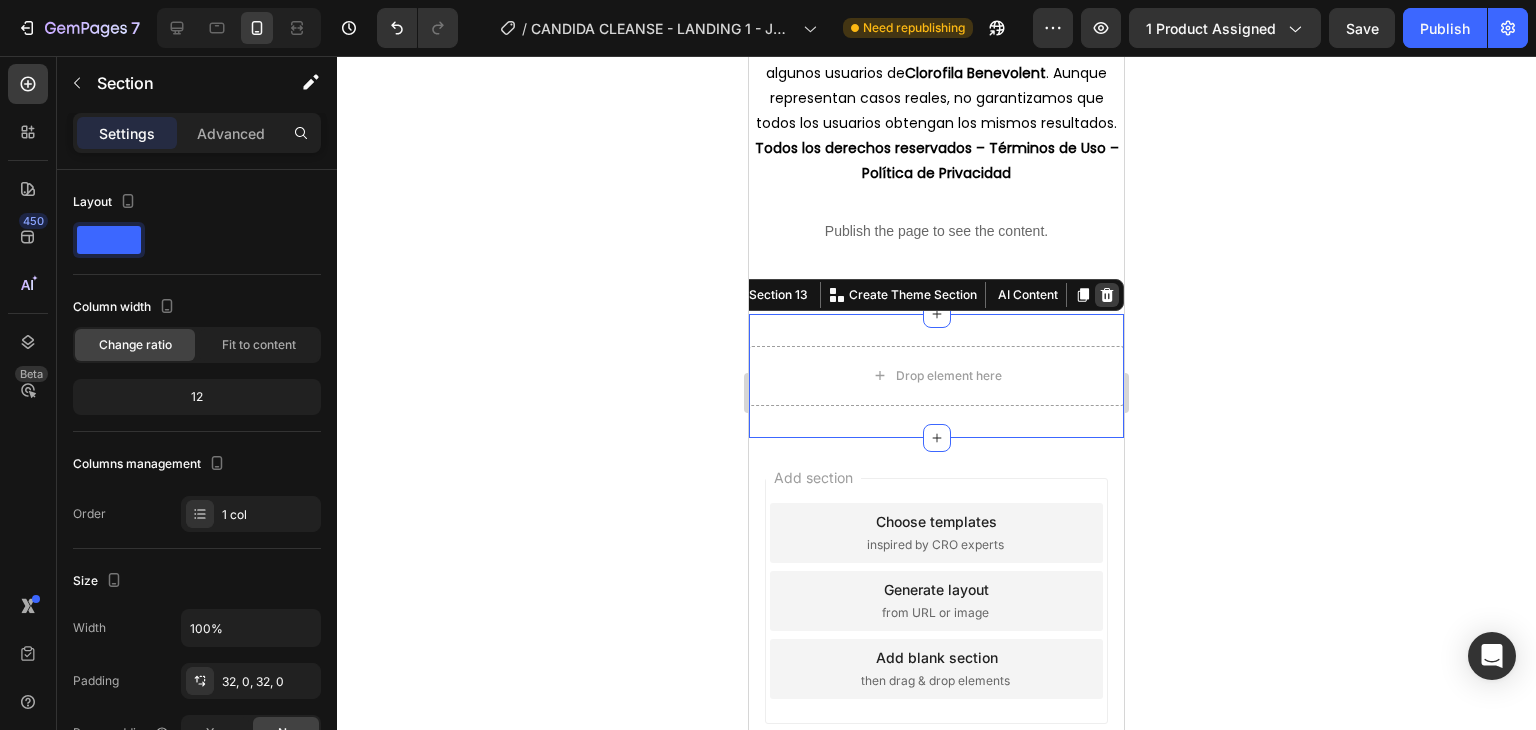 click 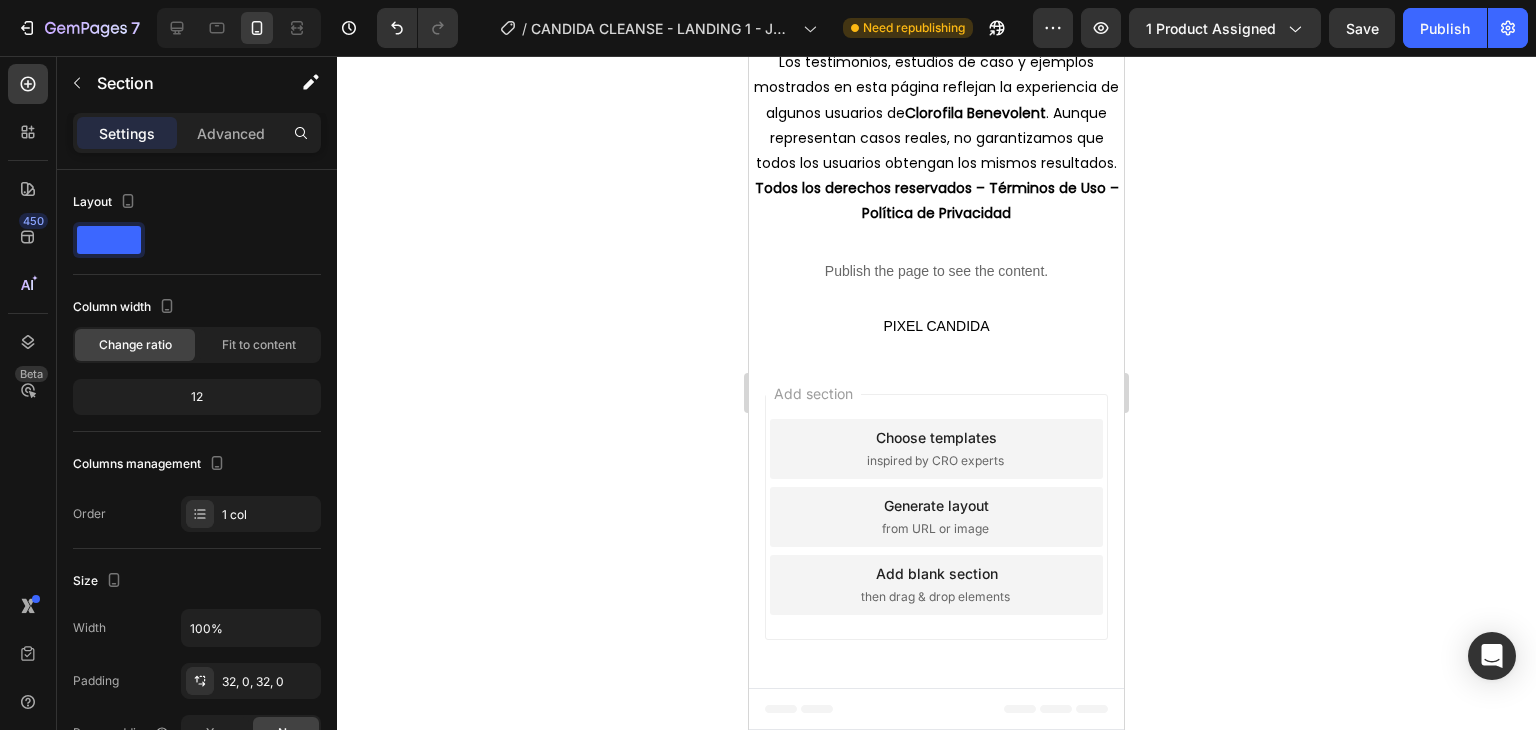scroll, scrollTop: 8671, scrollLeft: 0, axis: vertical 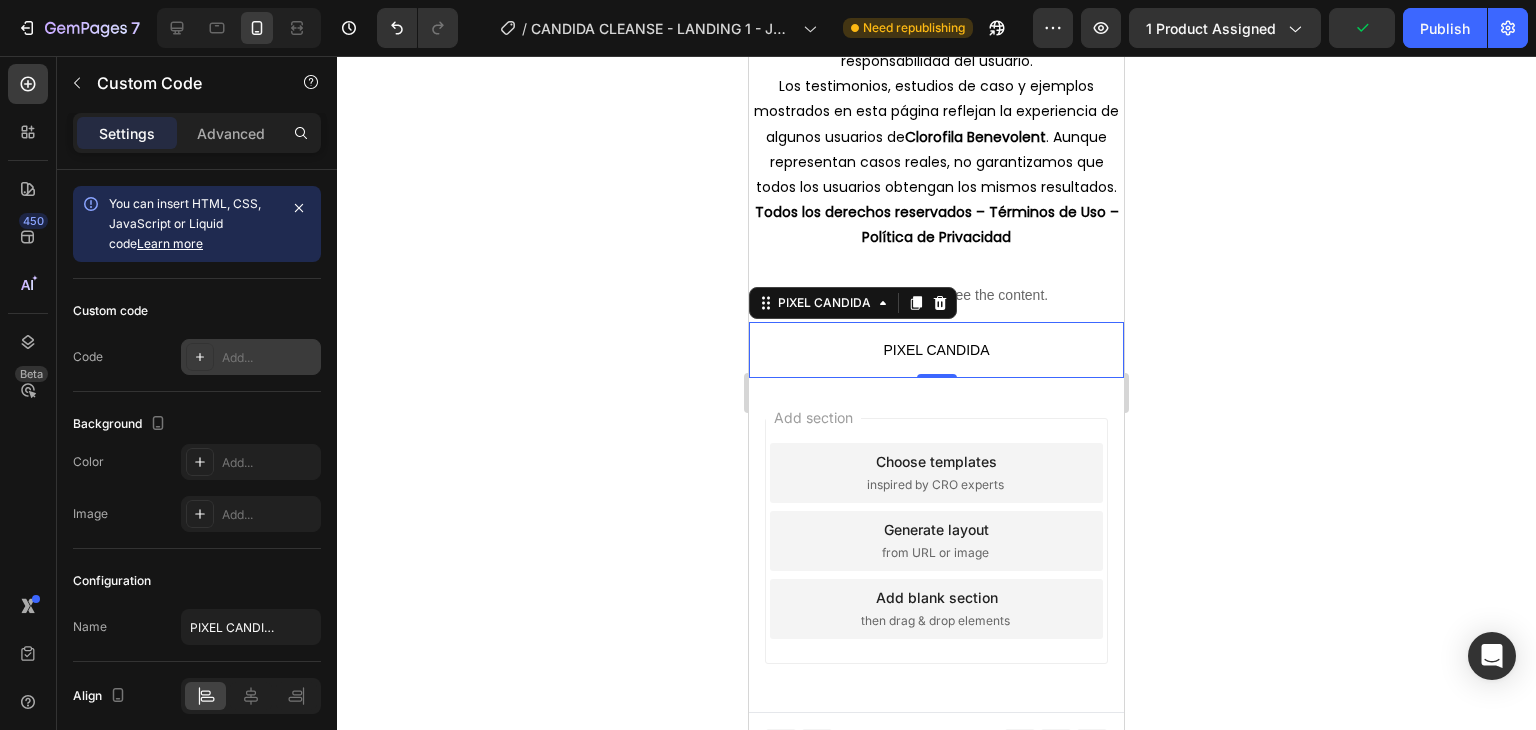 click on "Add..." at bounding box center (269, 358) 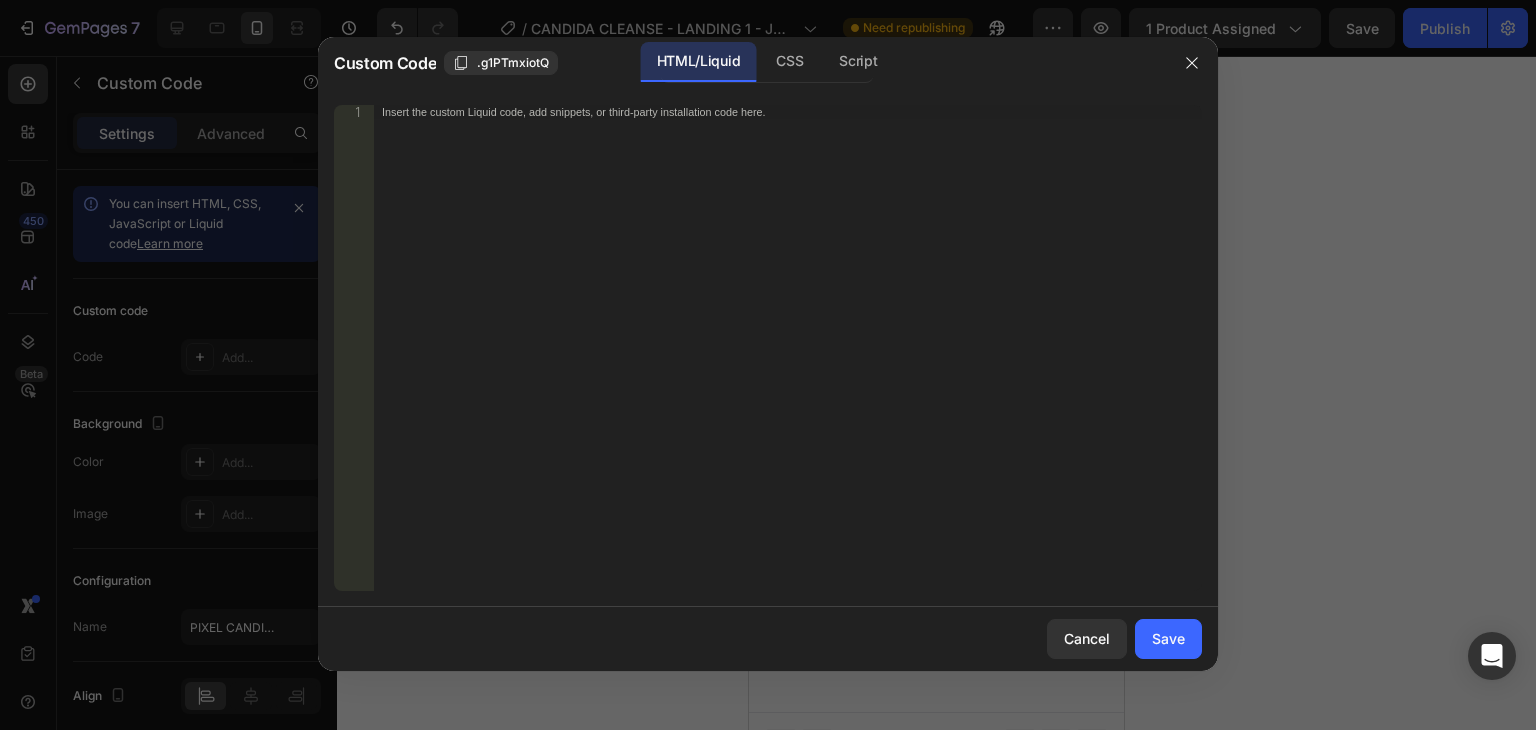click on "Insert the custom Liquid code, add snippets, or third-party installation code here." at bounding box center [788, 362] 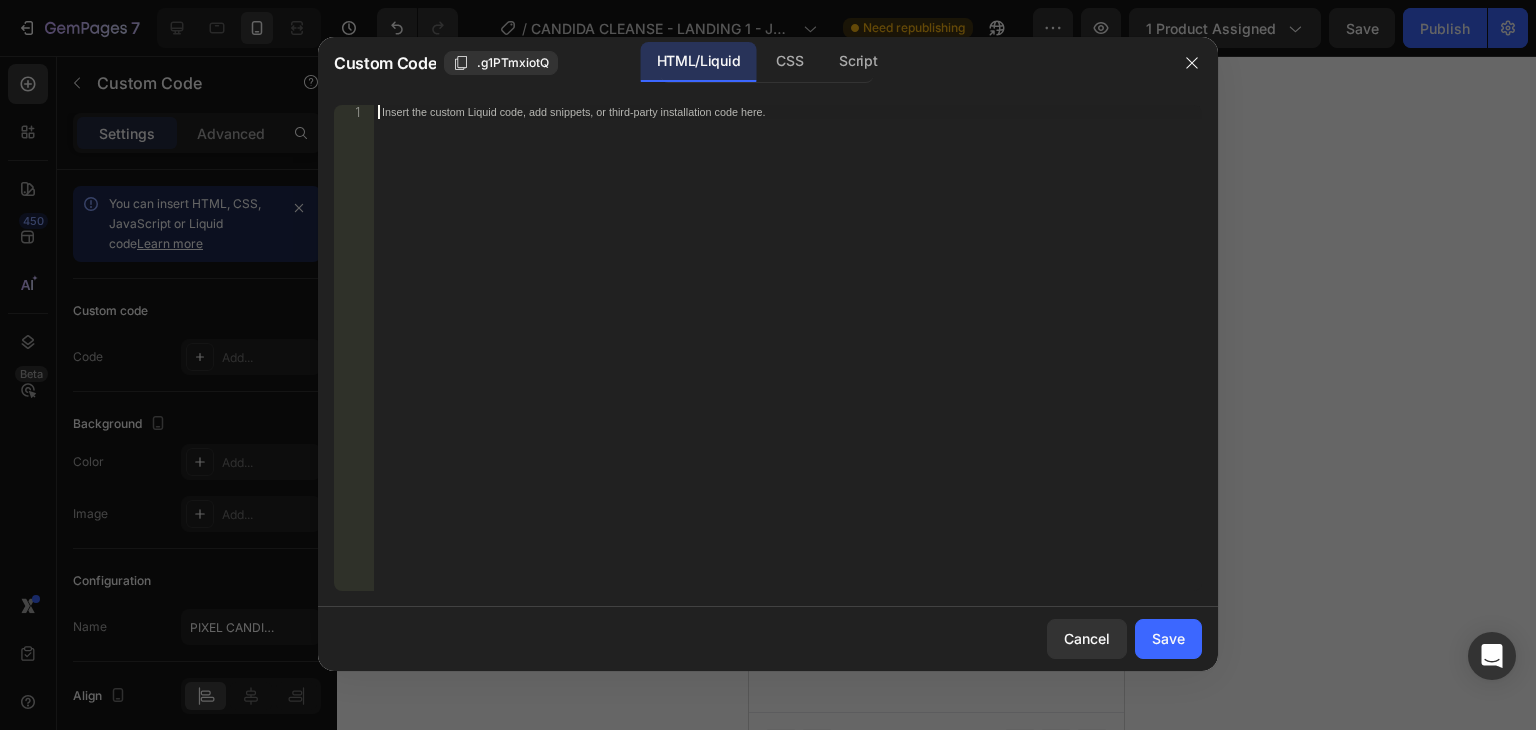 paste on "<!-- TikTok Pixel Code End -->" 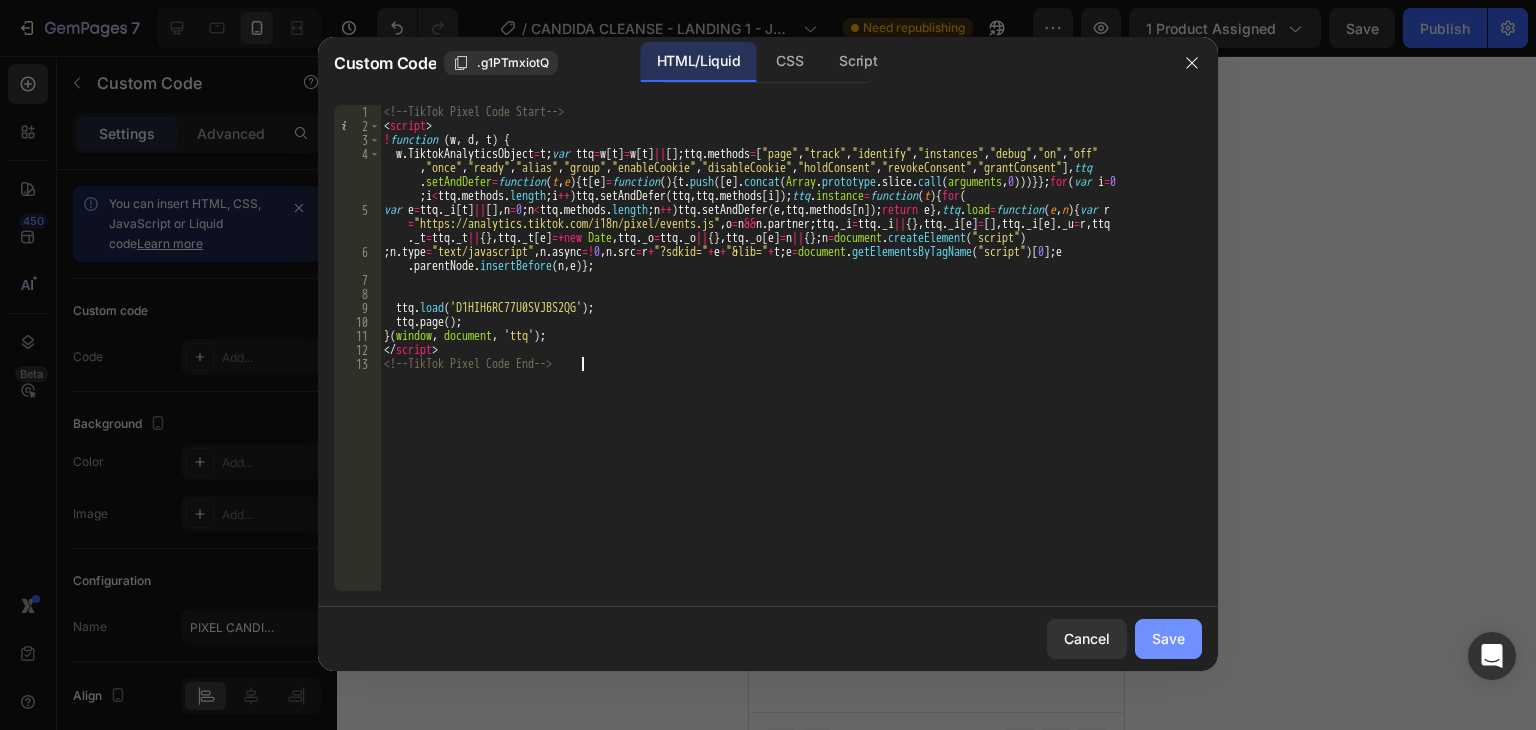 click on "Save" 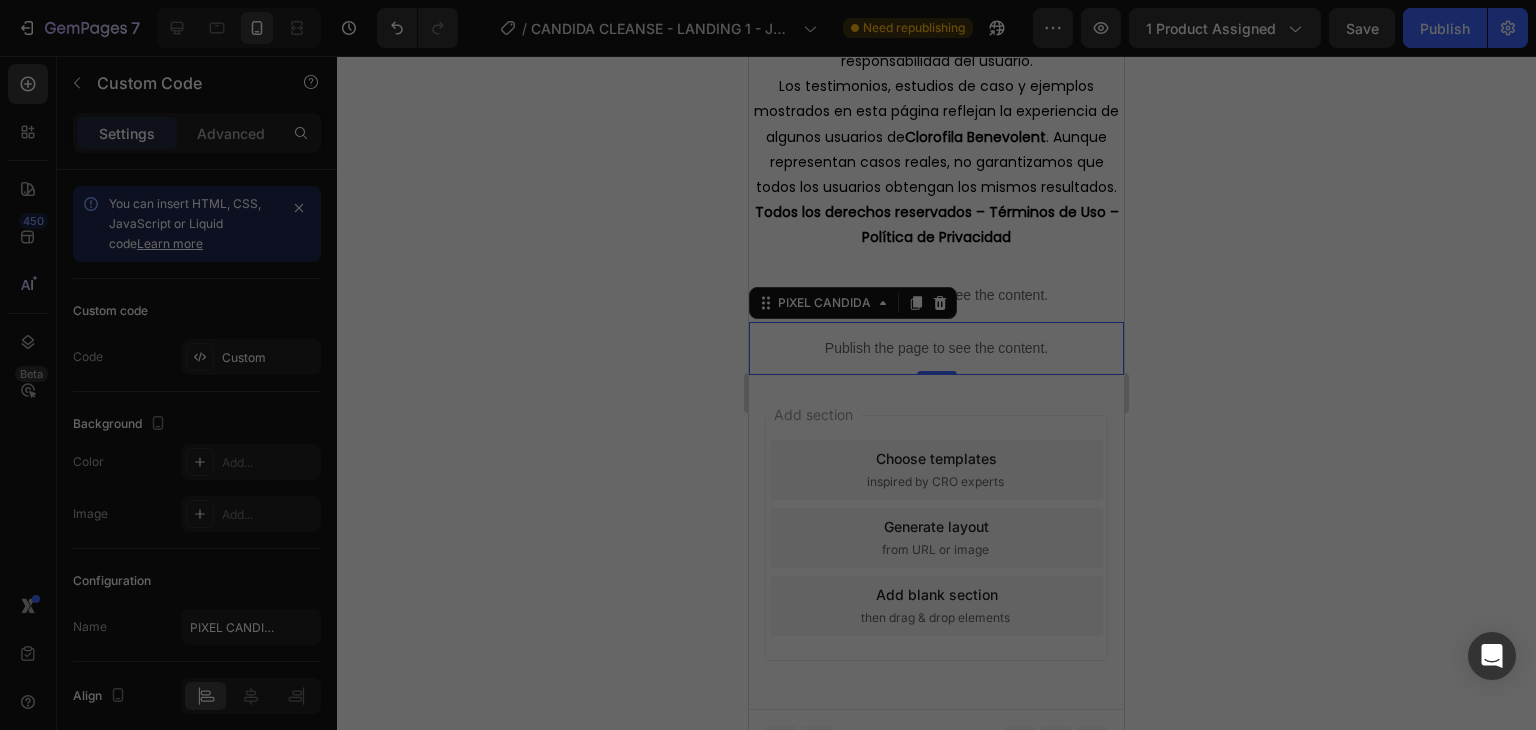 scroll, scrollTop: 8668, scrollLeft: 0, axis: vertical 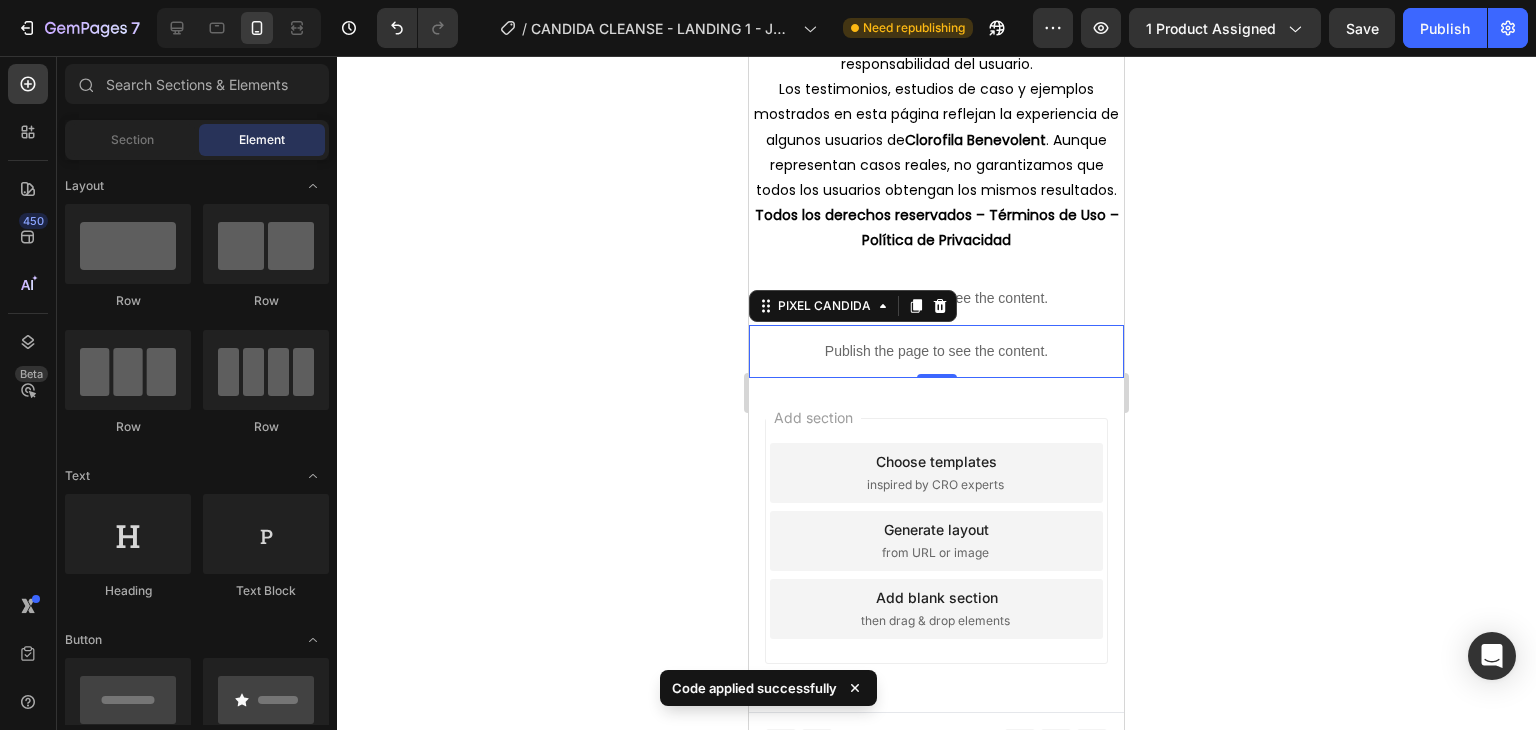 click on "Add section Choose templates inspired by CRO experts Generate layout from URL or image Add blank section then drag & drop elements" at bounding box center [936, 545] 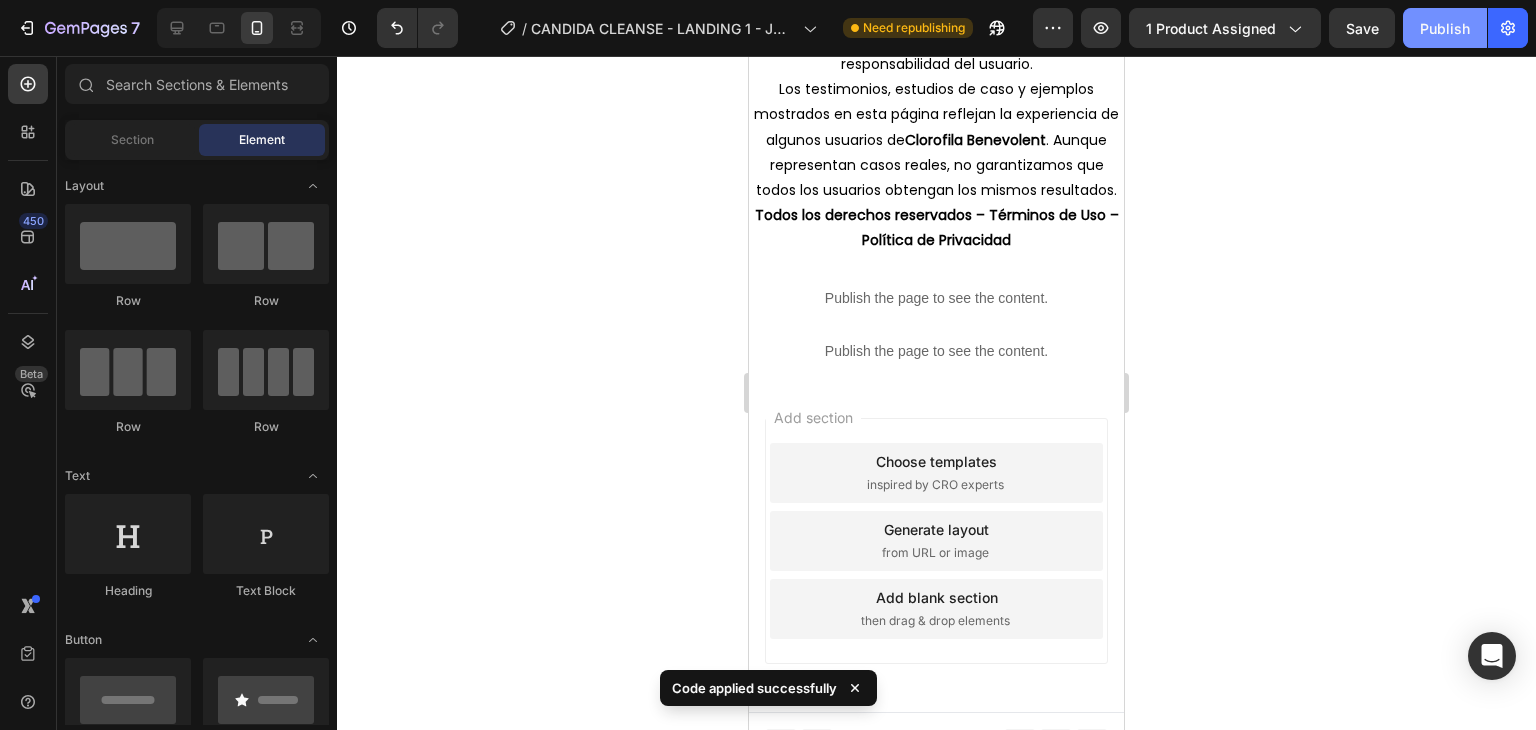 click on "Publish" 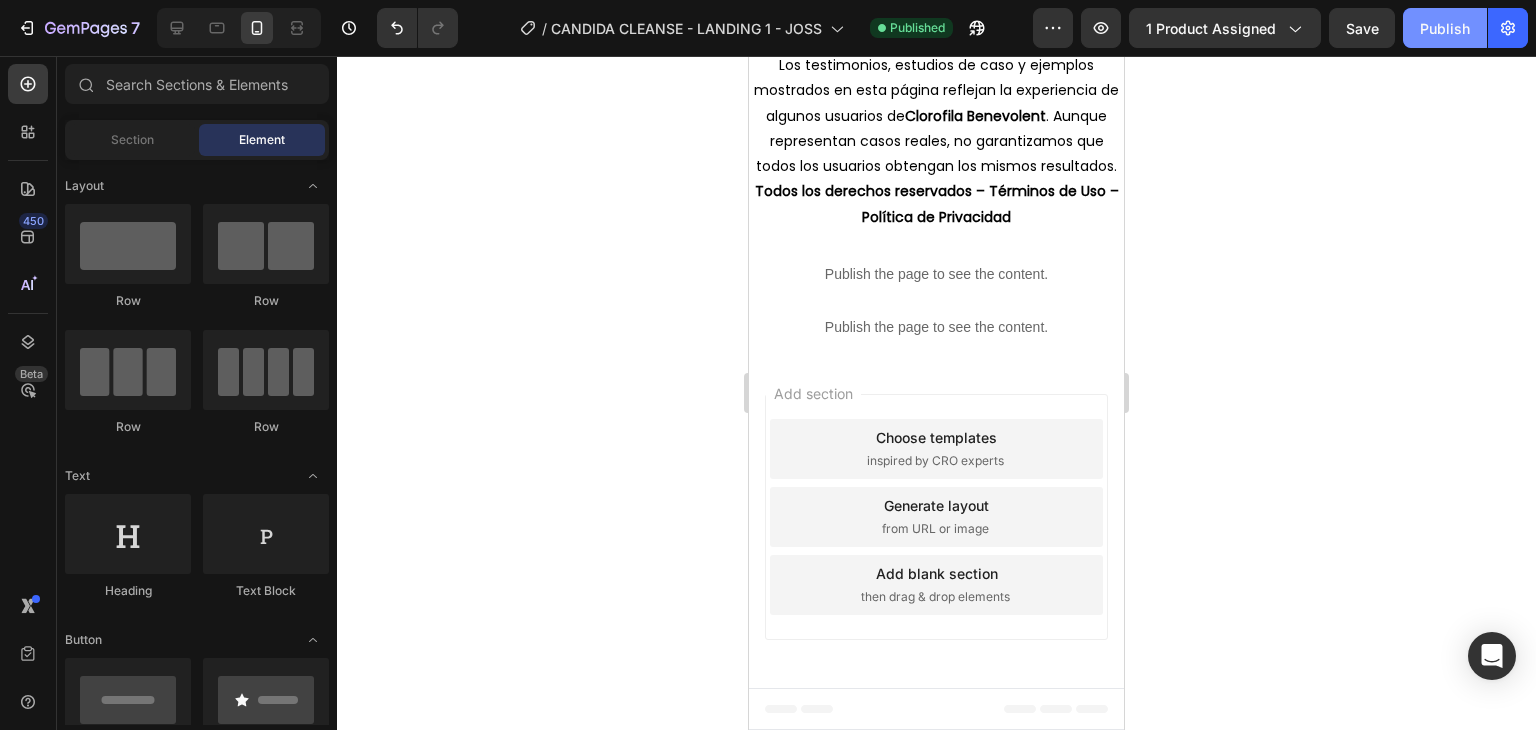 scroll, scrollTop: 6370, scrollLeft: 0, axis: vertical 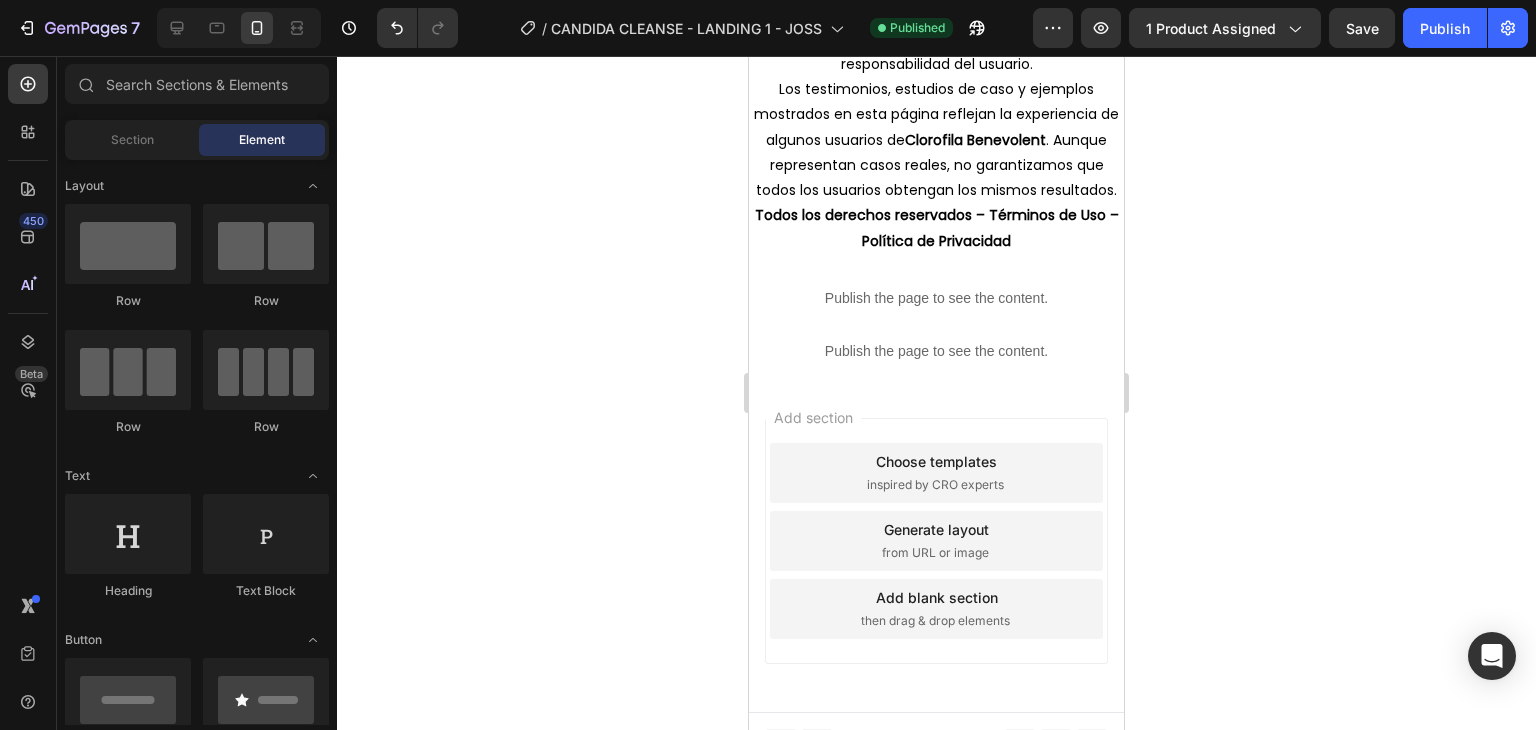 click on "7  Version history  /  CANDIDA CLEANSE - LANDING 1 - JOSS Published Preview 1 product assigned  Save   Publish" 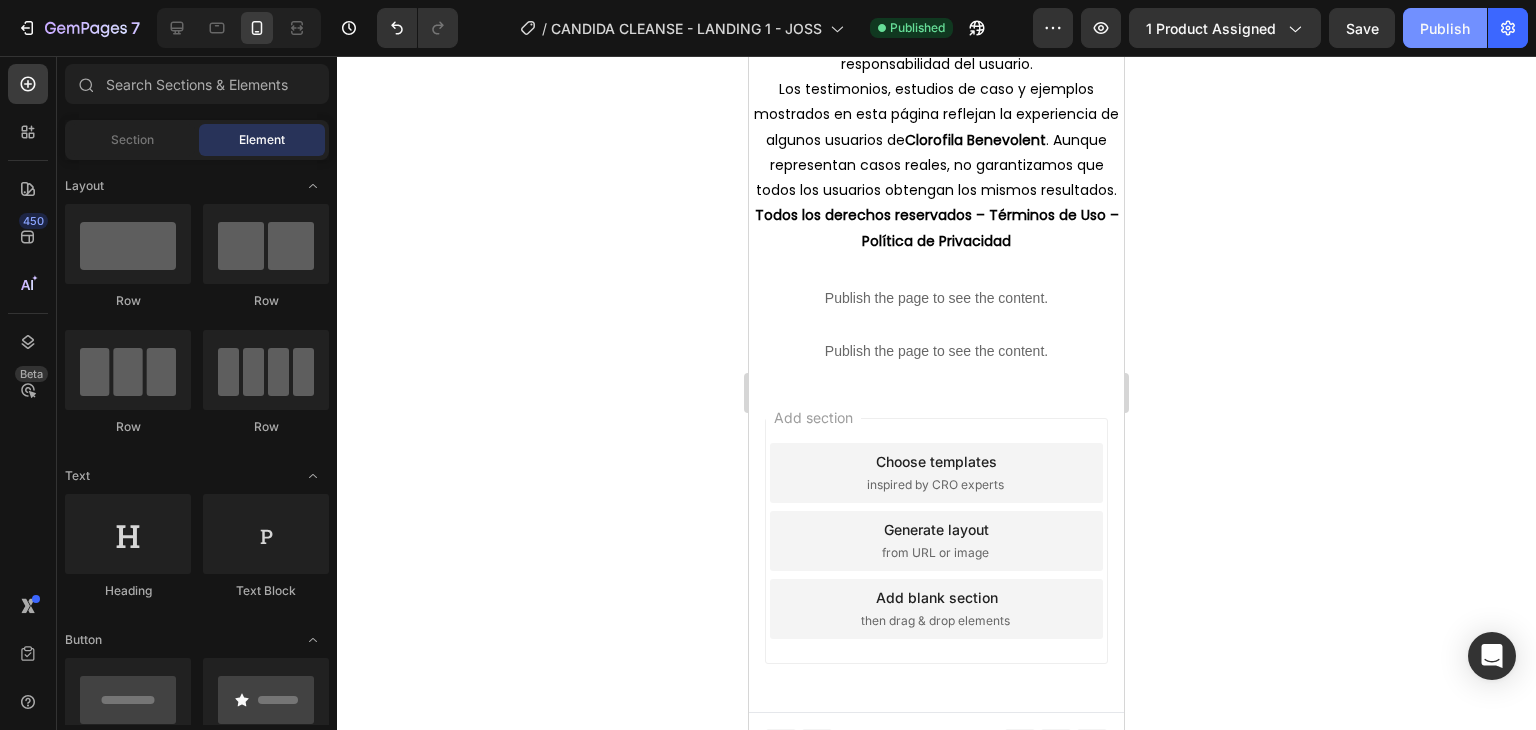 click on "Publish" at bounding box center (1445, 28) 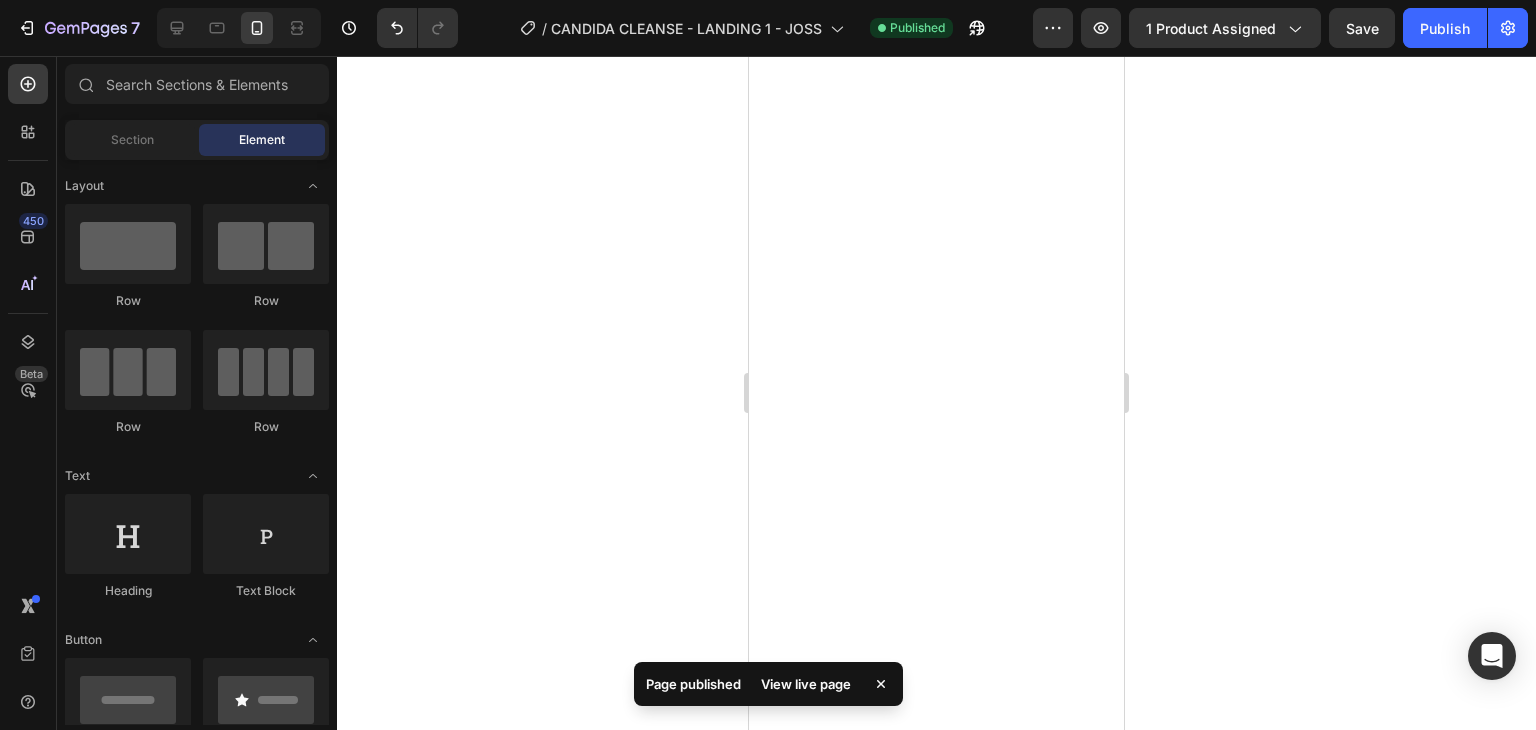 scroll, scrollTop: 1629, scrollLeft: 0, axis: vertical 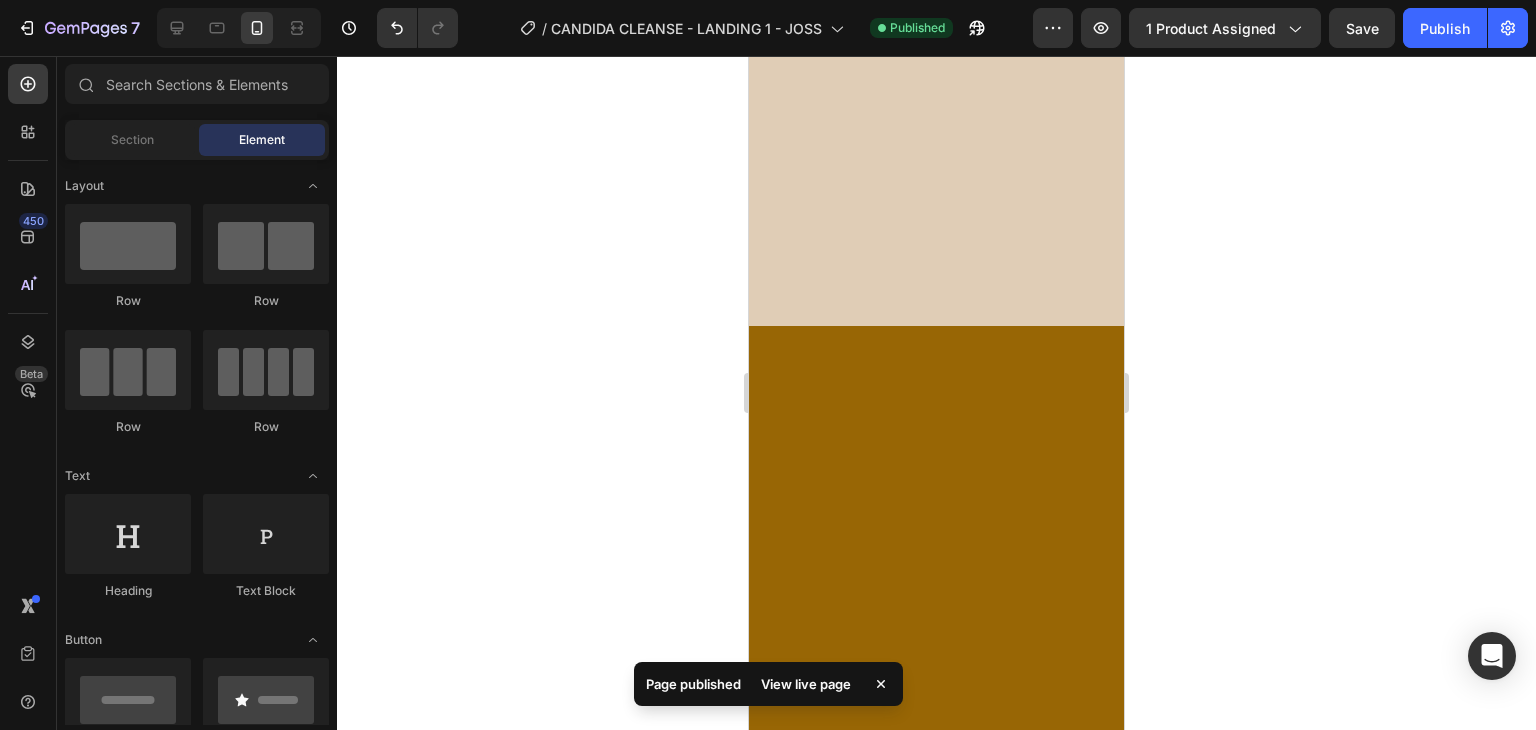 click at bounding box center [936, -1016] 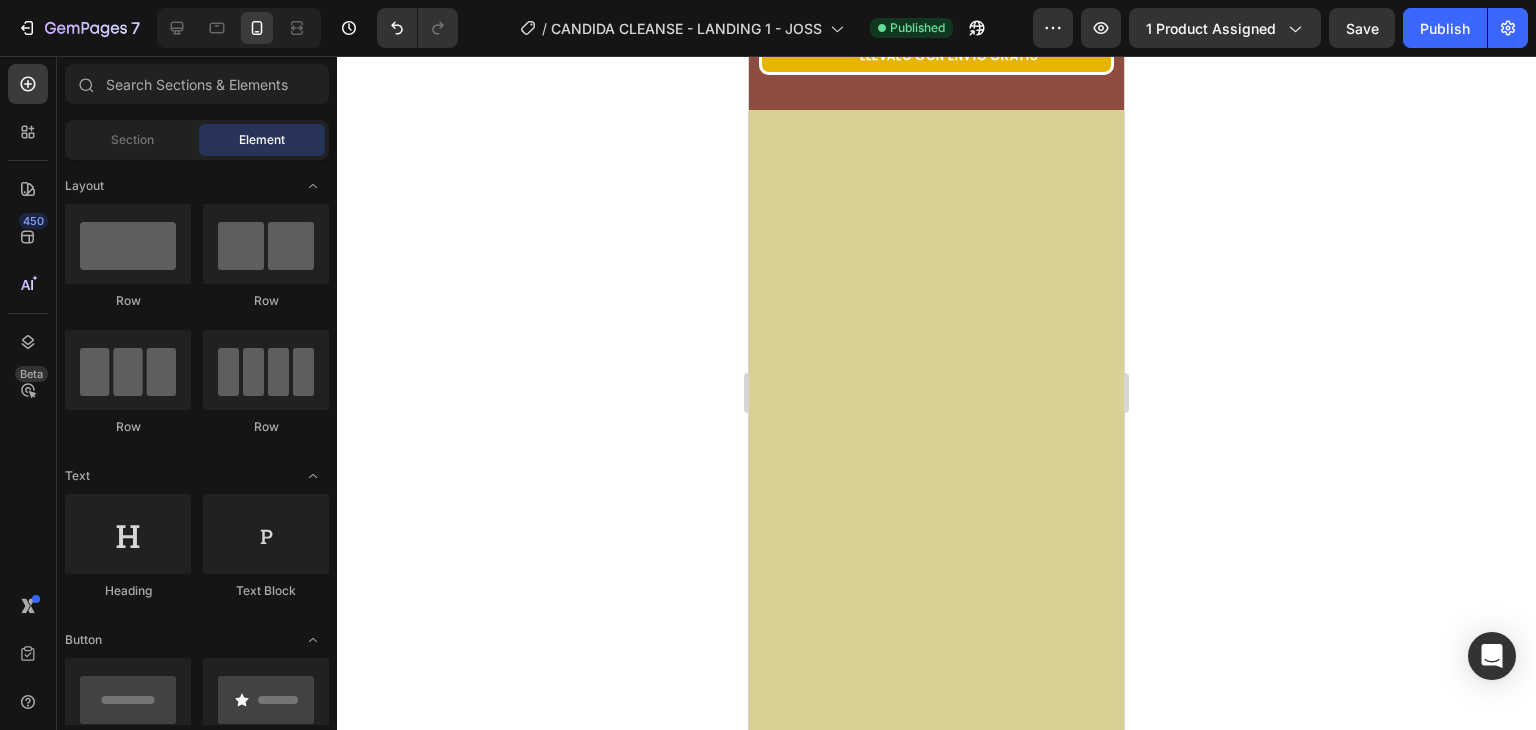 scroll, scrollTop: 302, scrollLeft: 0, axis: vertical 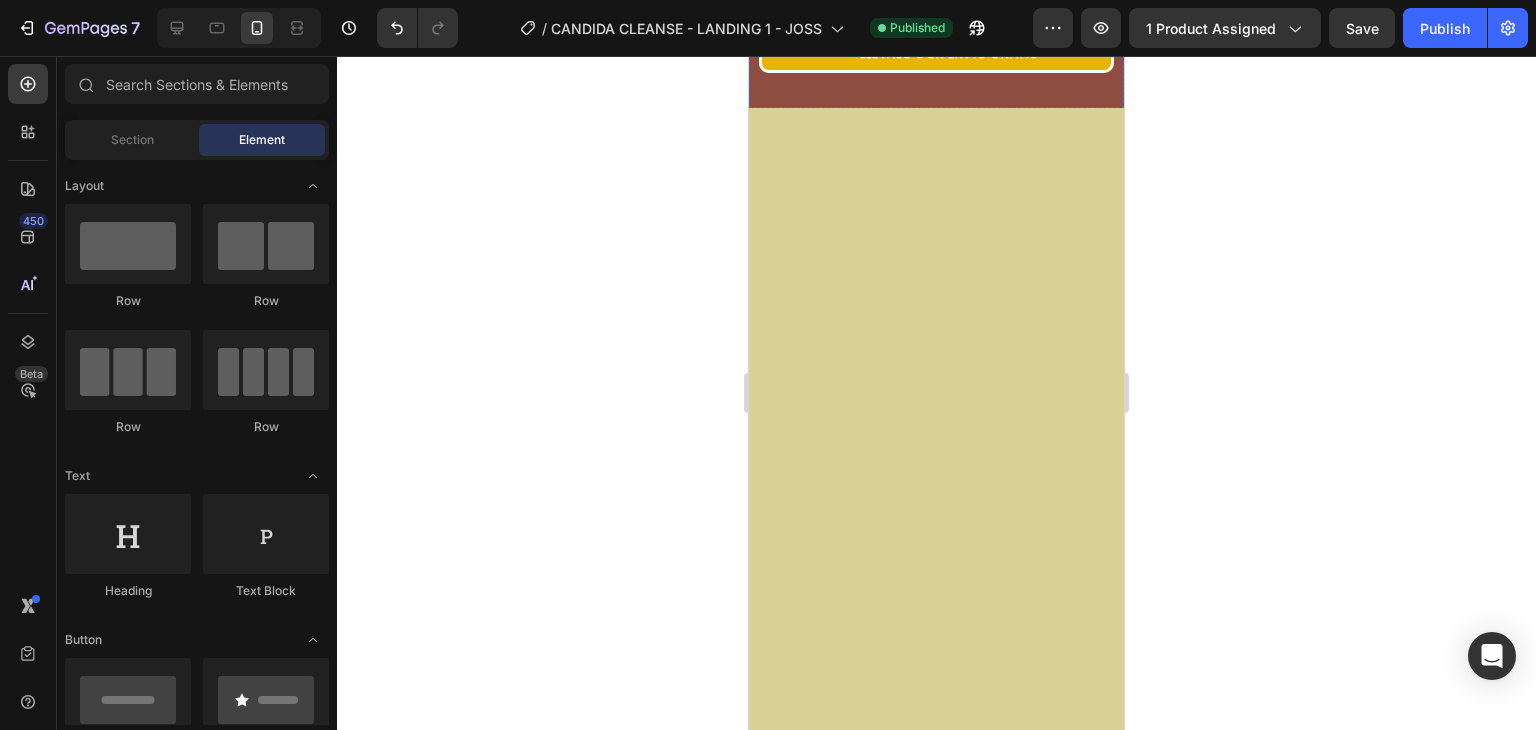 click on "QUIERO DESINTOXICARME AHORA! LLEVALO CON ENVÍO GRATIS" at bounding box center (936, -114) 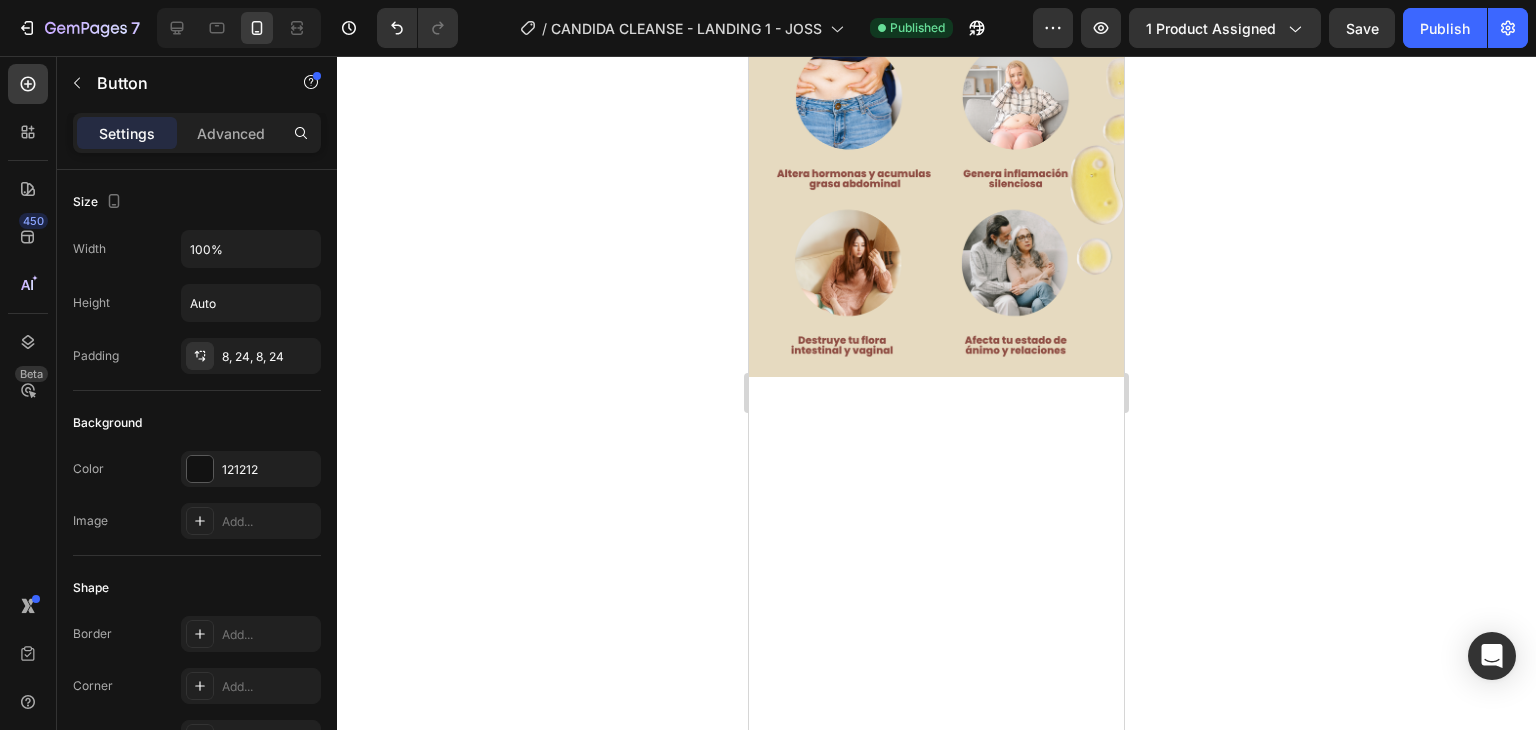 scroll, scrollTop: 827, scrollLeft: 0, axis: vertical 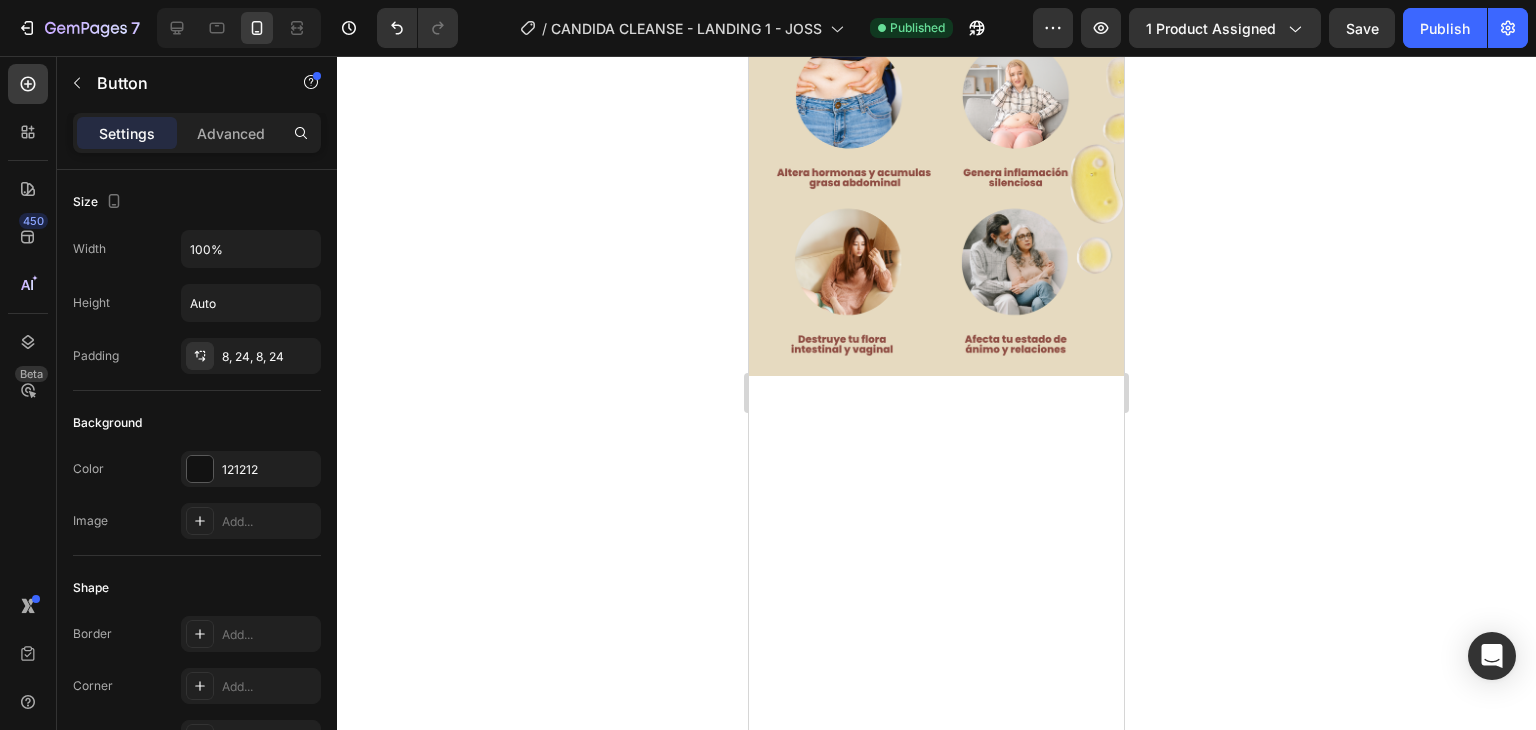click at bounding box center (803, -484) 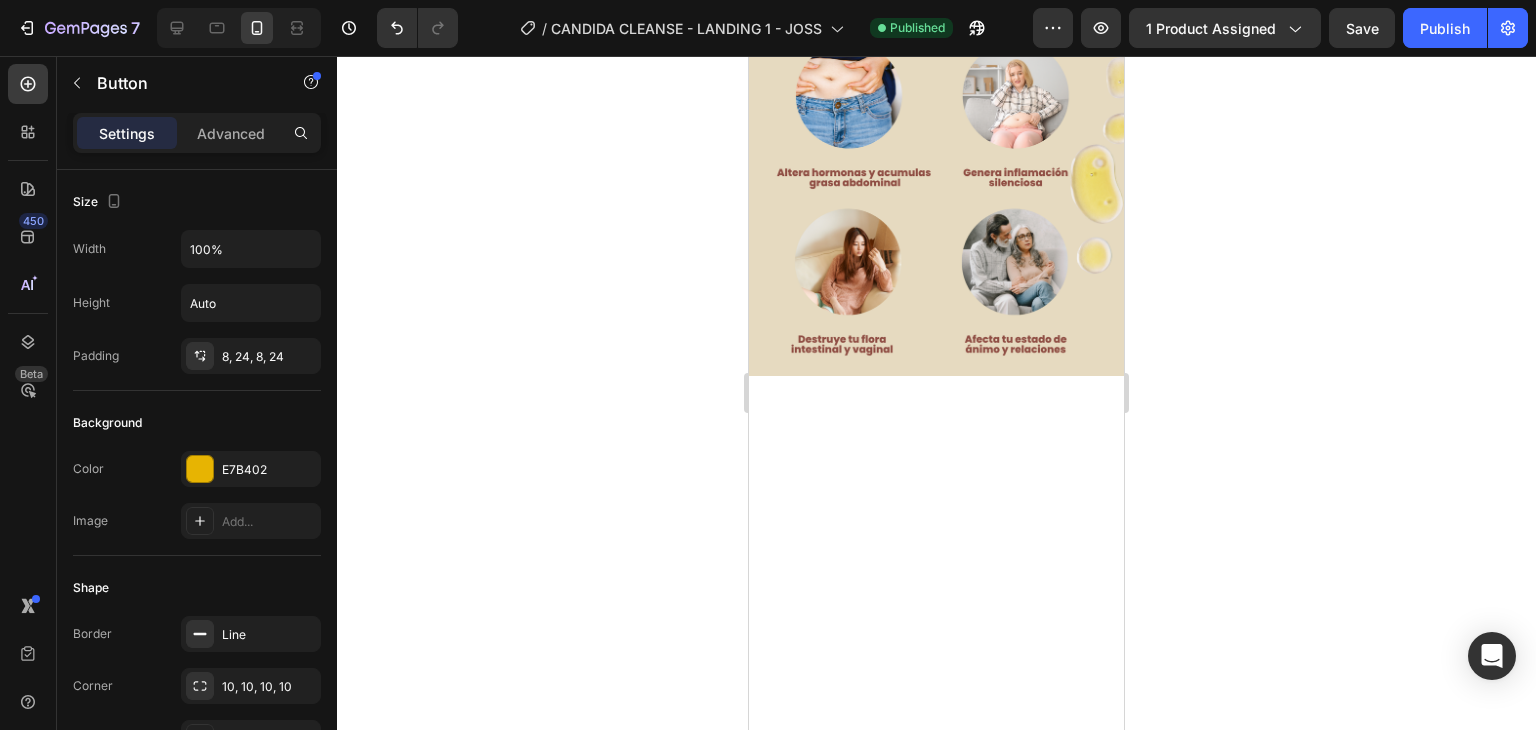 type 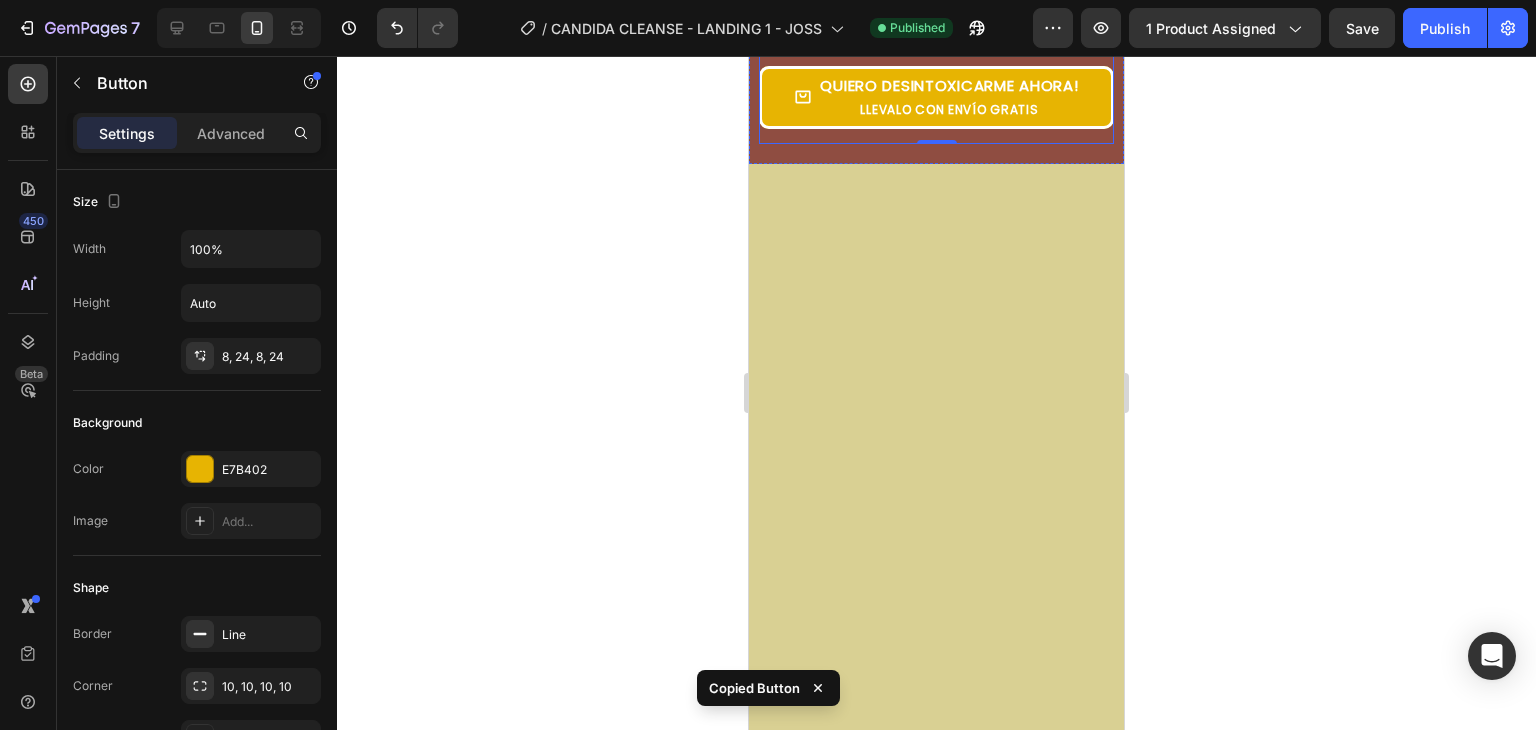 scroll, scrollTop: 272, scrollLeft: 0, axis: vertical 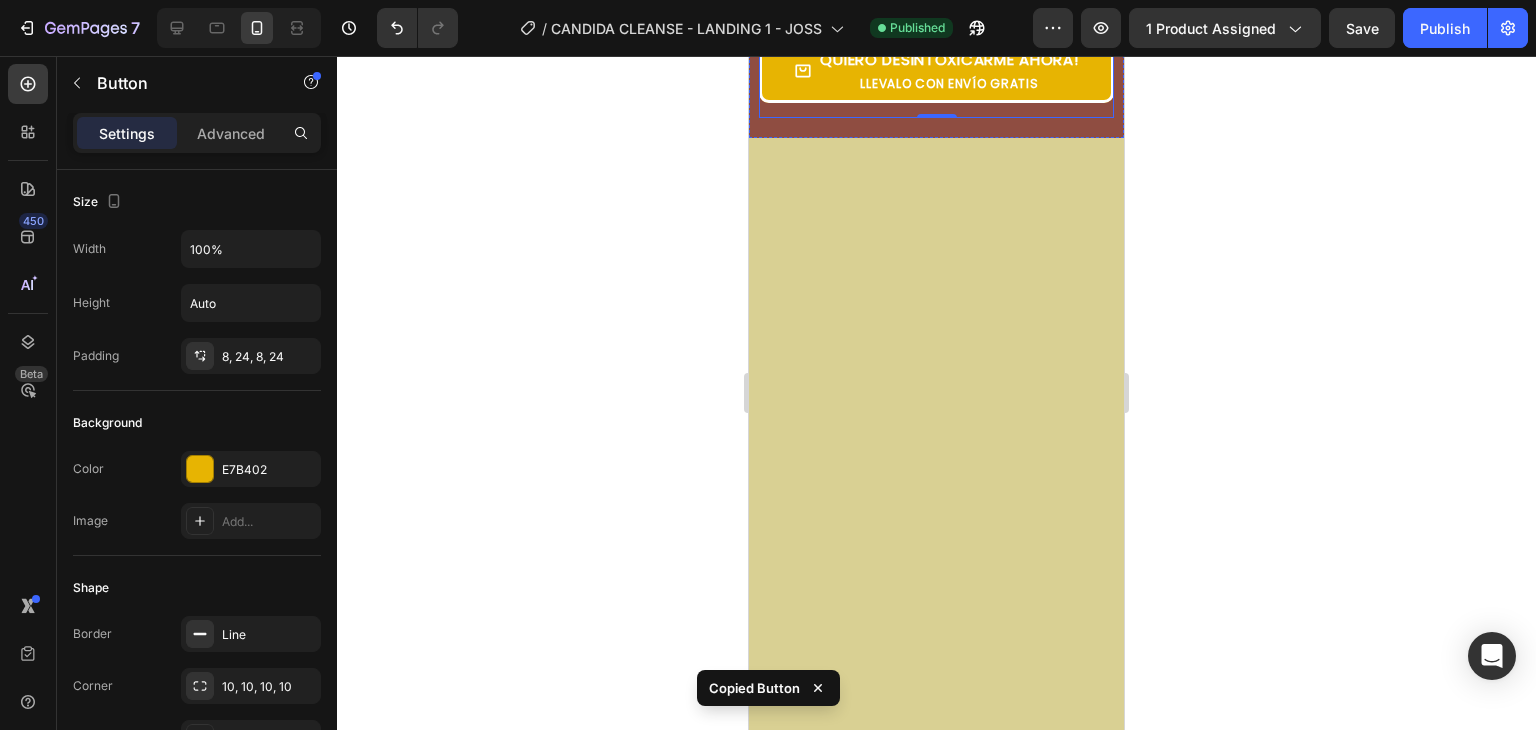 click on "QUIERO DESINTOXICARME AHORA!" at bounding box center (949, -96) 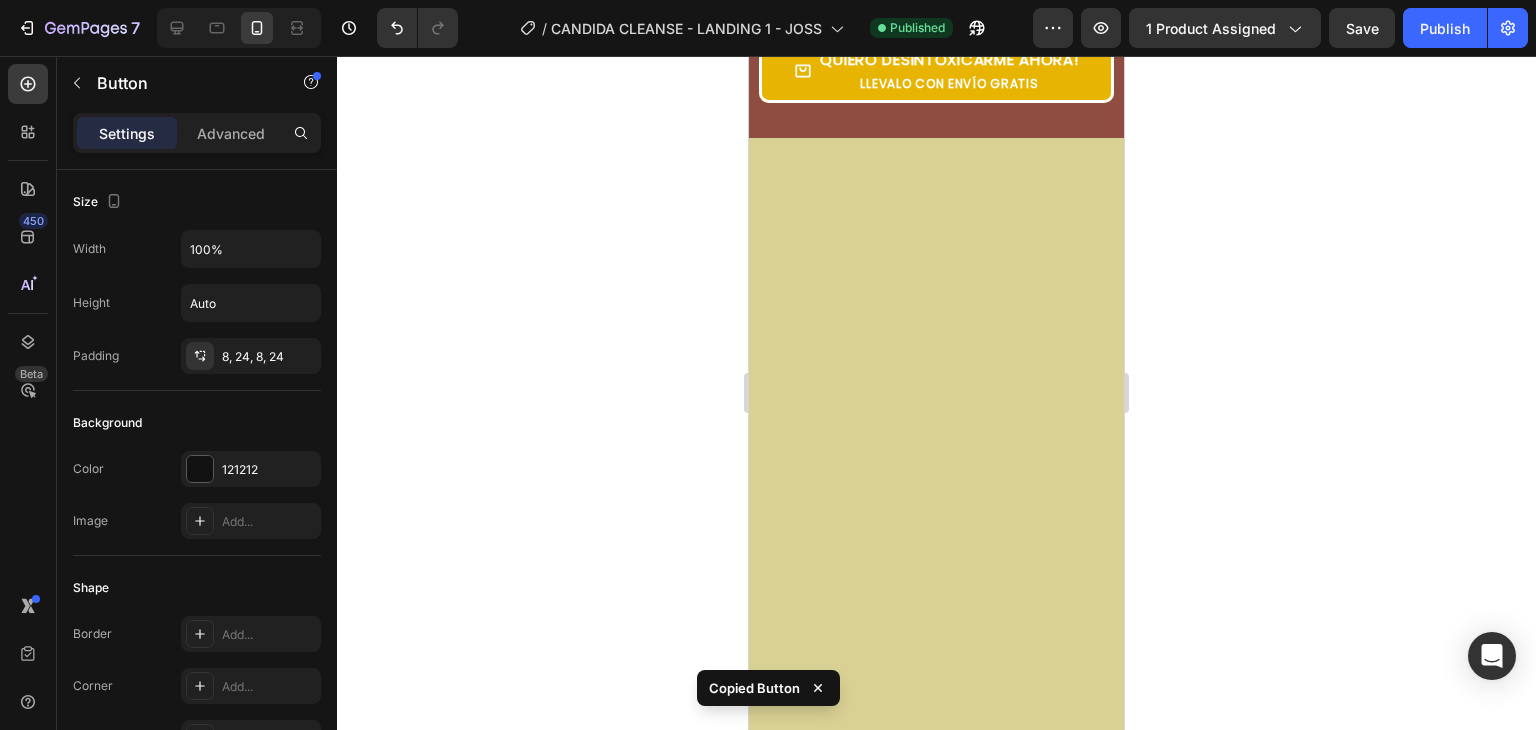 type 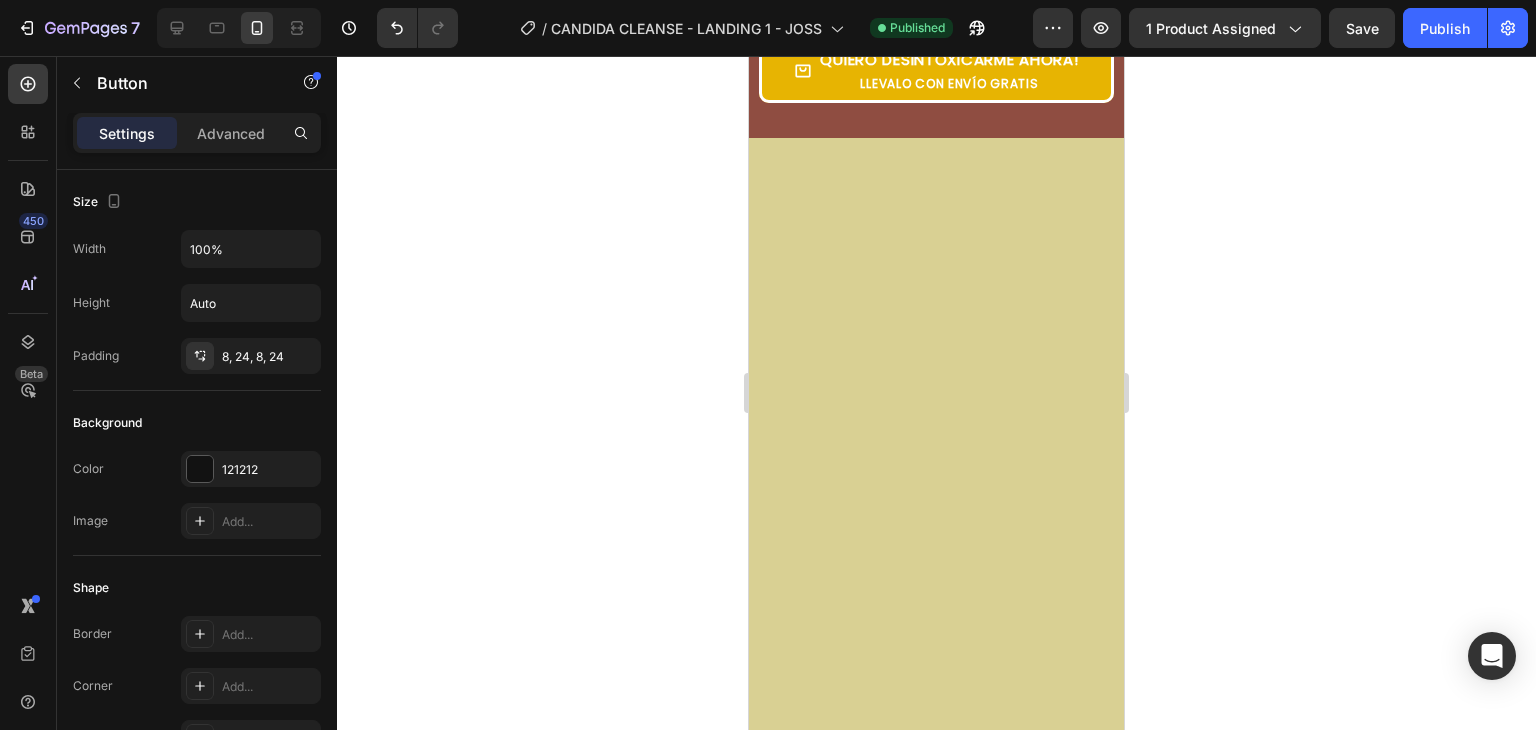 click 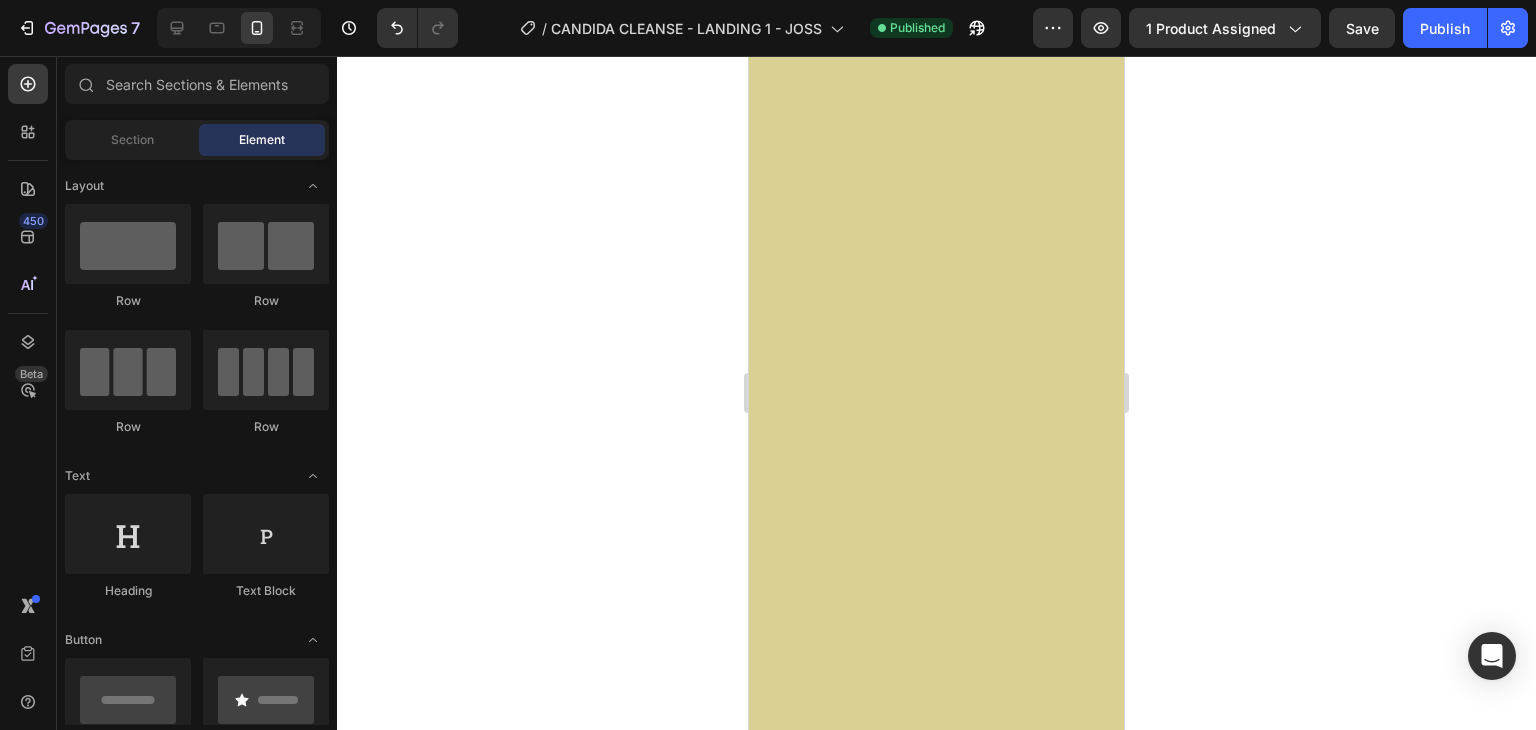 click at bounding box center [936, -130] 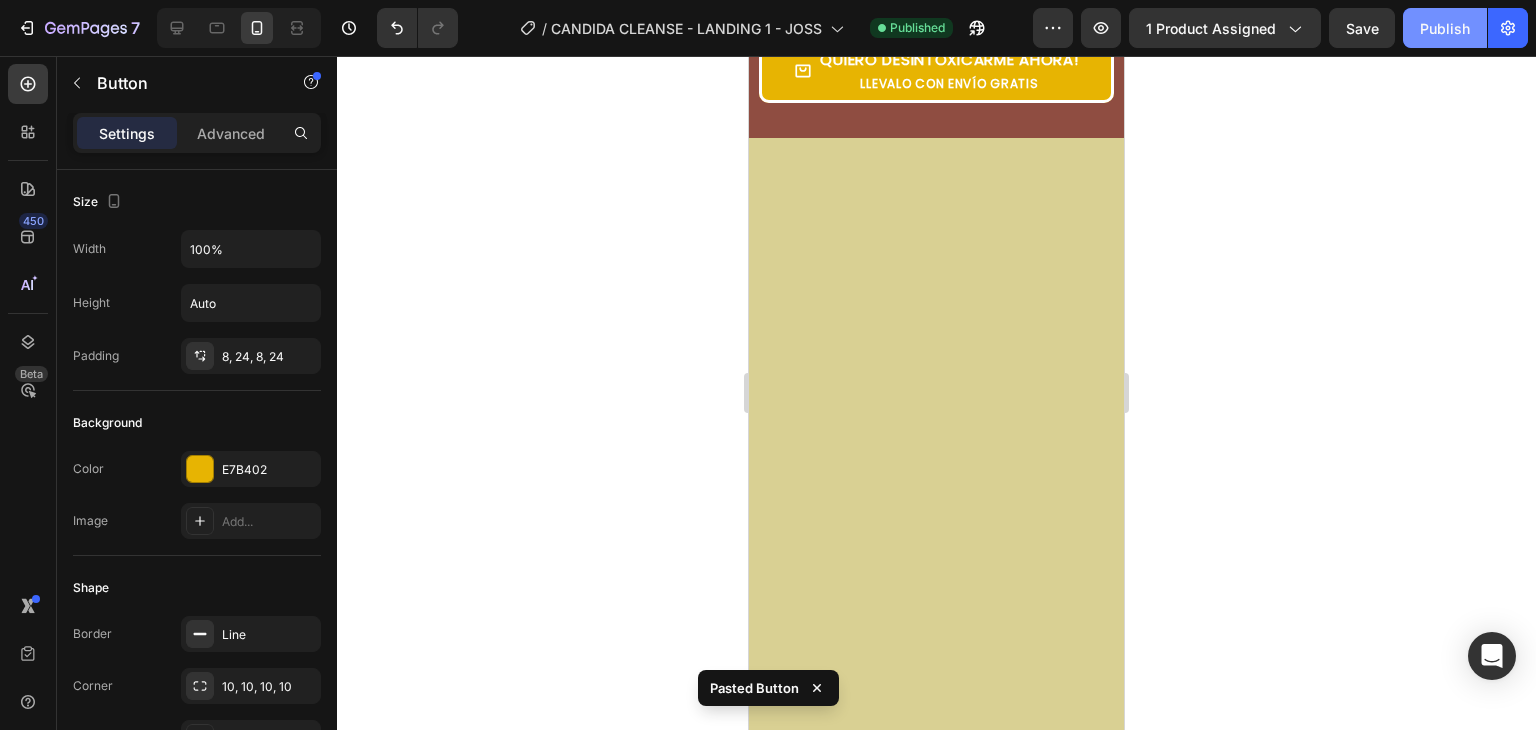 click on "Publish" 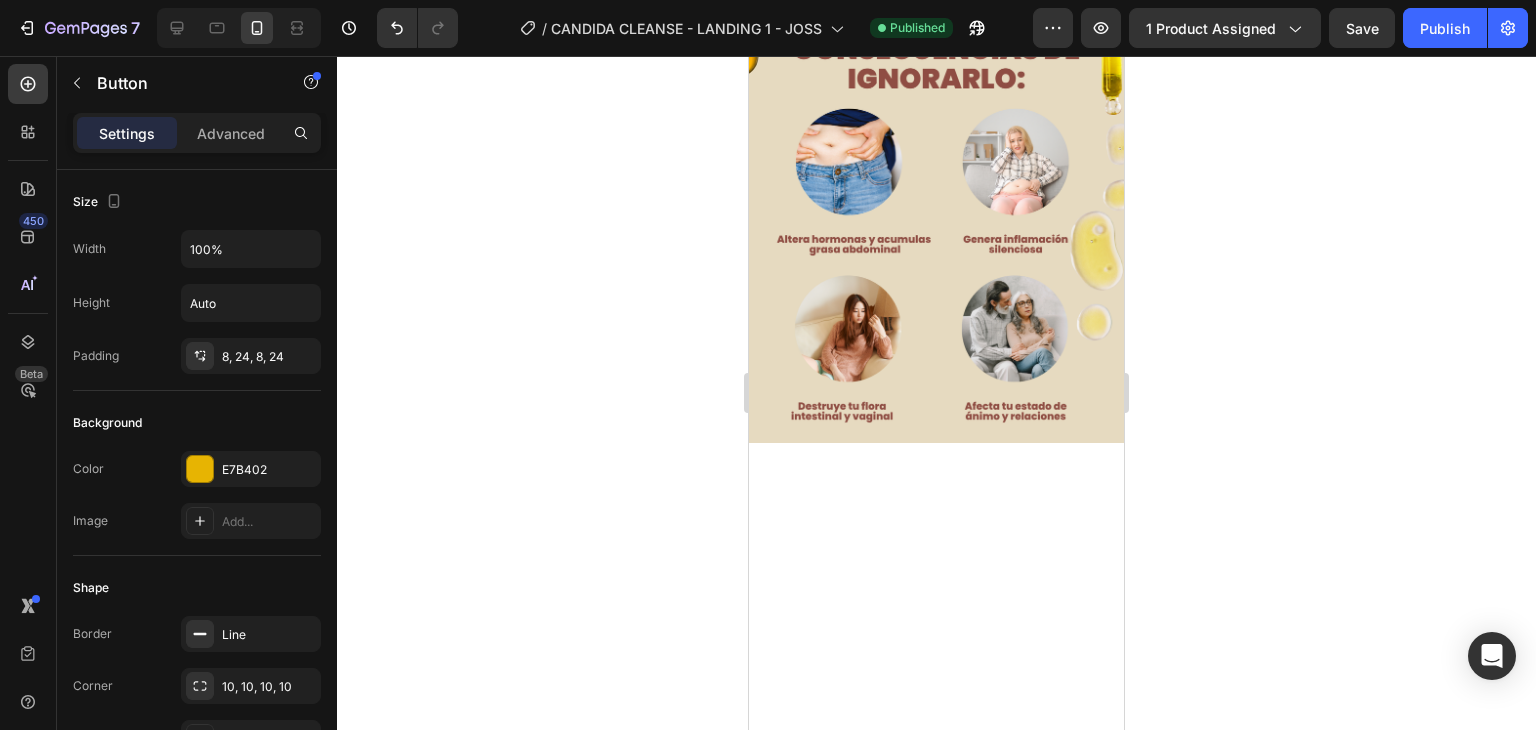 scroll, scrollTop: 1830, scrollLeft: 0, axis: vertical 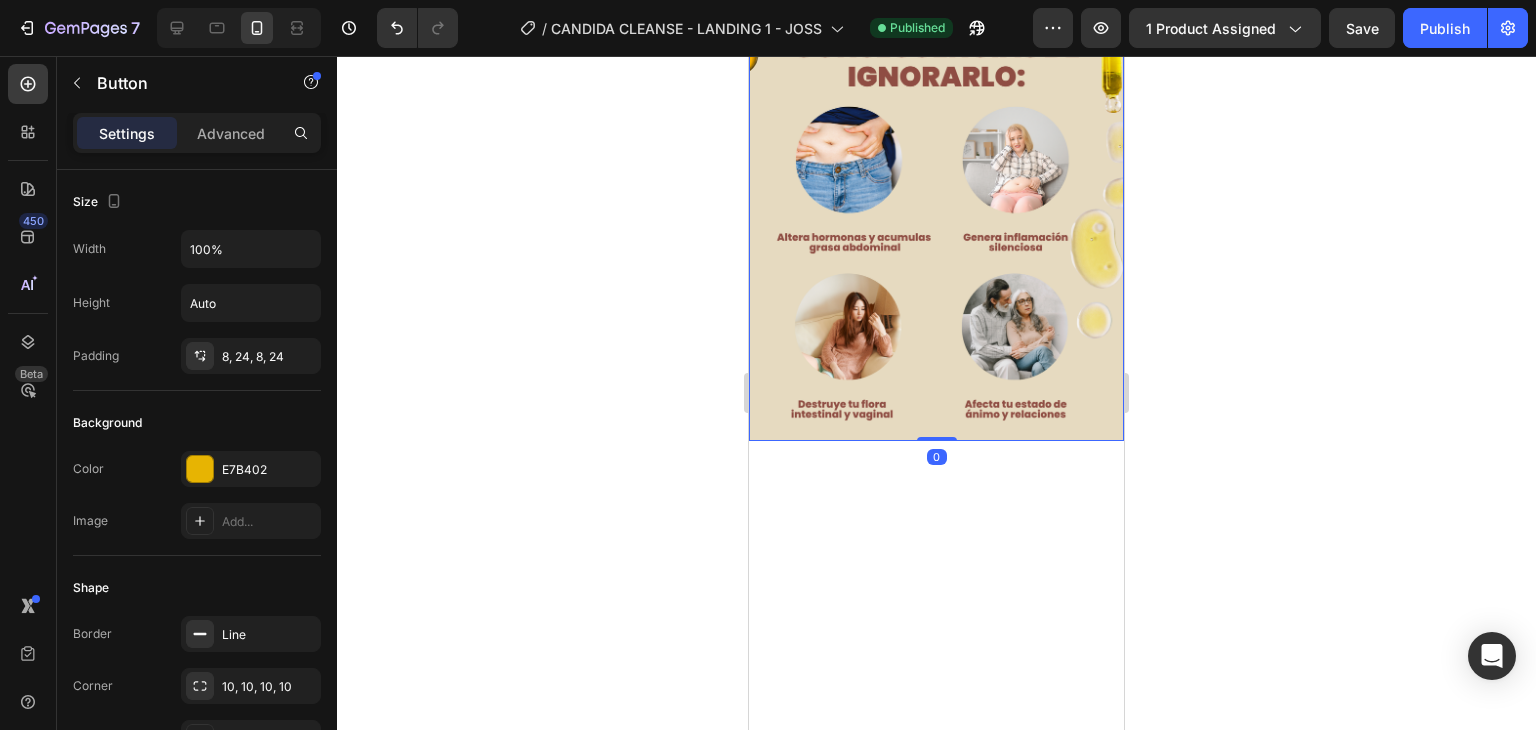 click at bounding box center (936, 145) 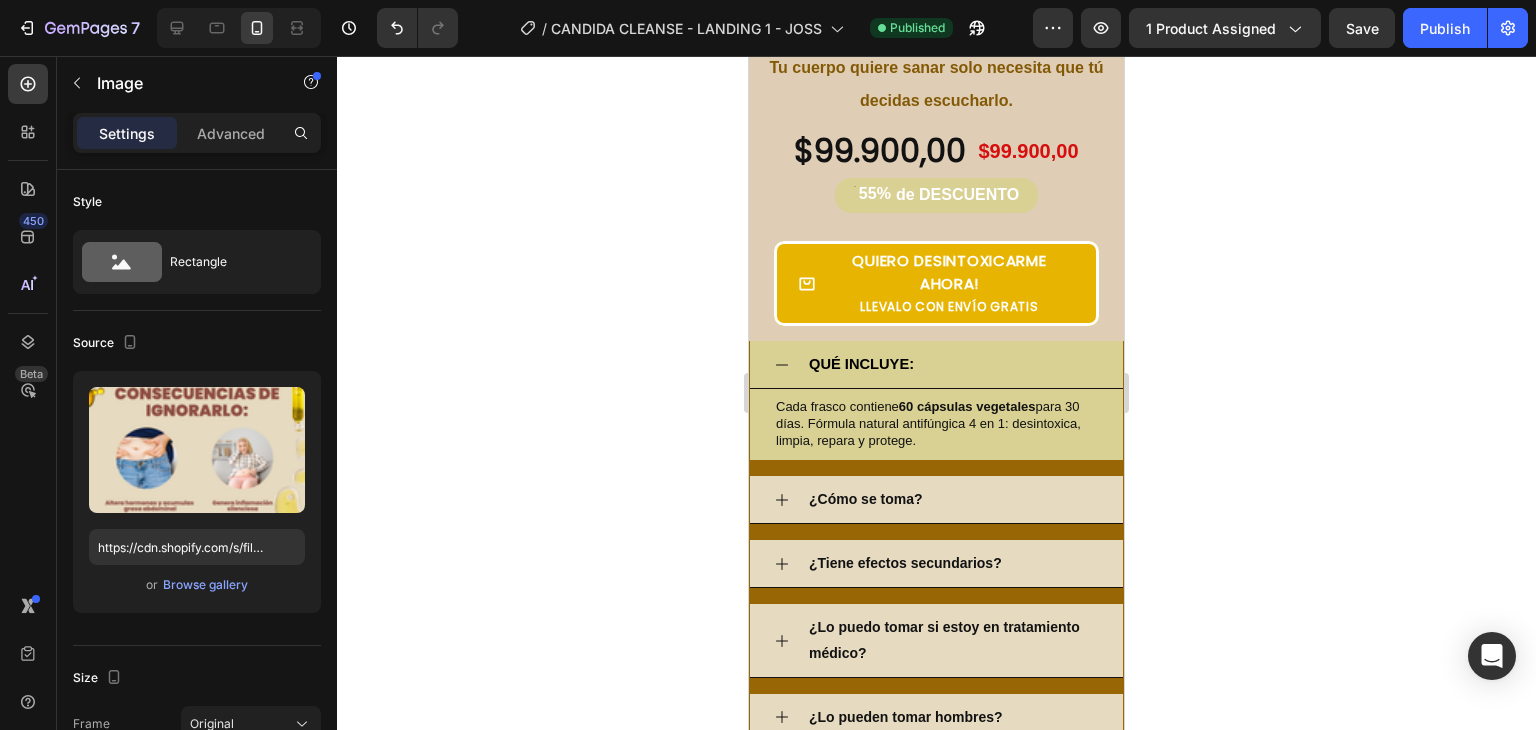 scroll, scrollTop: 4960, scrollLeft: 0, axis: vertical 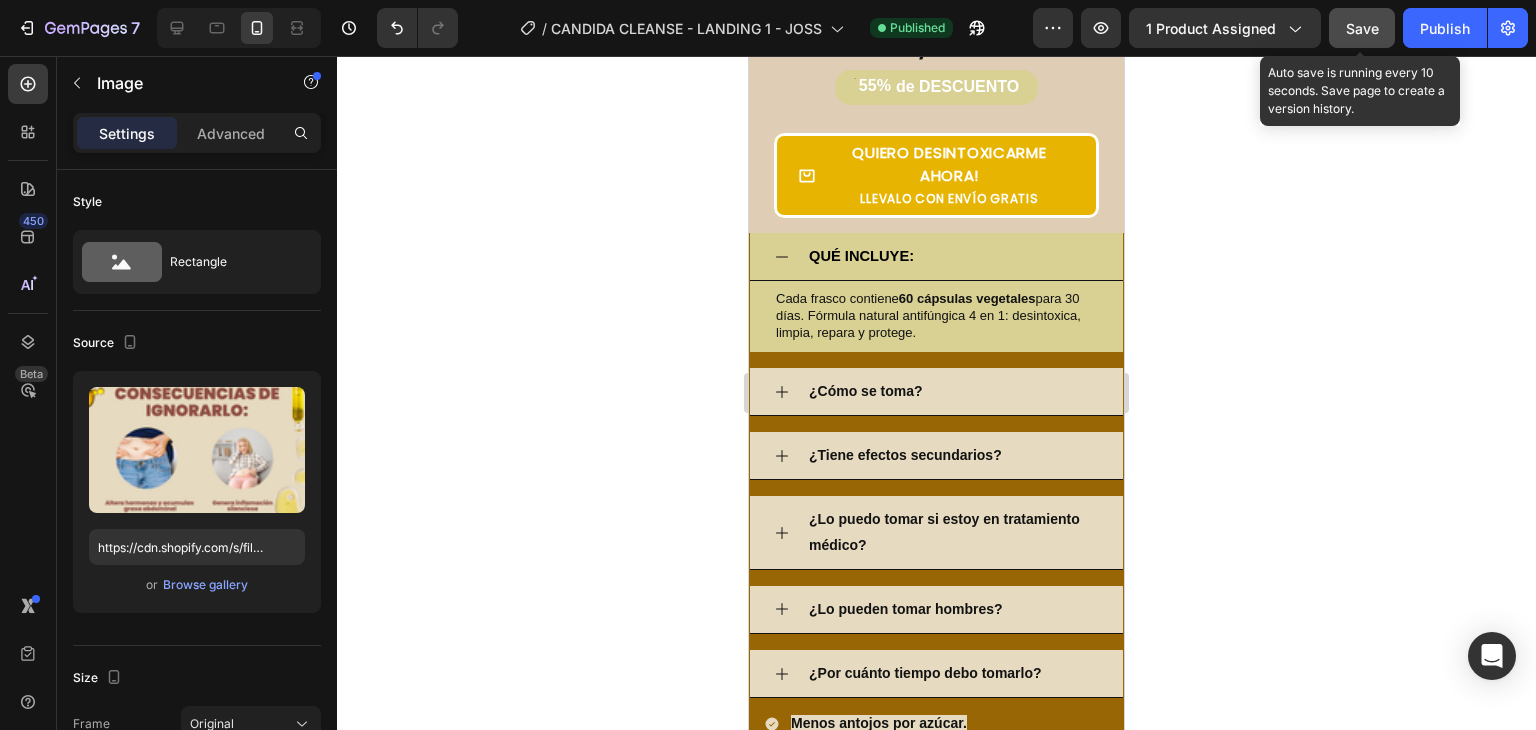 click on "Save" 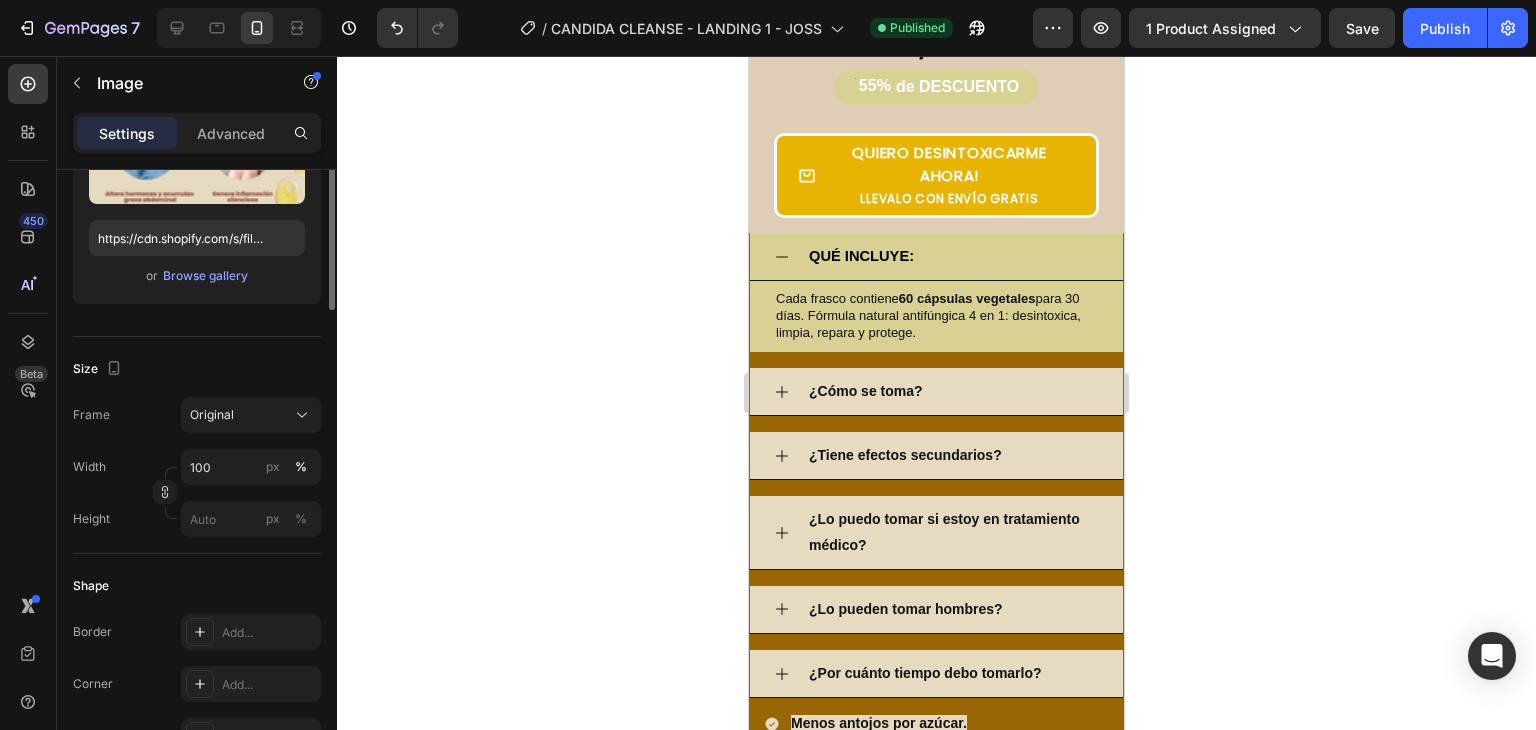 scroll, scrollTop: 0, scrollLeft: 0, axis: both 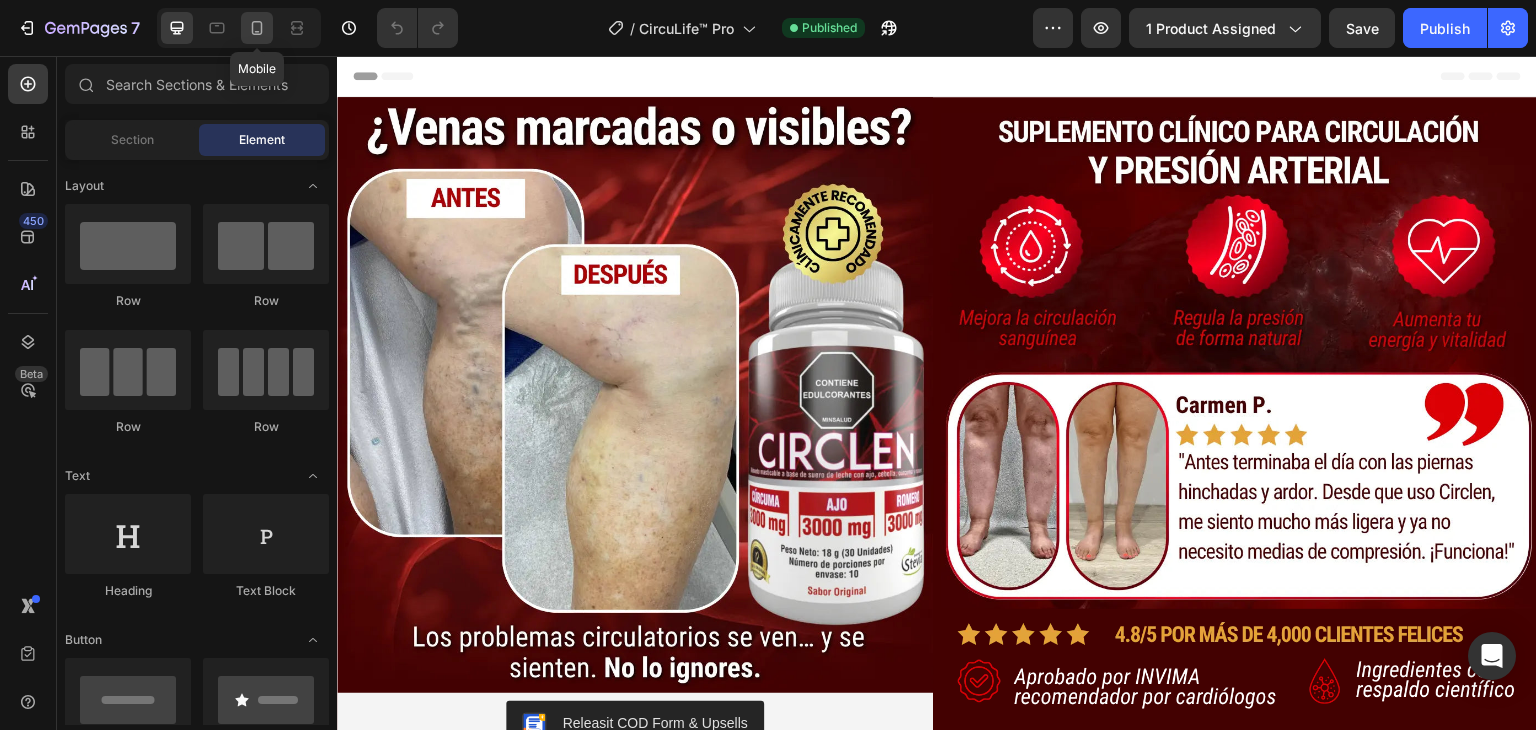 click 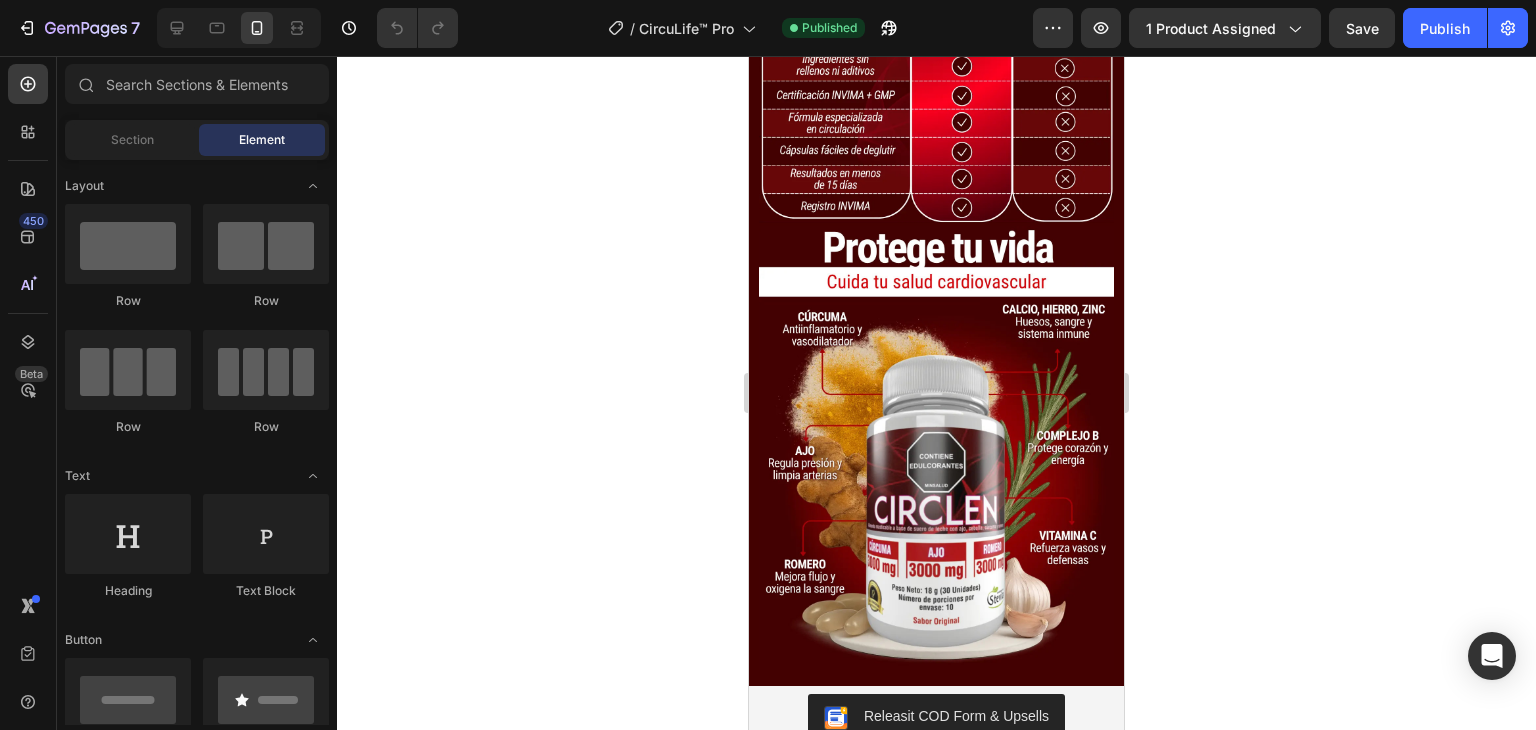 scroll, scrollTop: 3046, scrollLeft: 0, axis: vertical 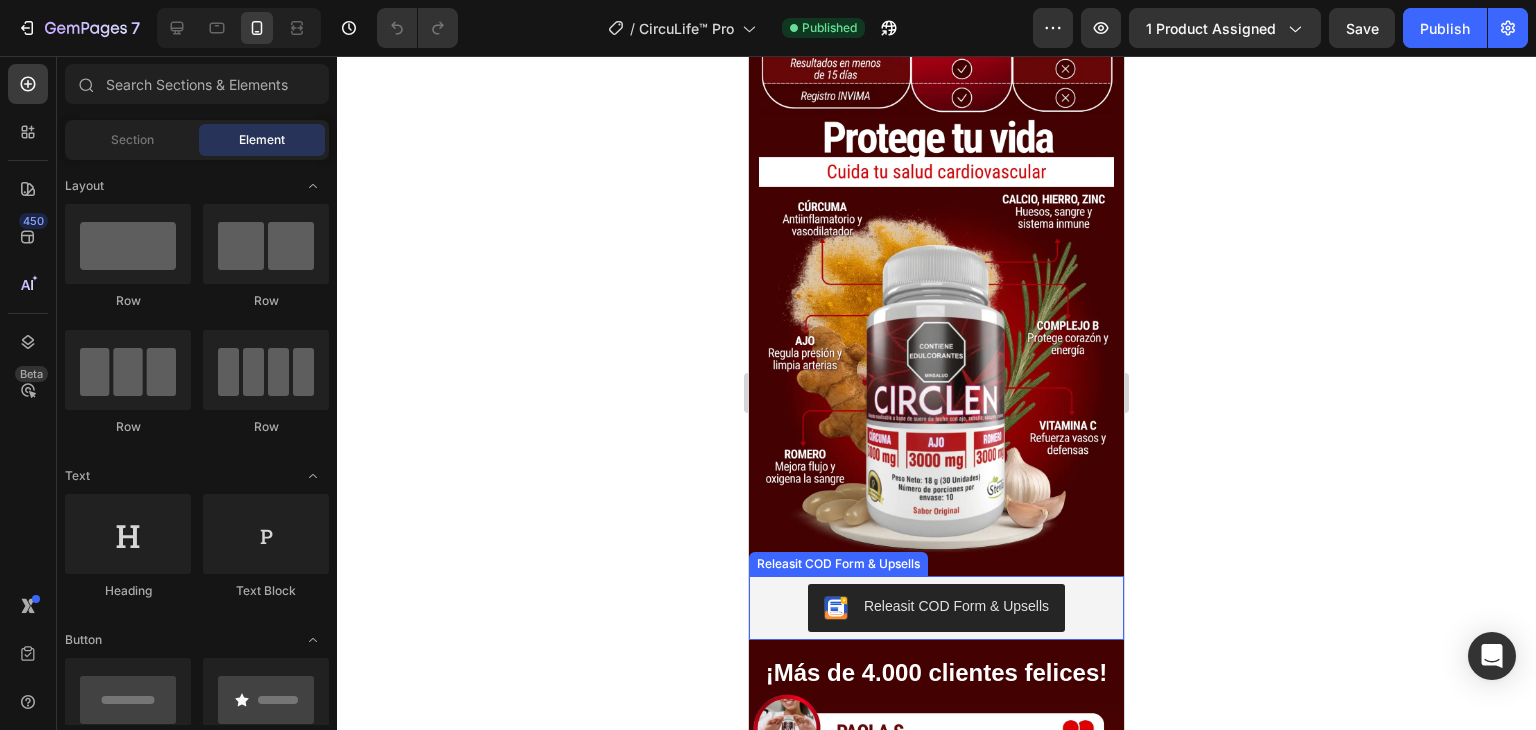 click on "Releasit COD Form & Upsells" at bounding box center [936, 608] 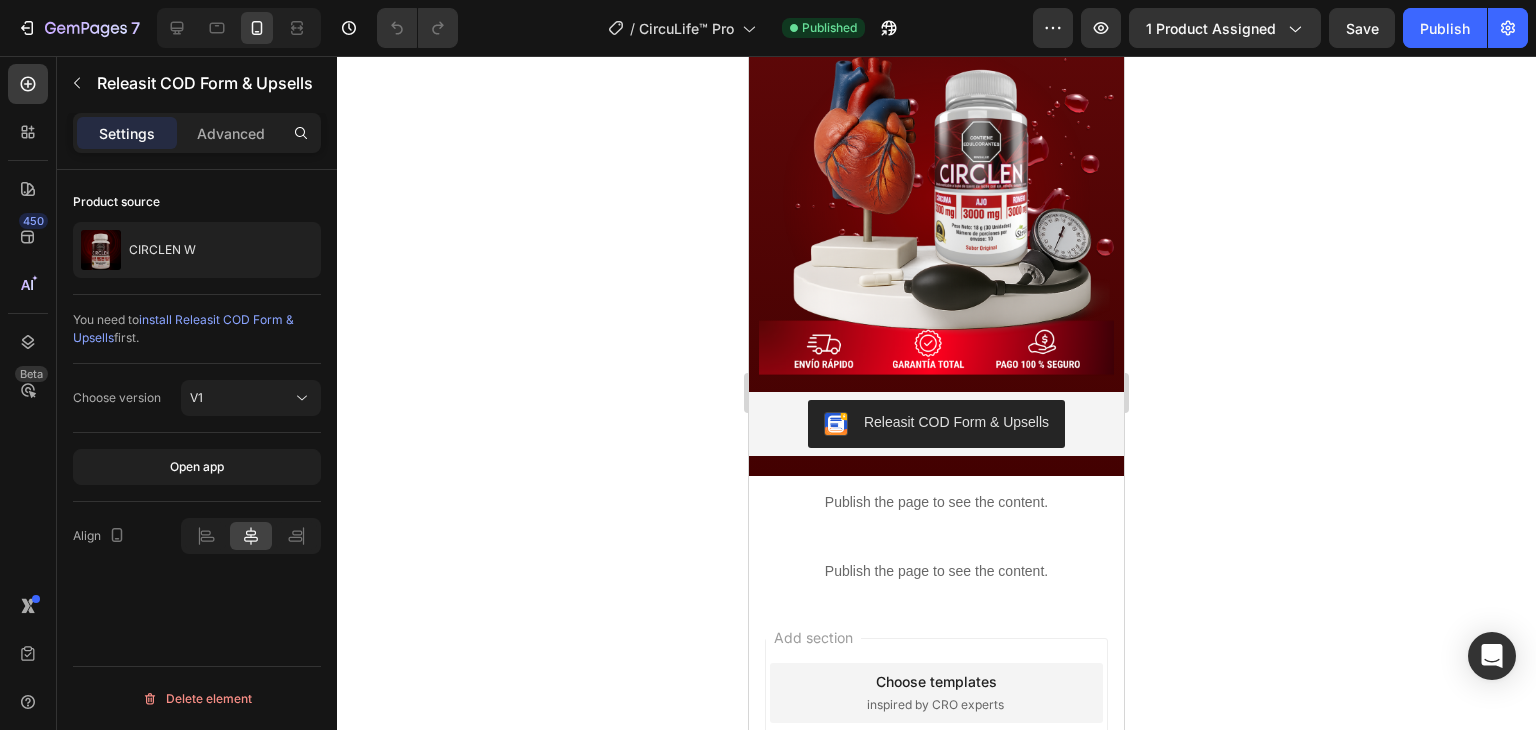 scroll, scrollTop: 4409, scrollLeft: 0, axis: vertical 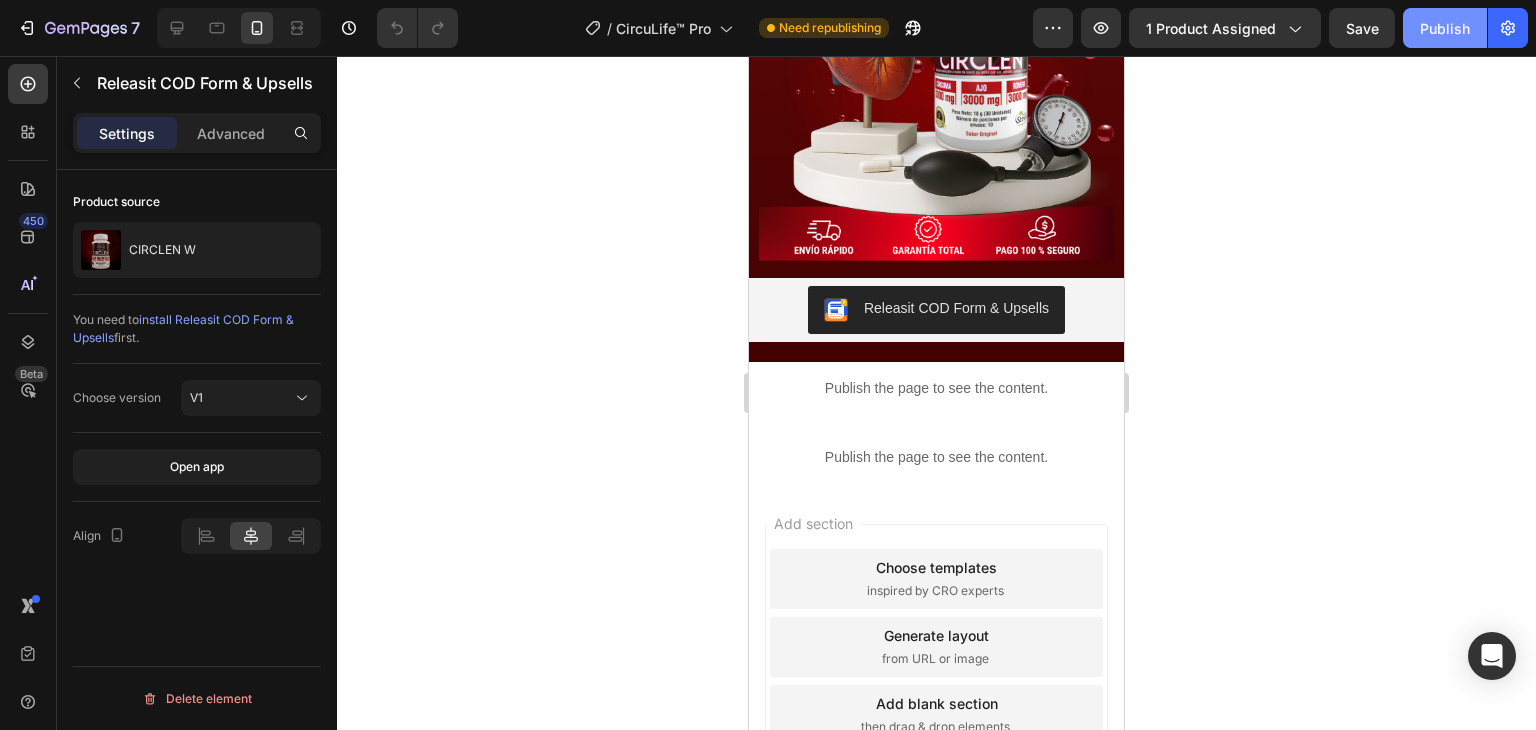 click on "Publish" at bounding box center [1445, 28] 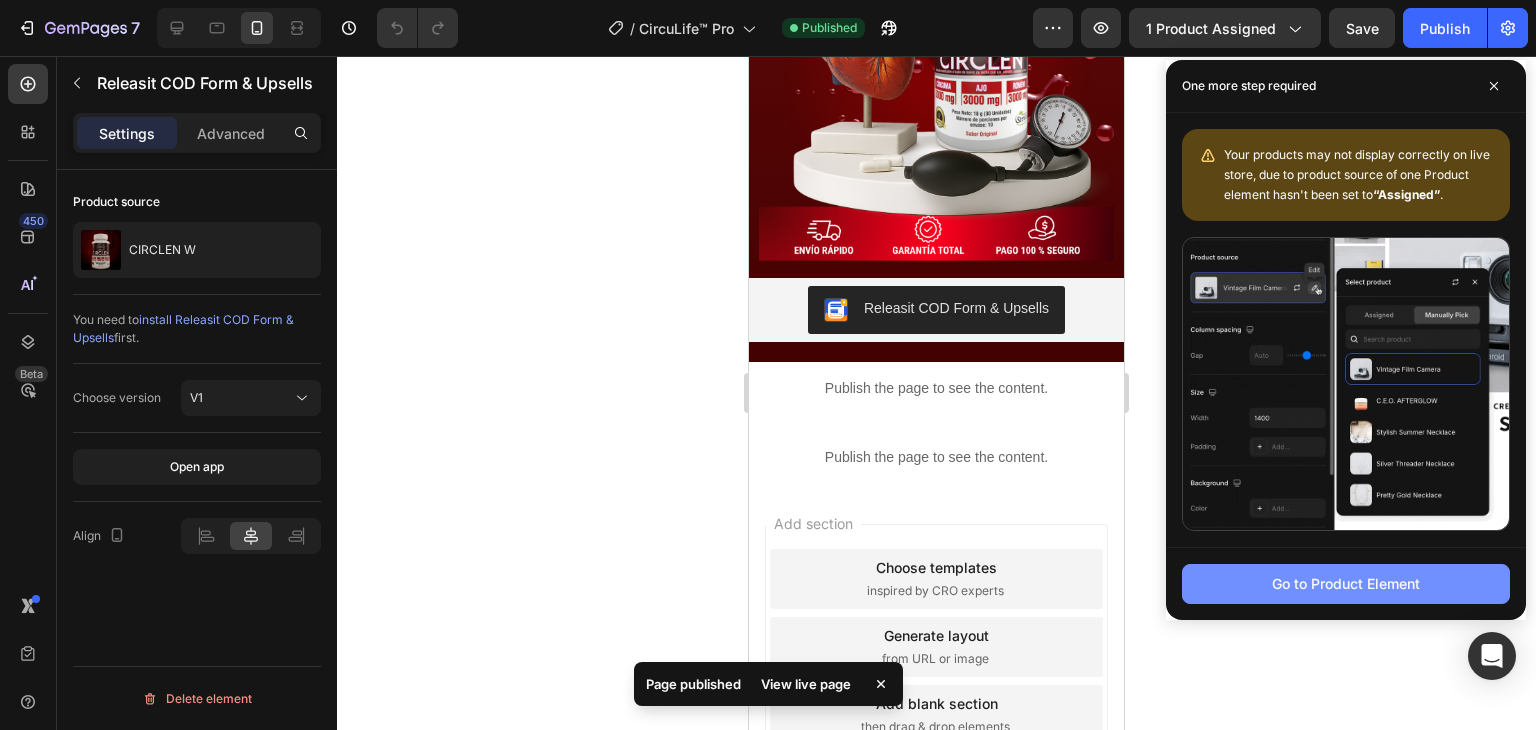 click on "Go to Product Element" at bounding box center [1346, 583] 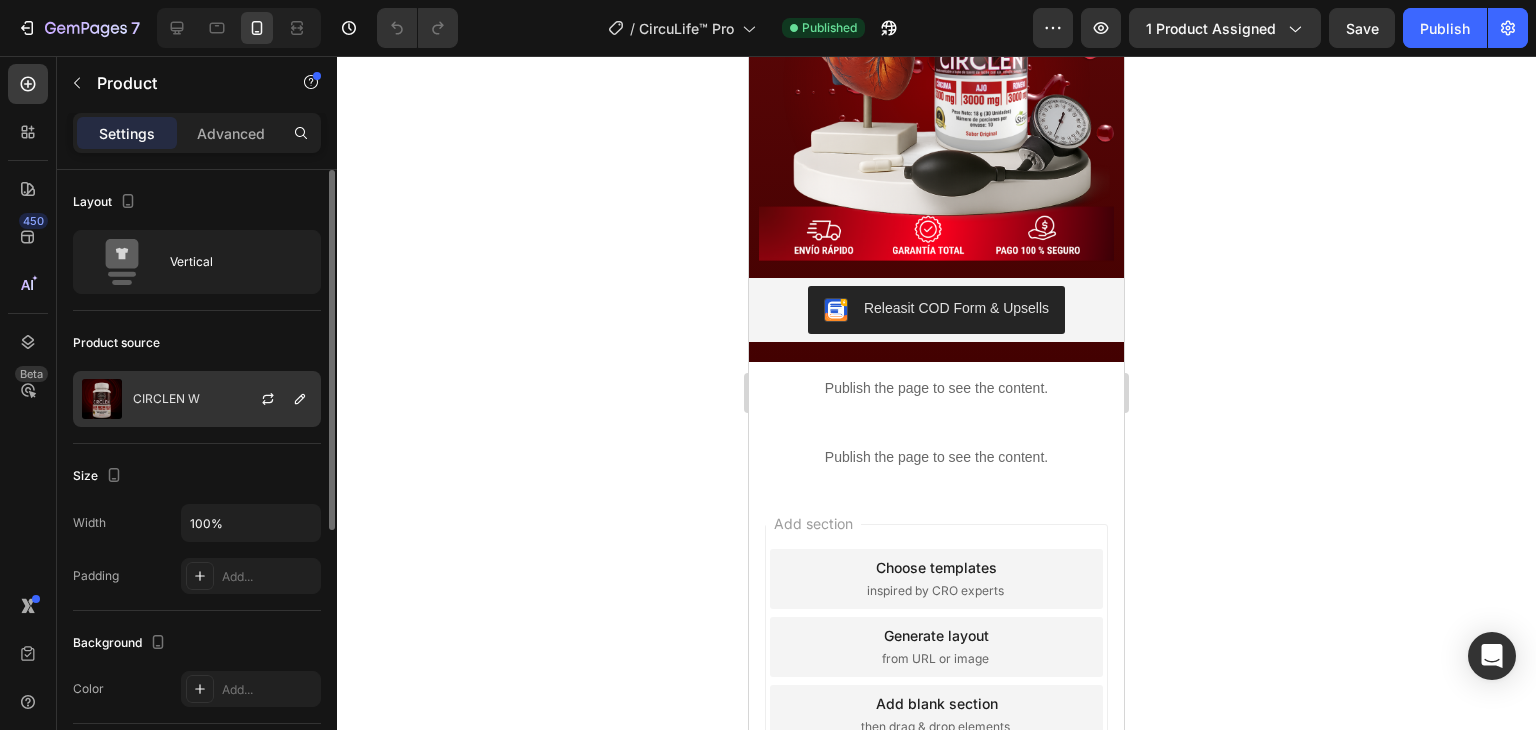 click on "CIRCLEN W" at bounding box center (166, 399) 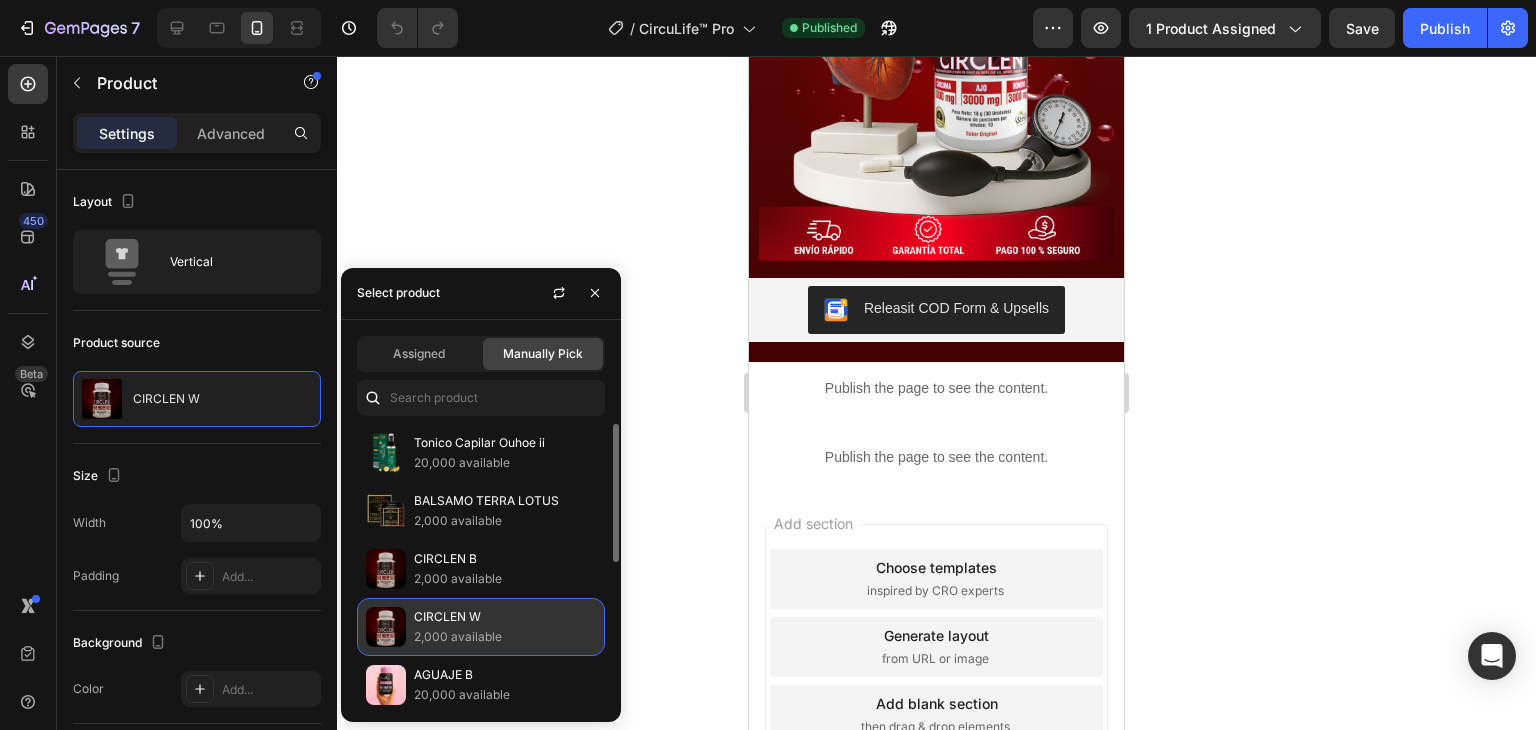 click on "2,000 available" at bounding box center (505, 637) 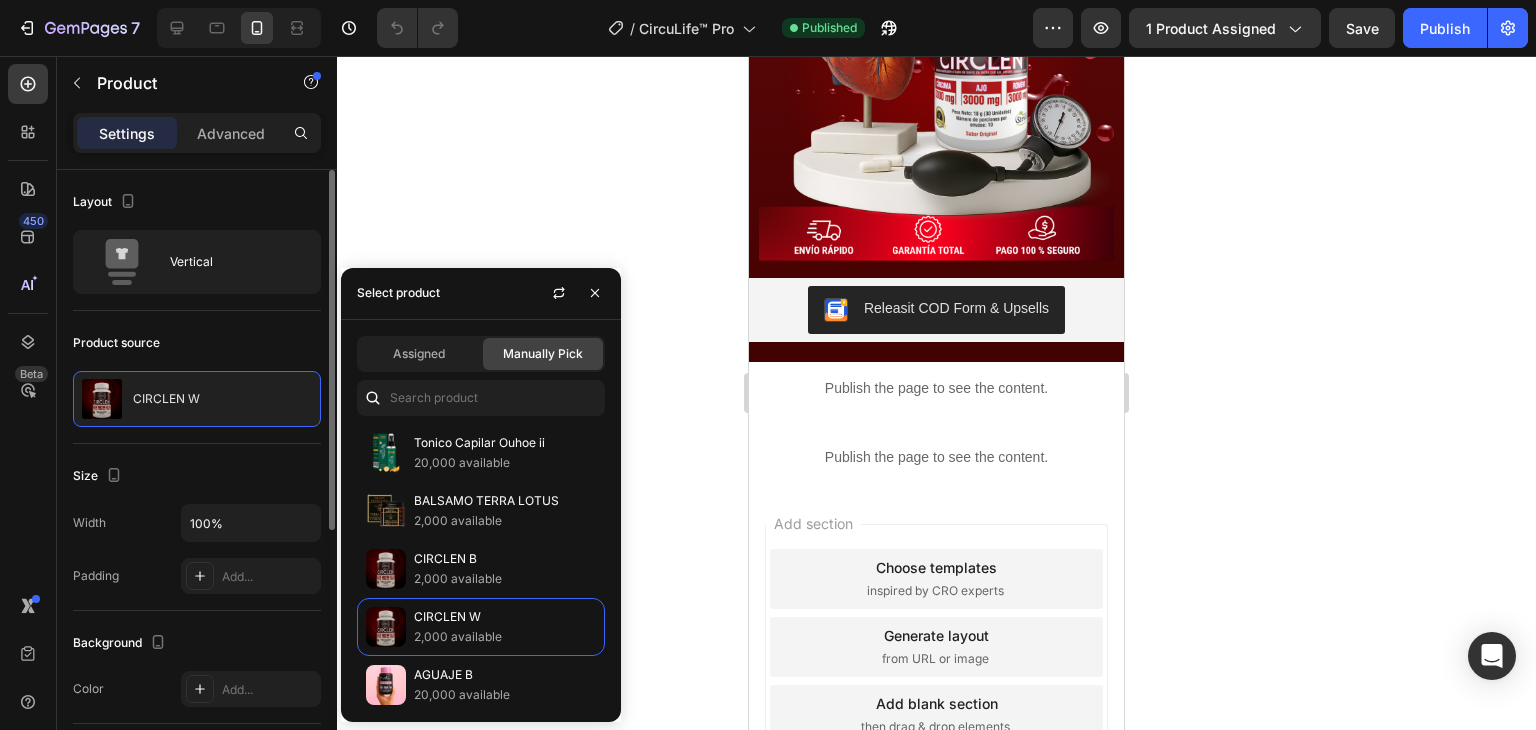 click on "Layout Vertical" 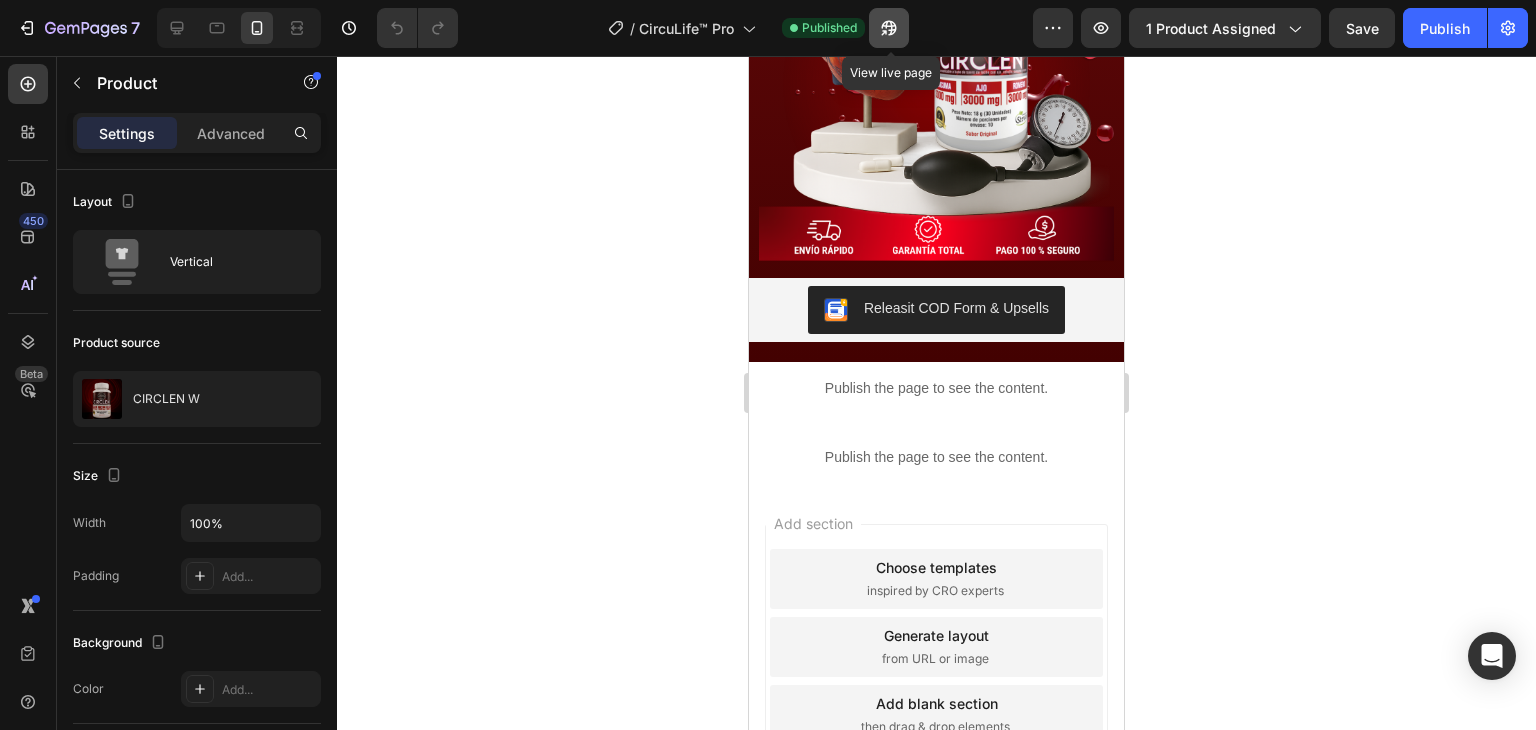 click 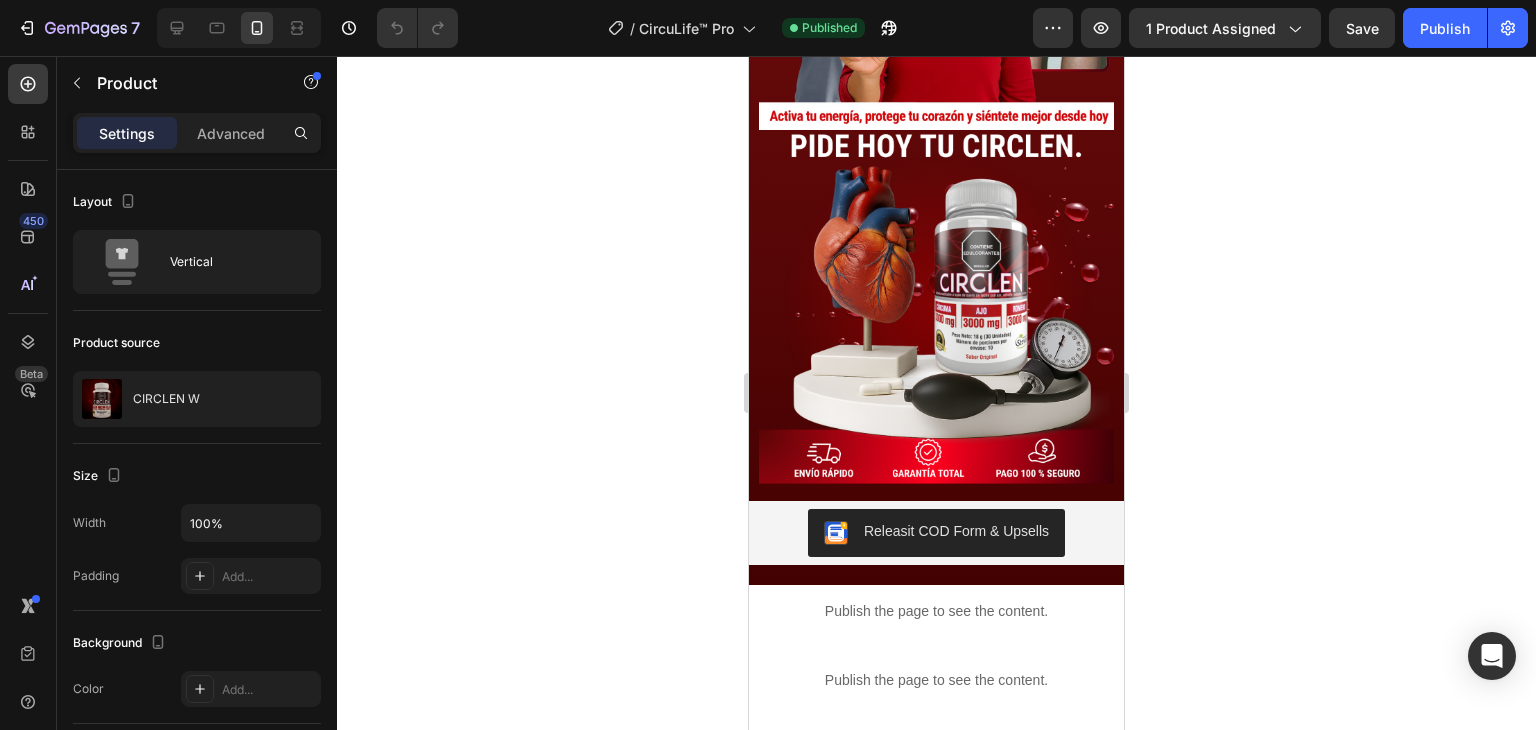 scroll, scrollTop: 4185, scrollLeft: 0, axis: vertical 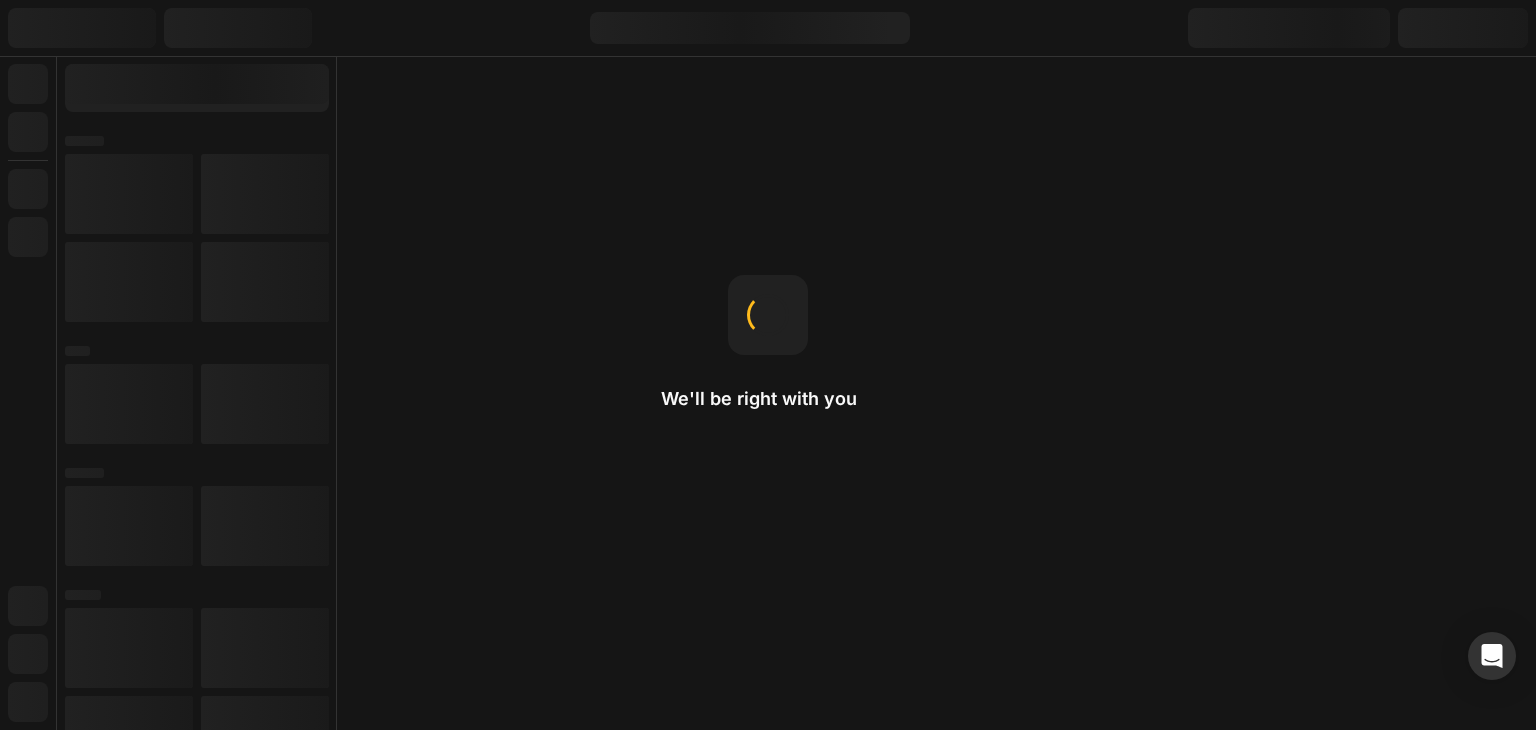 click on "We'll be right with you" 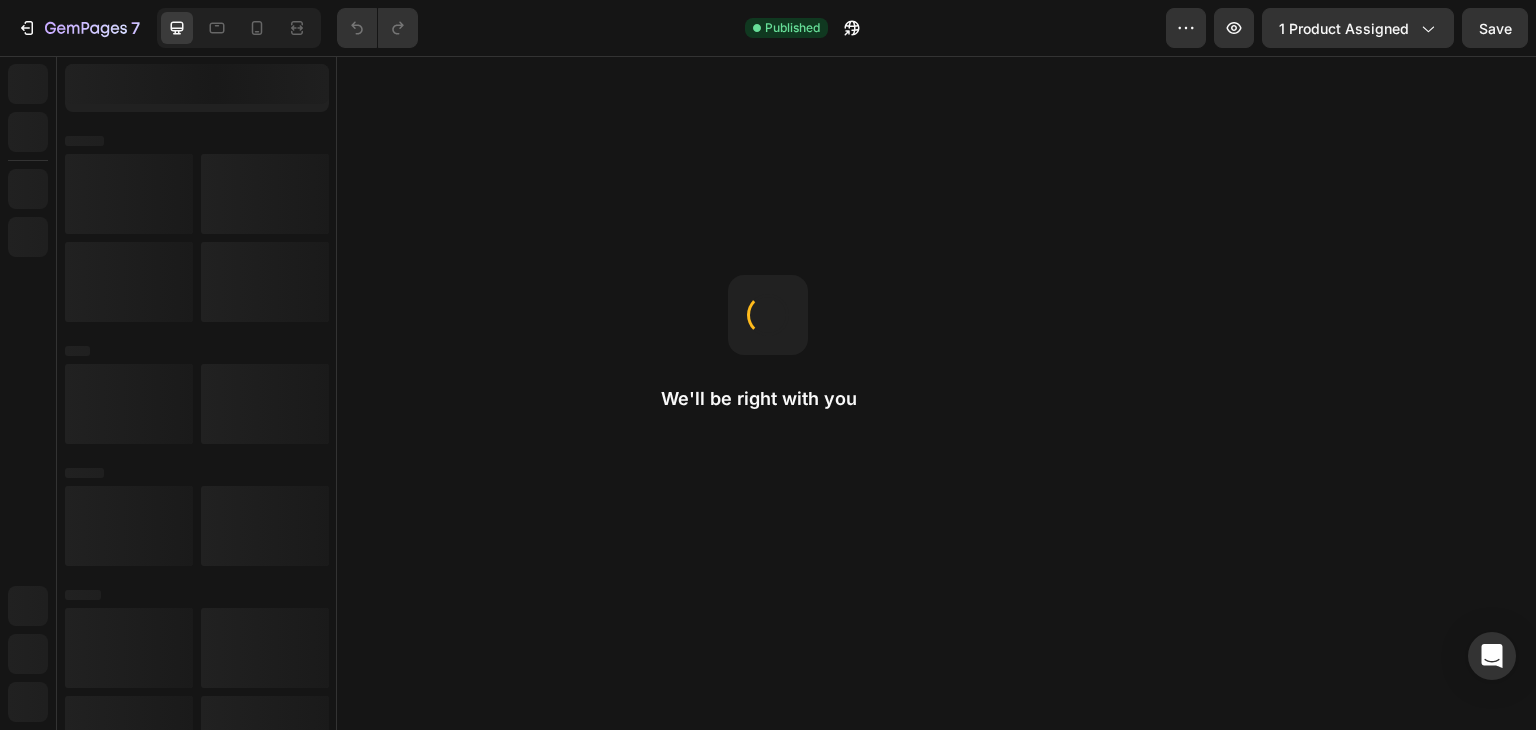 scroll, scrollTop: 0, scrollLeft: 0, axis: both 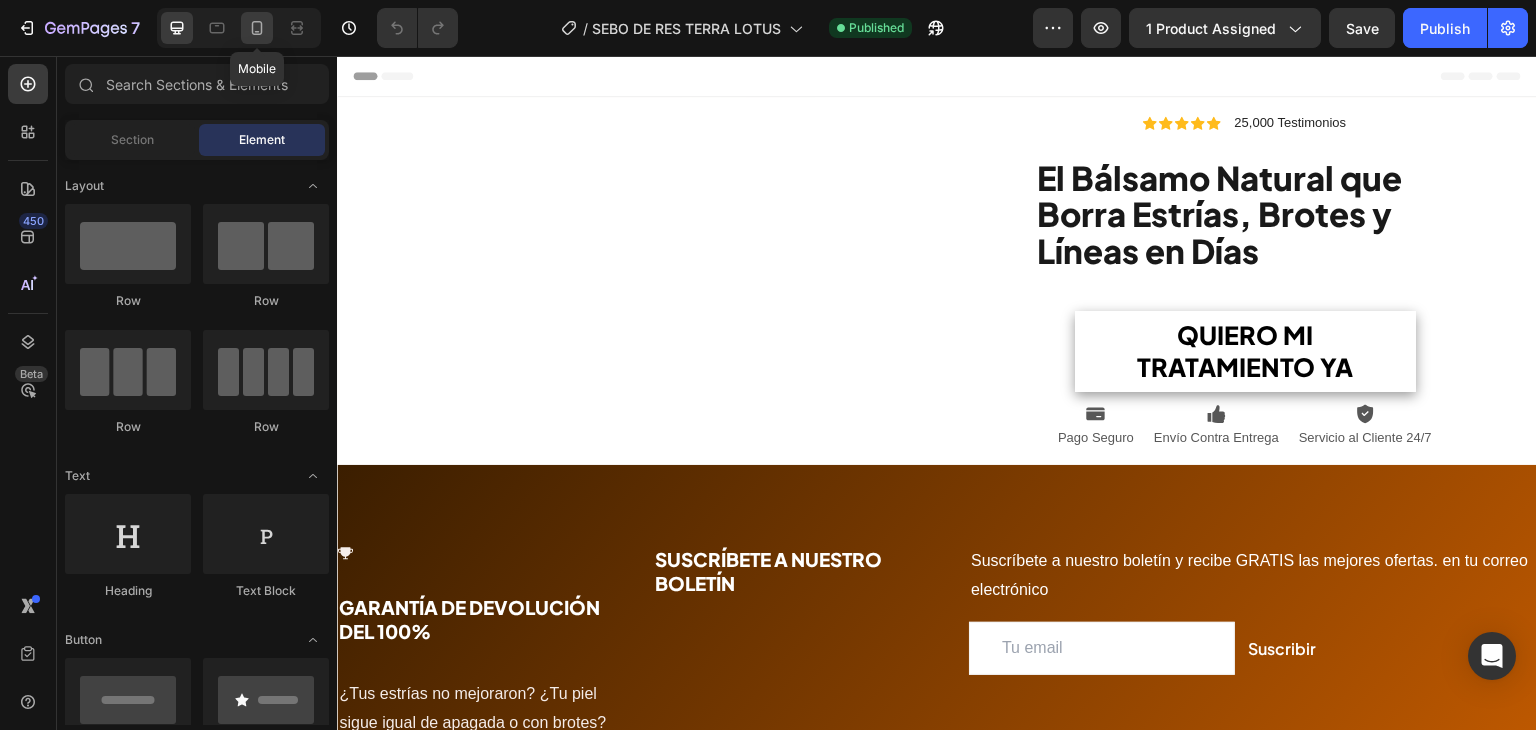 click 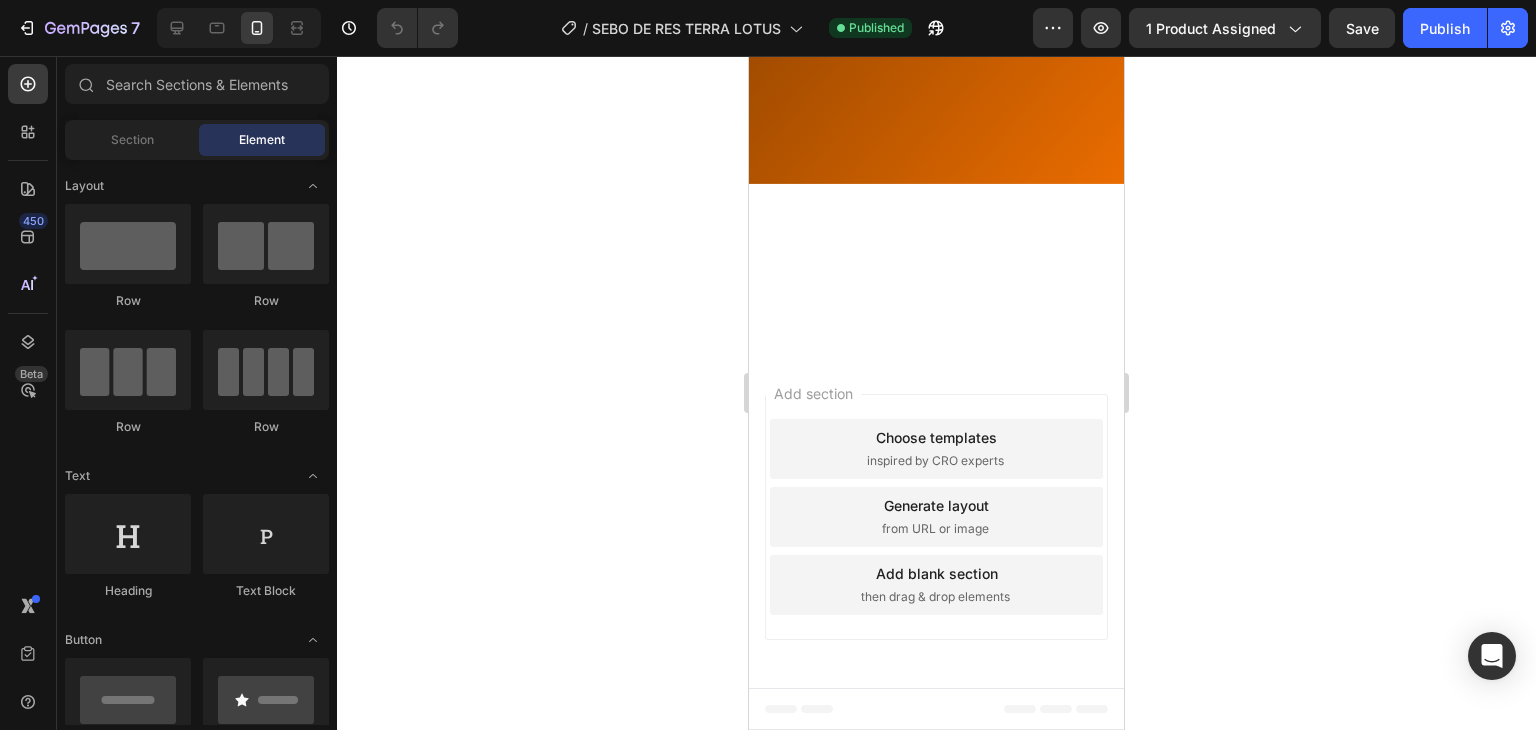 scroll, scrollTop: 5799, scrollLeft: 0, axis: vertical 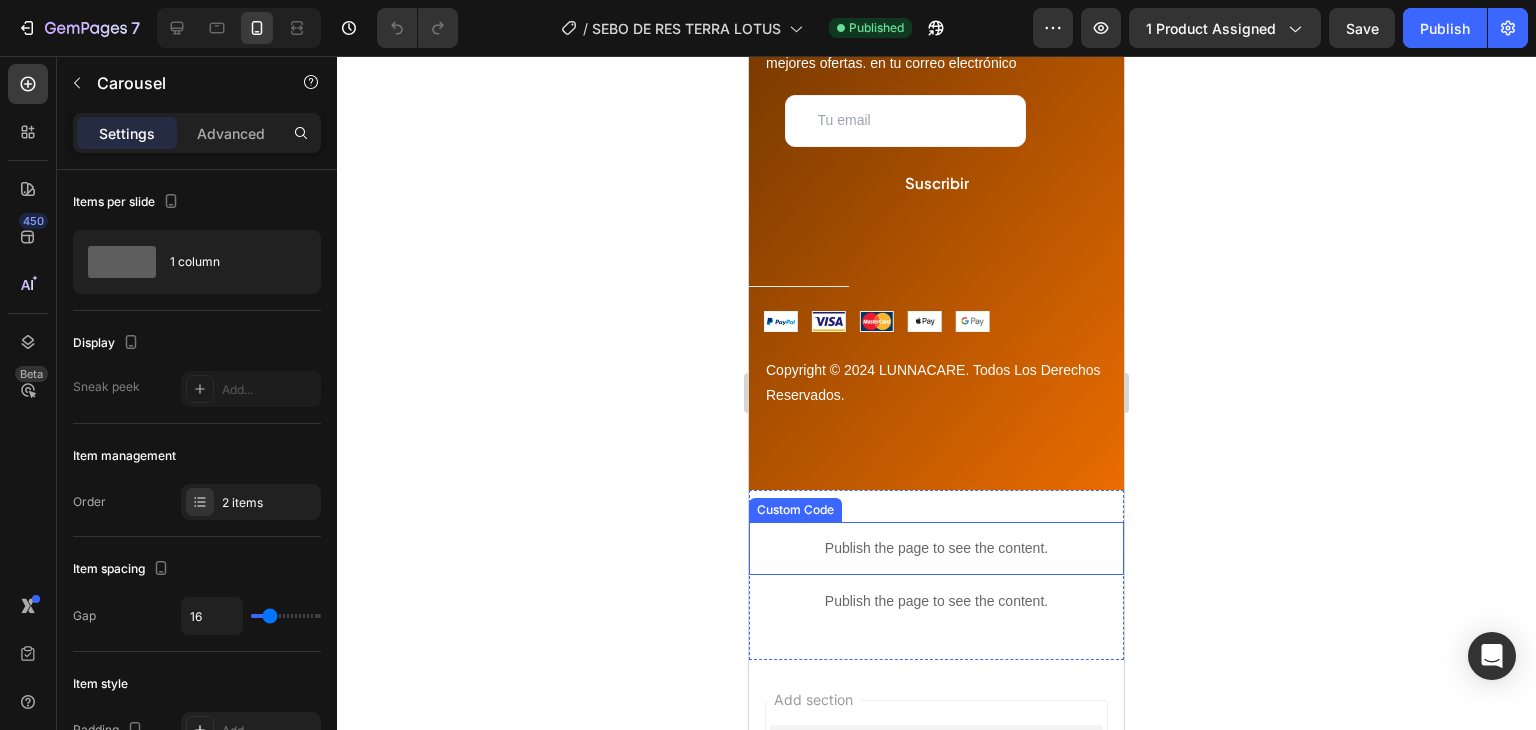 click on "Publish the page to see the content." at bounding box center [936, 548] 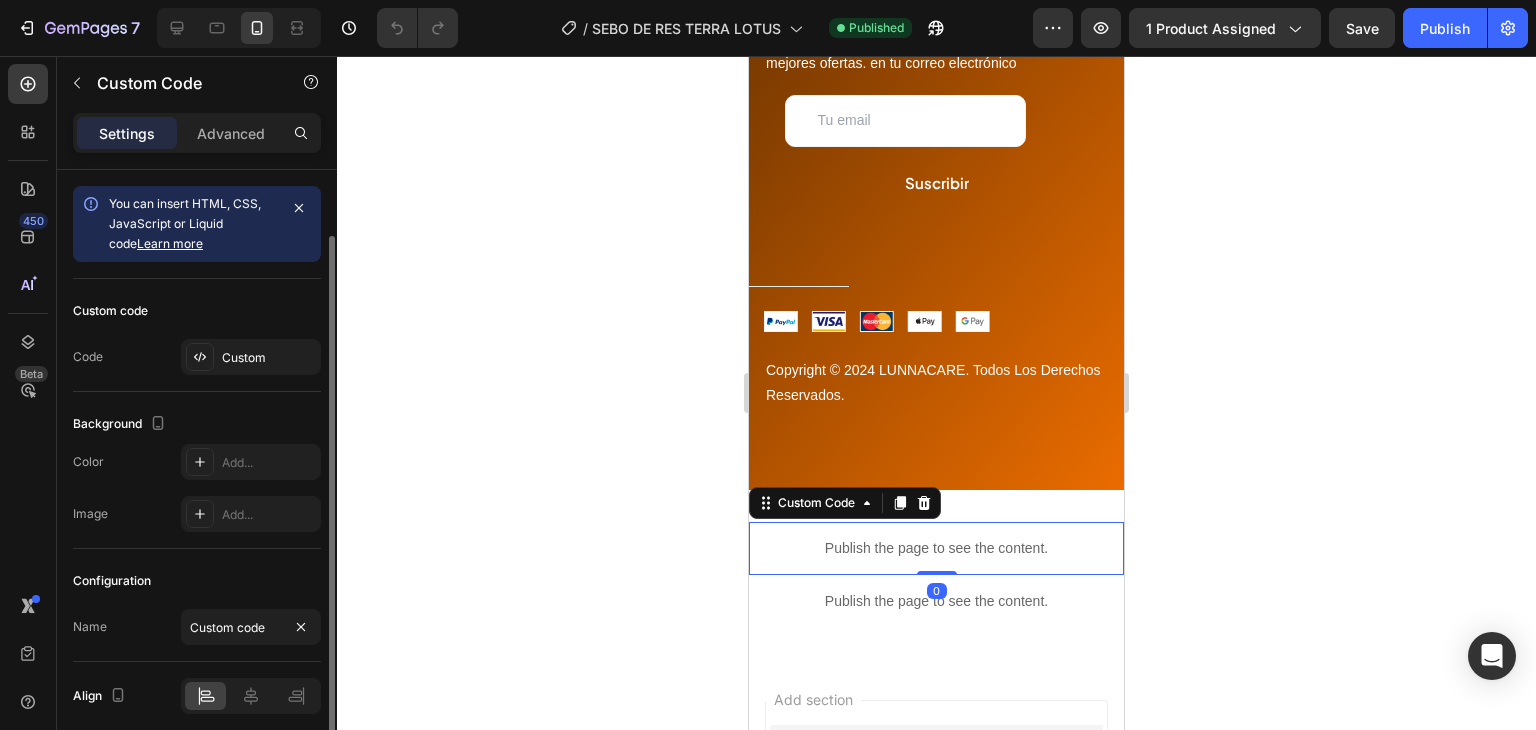scroll, scrollTop: 79, scrollLeft: 0, axis: vertical 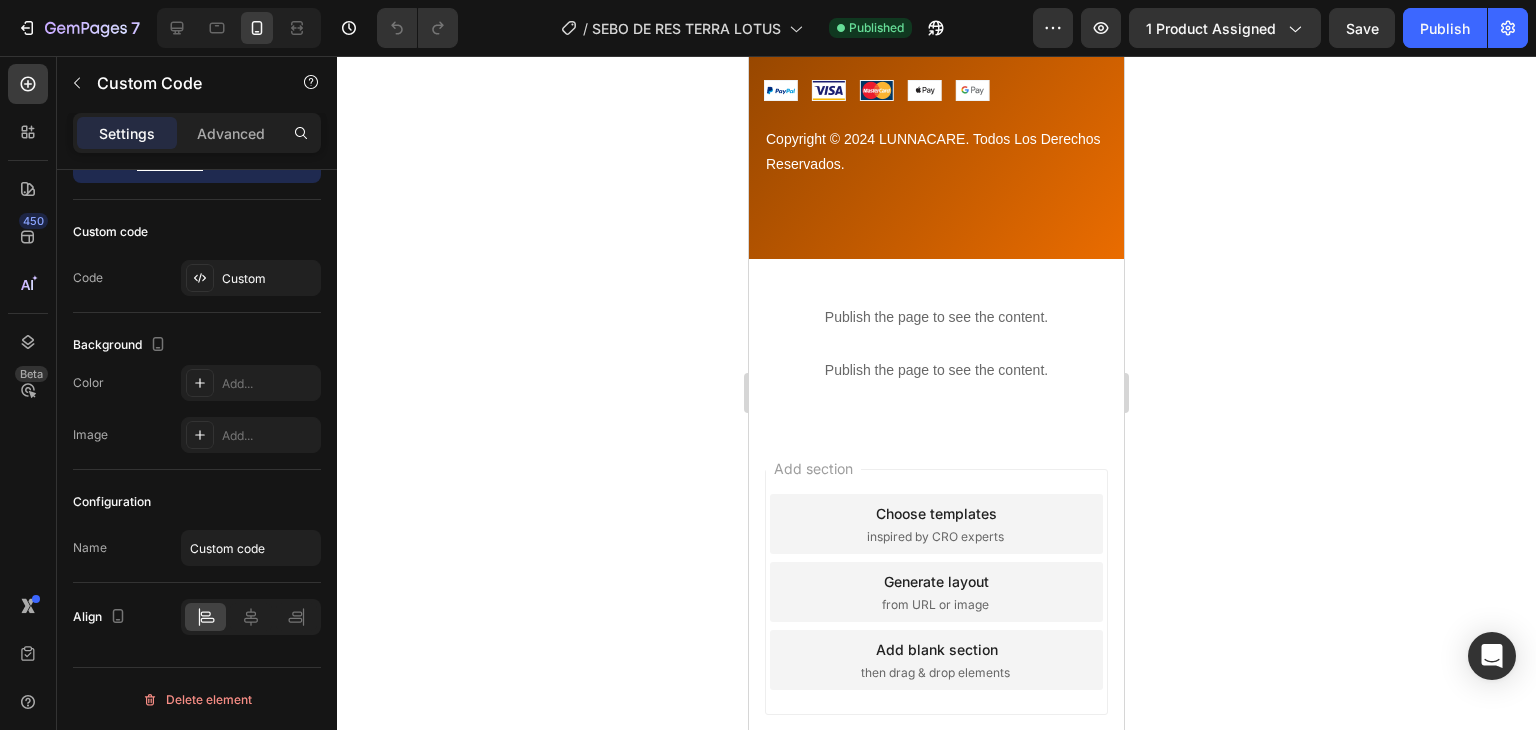 click on "Publish the page to see the content." at bounding box center [936, 317] 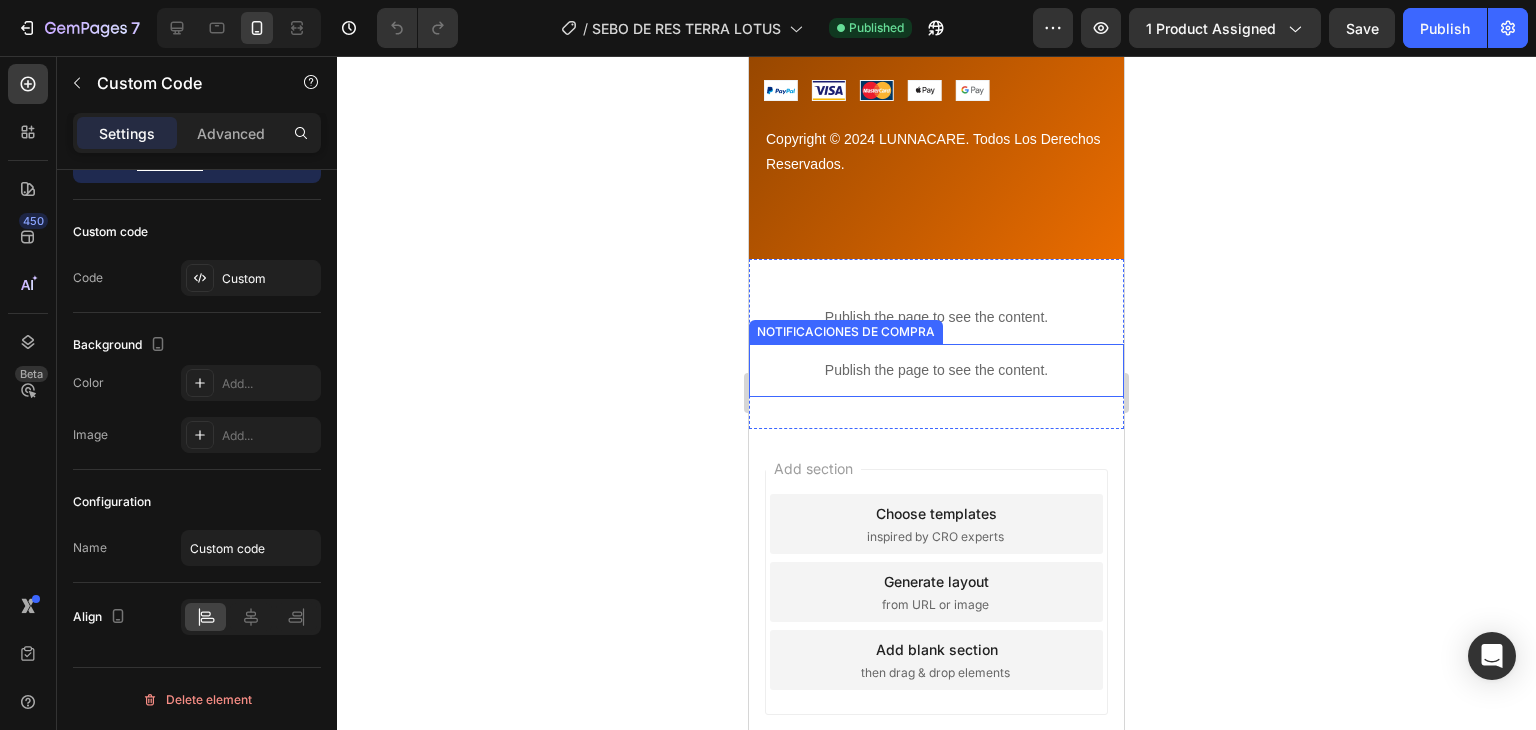 click on "Publish the page to see the content." at bounding box center [936, 370] 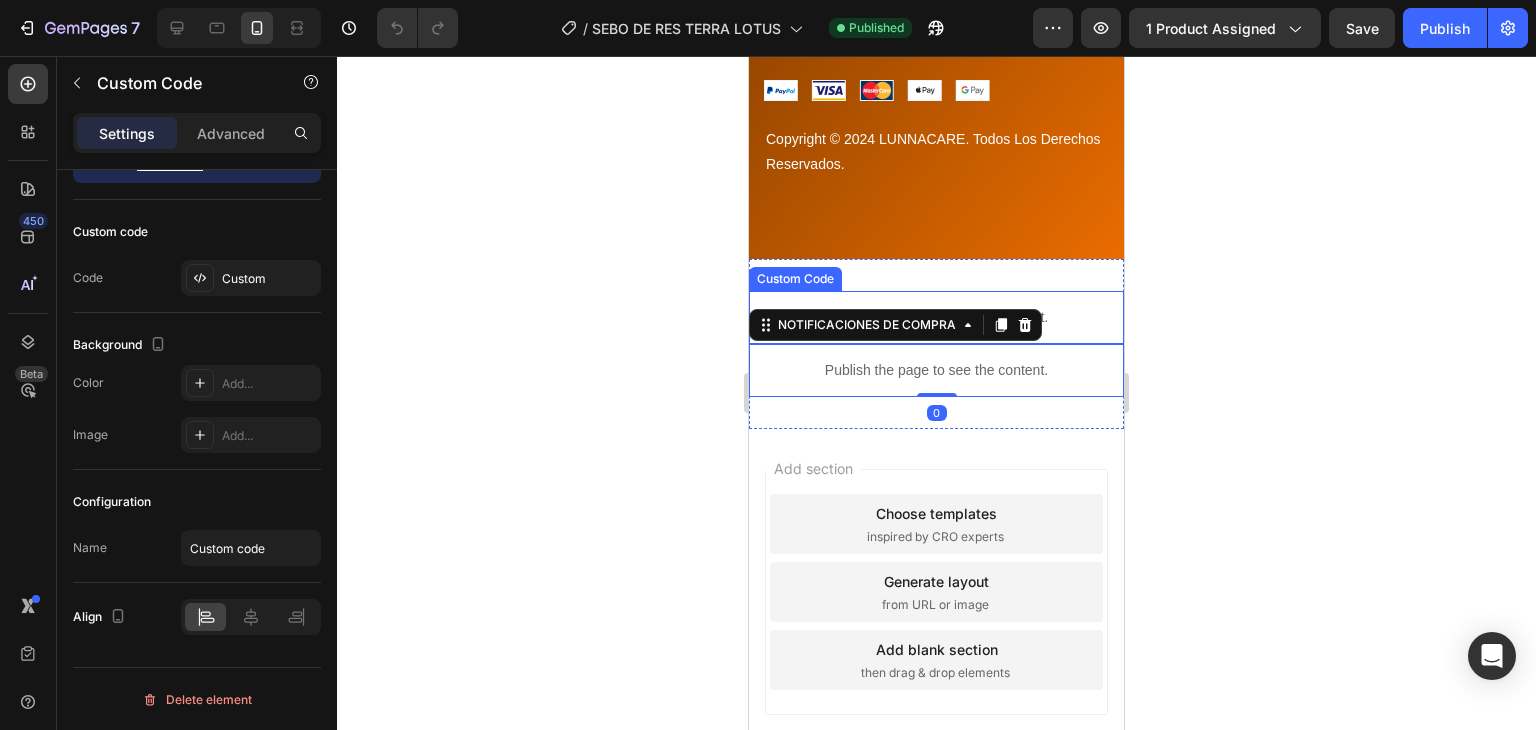 click on "Publish the page to see the content." at bounding box center [936, 317] 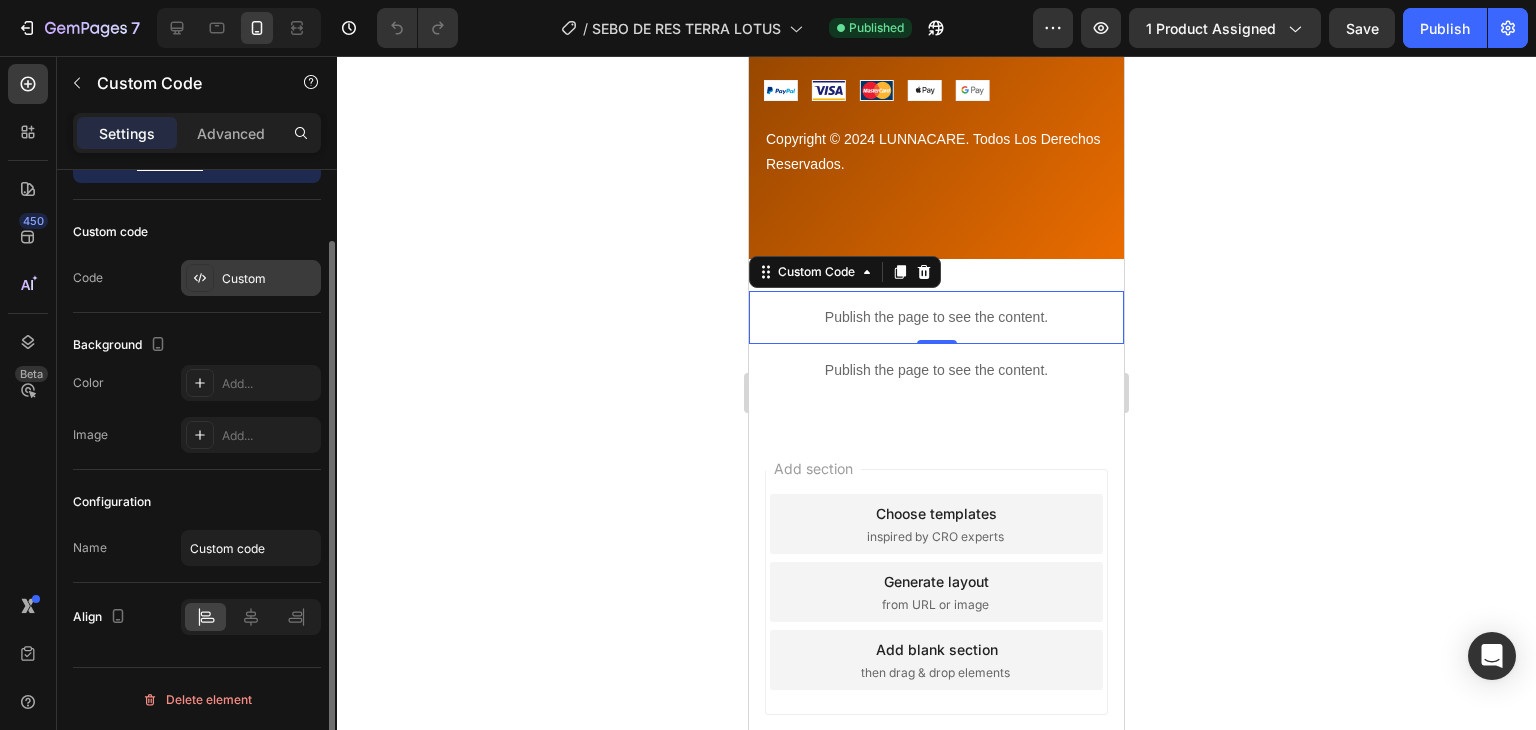 click on "Custom" at bounding box center [269, 279] 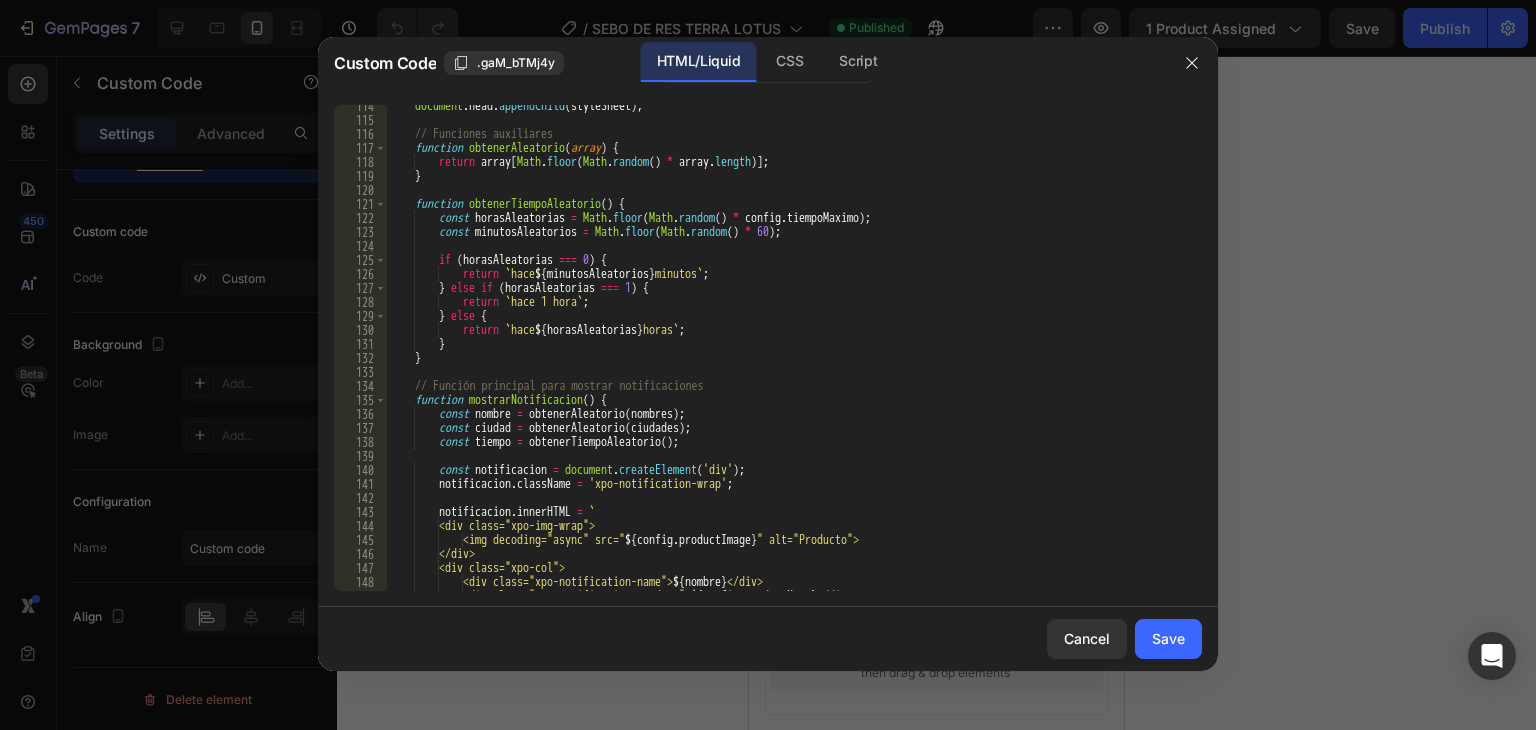 scroll, scrollTop: 2090, scrollLeft: 0, axis: vertical 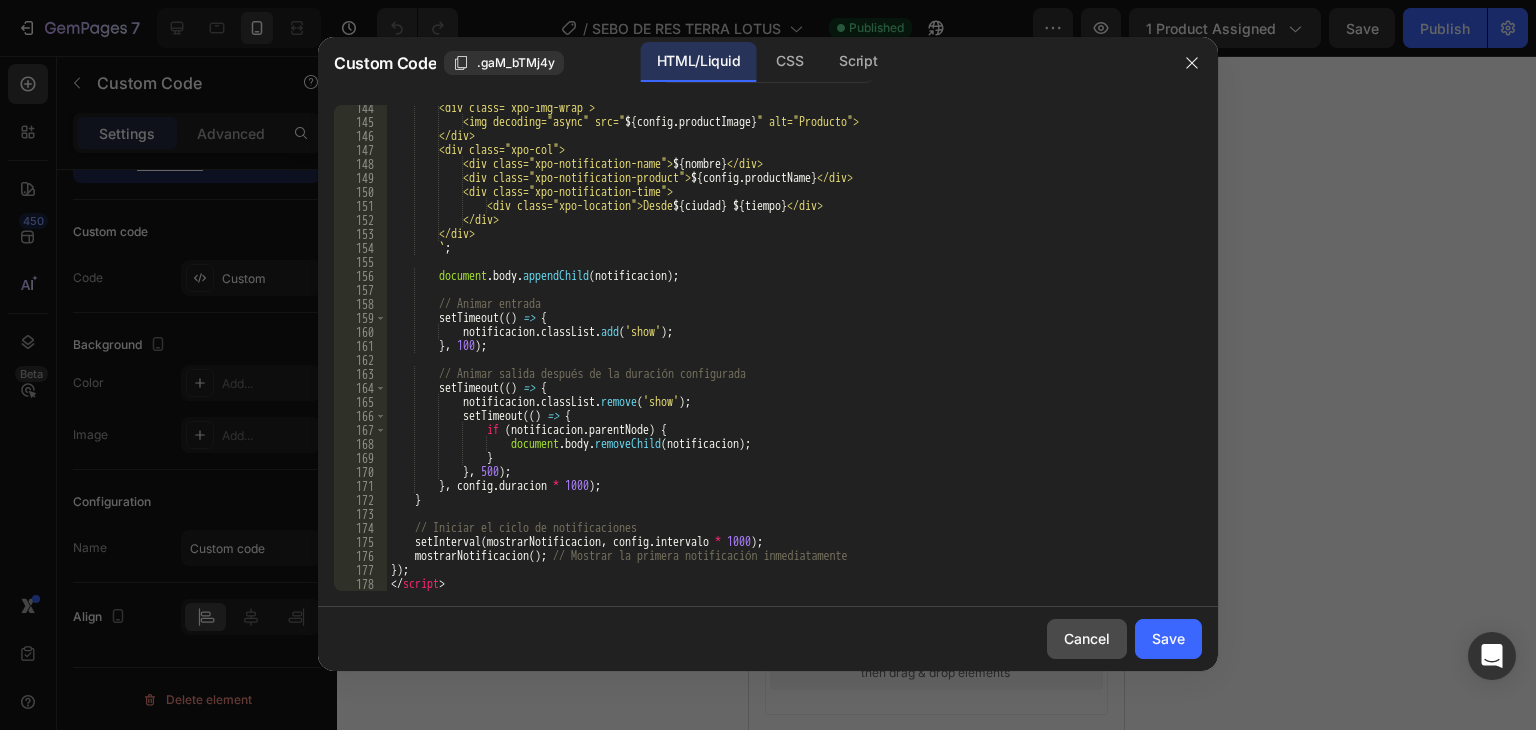 click on "Cancel" 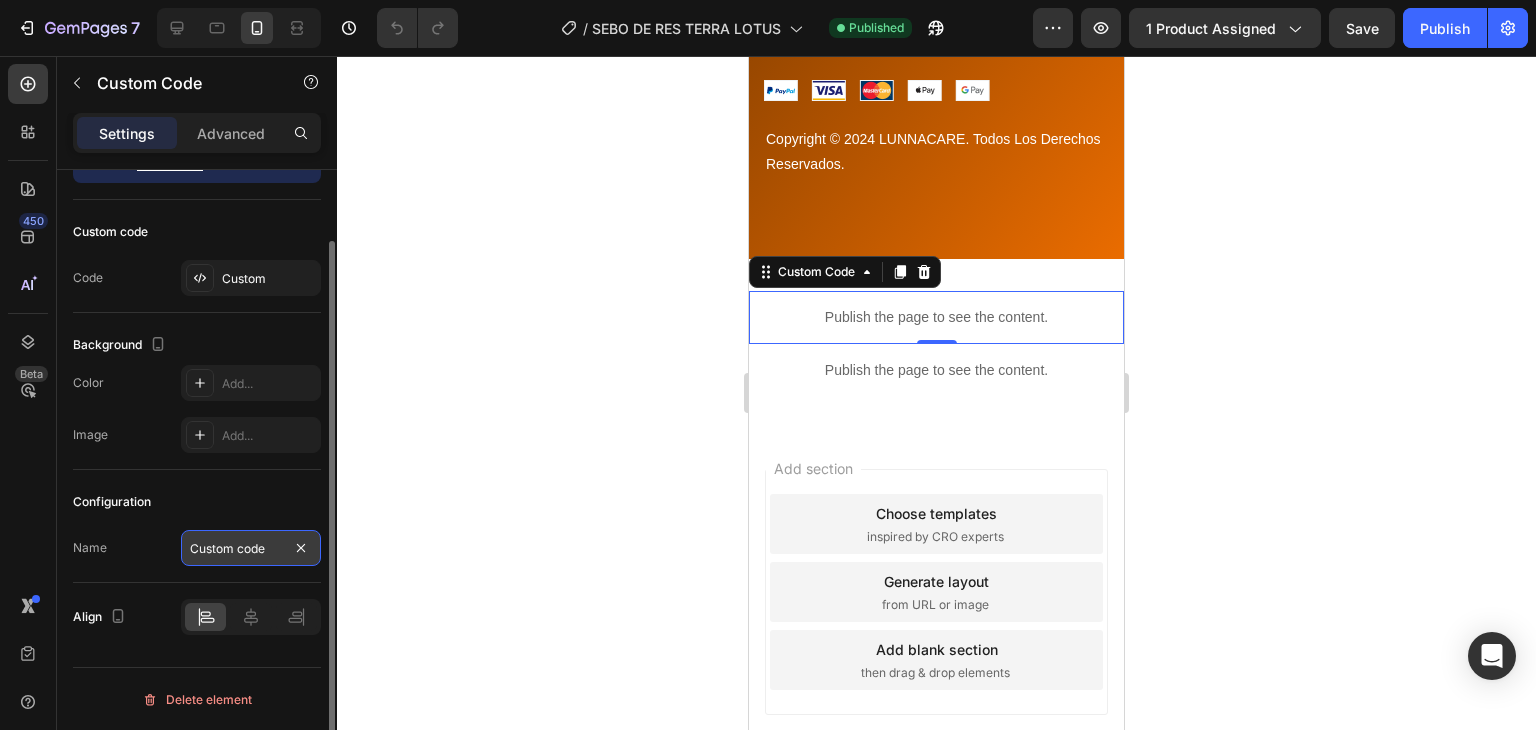 click on "Custom code" at bounding box center (251, 548) 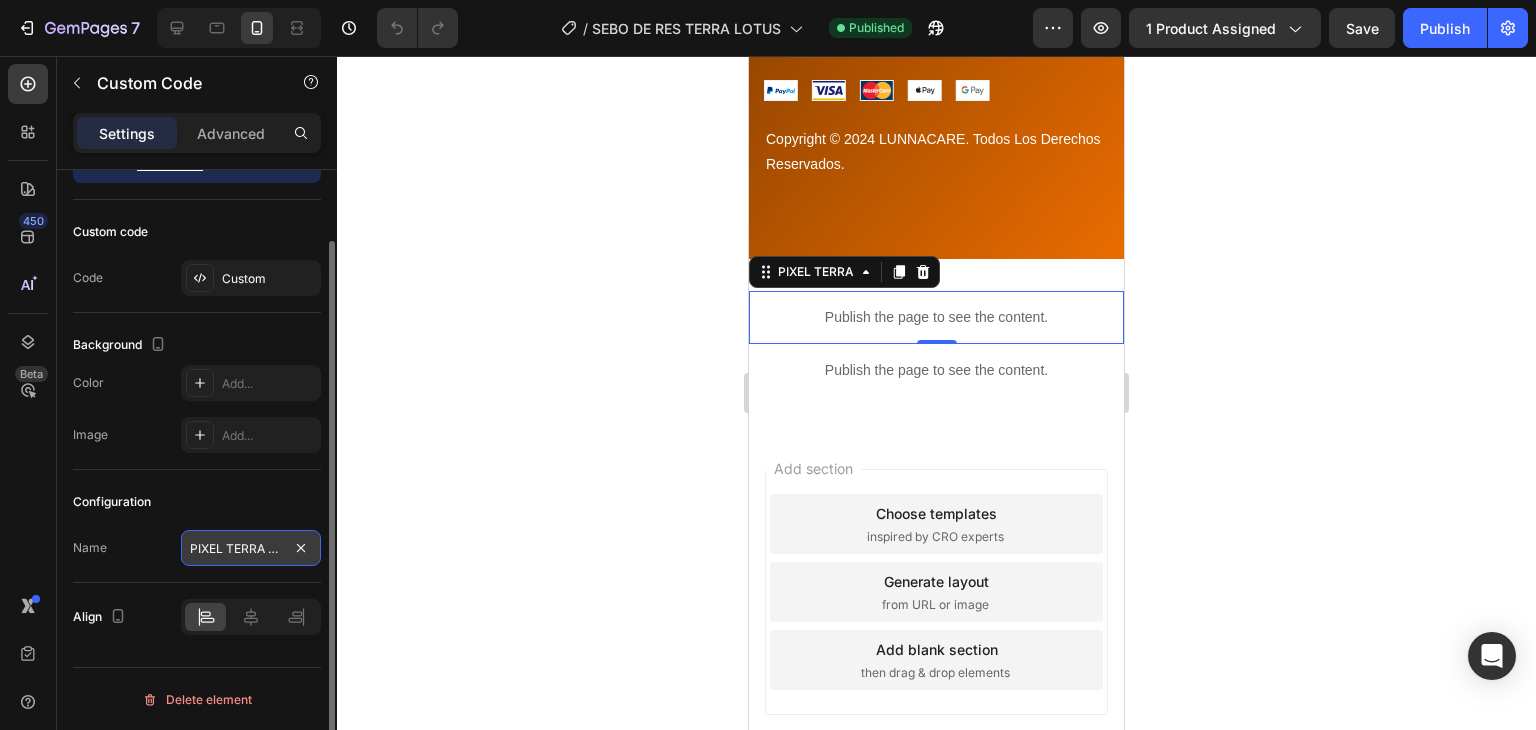 scroll, scrollTop: 0, scrollLeft: 12, axis: horizontal 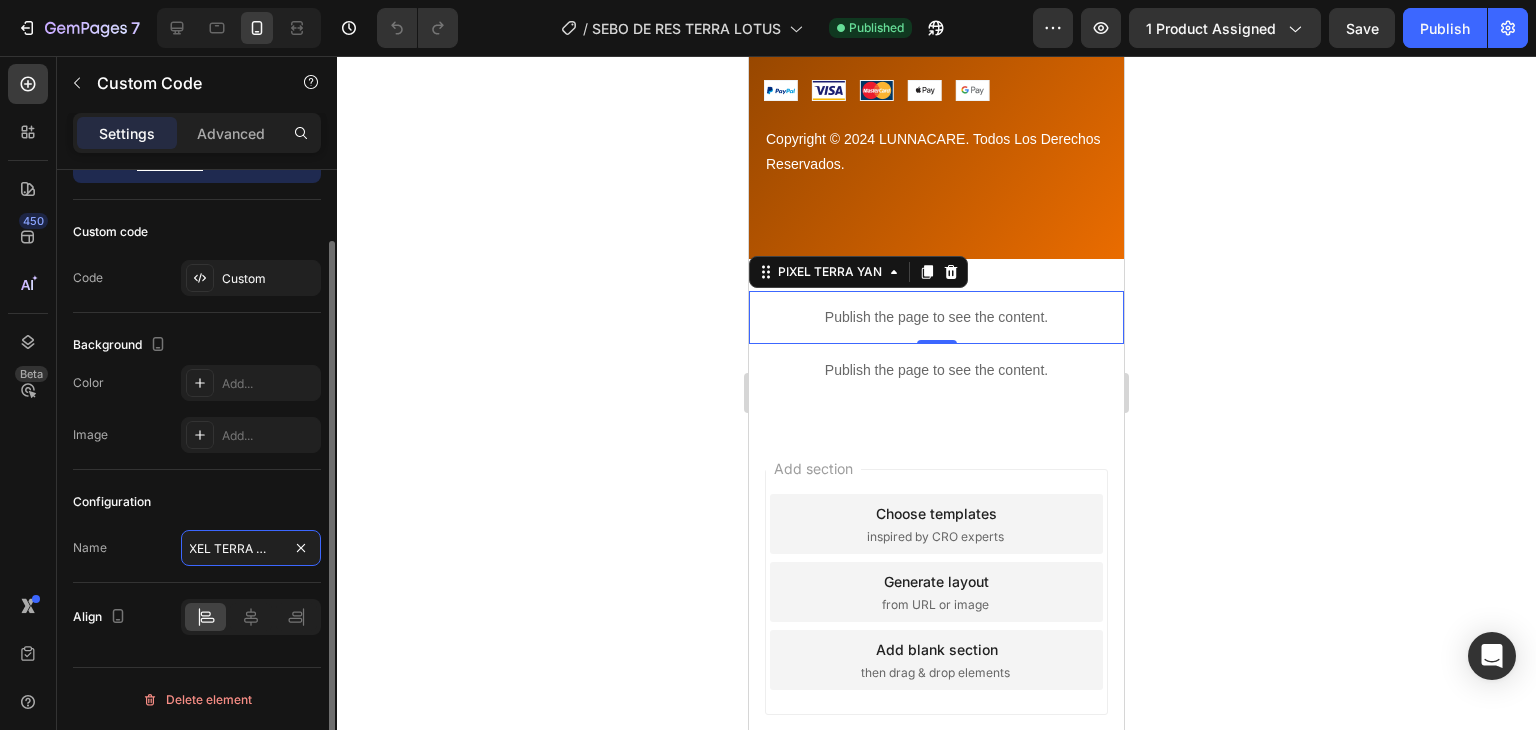 type on "PIXEL TERRA YAN" 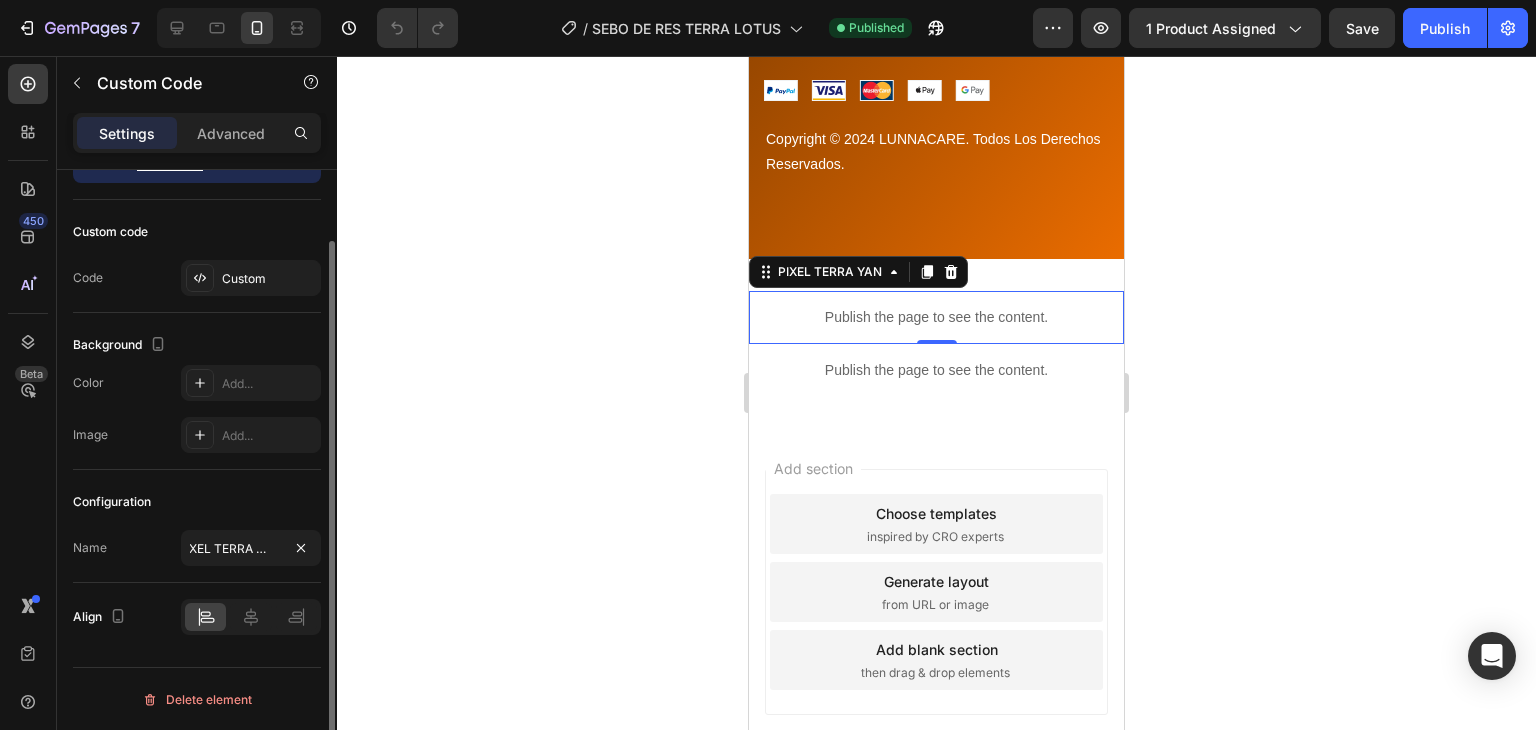 click on "Configuration" at bounding box center (197, 502) 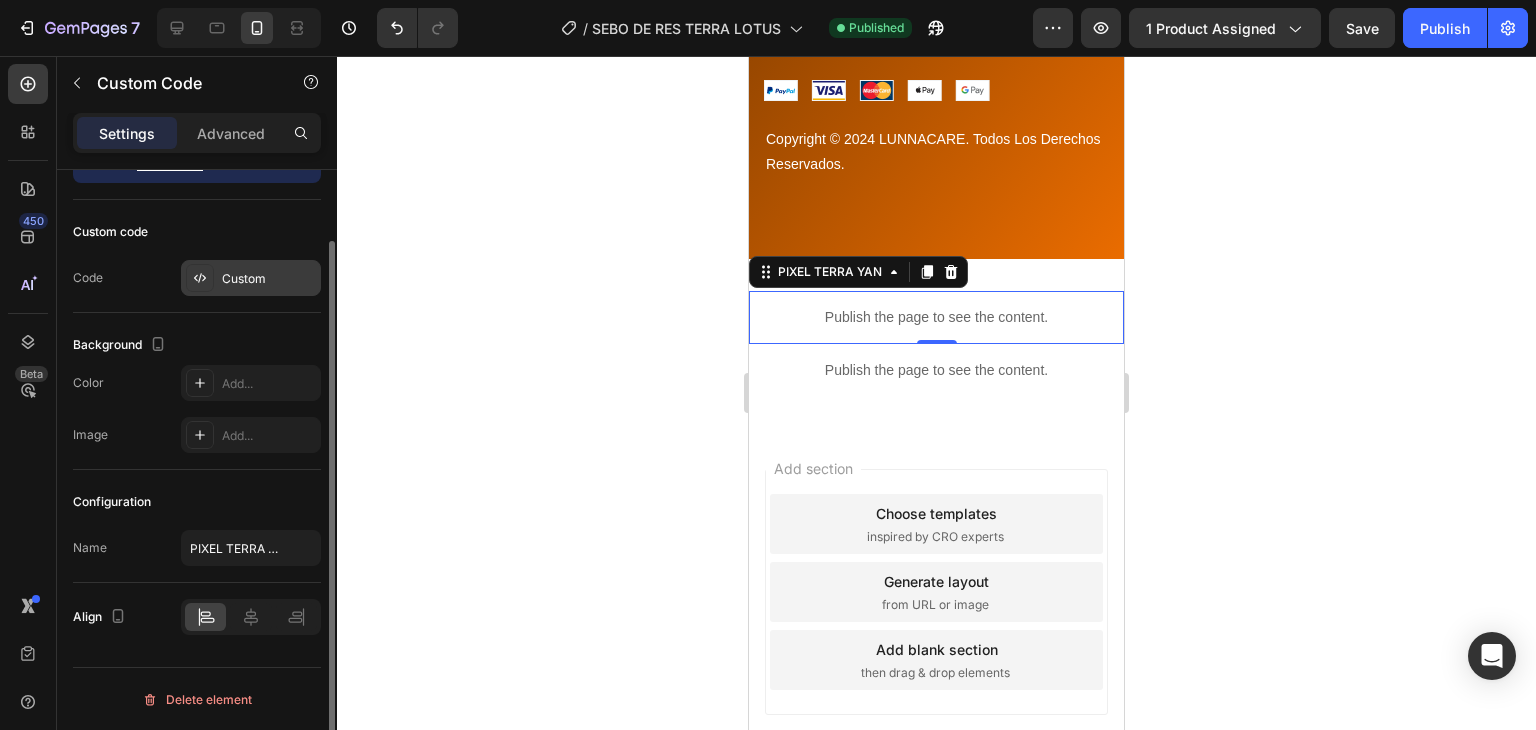 click on "Custom" at bounding box center [269, 279] 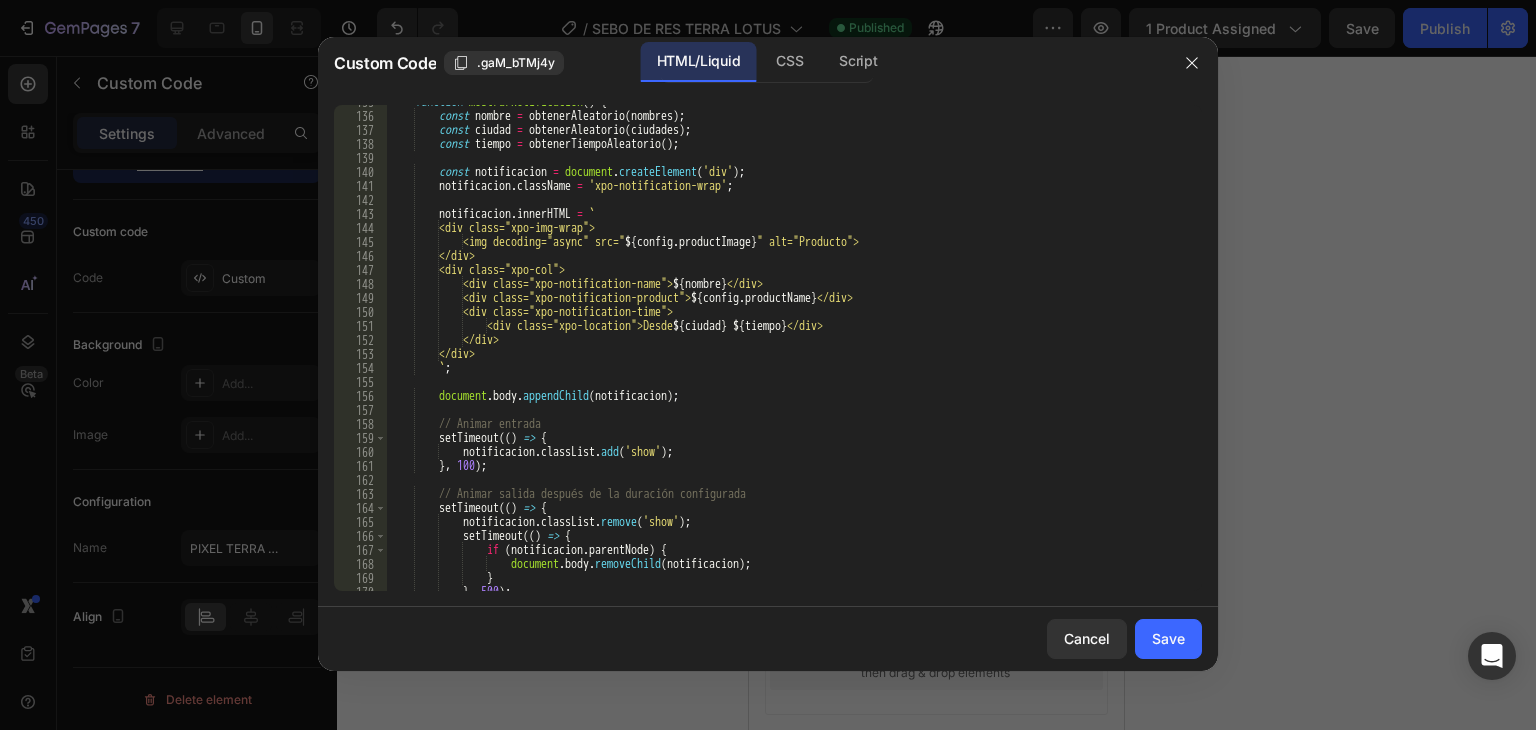 scroll, scrollTop: 2090, scrollLeft: 0, axis: vertical 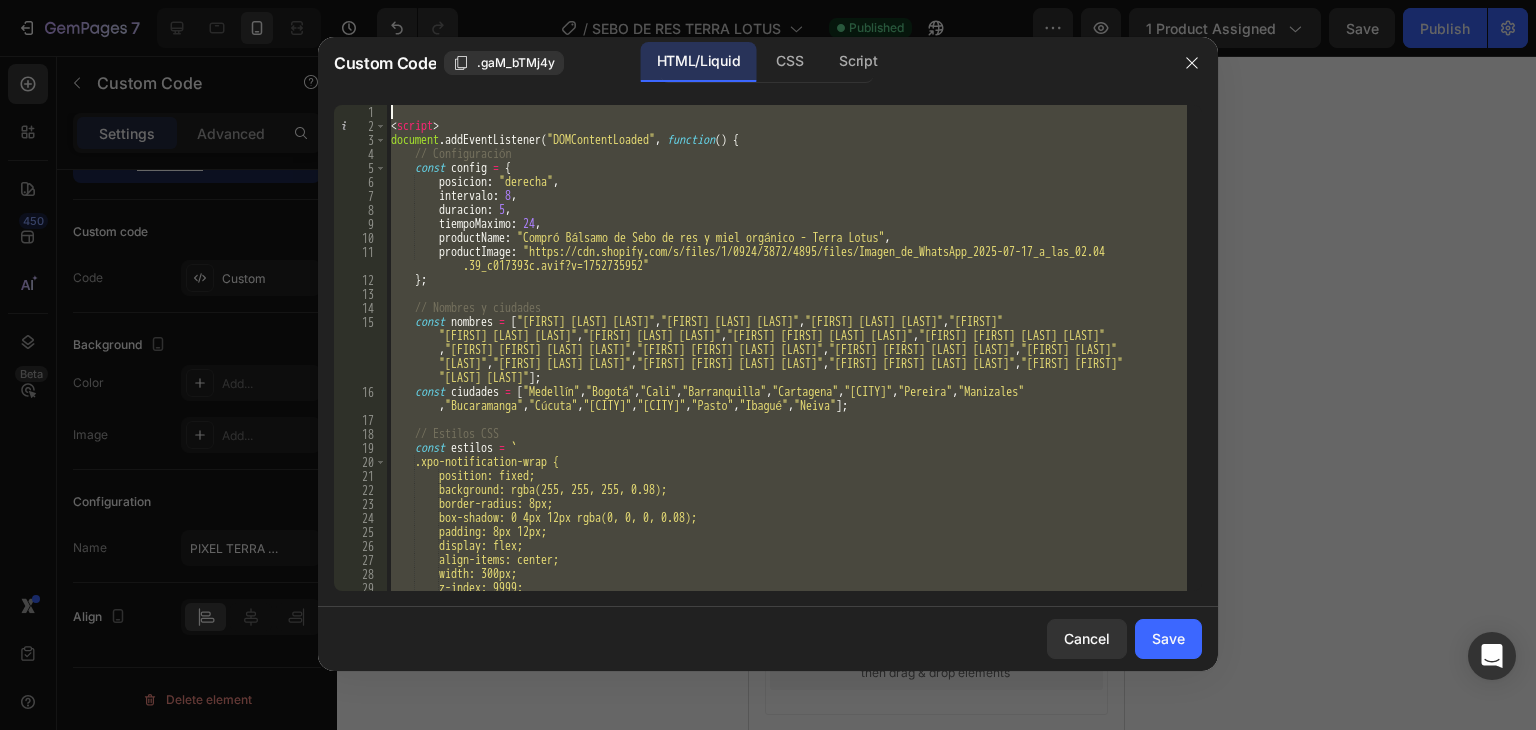 drag, startPoint x: 492, startPoint y: 583, endPoint x: 416, endPoint y: 49, distance: 539.3811 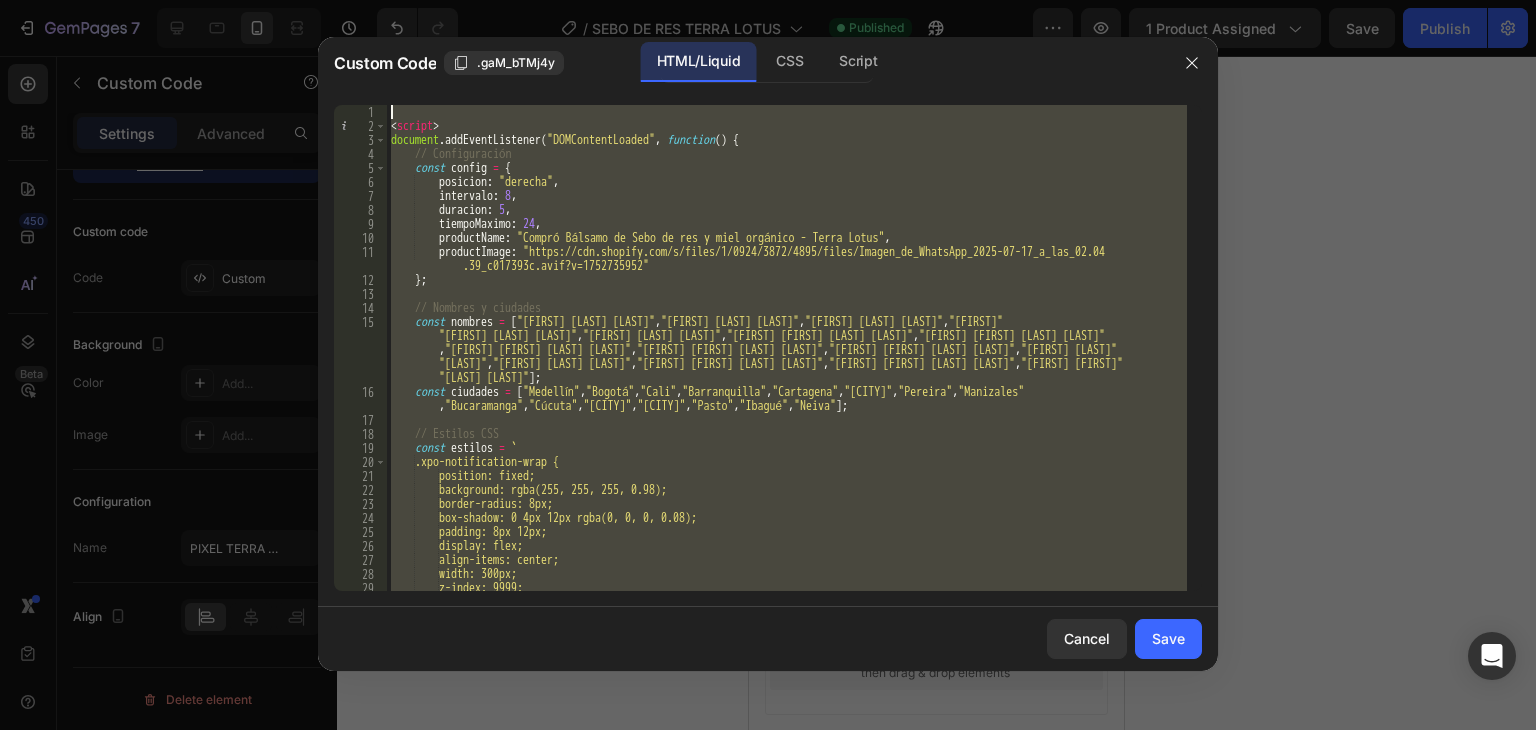 click on "< script > document . addEventListener ( "DOMContentLoaded" ,   function ( )   {      // Configuración      const   config   =   {           posicion :   "derecha" ,           intervalo :   8 ,           duracion :   5 ,           tiempoMaximo :   24 ,           productName :   "Compró Bálsamo de Sebo de res y miel orgánico - Terra Lotus" ,           productImage :   "https://cdn.shopify.com/s/files/1/0924/3872/4895/files/Imagen_de_WhatsApp_2025-07-17_a_las_02.04              .39_c017393c.avif?v=1752735952"      } ;      // Nombres y ciudades      const   nombres   =   [ "Juan Carlos Rodríguez Gómez" , "María Fernanda Martínez López" , "Carlos Andrés García Pérez" , "Ana           María Sánchez Ramírez" , "José Luis Torres Morales" , "Laura Valentina Herrera Castro" , "Diego Alejandro Vargas Ruiz"          , "Daniela Andrea Mendoza Silva" , "Santiago José Ortiz Medina" , "Isabella Sofía Cruz Jiménez" , "Luis Miguel Ospina           Duarte" , , , , ] ;" at bounding box center [787, 348] 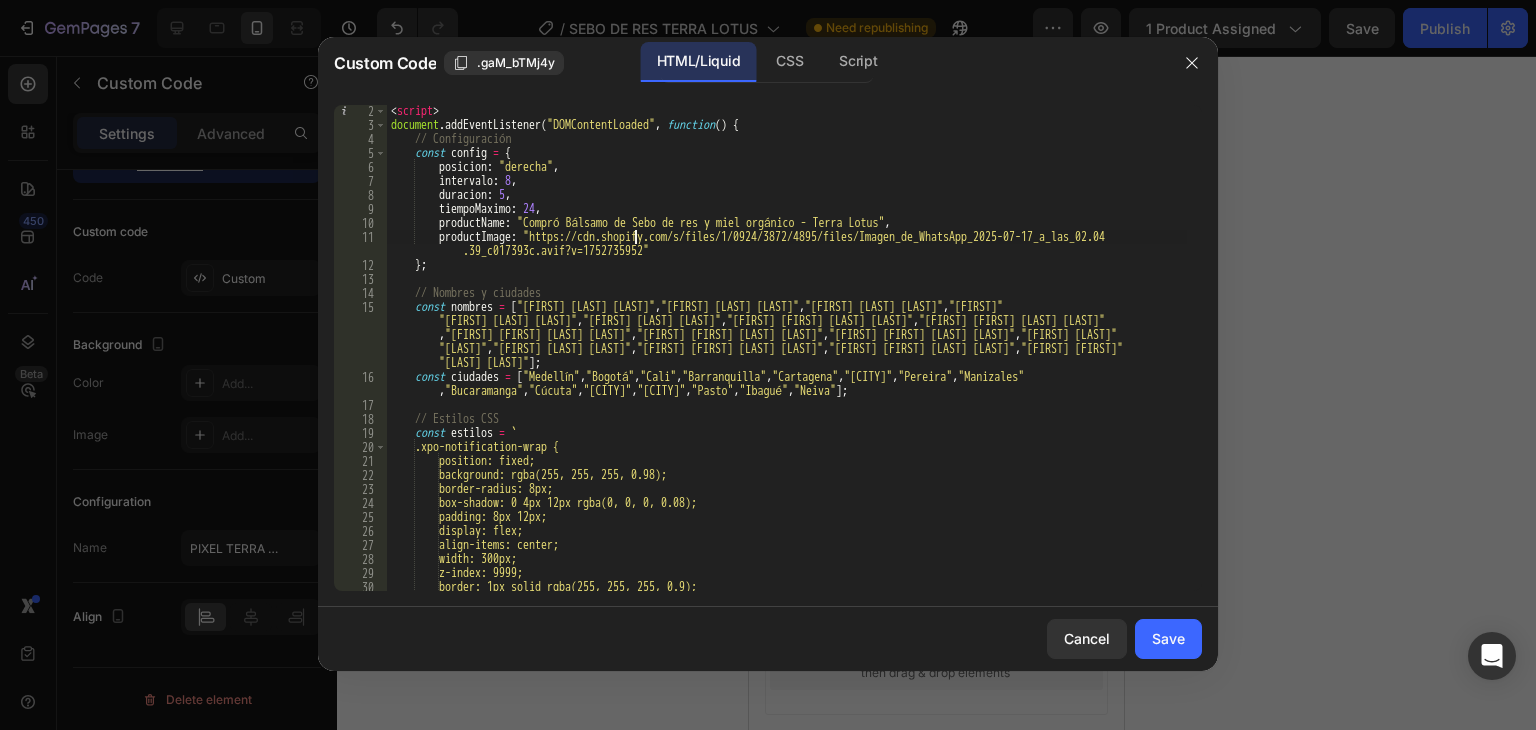 scroll, scrollTop: 0, scrollLeft: 0, axis: both 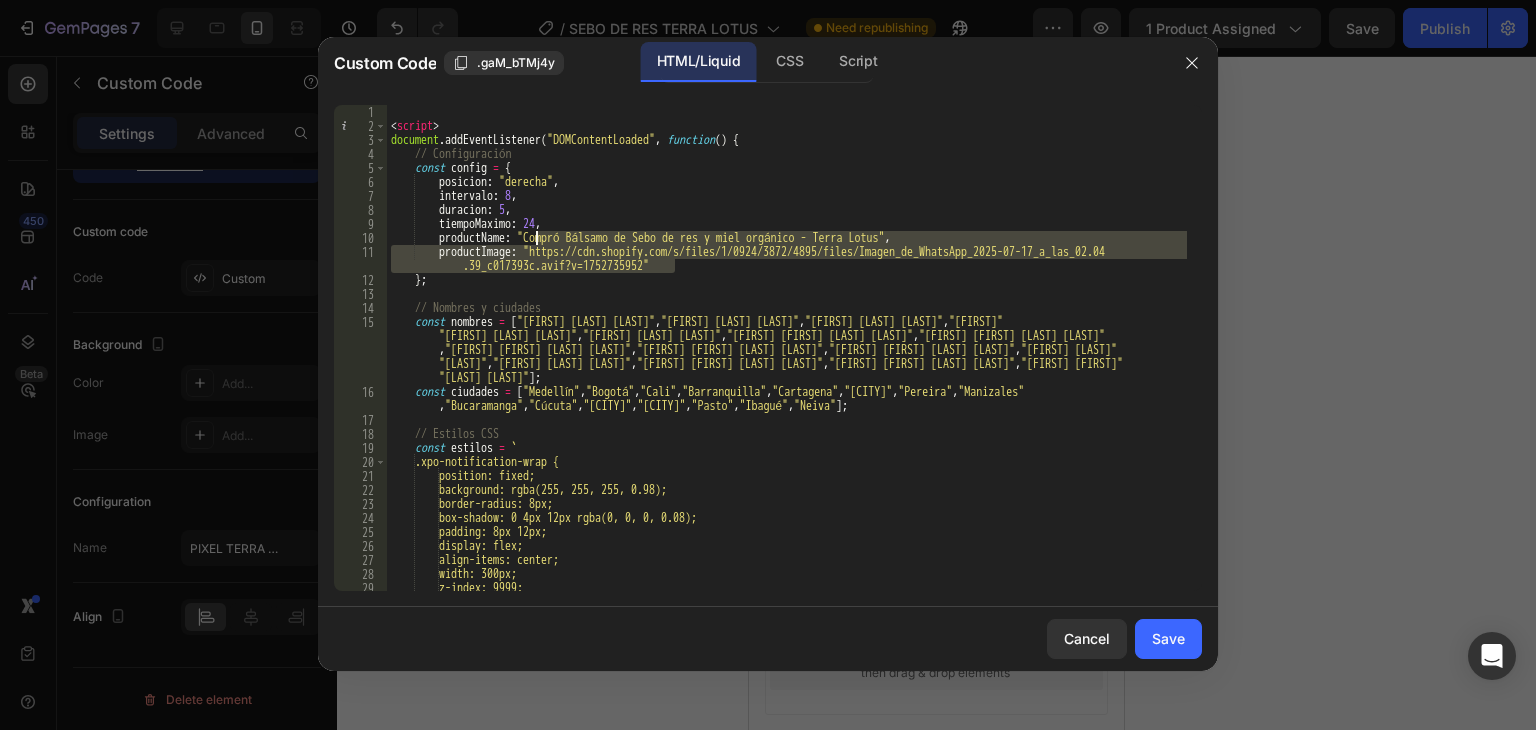 drag, startPoint x: 704, startPoint y: 265, endPoint x: 534, endPoint y: 240, distance: 171.8284 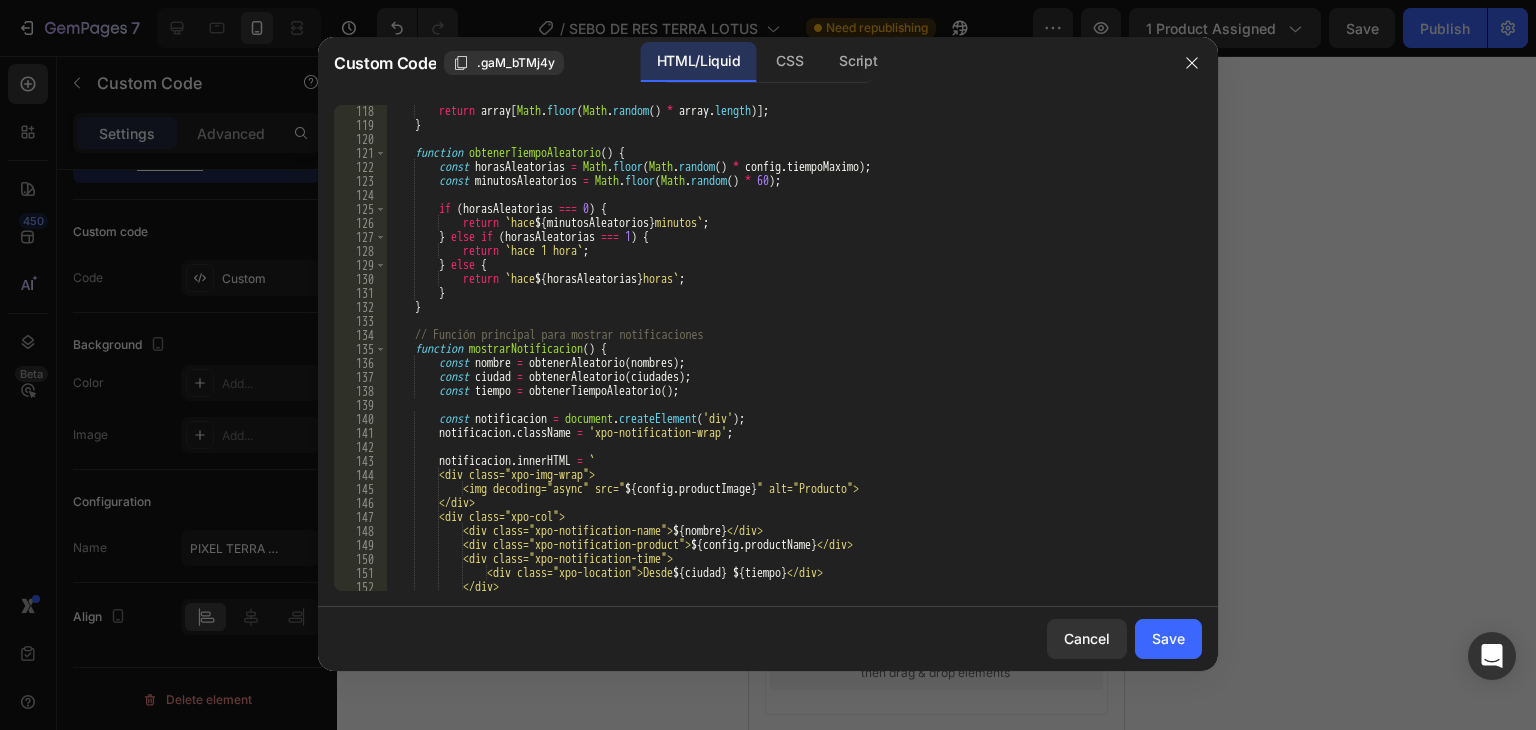 scroll, scrollTop: 1723, scrollLeft: 0, axis: vertical 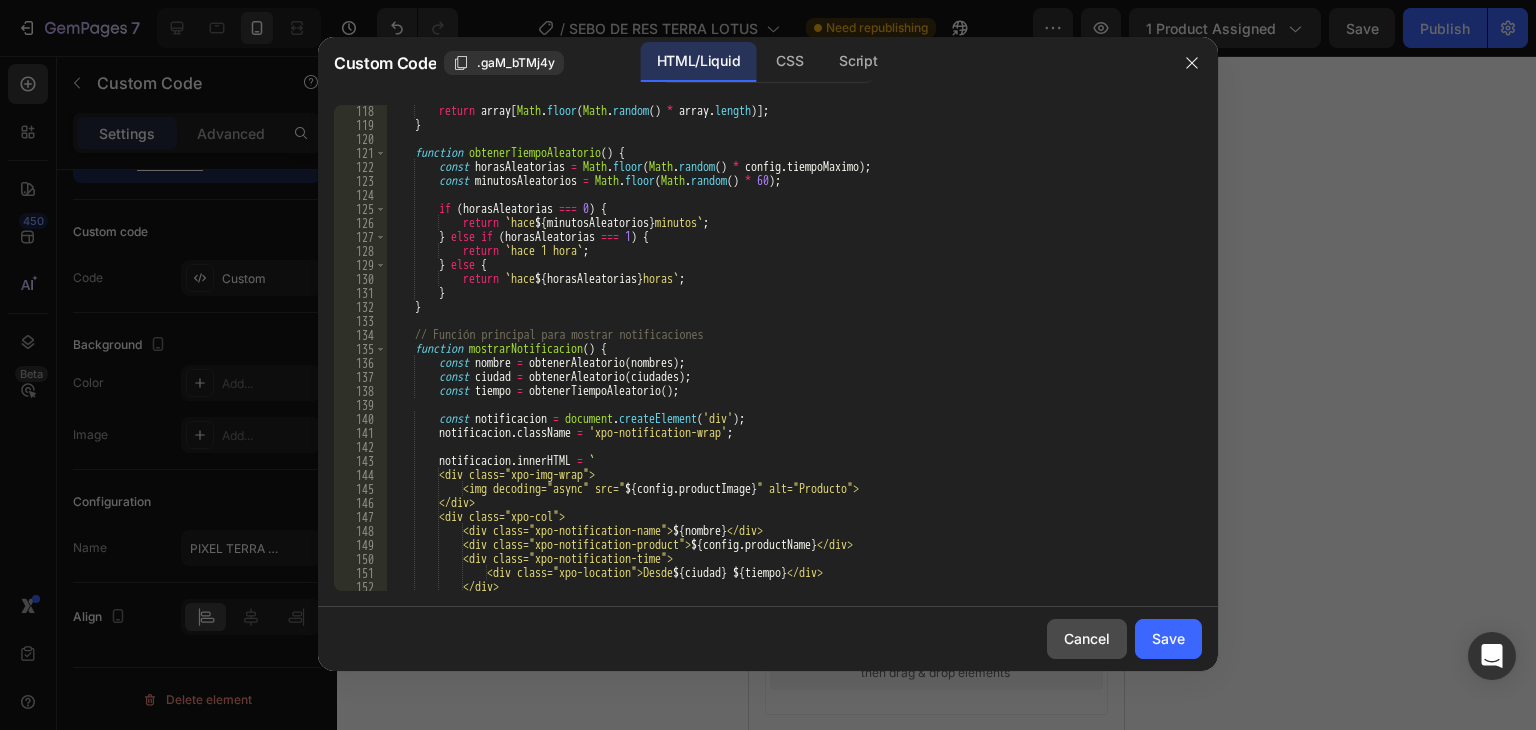 click on "Cancel" at bounding box center (1087, 638) 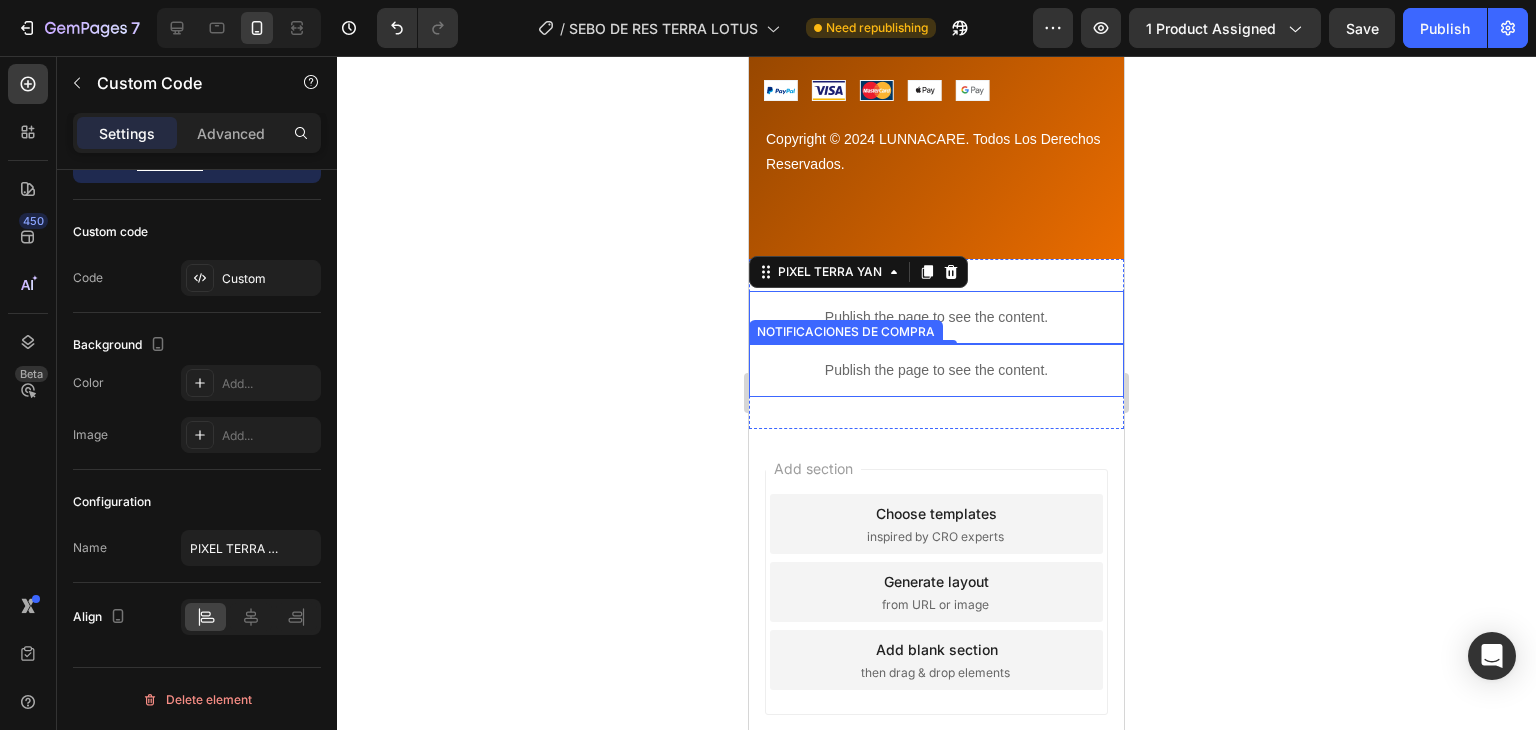 click on "Publish the page to see the content." at bounding box center (936, 370) 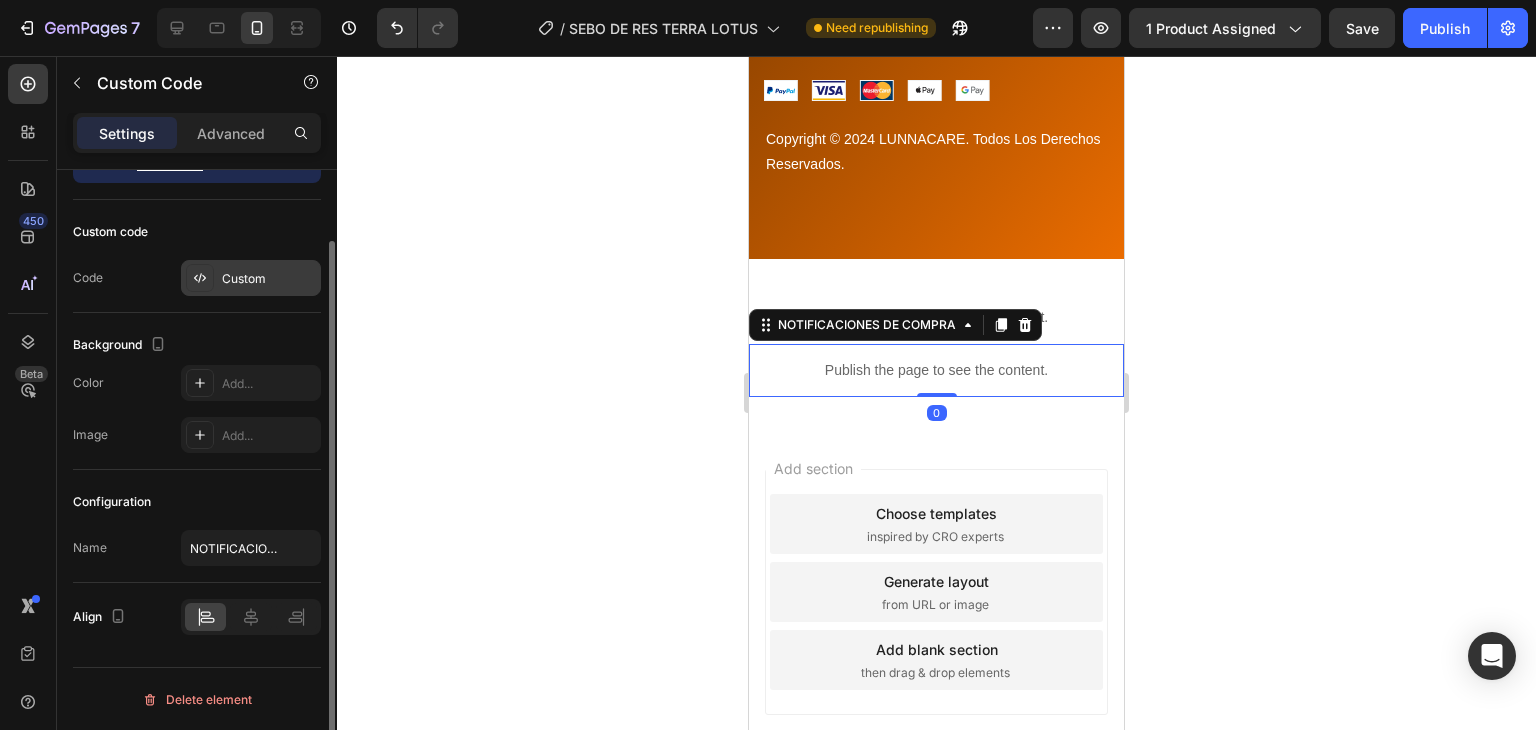 click on "Custom" at bounding box center (251, 278) 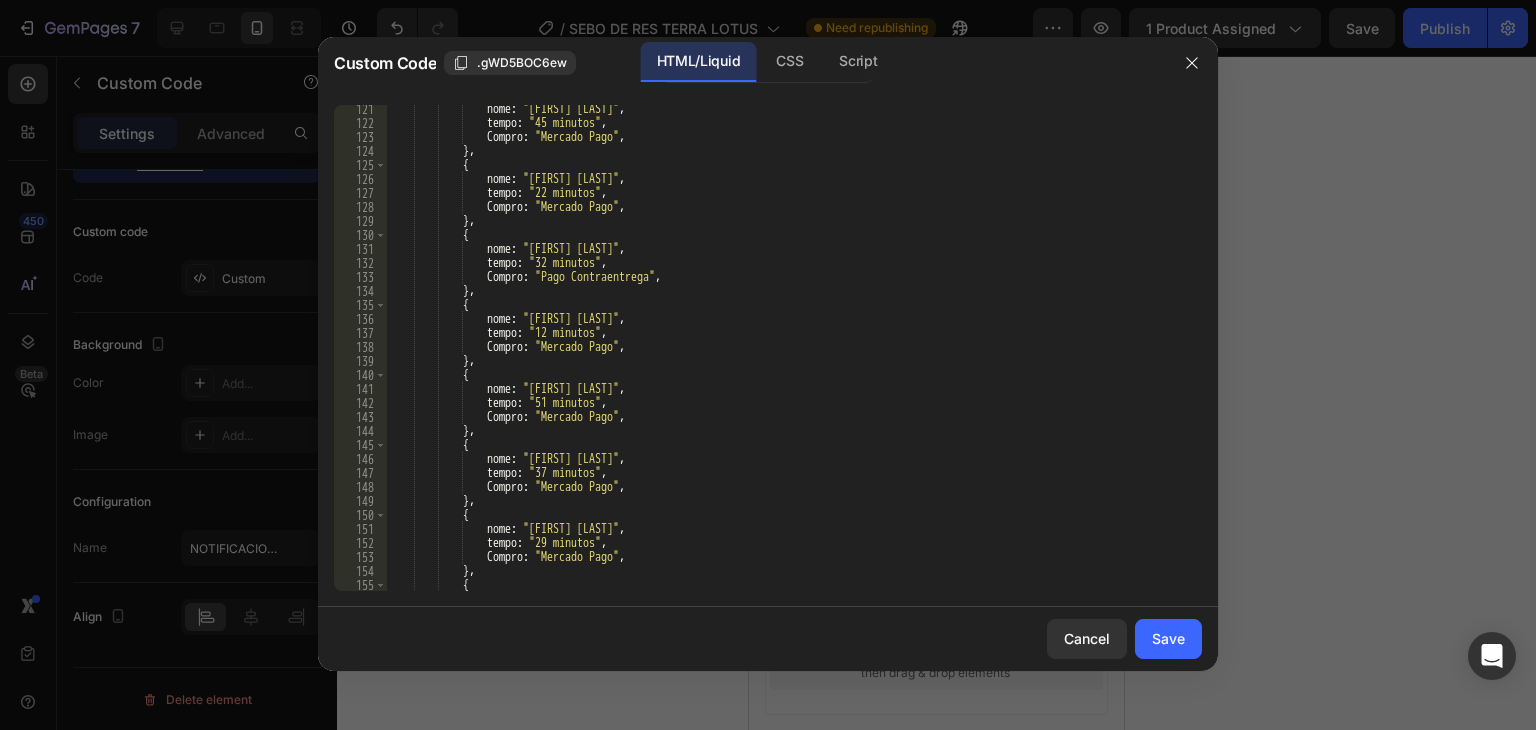 scroll, scrollTop: 1710, scrollLeft: 0, axis: vertical 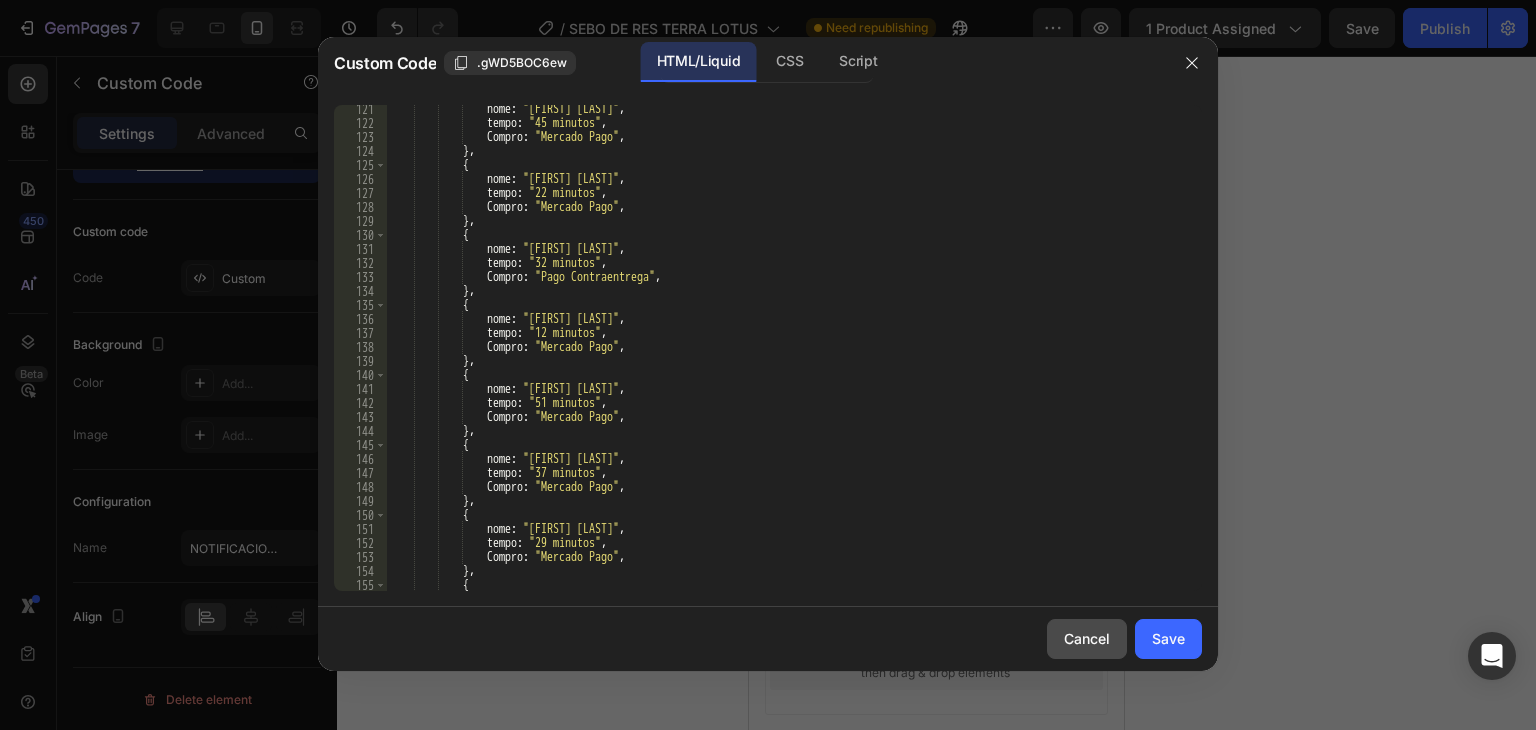 click on "Cancel" at bounding box center (1087, 638) 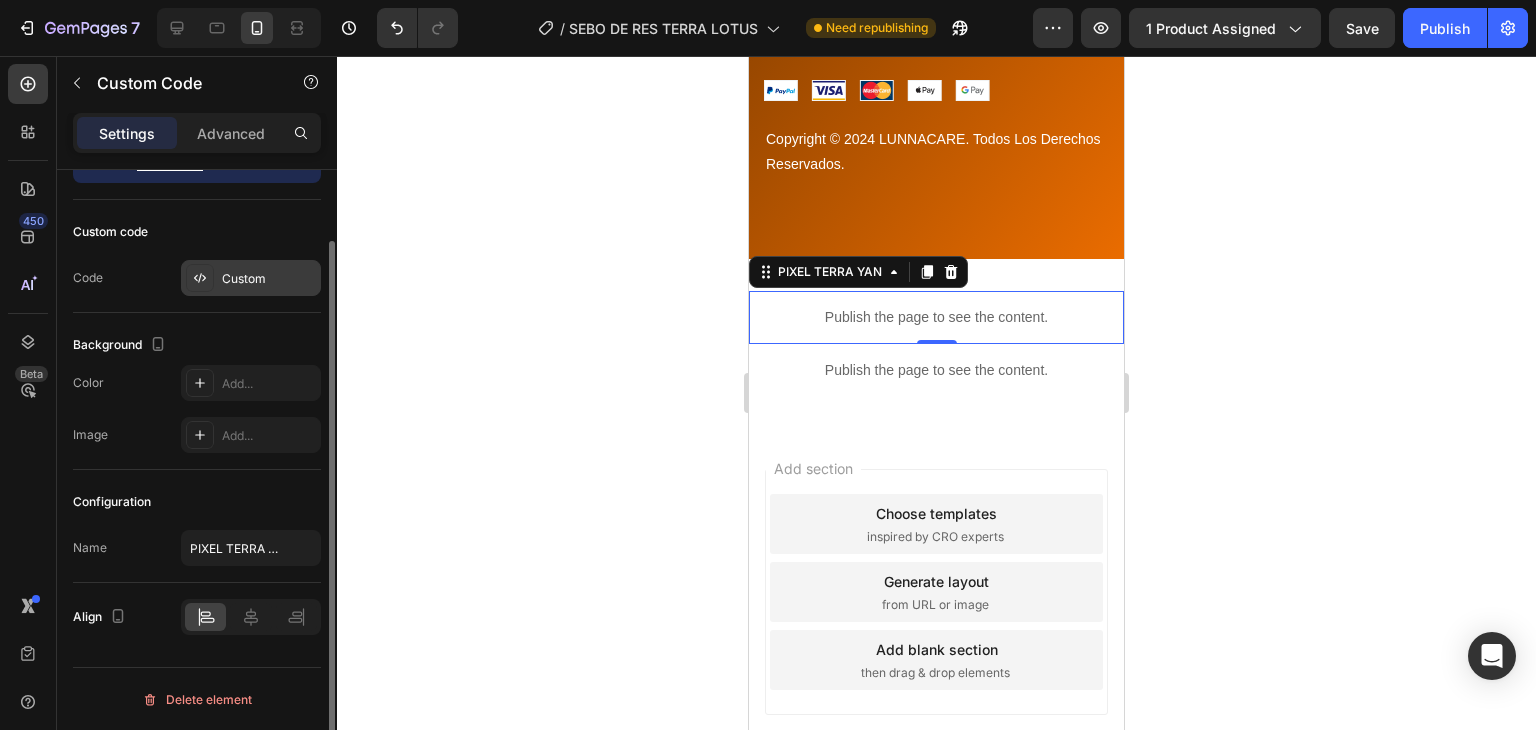 click at bounding box center (200, 278) 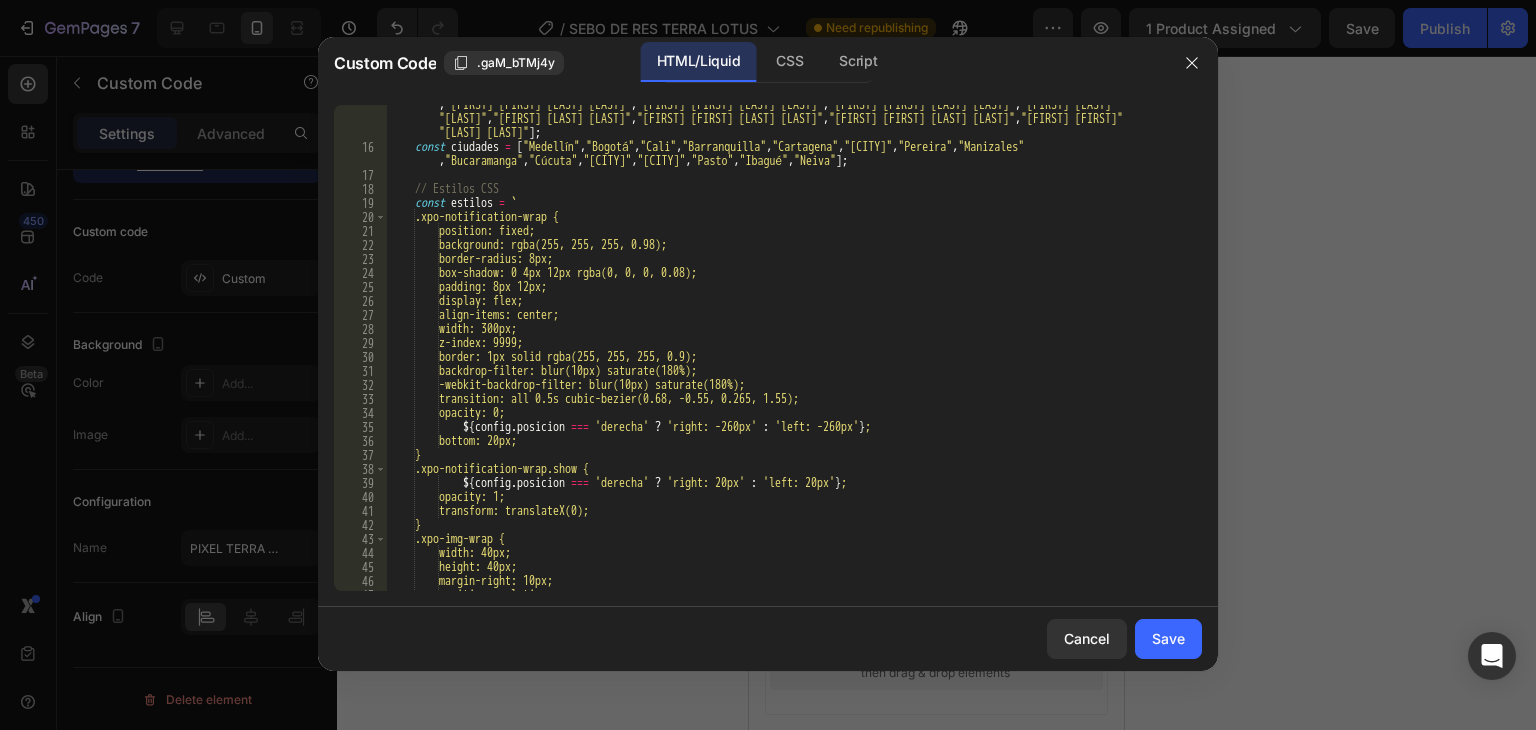 scroll, scrollTop: 0, scrollLeft: 0, axis: both 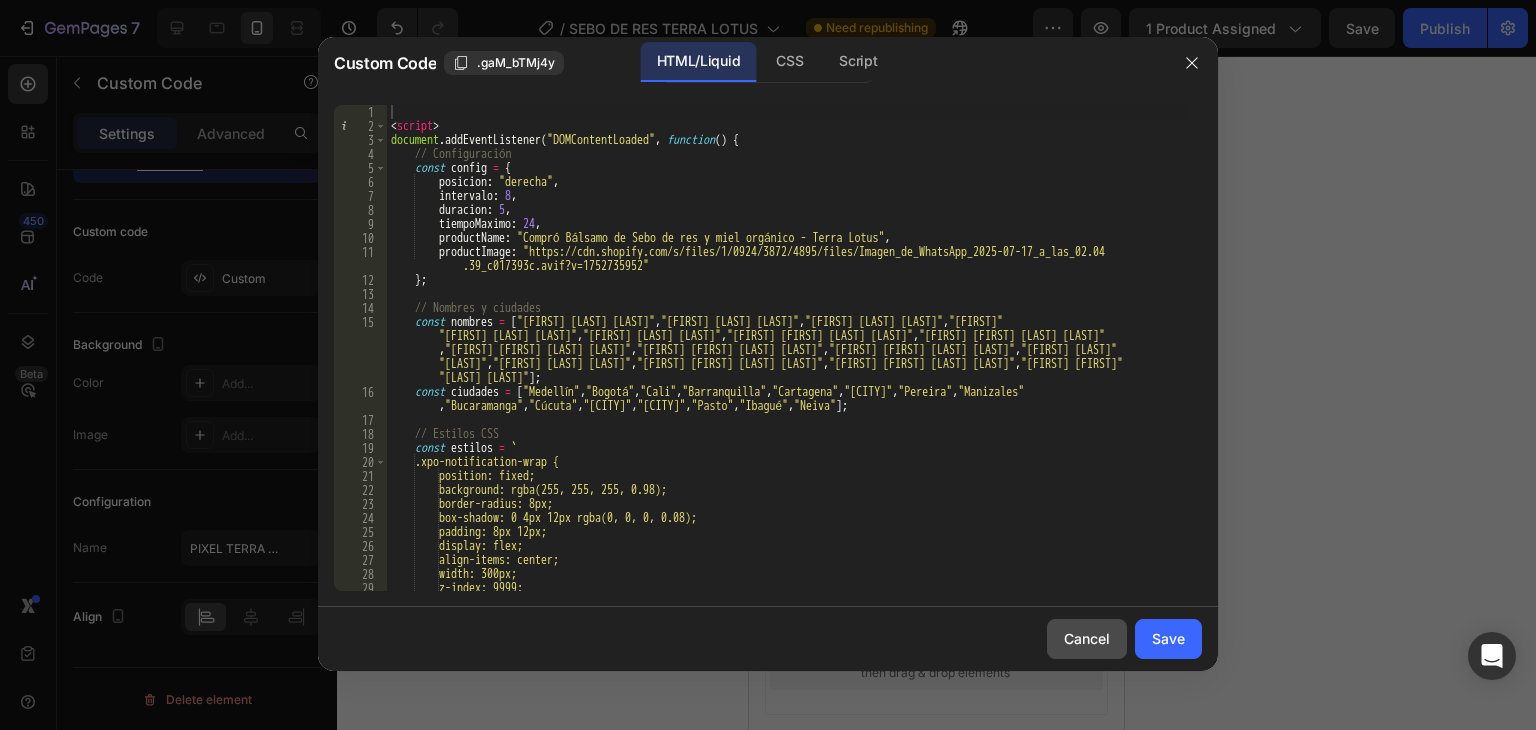 click on "Cancel" at bounding box center (1087, 638) 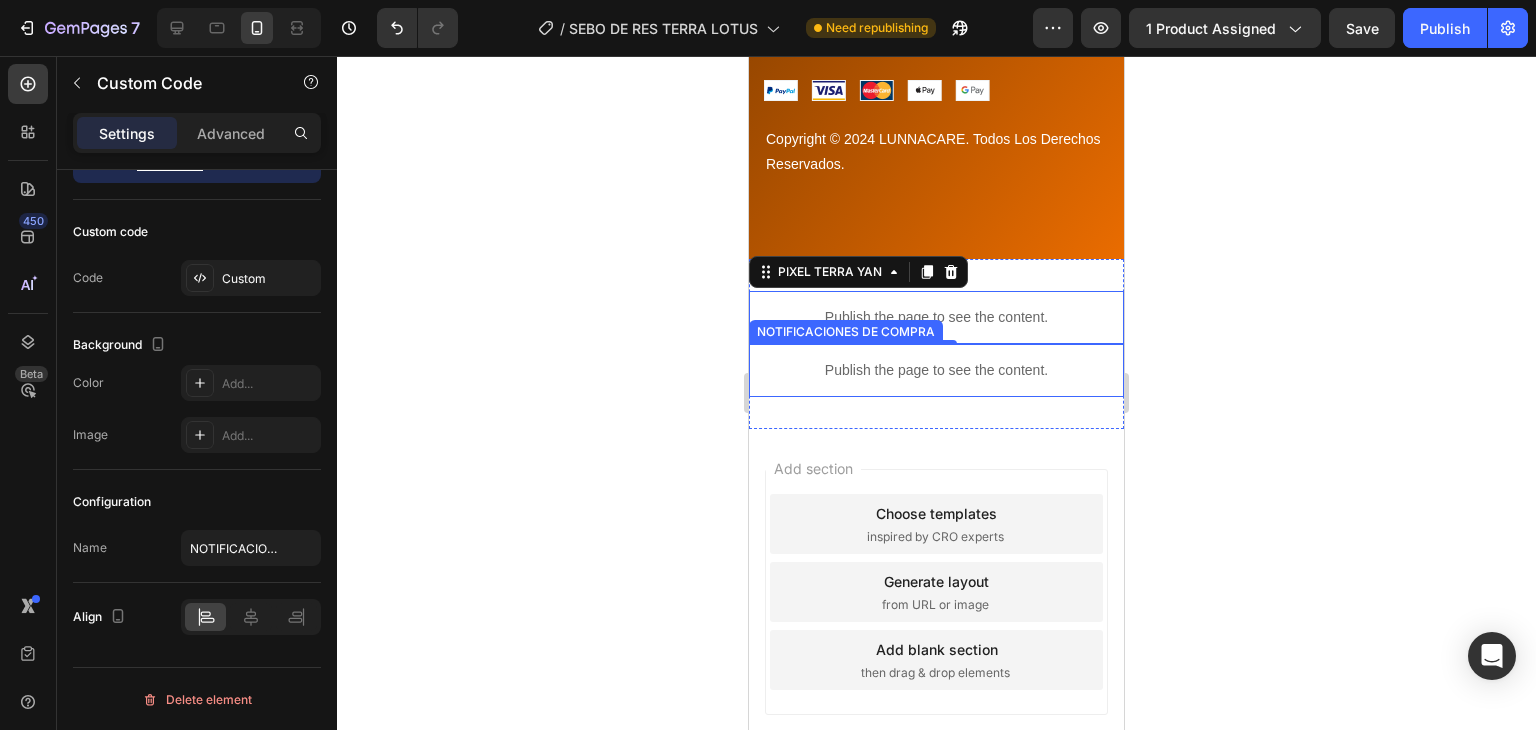 click on "Publish the page to see the content." at bounding box center [936, 370] 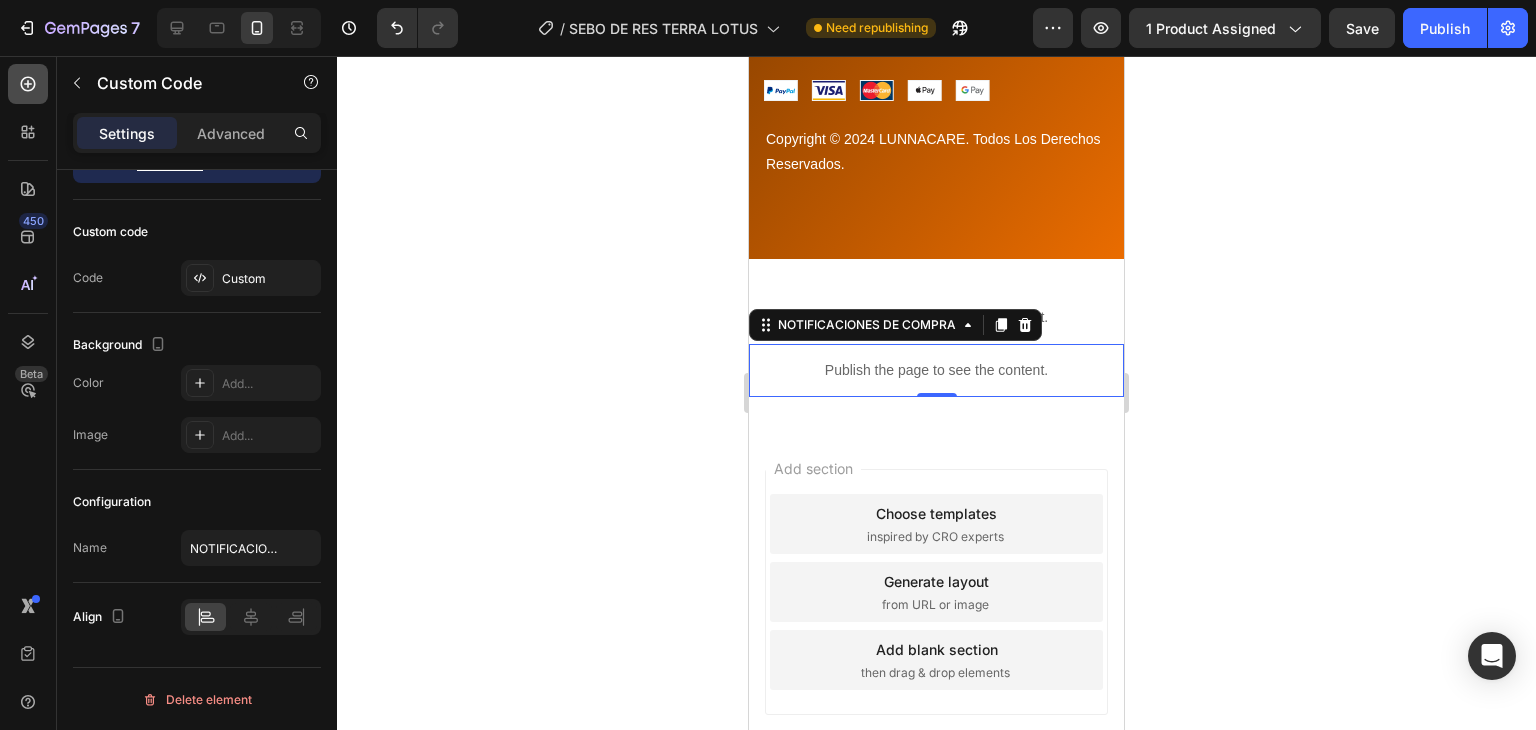 click 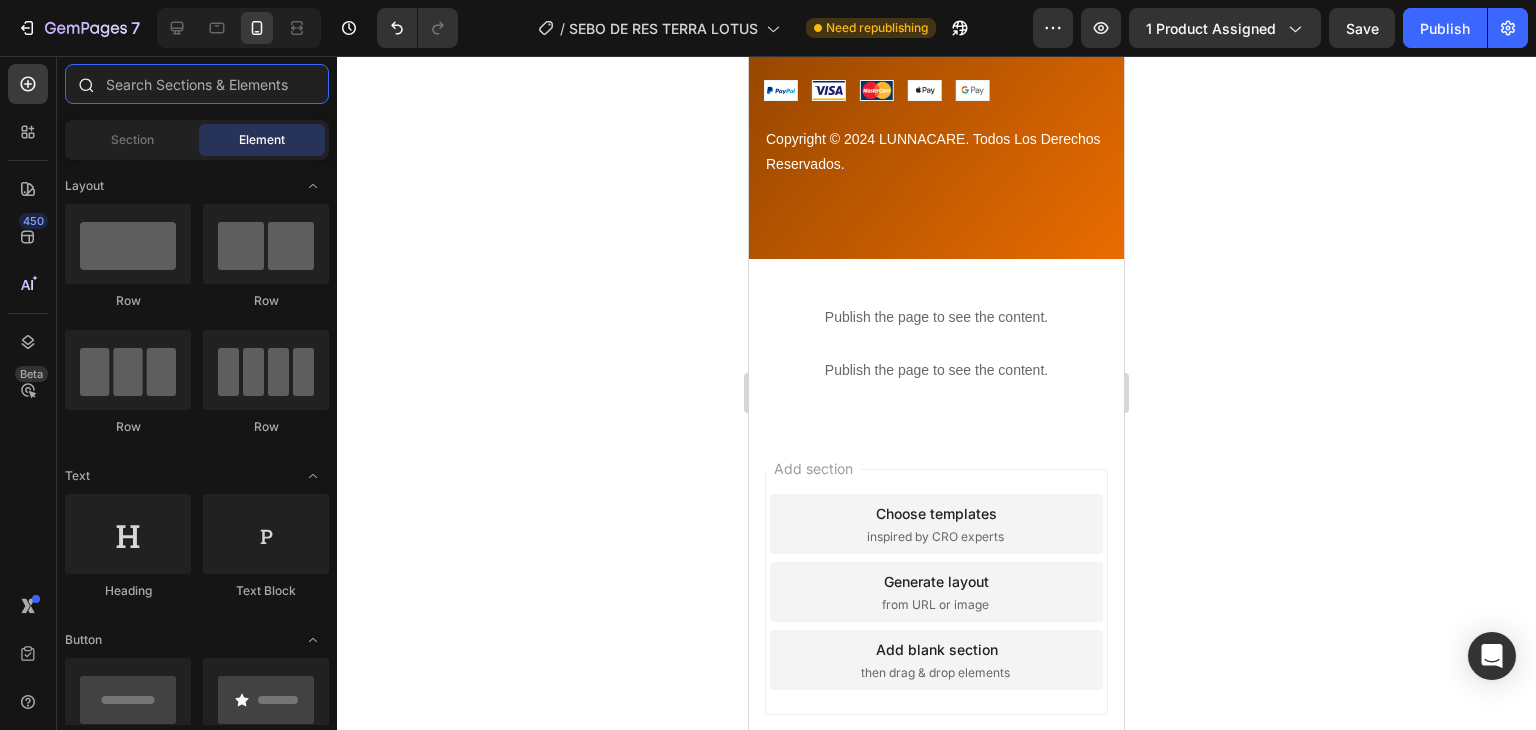 click at bounding box center [197, 84] 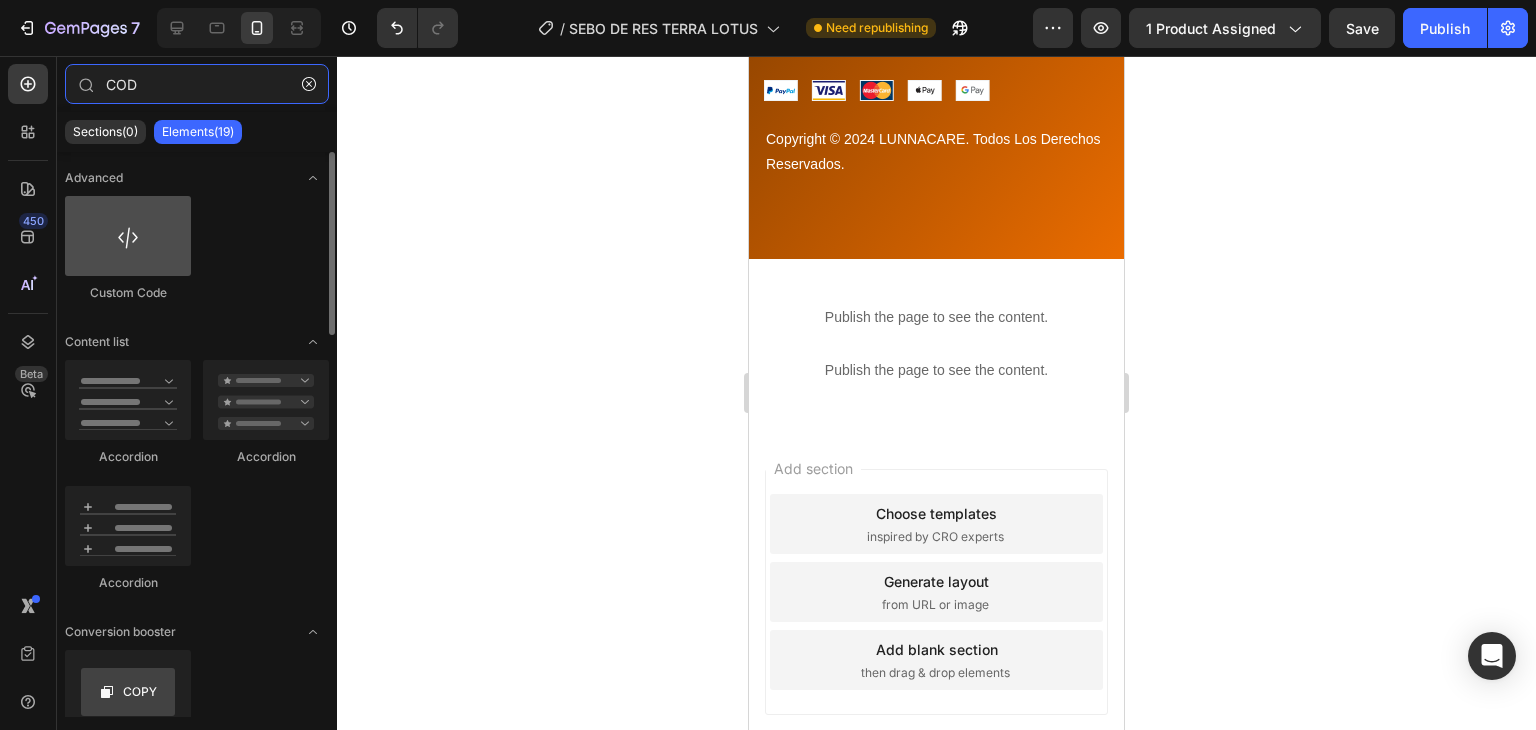 type on "COD" 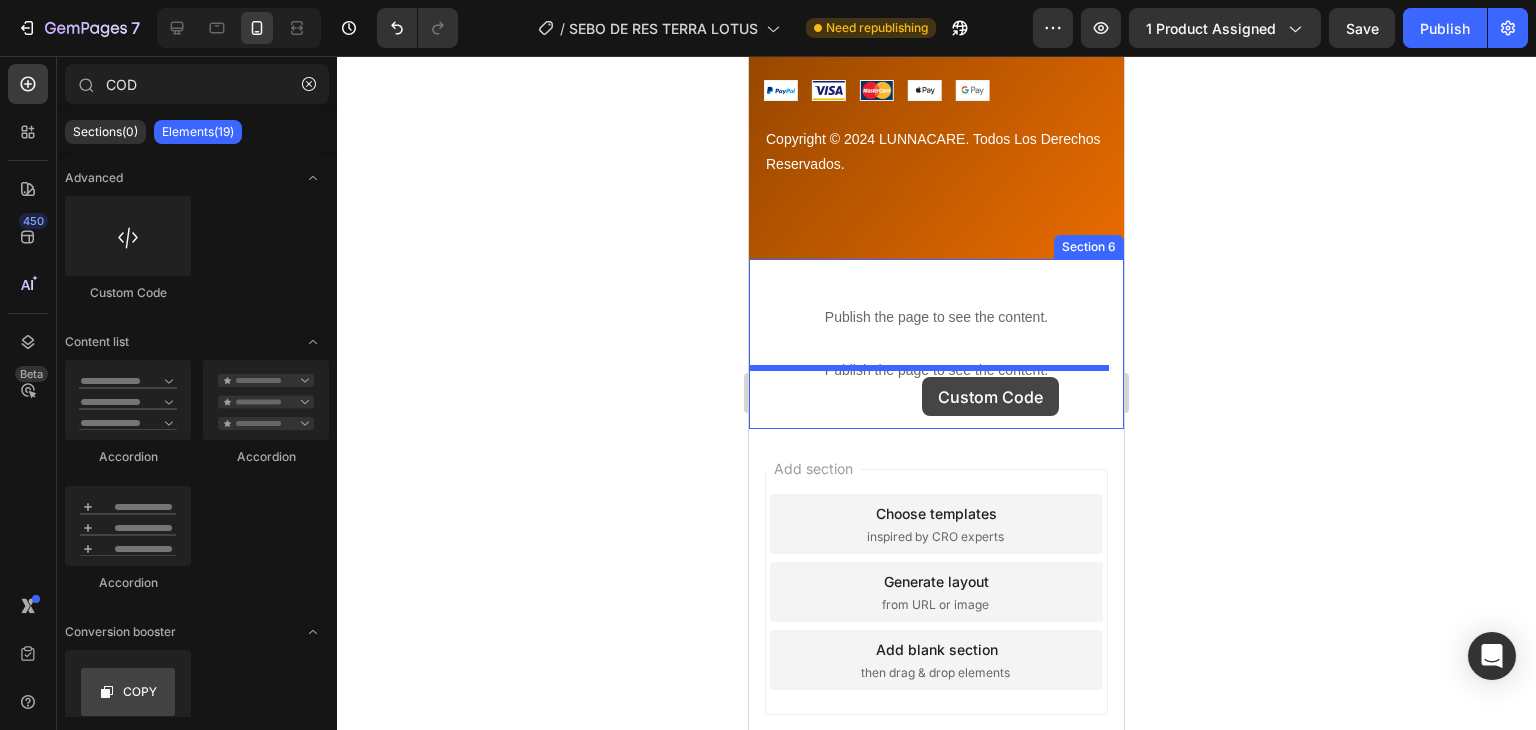 drag, startPoint x: 904, startPoint y: 305, endPoint x: 922, endPoint y: 377, distance: 74.215904 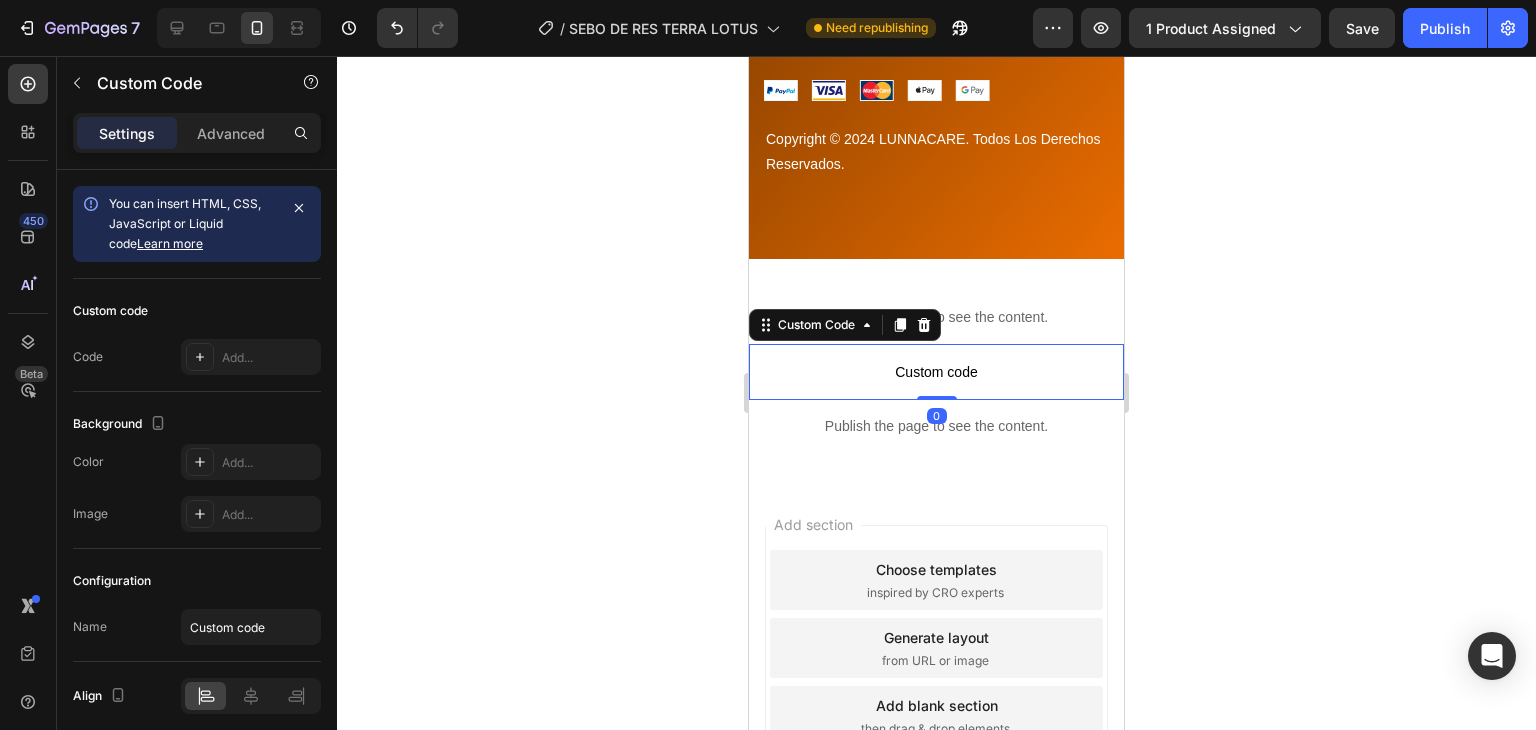 click on "Custom code" at bounding box center (936, 372) 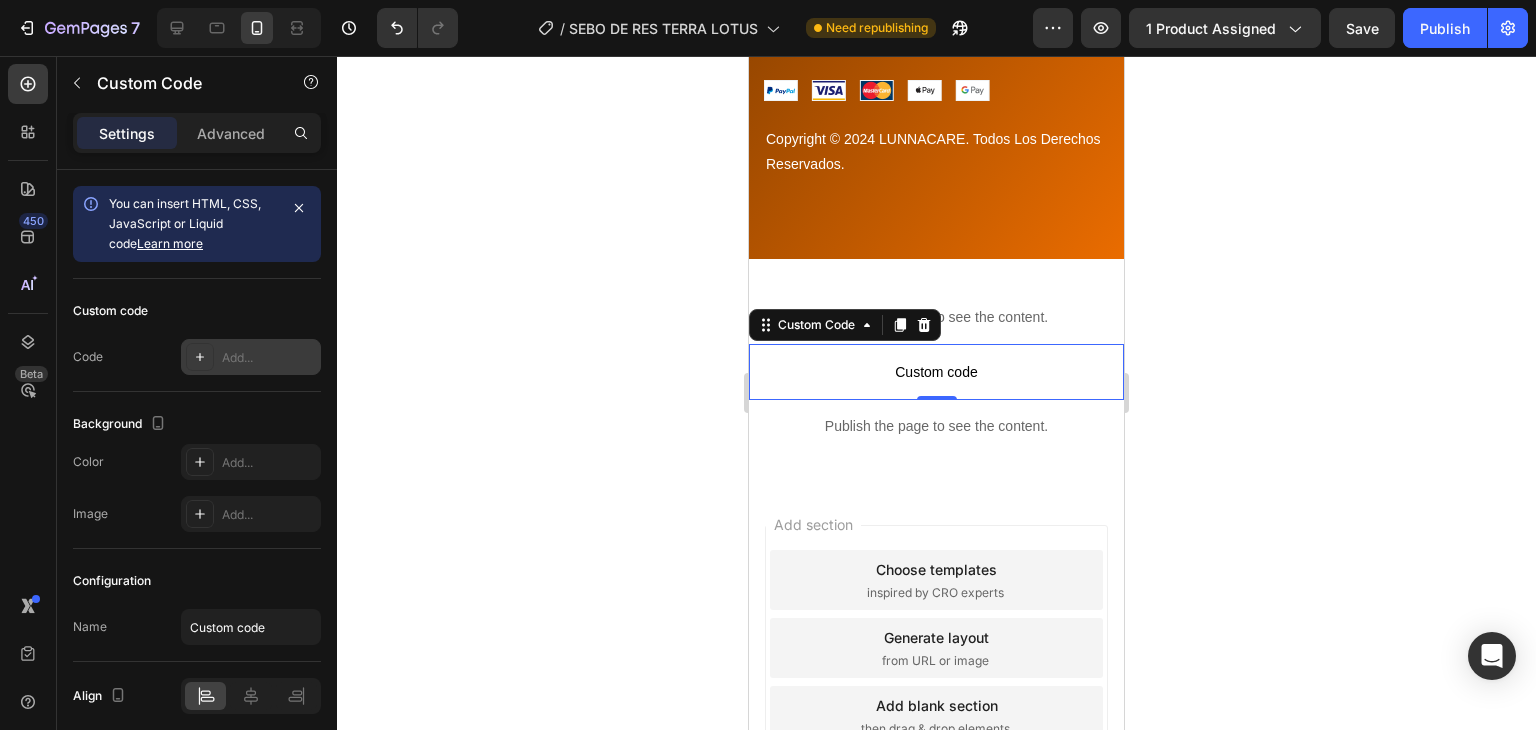 click on "Add..." at bounding box center (269, 358) 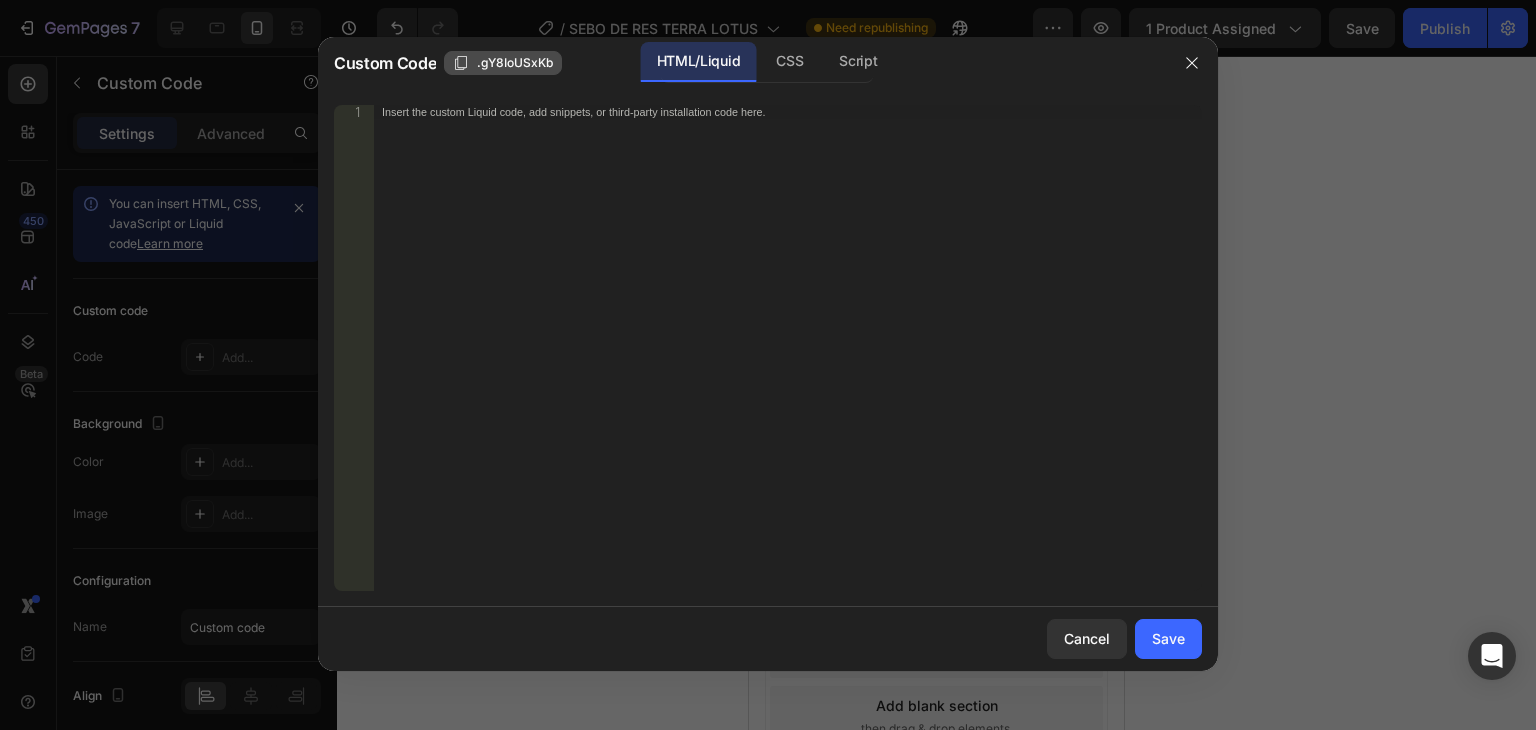 click on ".gY8IoUSxKb" at bounding box center (503, 63) 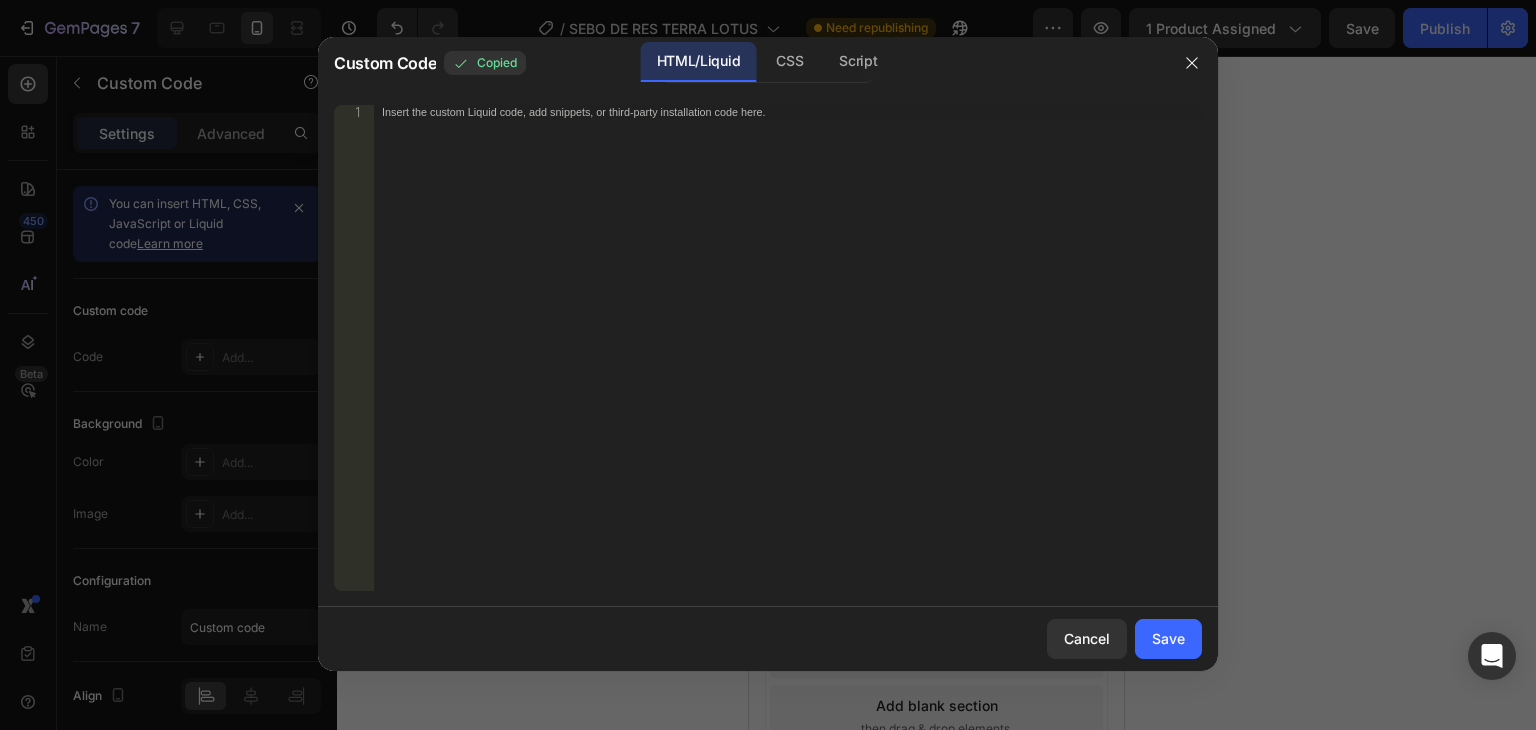 click on "Insert the custom Liquid code, add snippets, or third-party installation code here." at bounding box center (788, 362) 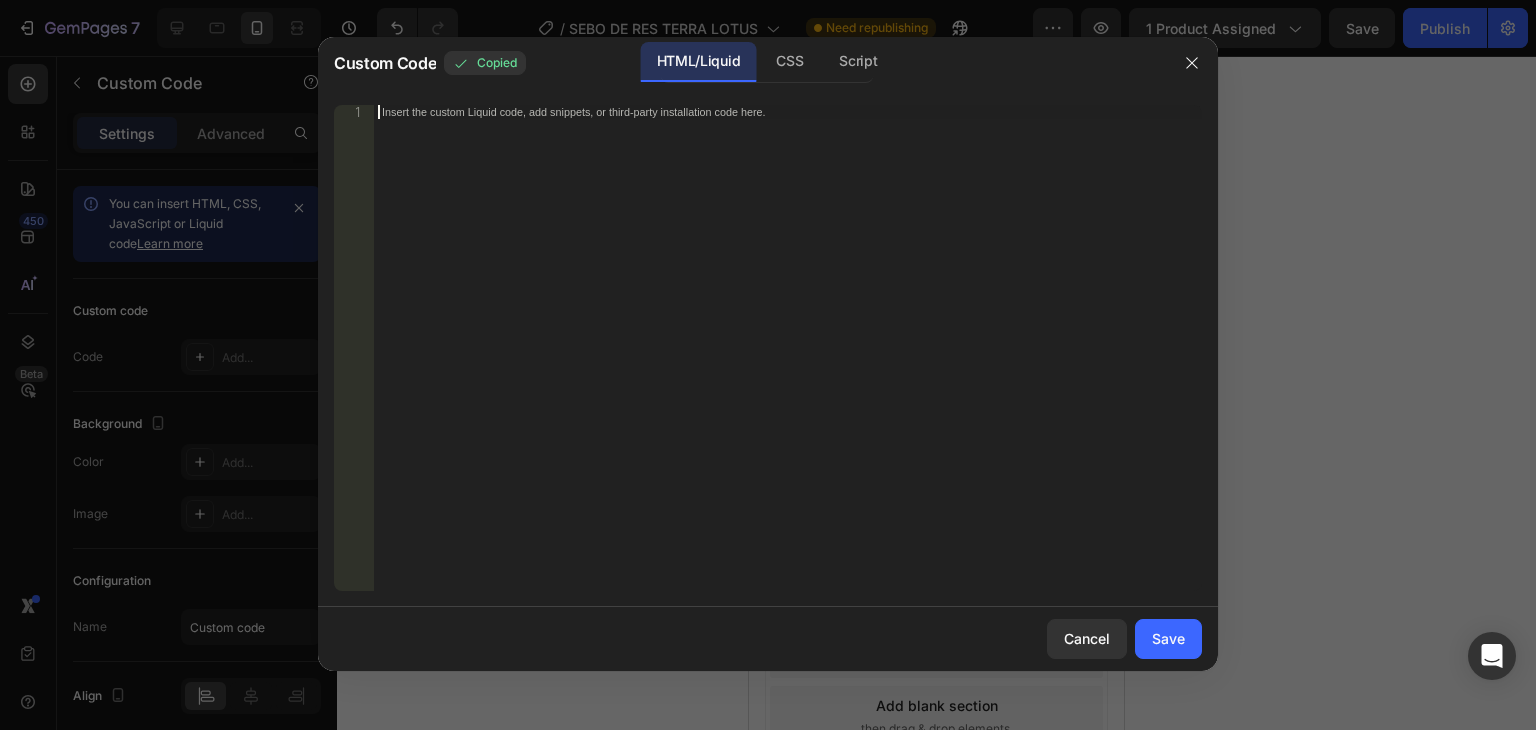paste on ".gY8IoUSxKb" 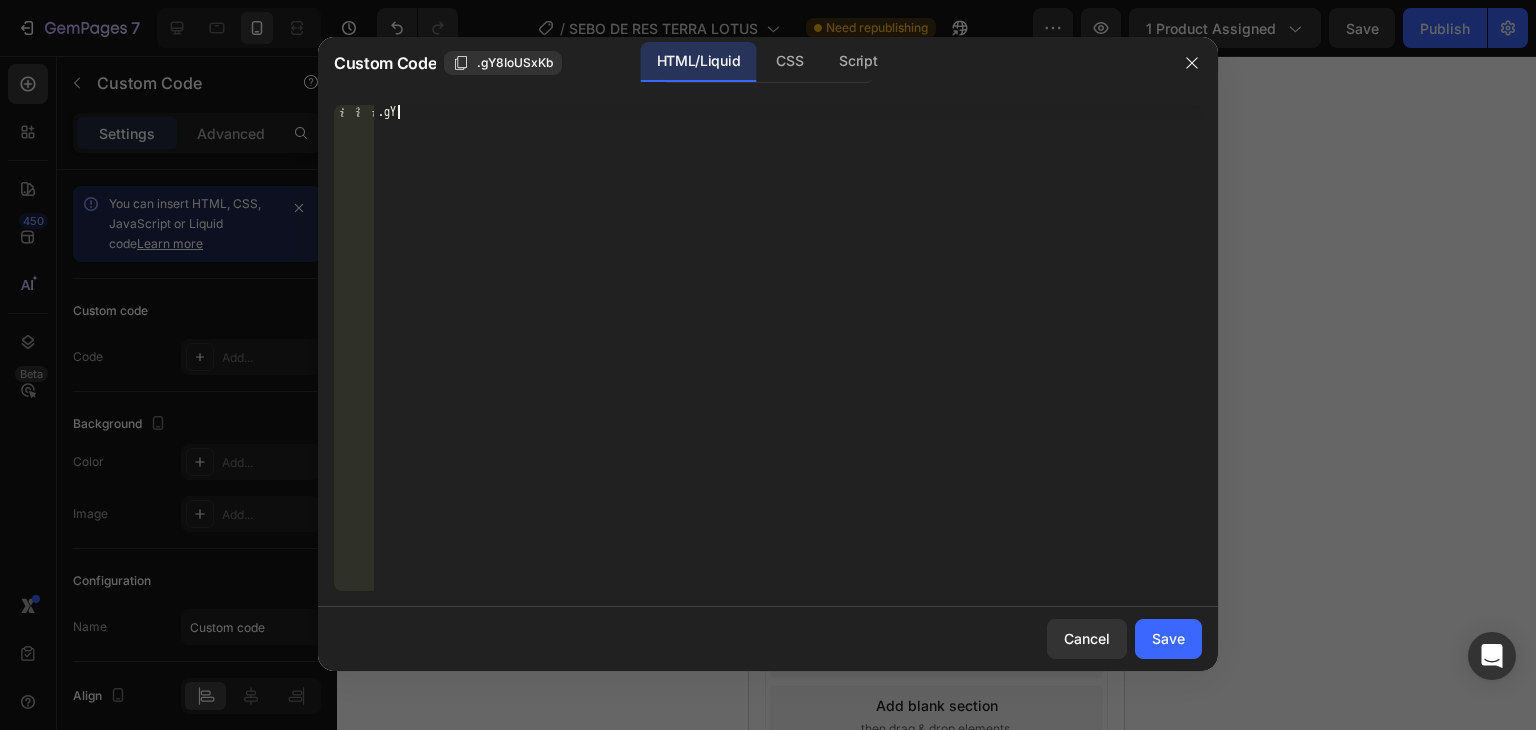 type on "." 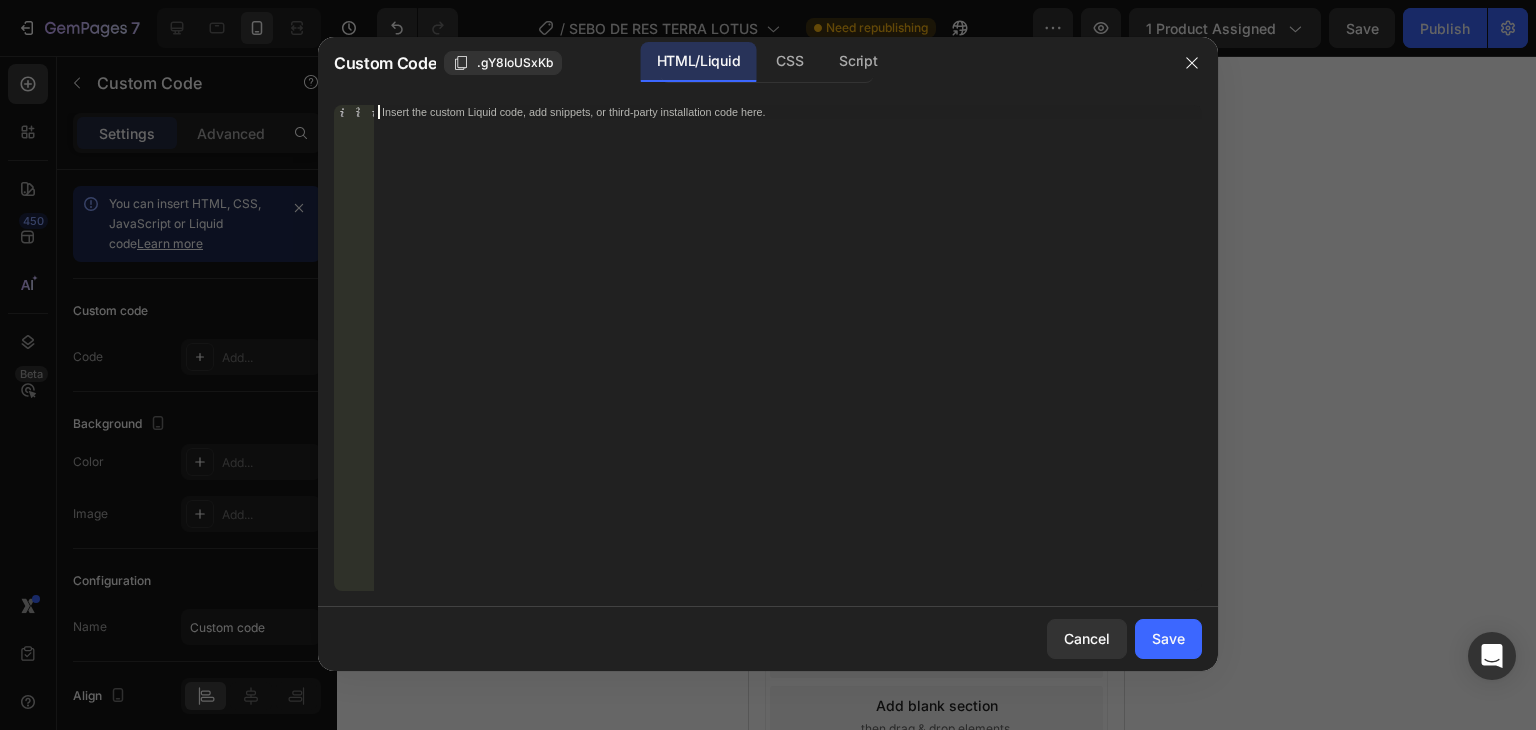 paste on "<!-- TikTok Pixel Code End -->" 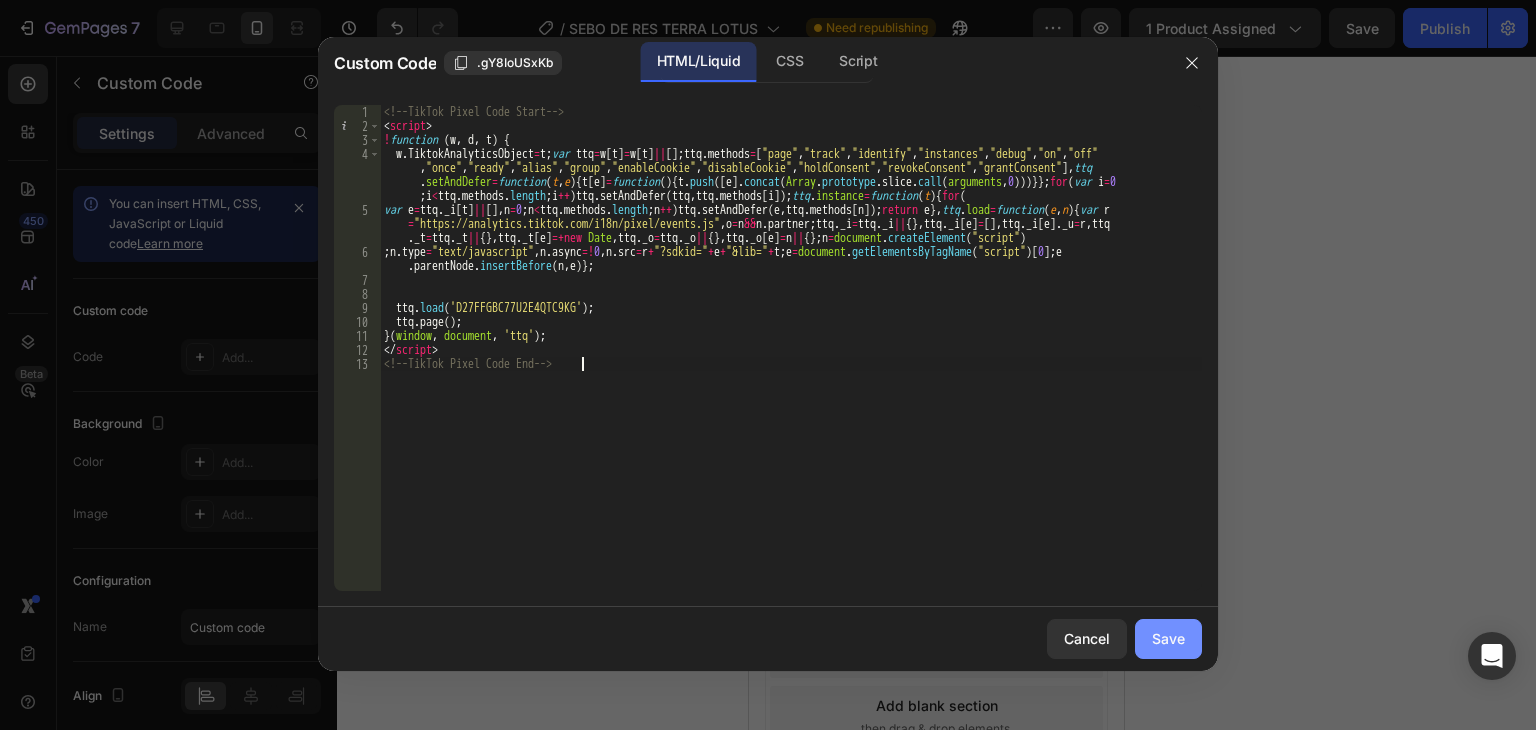 click on "Save" at bounding box center (1168, 638) 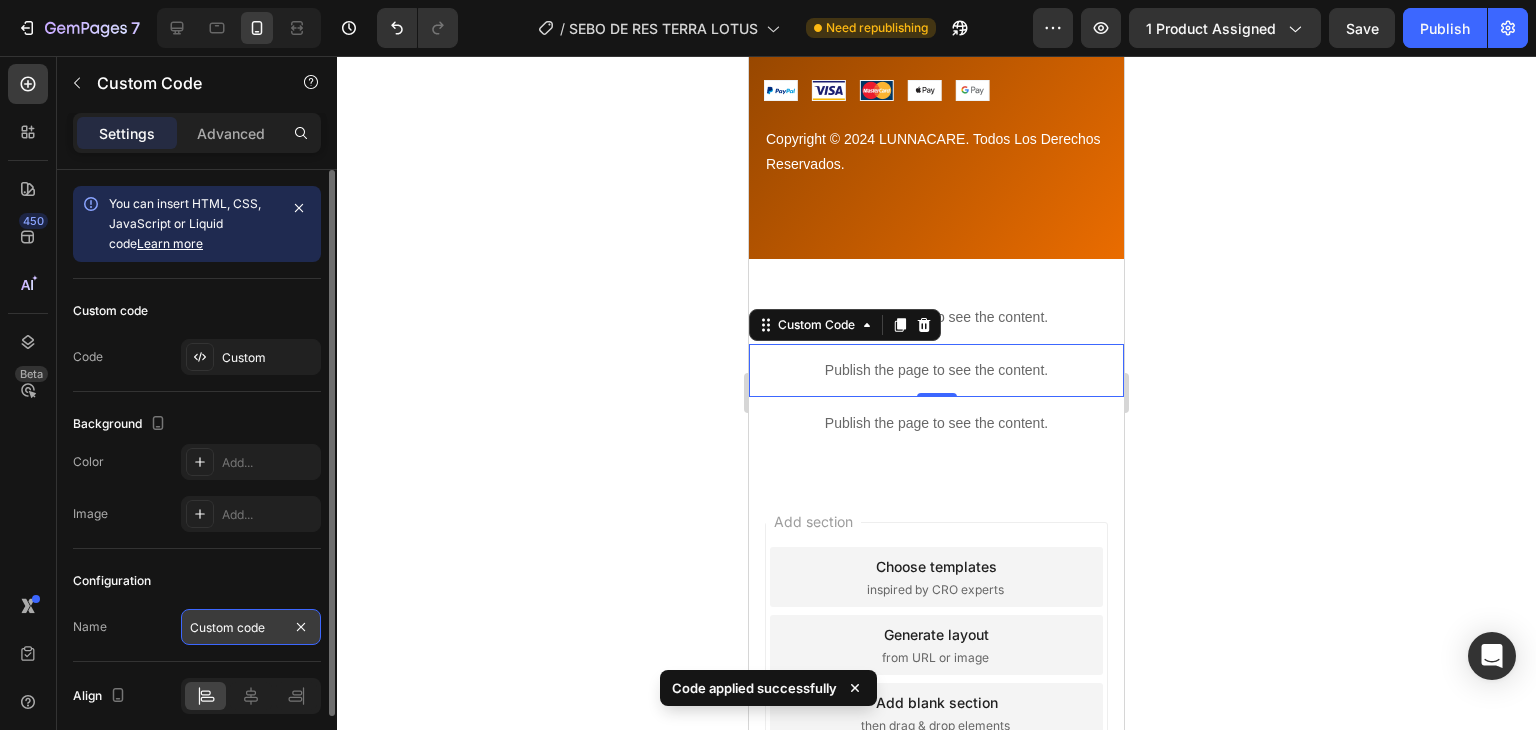 click on "Custom code" at bounding box center (251, 627) 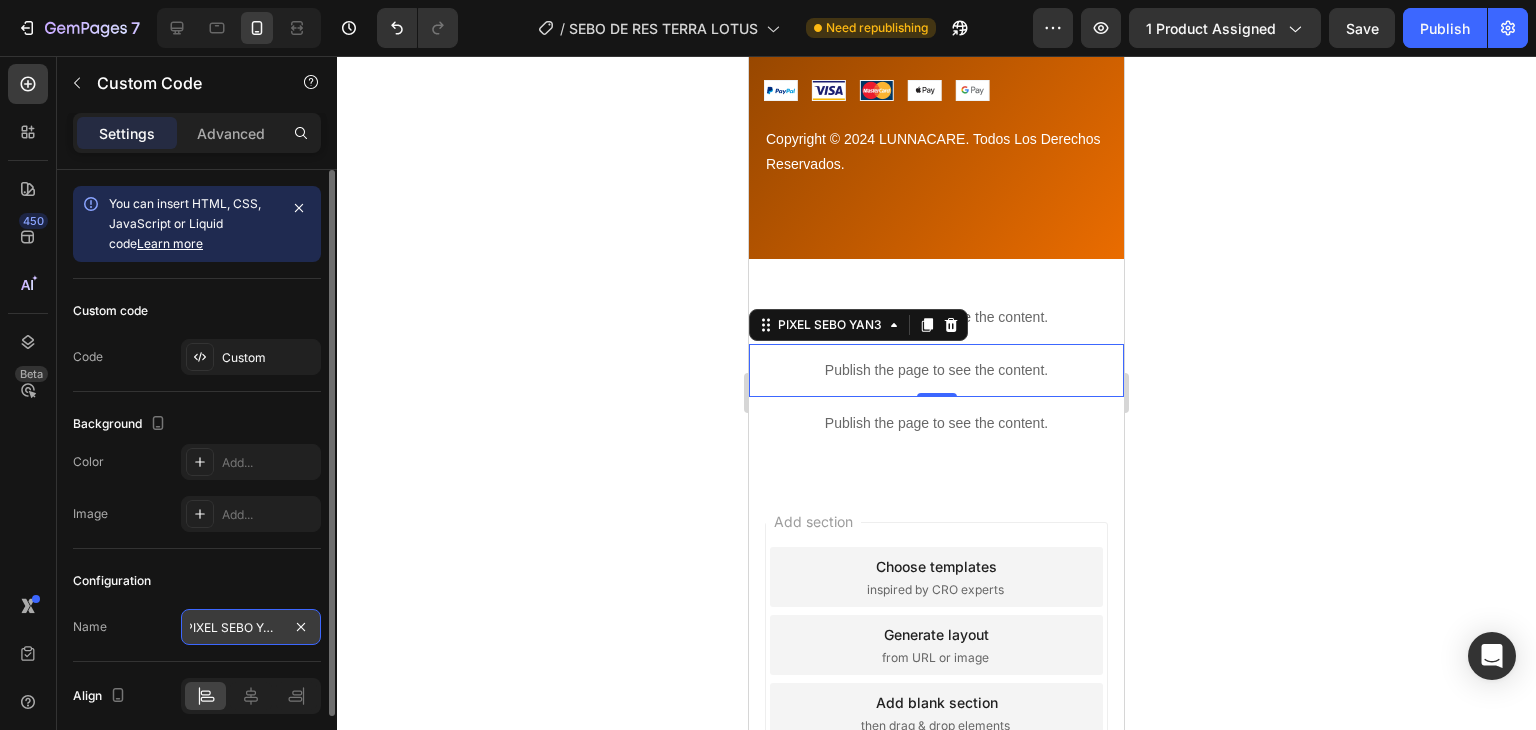scroll, scrollTop: 0, scrollLeft: 5, axis: horizontal 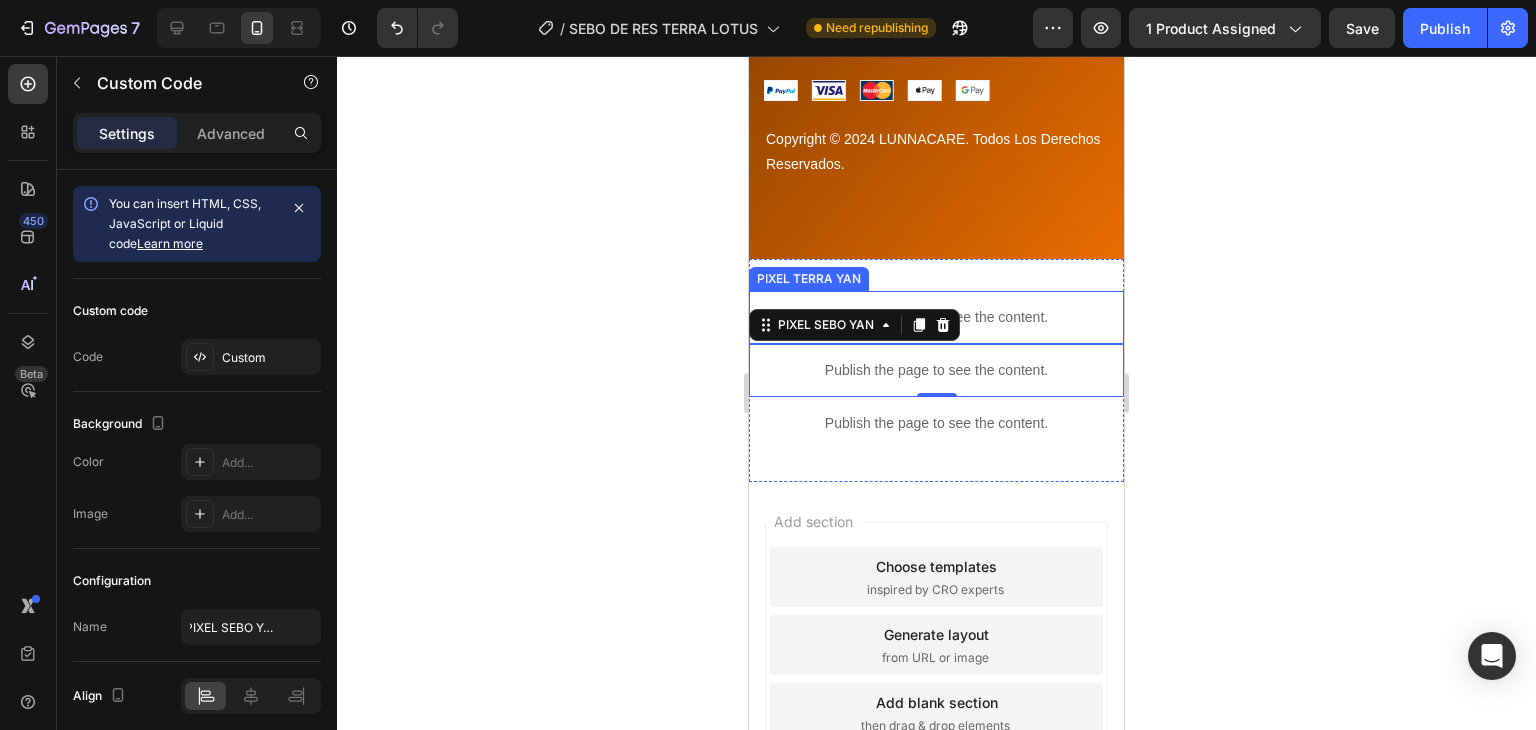 click on "Publish the page to see the content." at bounding box center (936, 317) 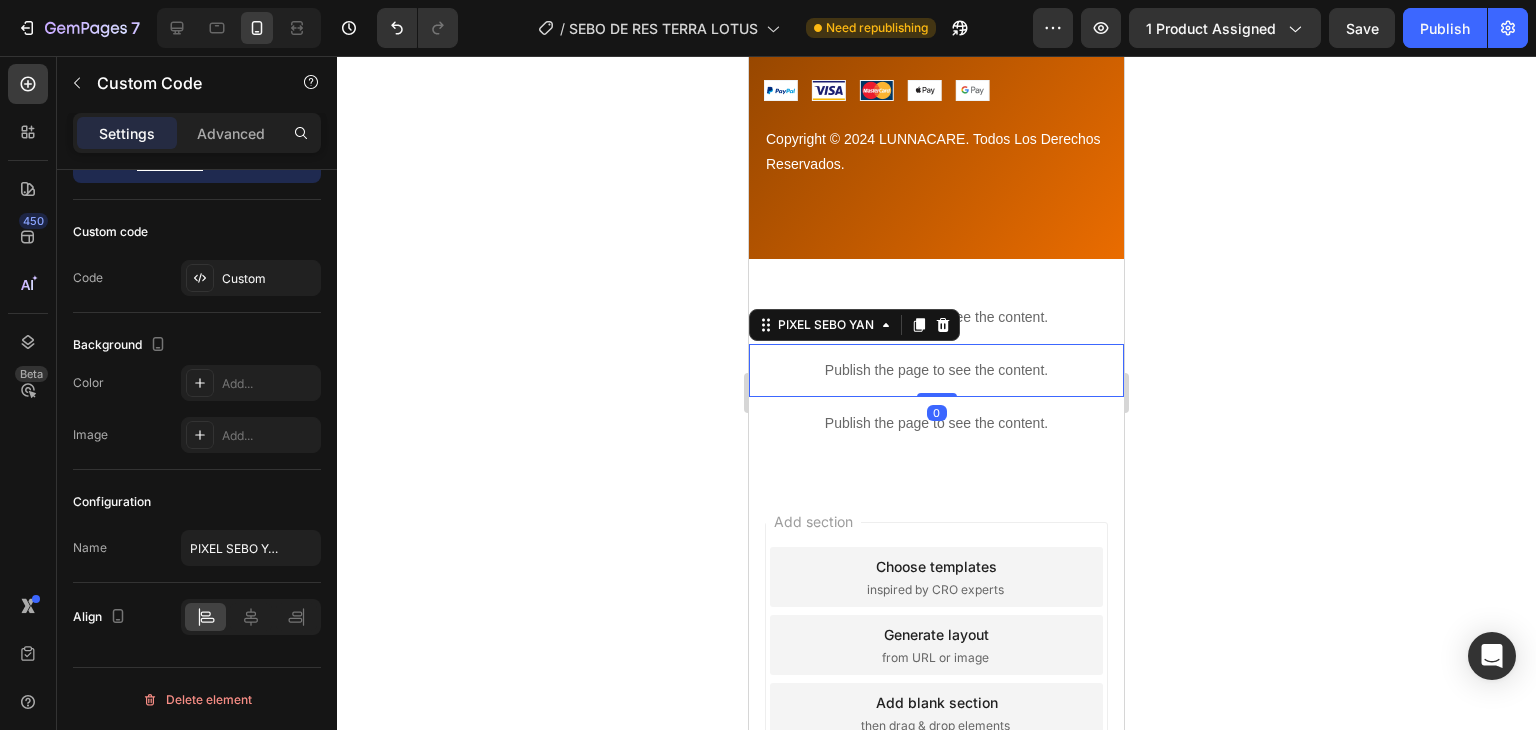 click on "Publish the page to see the content." at bounding box center (936, 370) 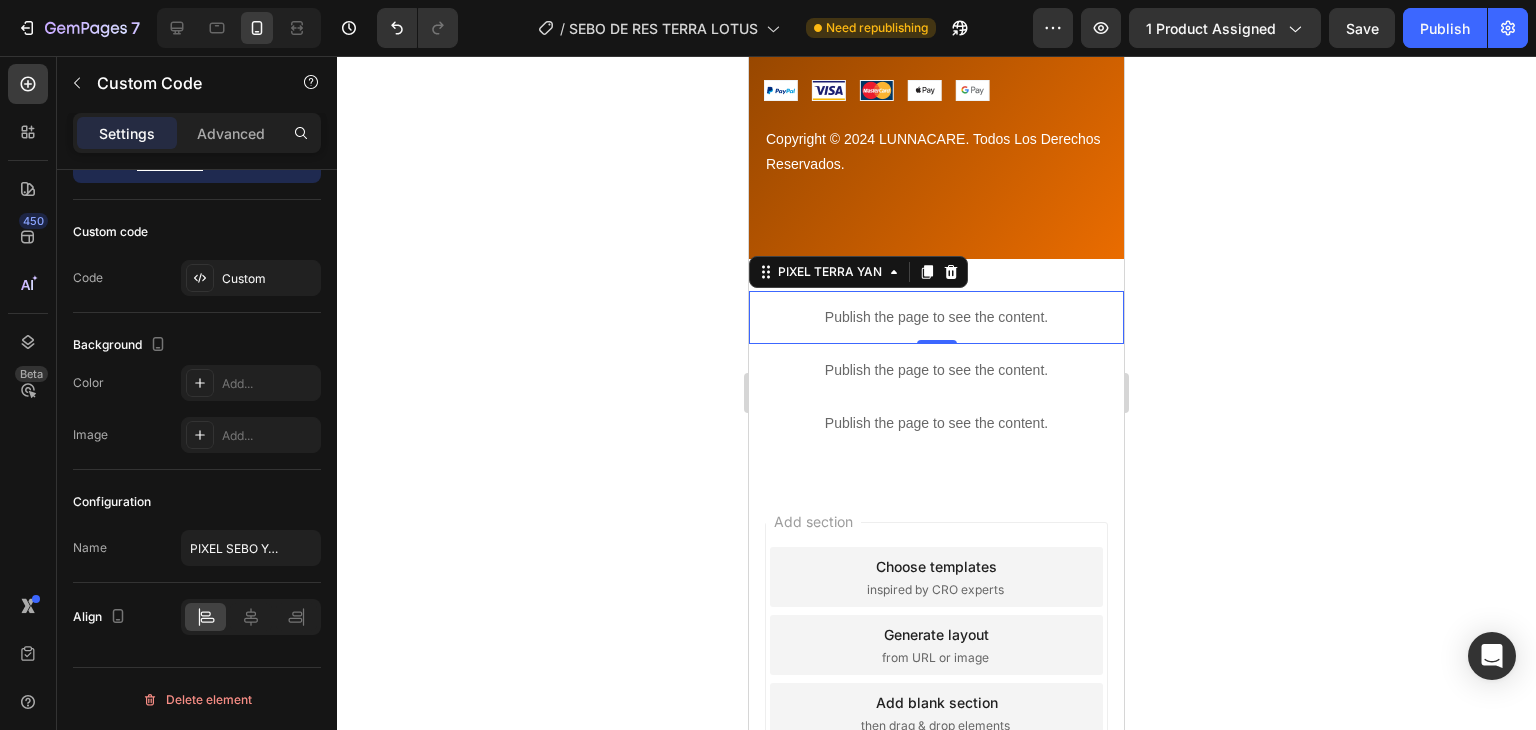 click on "Publish the page to see the content." at bounding box center (936, 317) 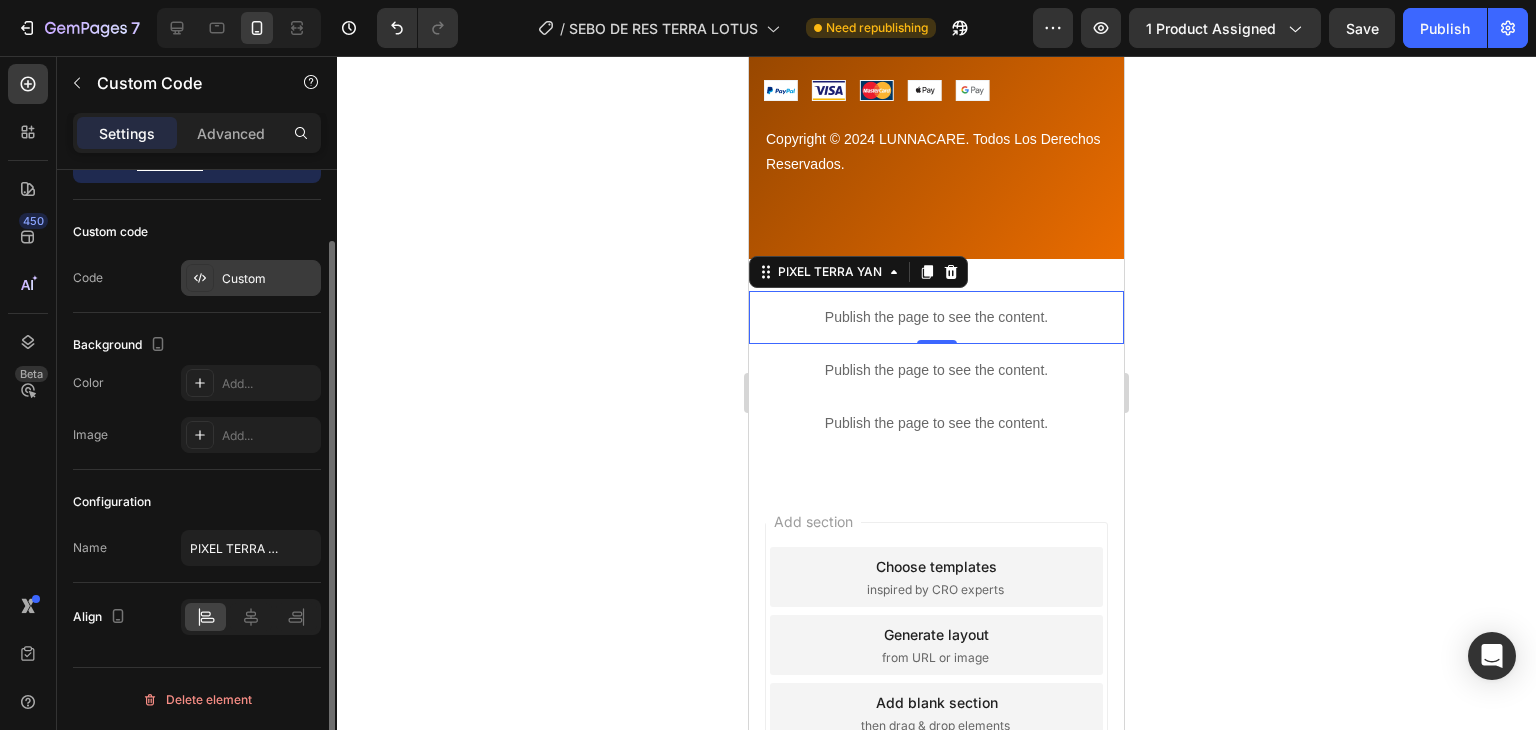 click on "Custom" at bounding box center (251, 278) 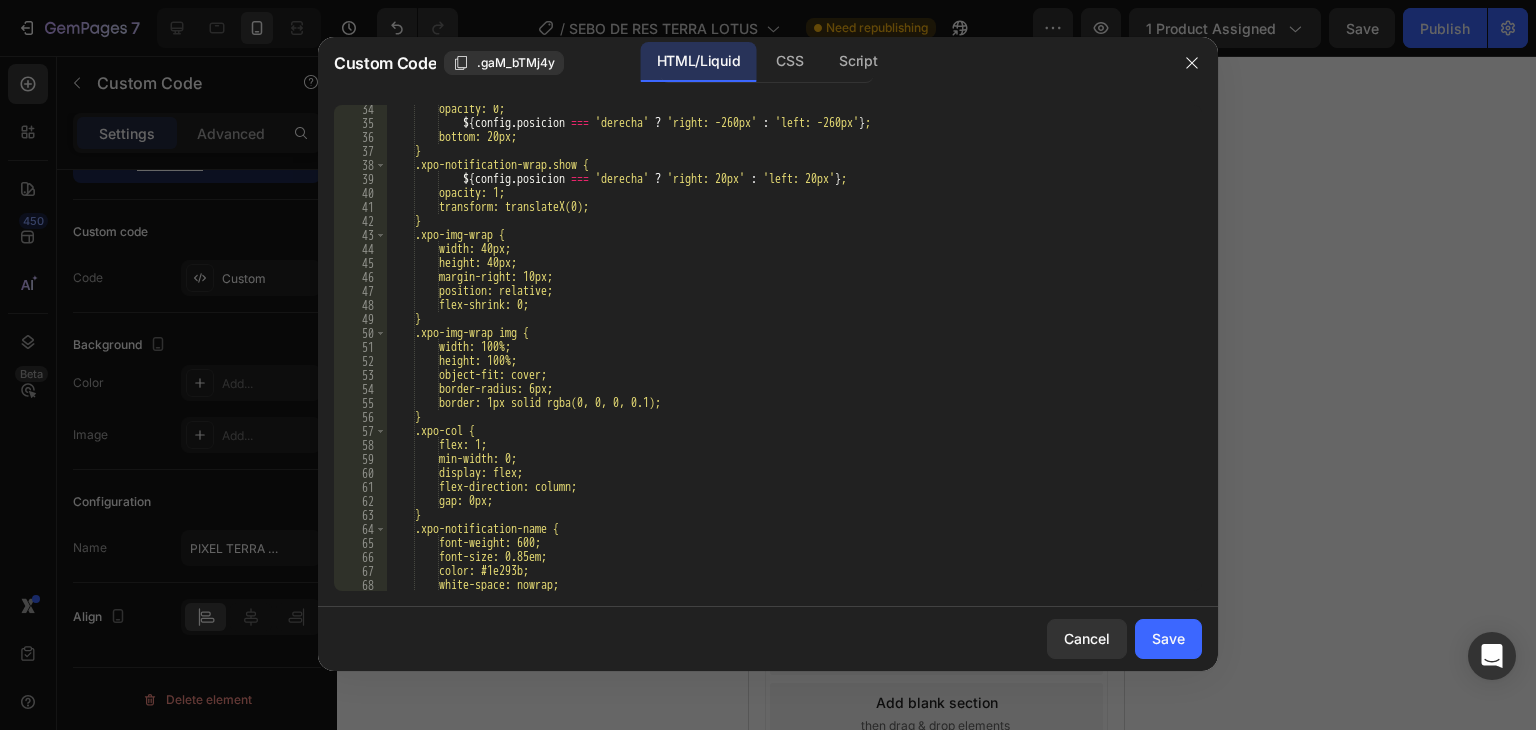 scroll, scrollTop: 625, scrollLeft: 0, axis: vertical 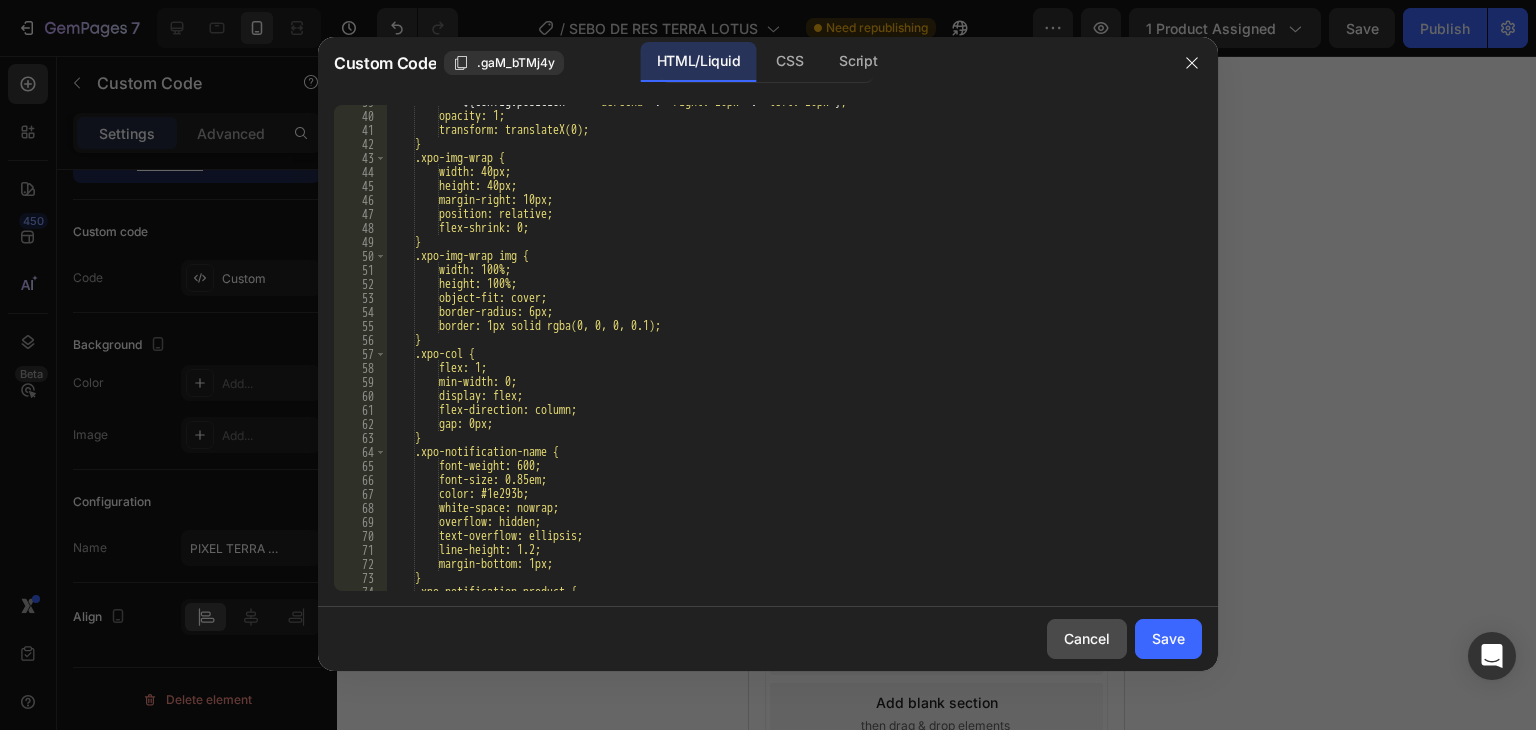 click on "Cancel" at bounding box center (1087, 638) 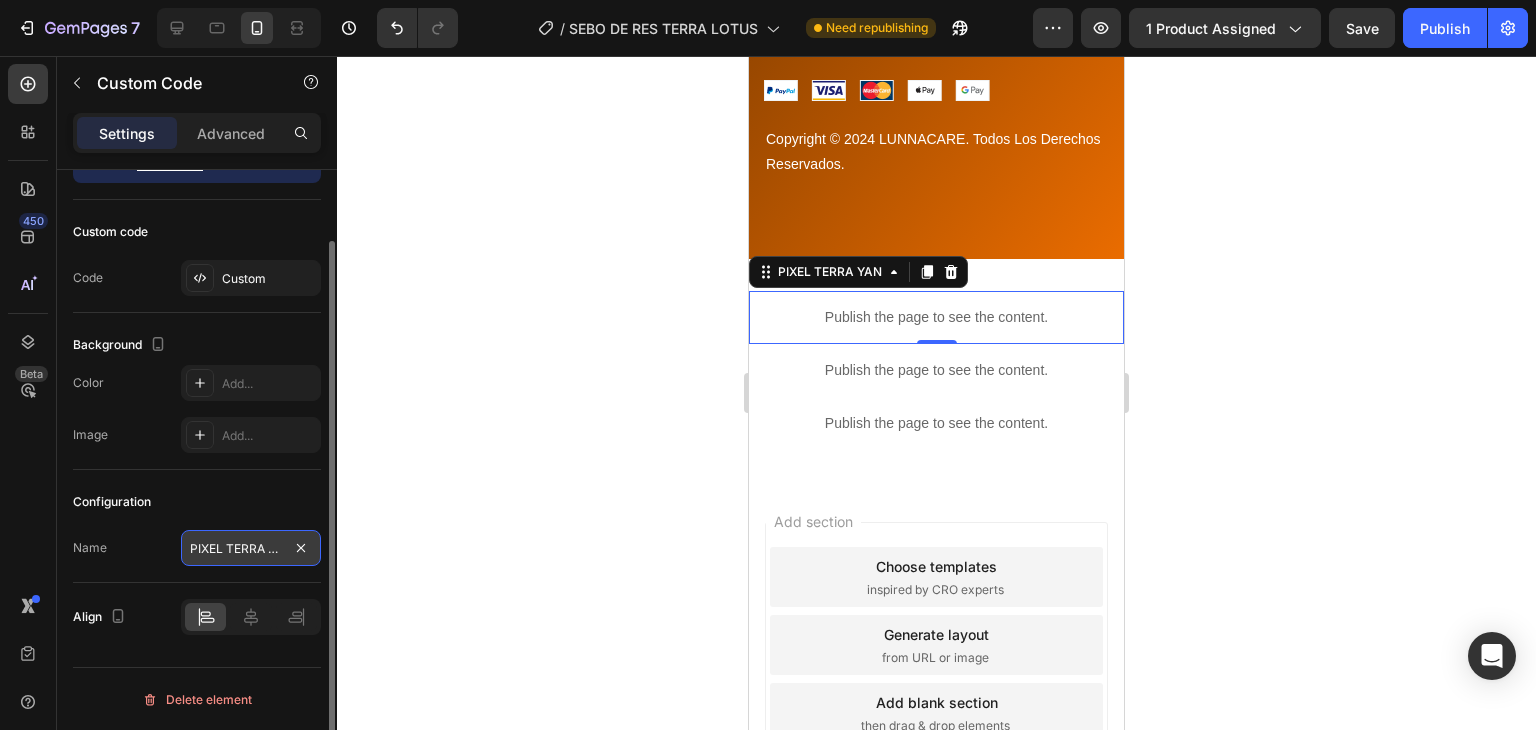 click on "PIXEL TERRA YAN" at bounding box center (251, 548) 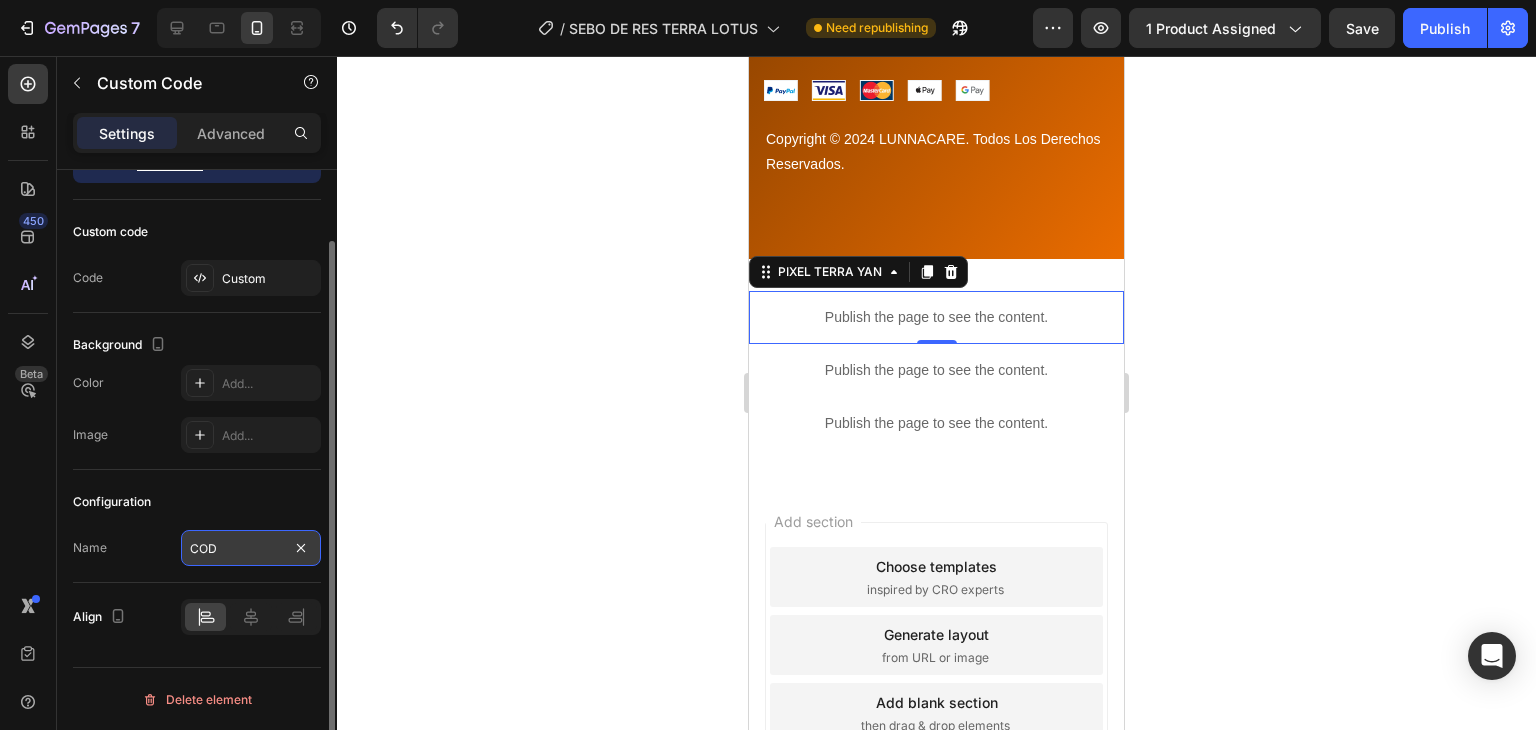 type on "CODE" 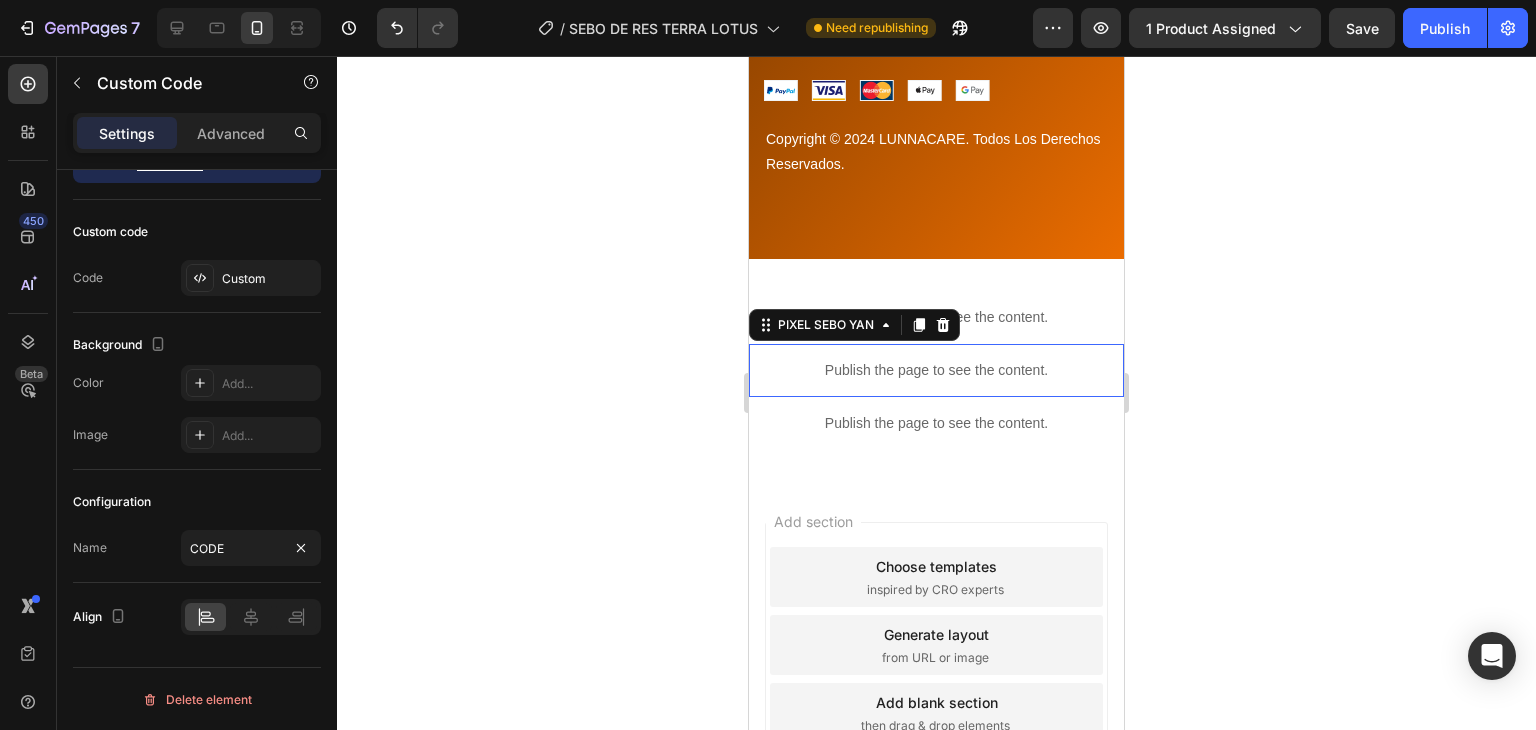 click on "Publish the page to see the content." at bounding box center [936, 370] 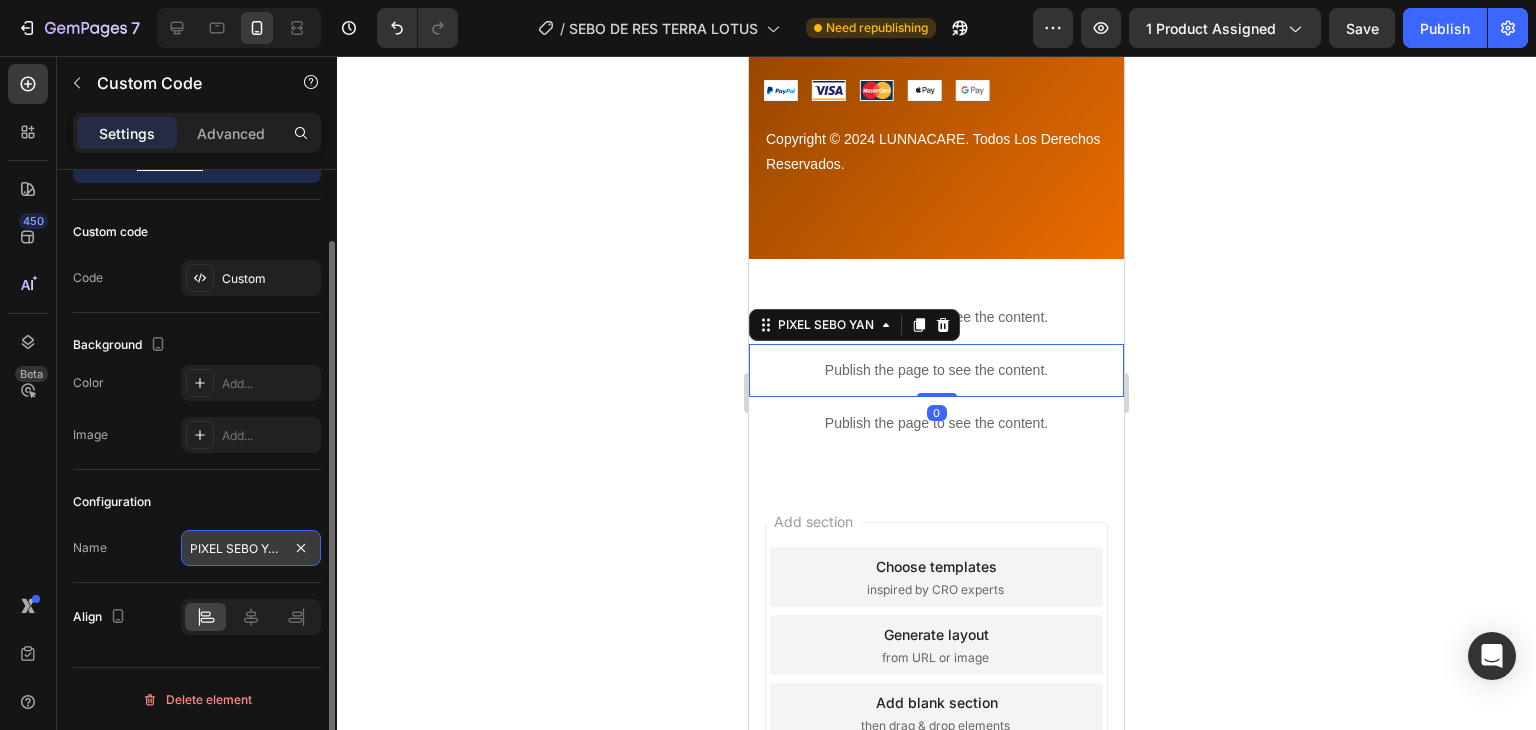 click on "PIXEL SEBO YAN" at bounding box center (251, 548) 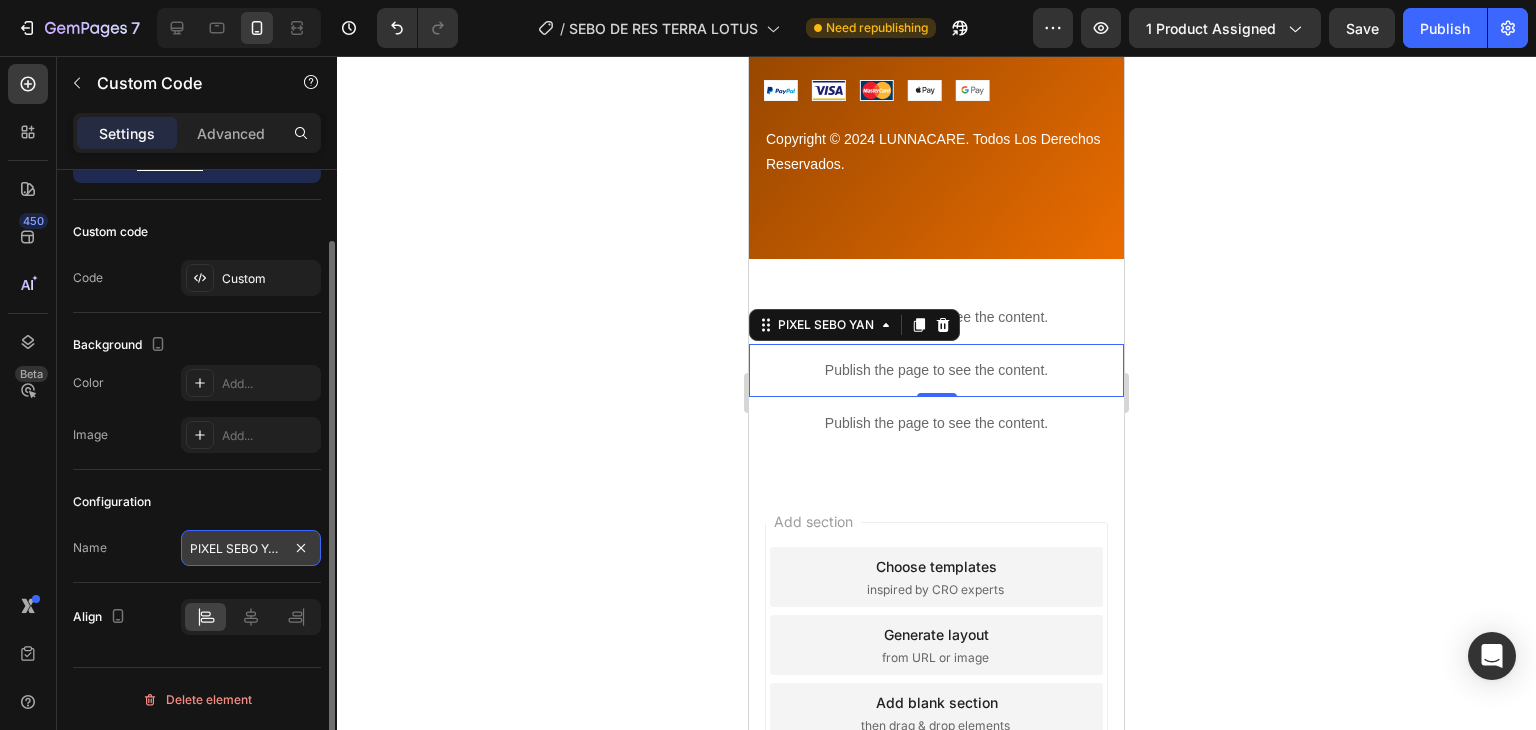 click on "PIXEL SEBO YAN" at bounding box center (251, 548) 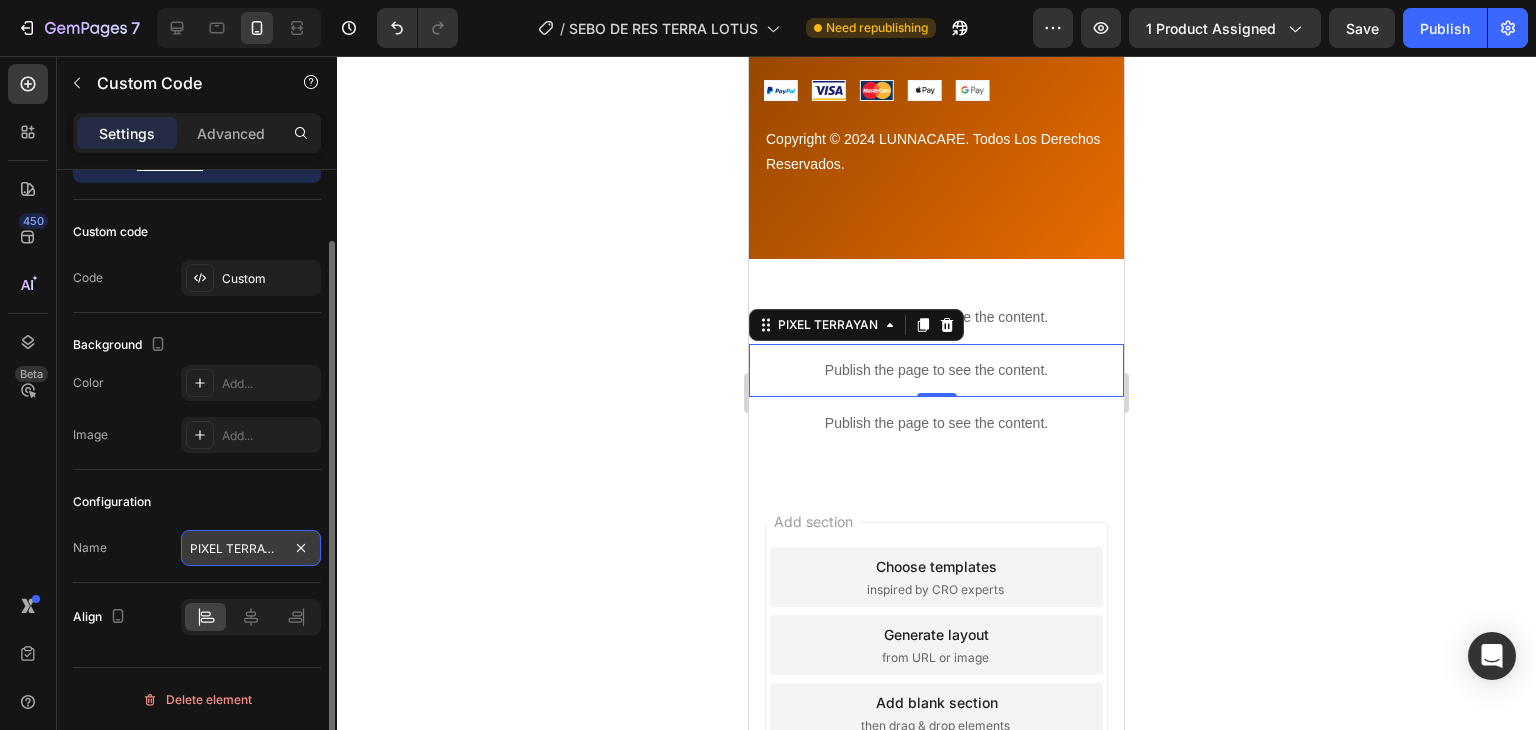 type on "PIXEL TERRA YAN" 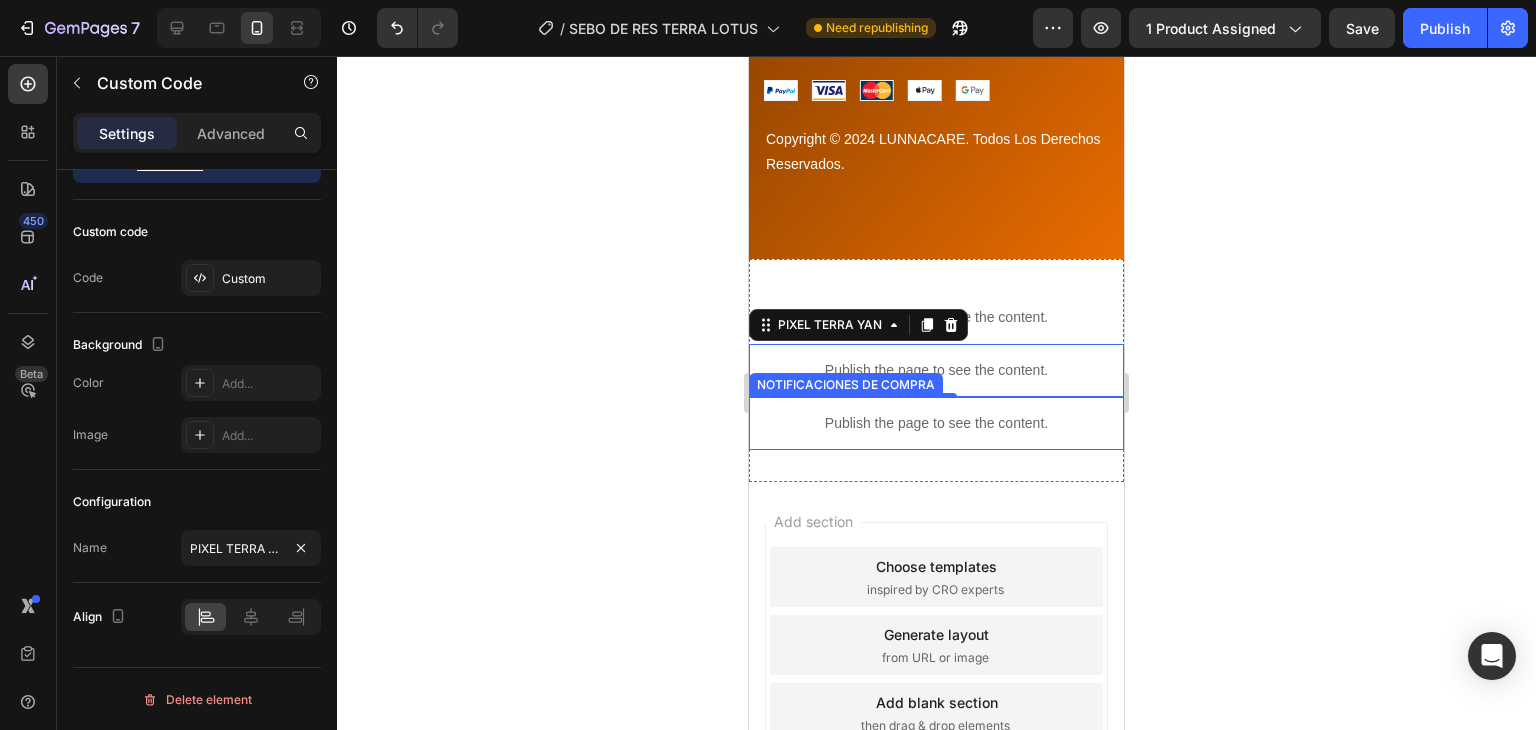 click on "Publish the page to see the content." at bounding box center [936, 423] 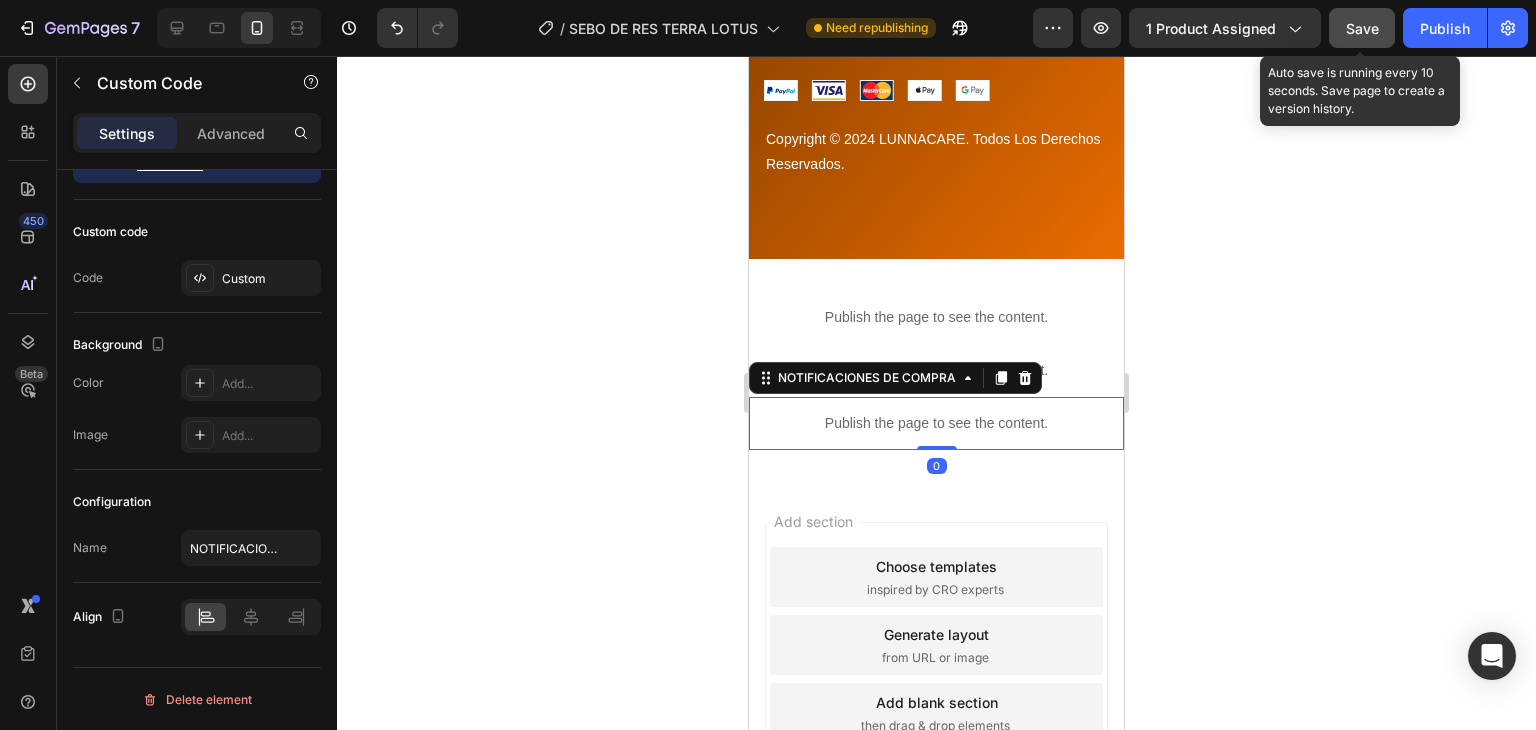 click on "Save" at bounding box center [1362, 28] 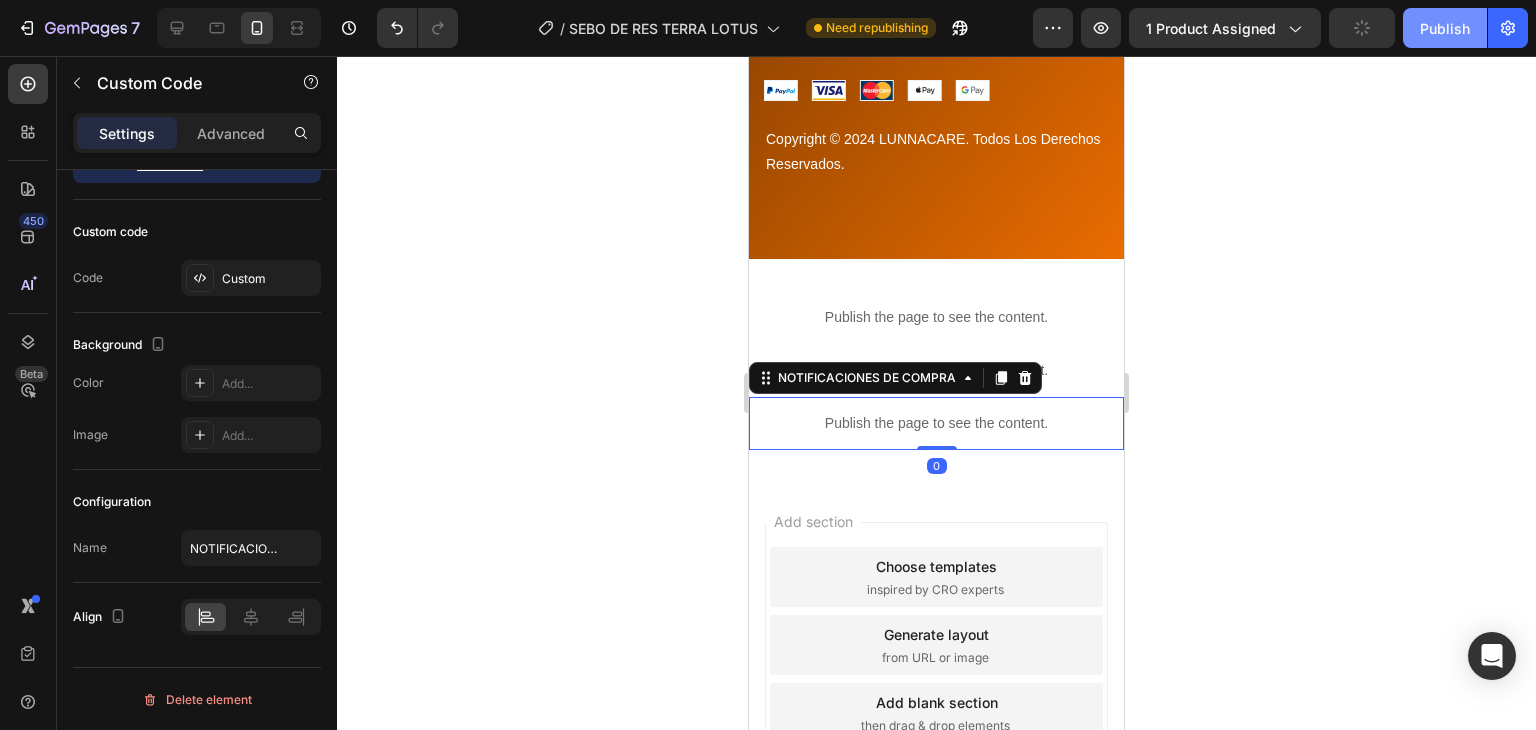 click on "Publish" at bounding box center (1445, 28) 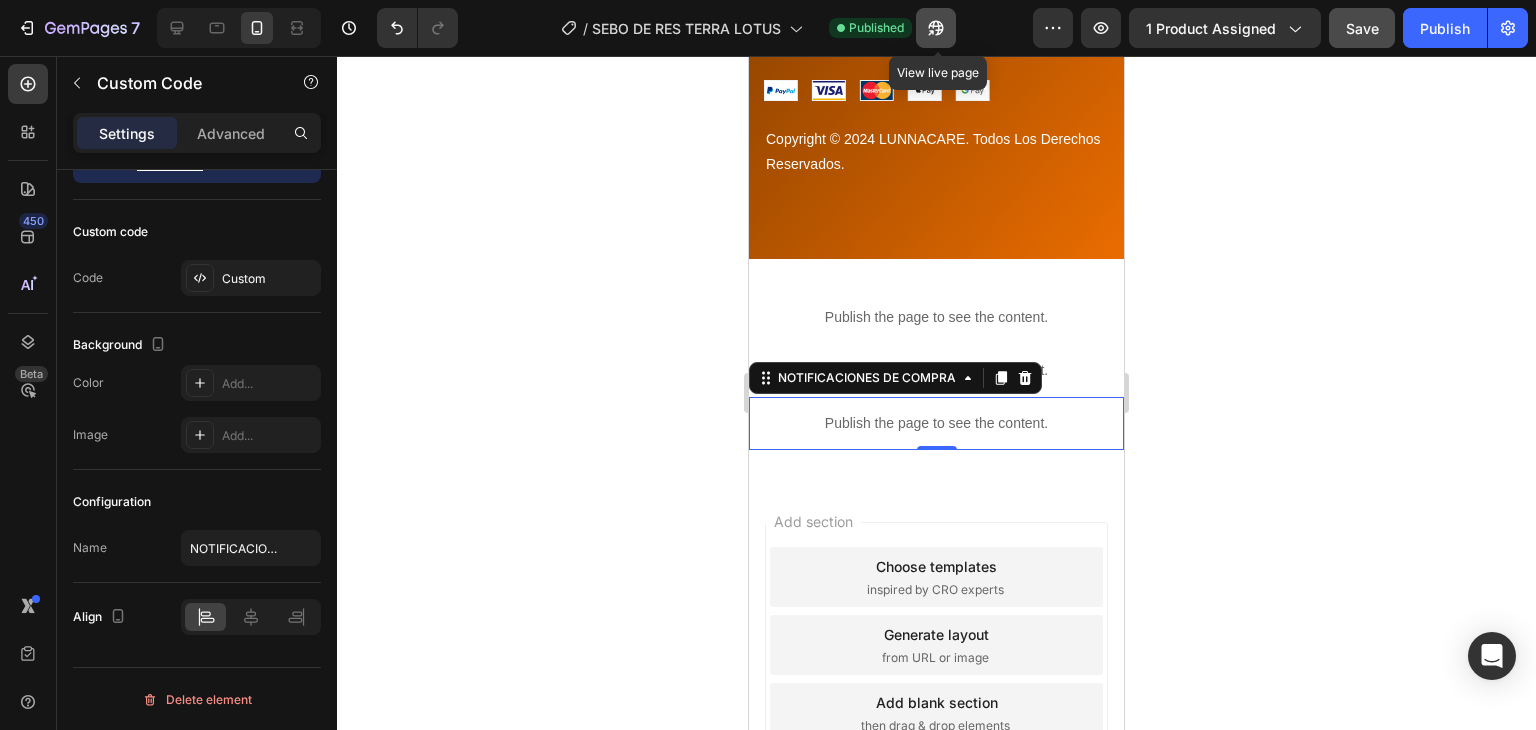 click 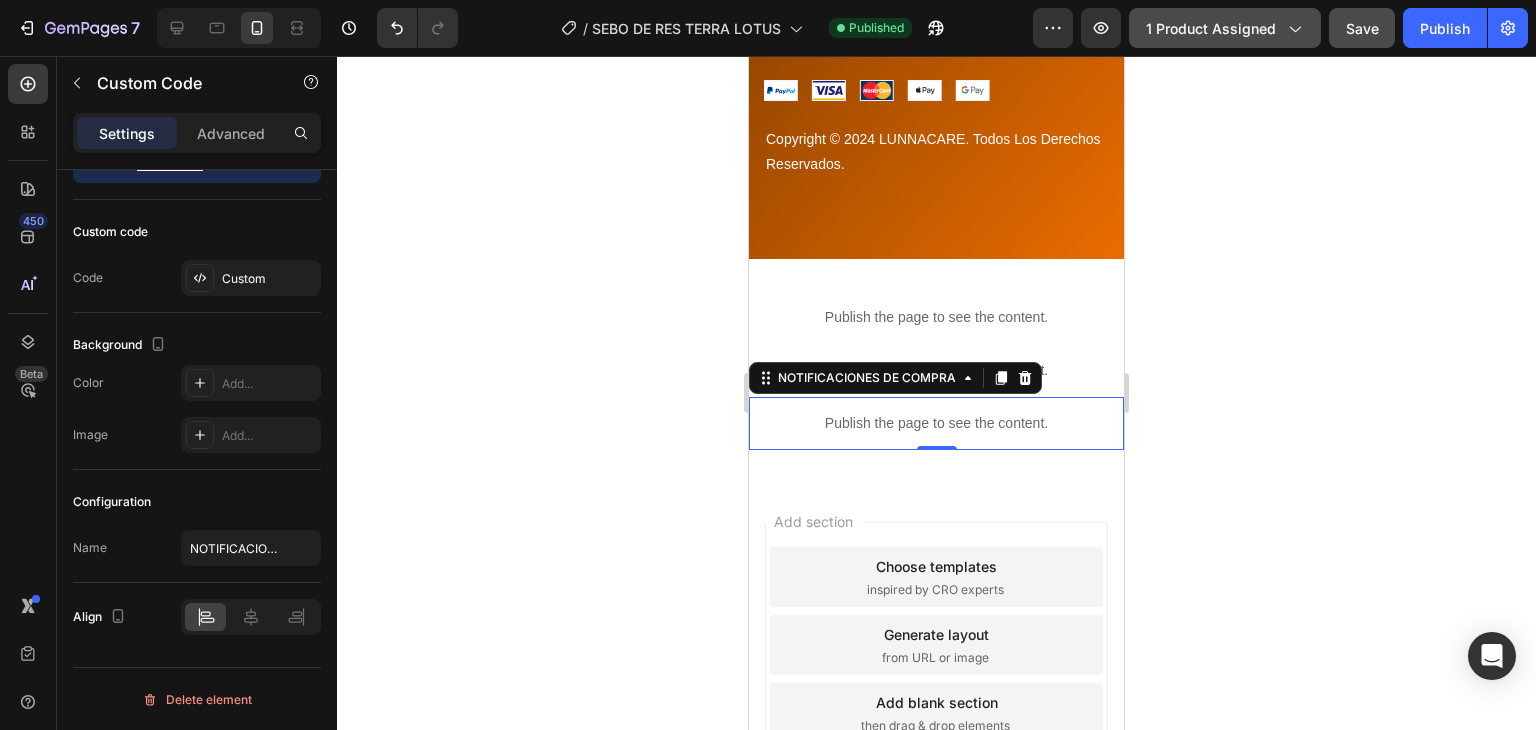 click on "1 product assigned" 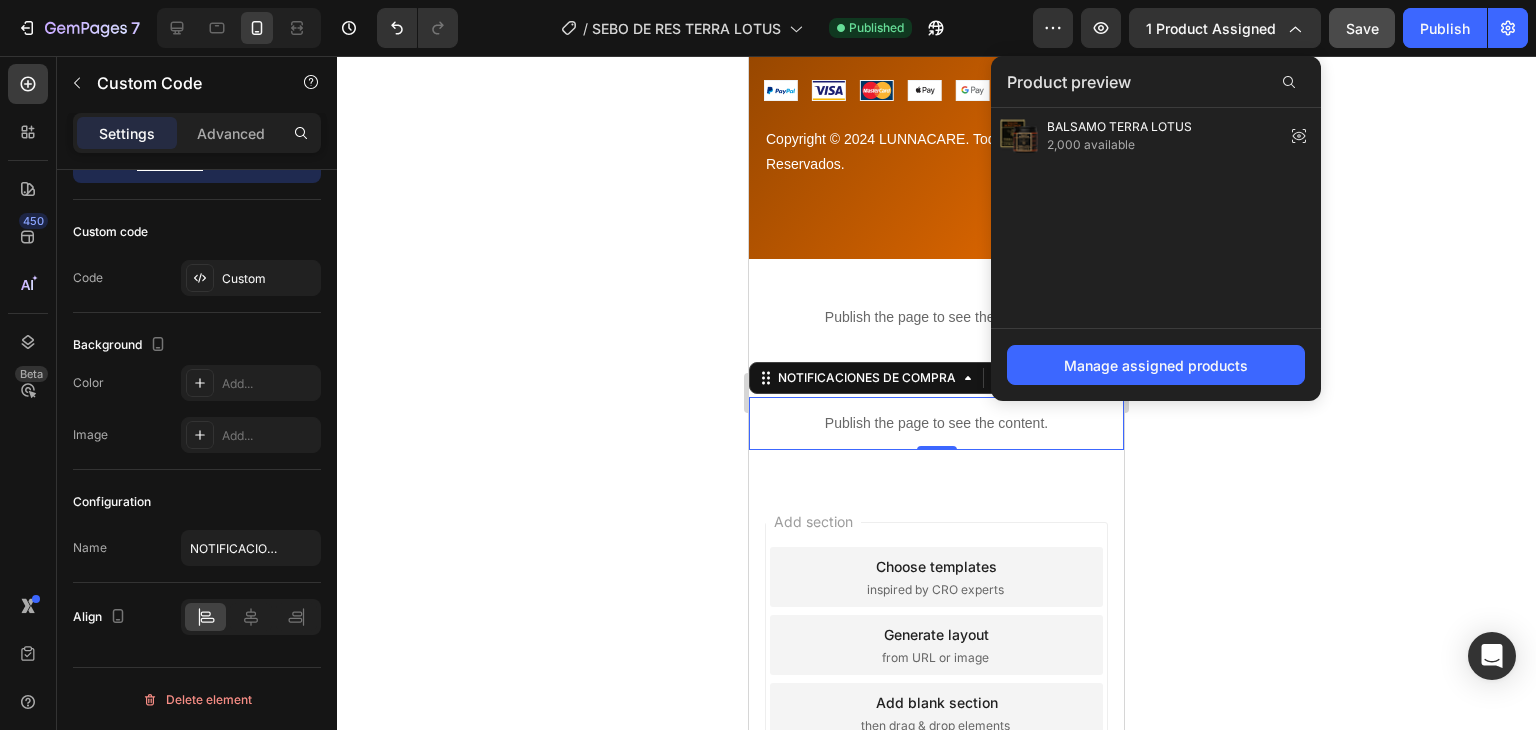 click 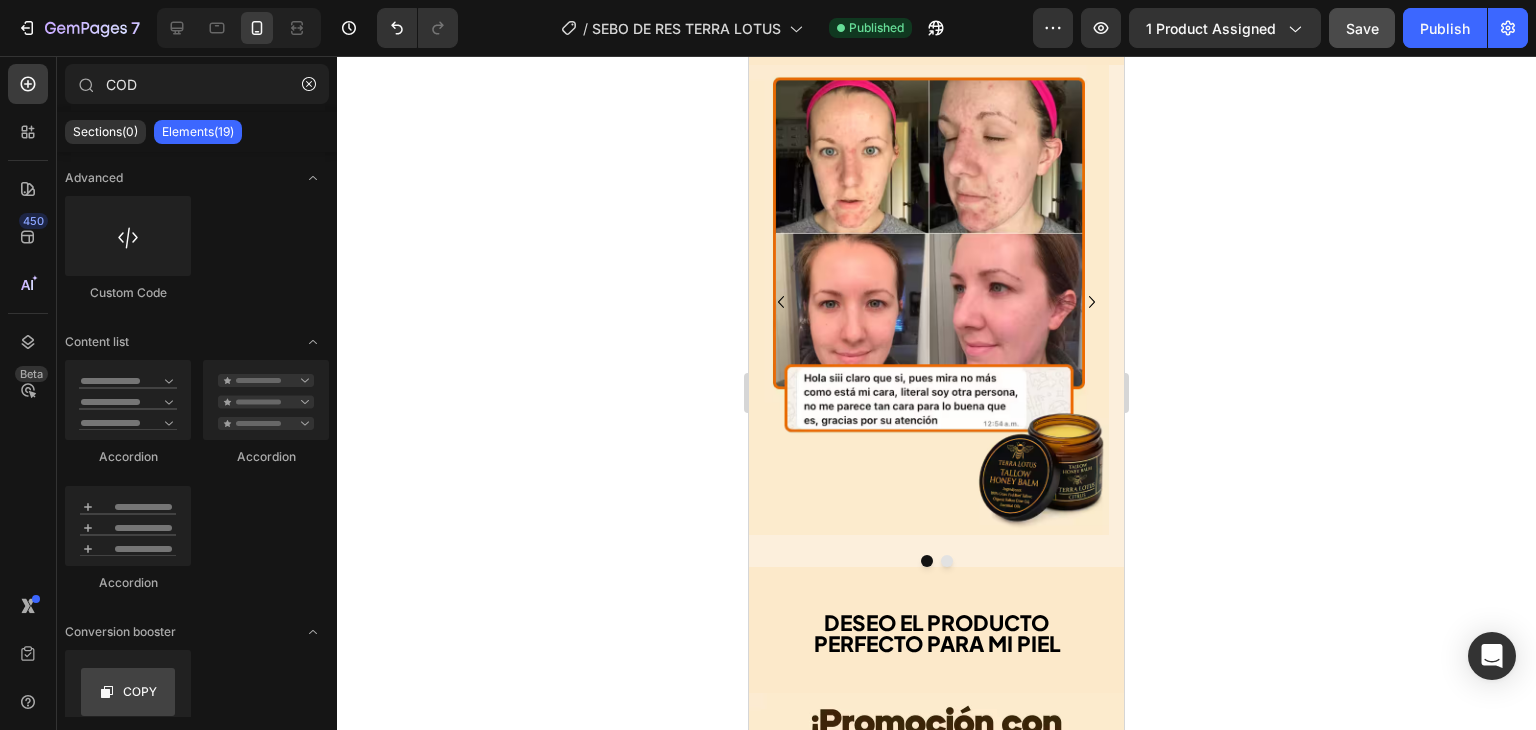 scroll, scrollTop: 5374, scrollLeft: 0, axis: vertical 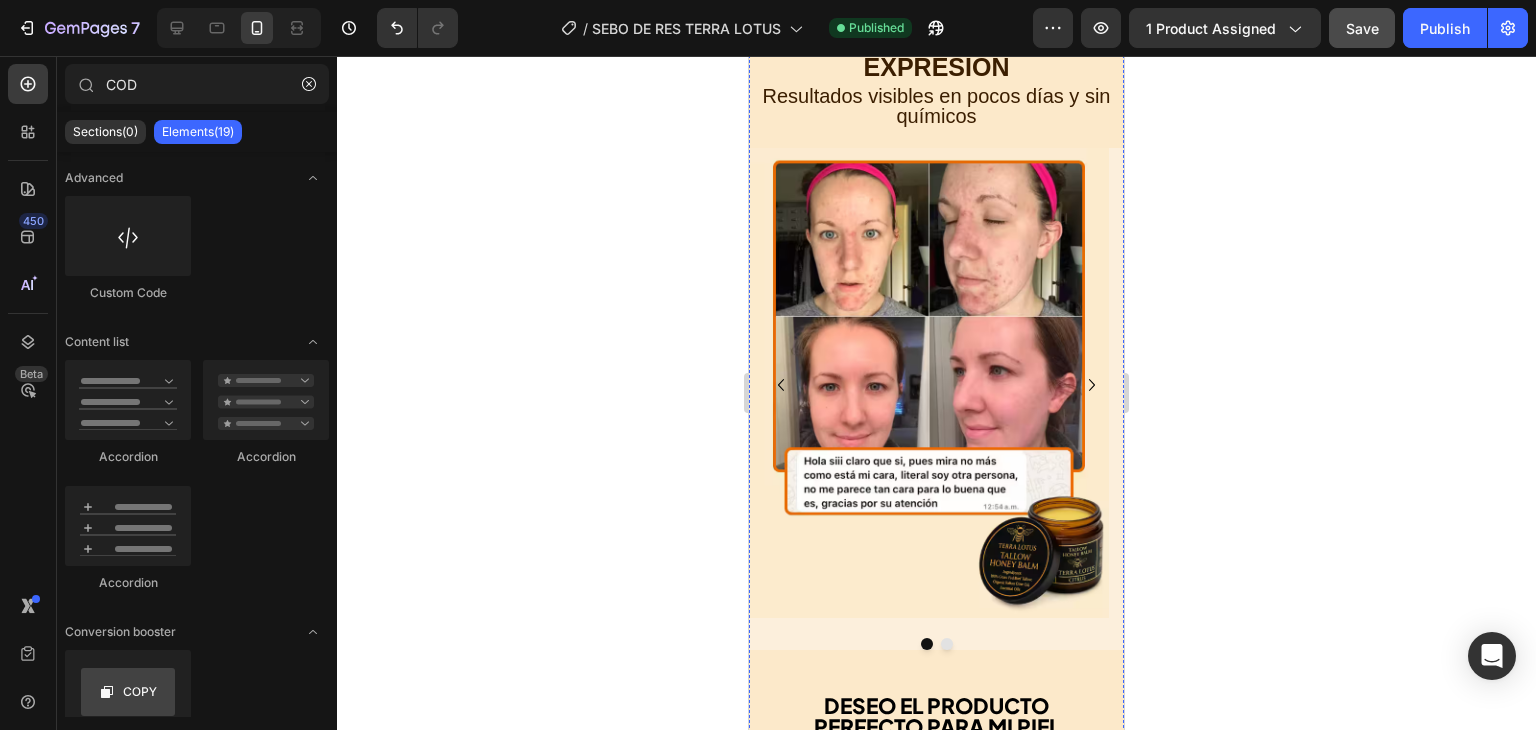 click on "Piel más lisa, firme y sin marcas" at bounding box center (926, 1822) 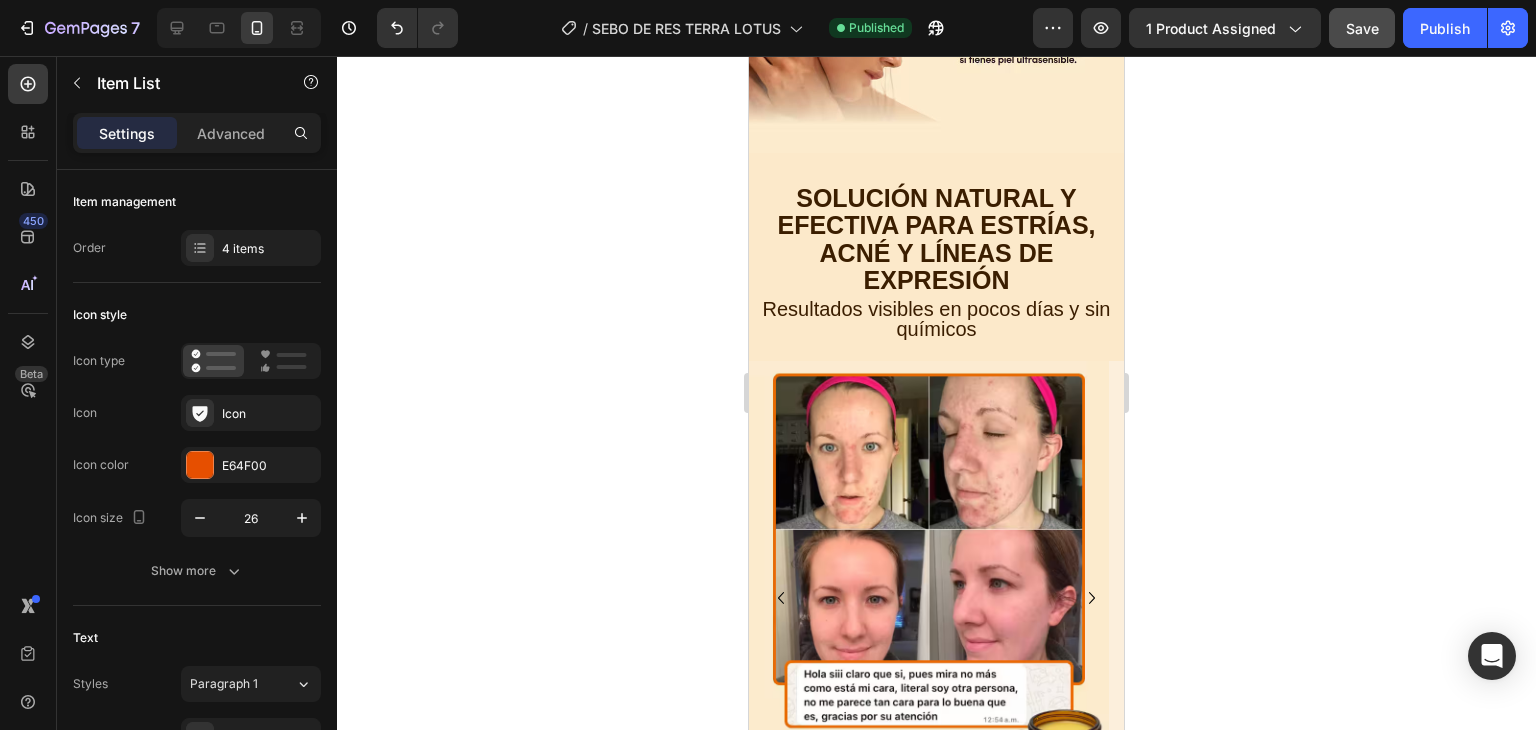 scroll, scrollTop: 5130, scrollLeft: 0, axis: vertical 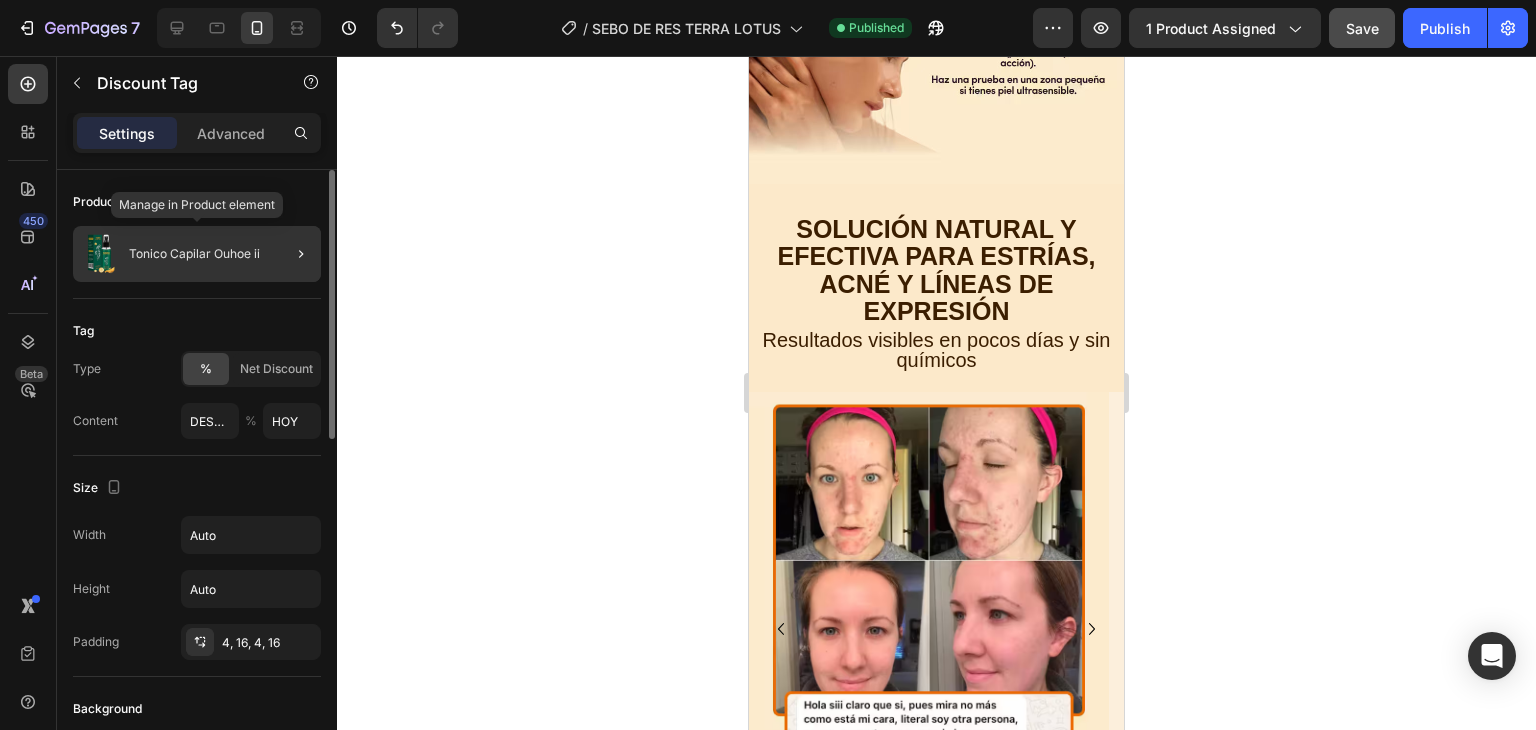 click on "Tonico Capilar Ouhoe ii" 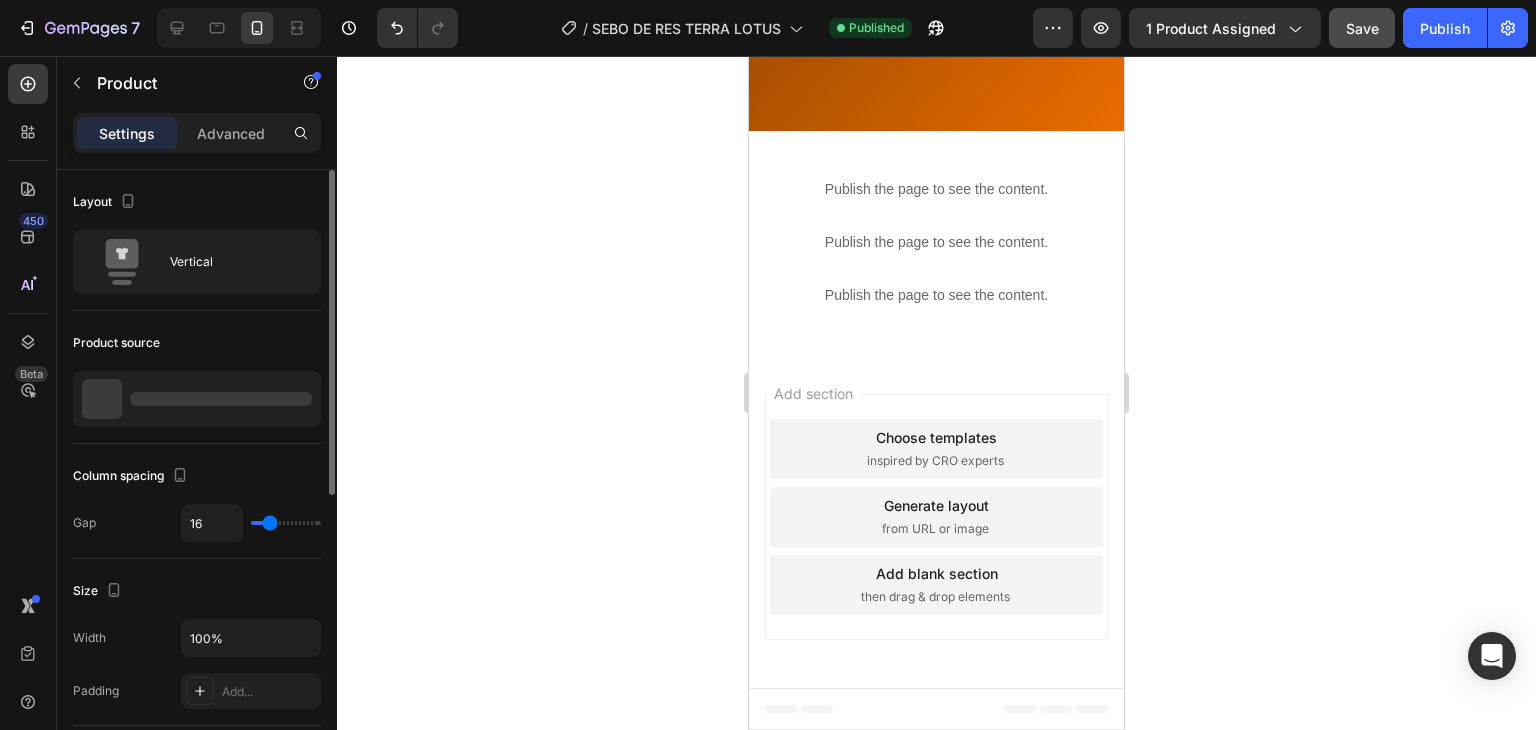 scroll, scrollTop: 2201, scrollLeft: 0, axis: vertical 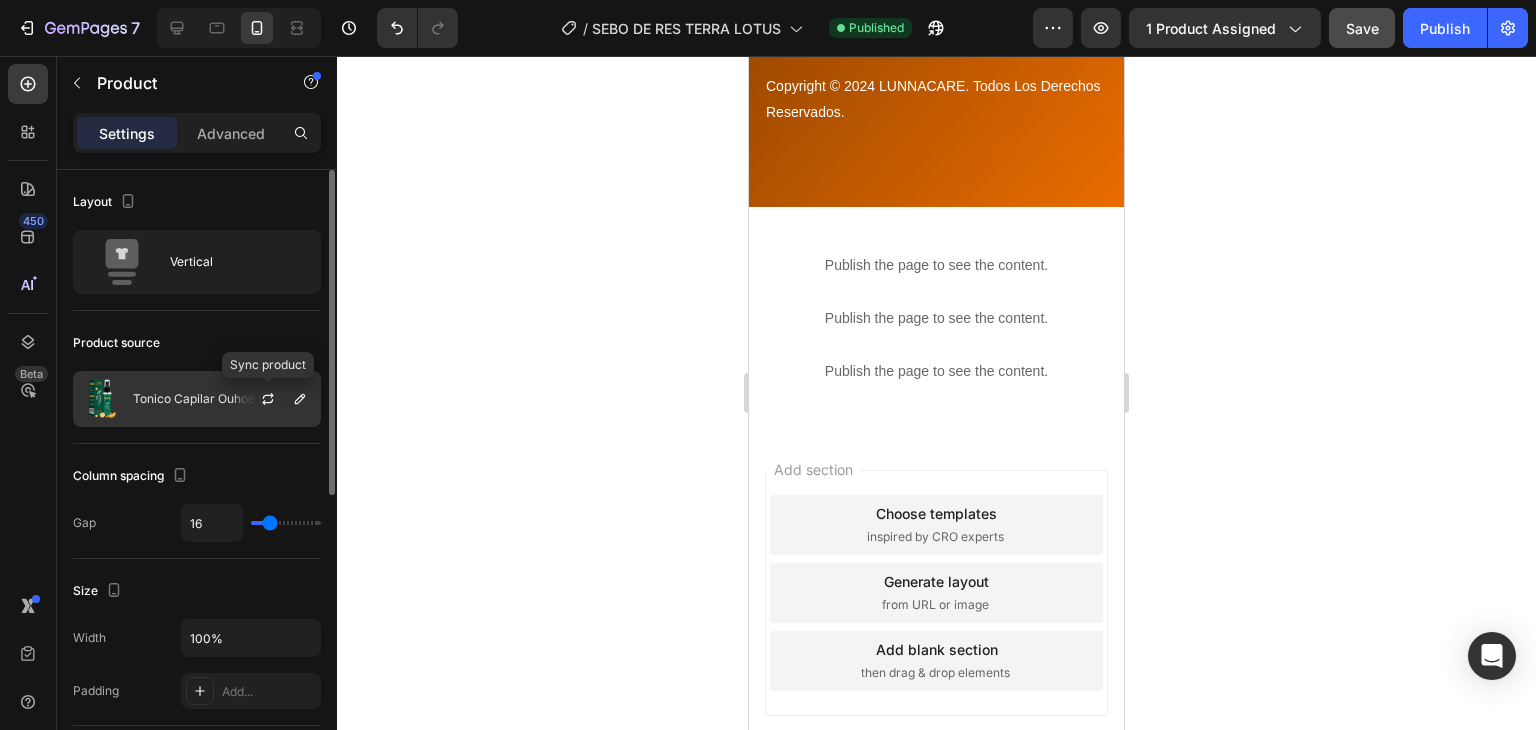 click 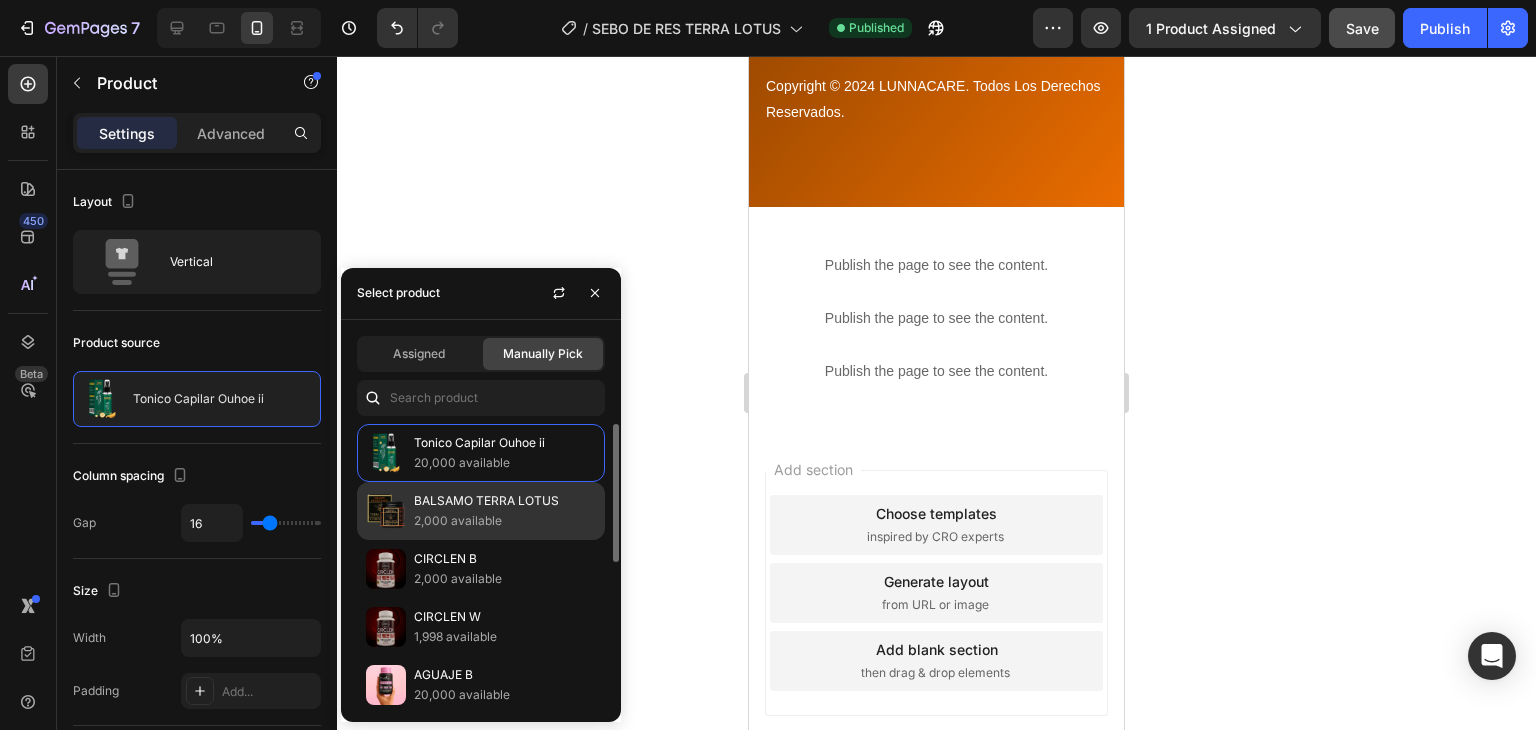 click on "2,000 available" at bounding box center [505, 521] 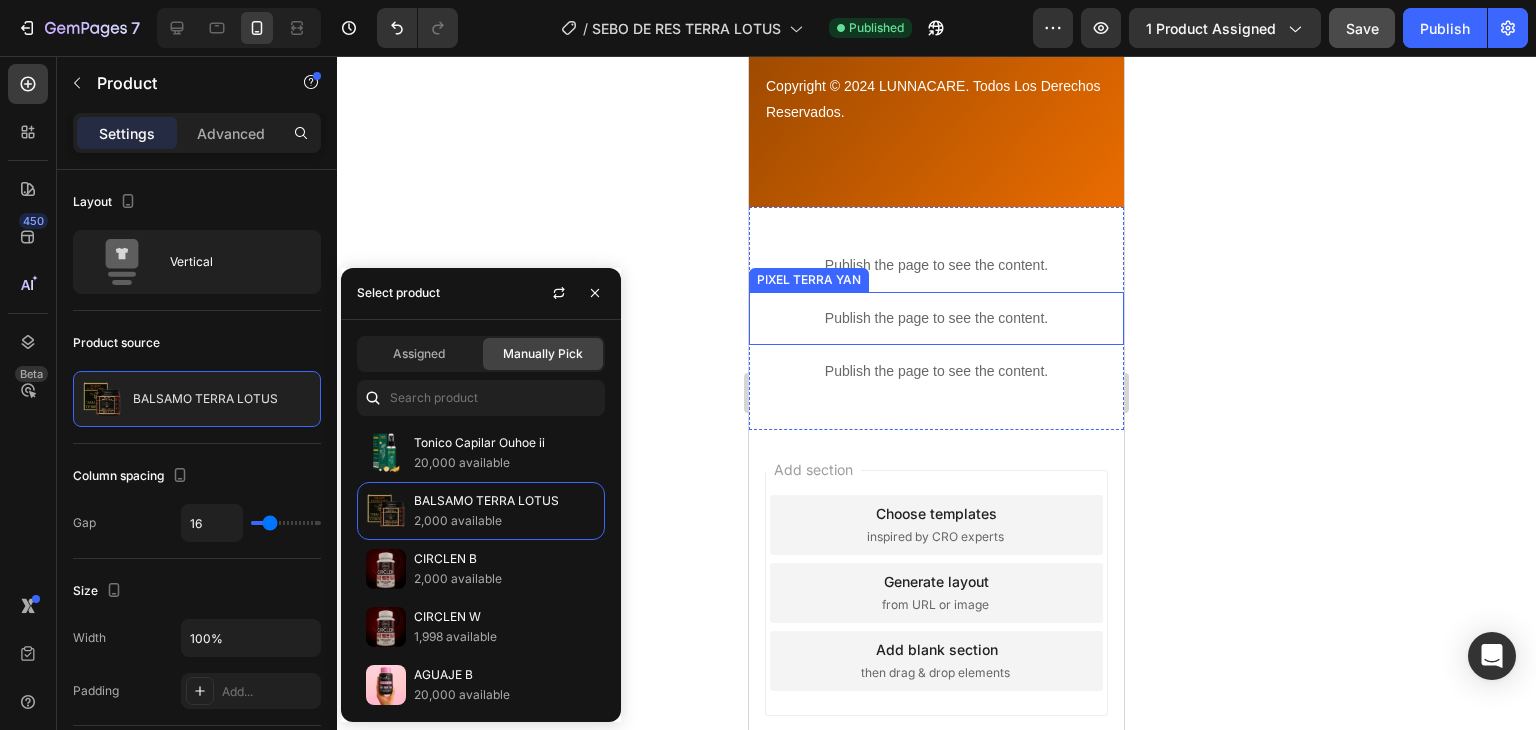 click on "Publish the page to see the content." at bounding box center (936, 318) 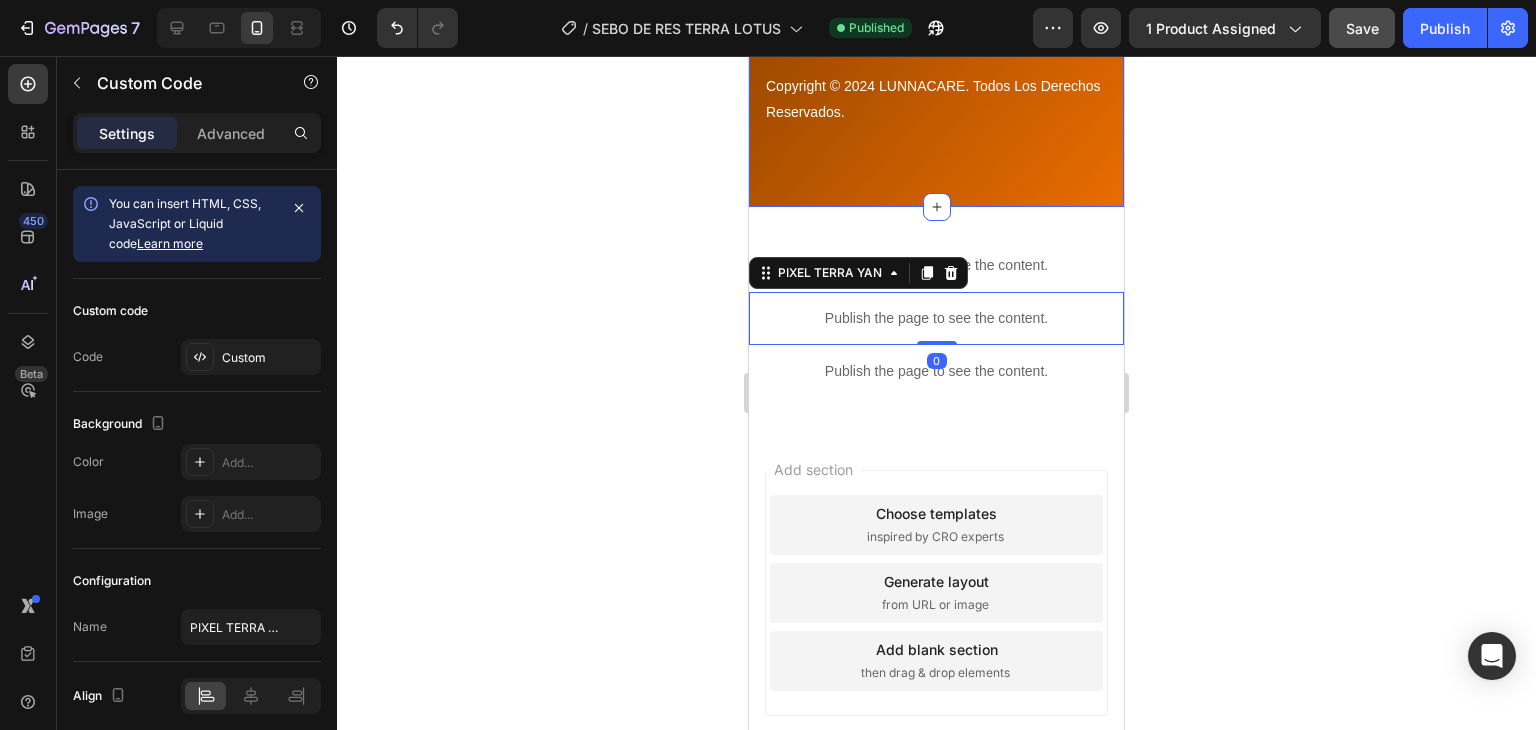 click on "Icon GARANTÍA DE DEVOLUCIÓN DEL 100% Heading ¿Tus estrías no mejoraron? ¿Tu piel sigue igual de apagada o con brotes? ¿No notaste cambios en 7 días? Te devolvemos el dinero. Sin excusas. Sin vueltas. Lo usás. Te transforma o no pagás. Text Block ENLACES RÁPIDAS Heading Políticas de Privacidad Text block Políticas de Envío Text block Términos de Servicio Text block Políticas de Devolución Text block SUSCRÍBETE A NUESTRO BOLETÍN Heading Suscríbete a nuestro boletín y recibe GRATIS las mejores ofertas. en tu correo electrónico Text block Email Field Suscribir Submit Button Row Newsletter Row                Title Line Image Copyright © 2024 LUNNACARE. Todos Los Derechos Reservados. Text block Row Copyright © 2022 GemThemes. All Rights Reserved. Text block Image Row Section 5" at bounding box center [936, -260] 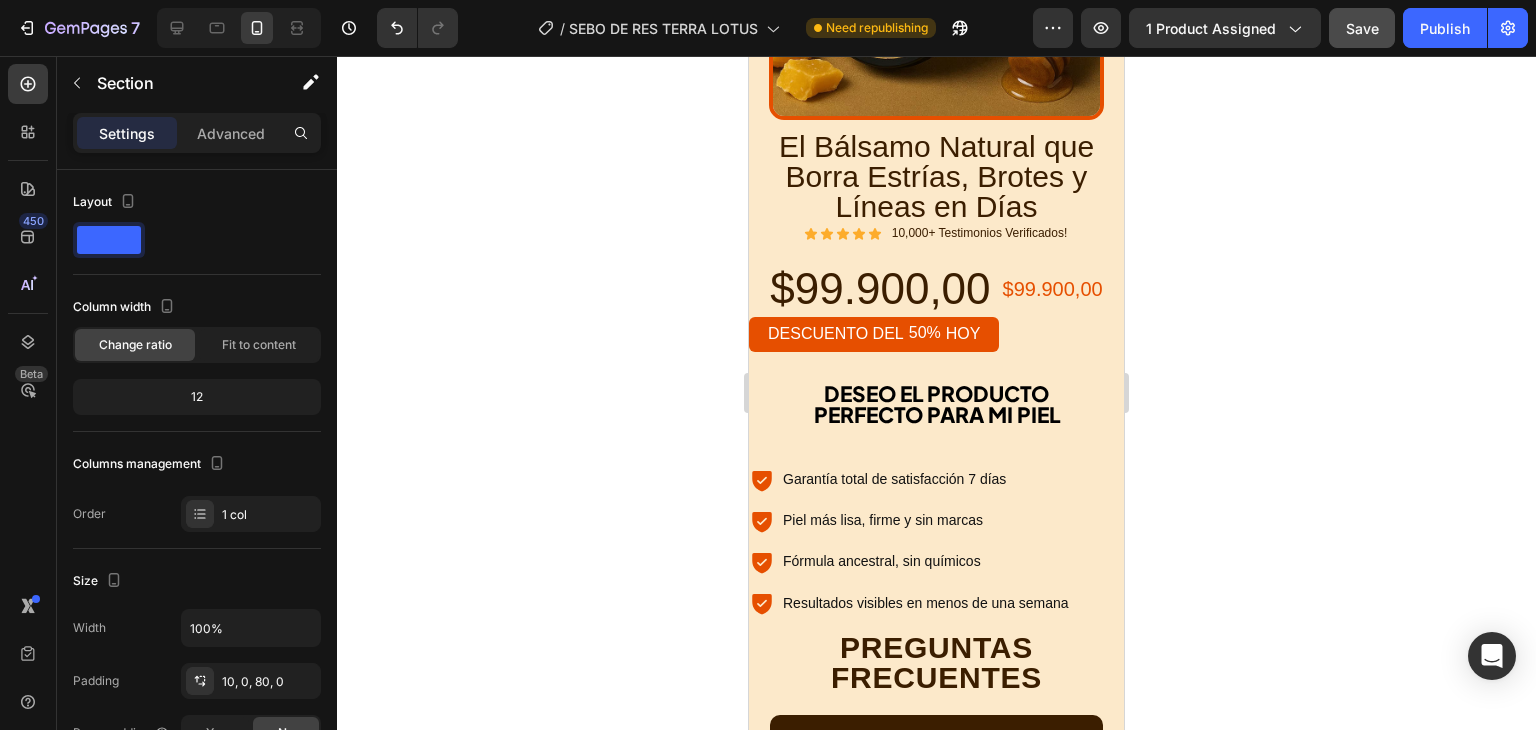scroll, scrollTop: 6791, scrollLeft: 0, axis: vertical 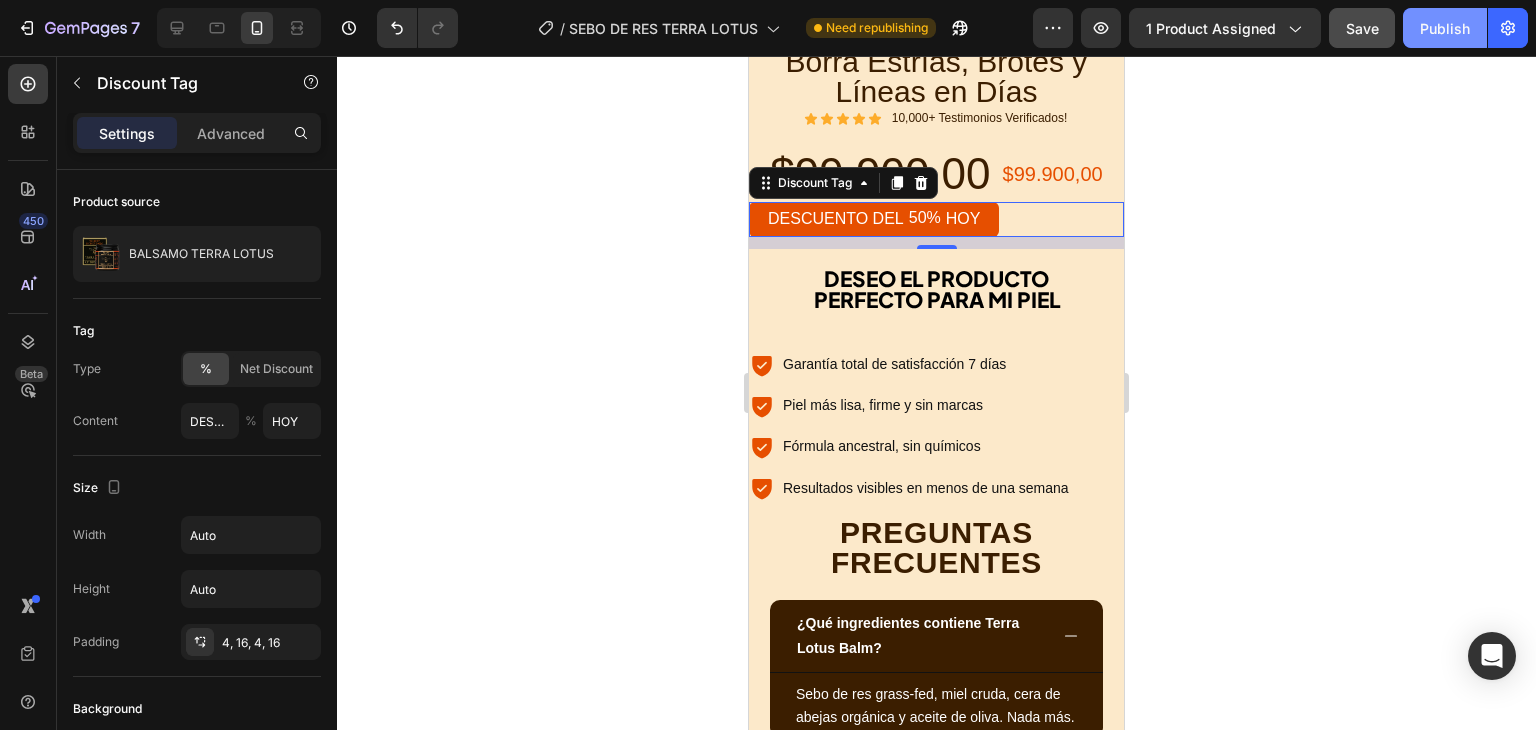 click on "Publish" at bounding box center [1445, 28] 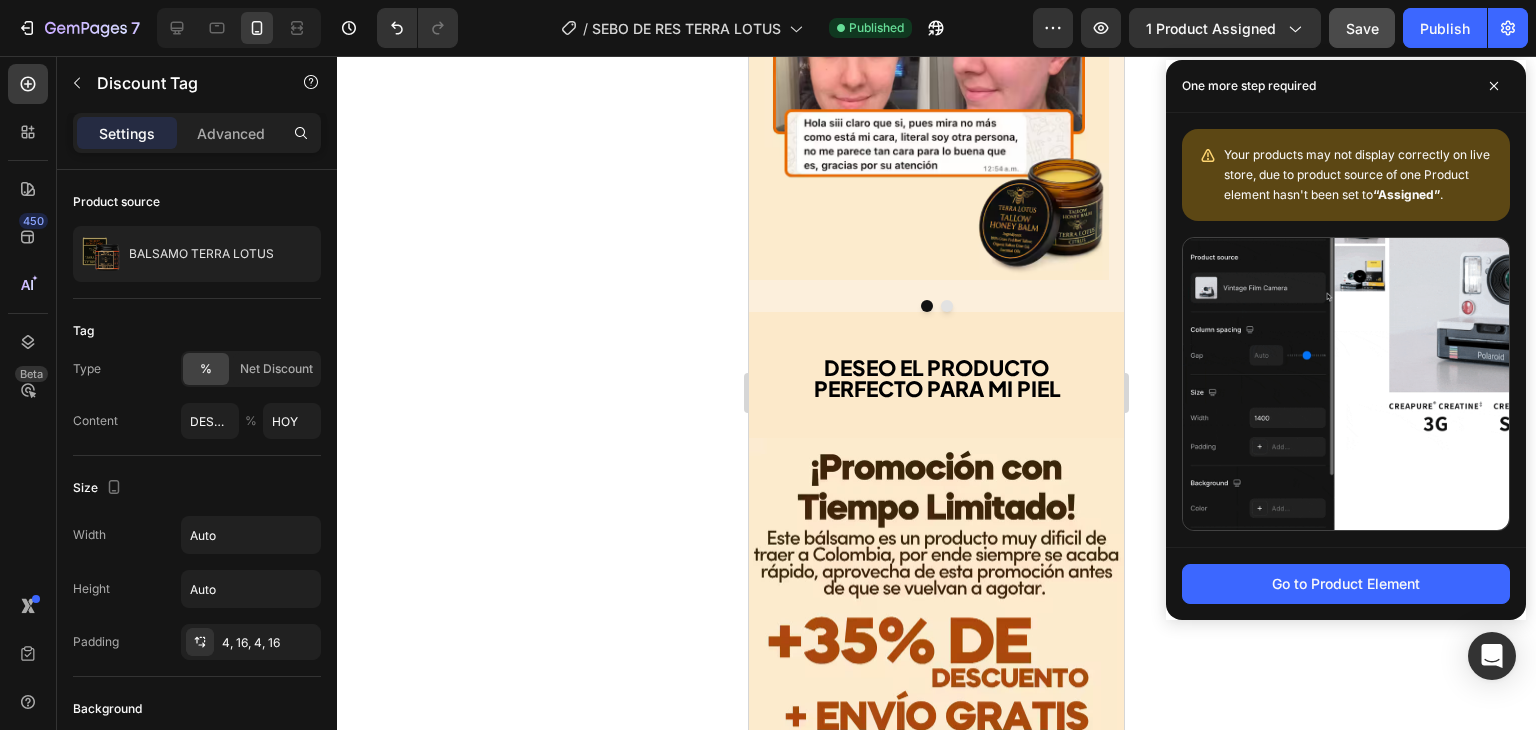 scroll, scrollTop: 5706, scrollLeft: 0, axis: vertical 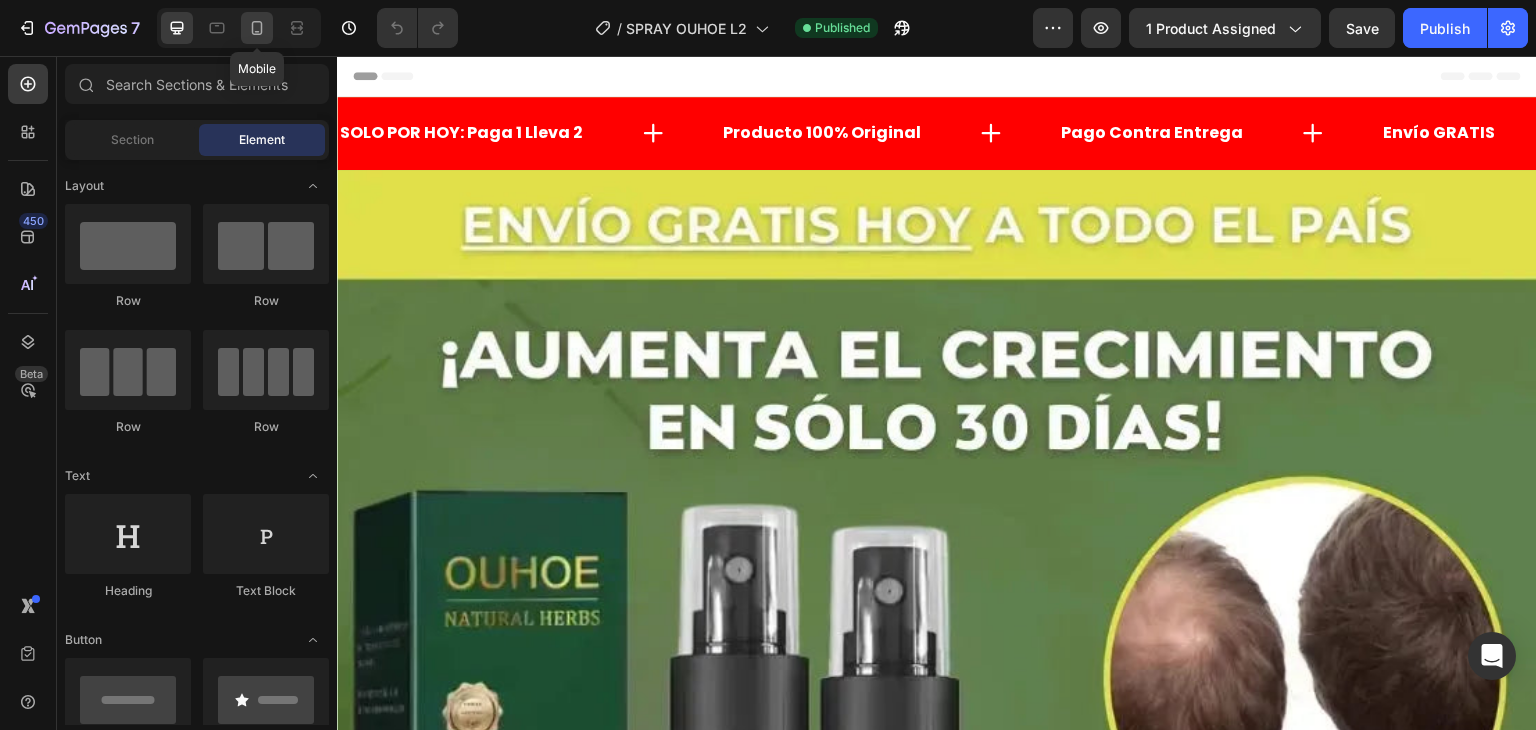 click 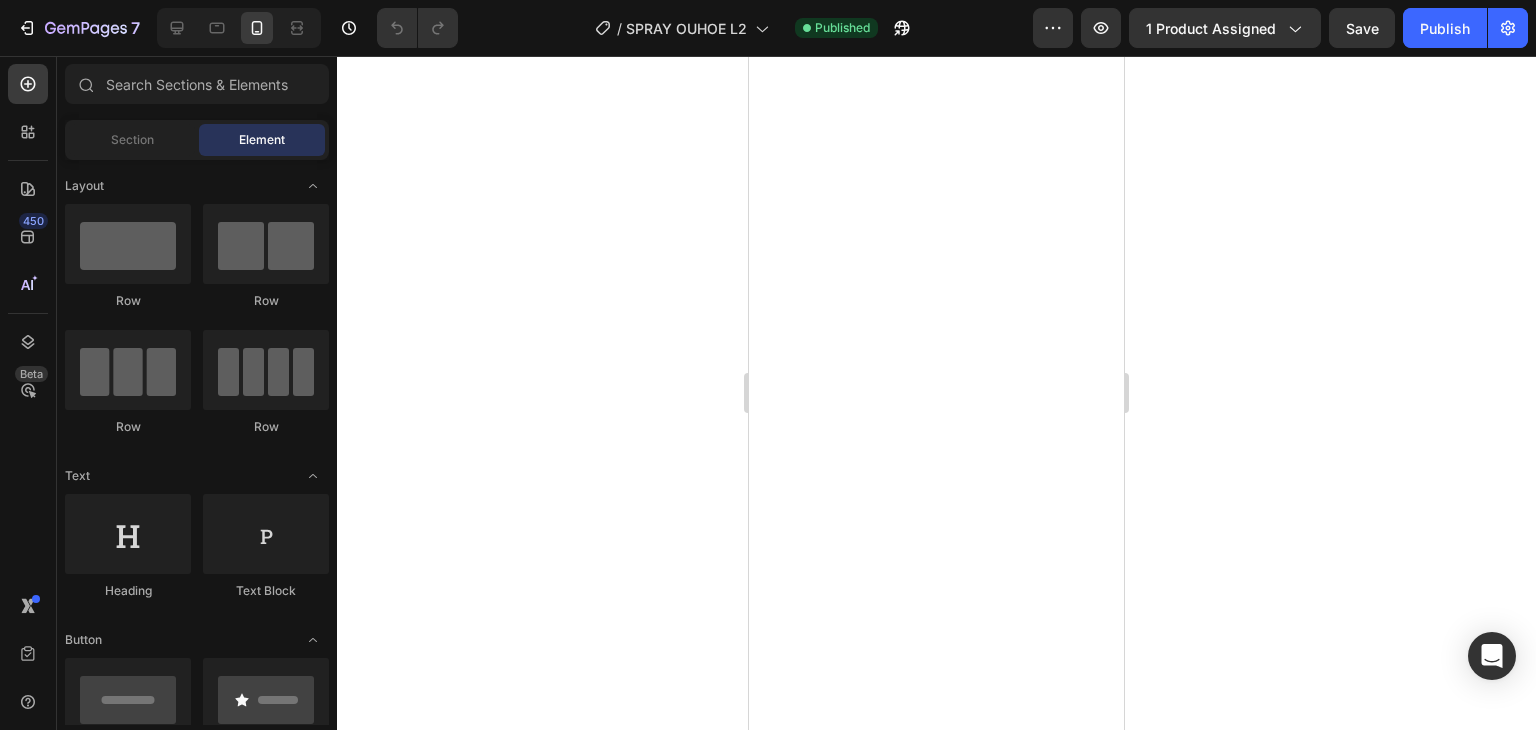 scroll, scrollTop: 2634, scrollLeft: 0, axis: vertical 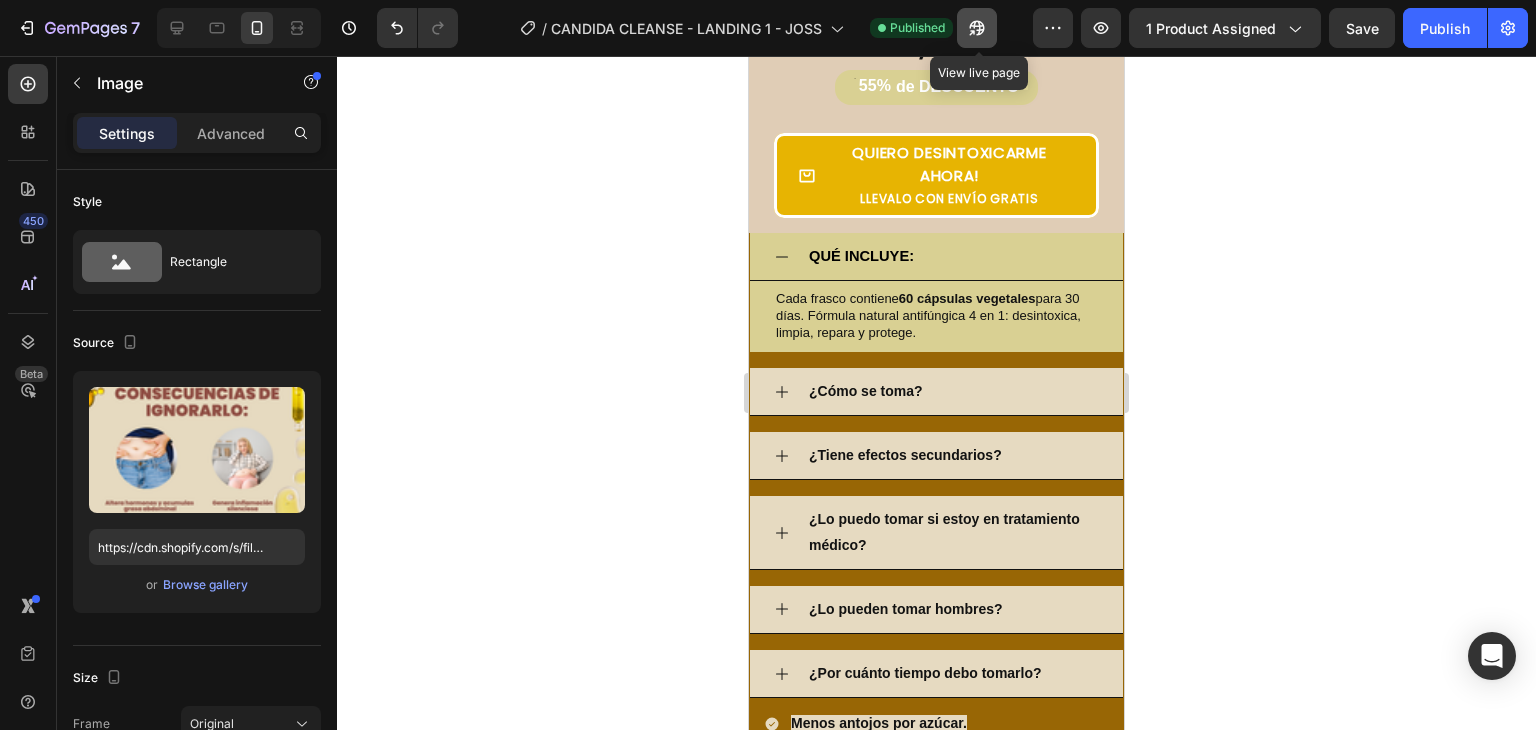 click 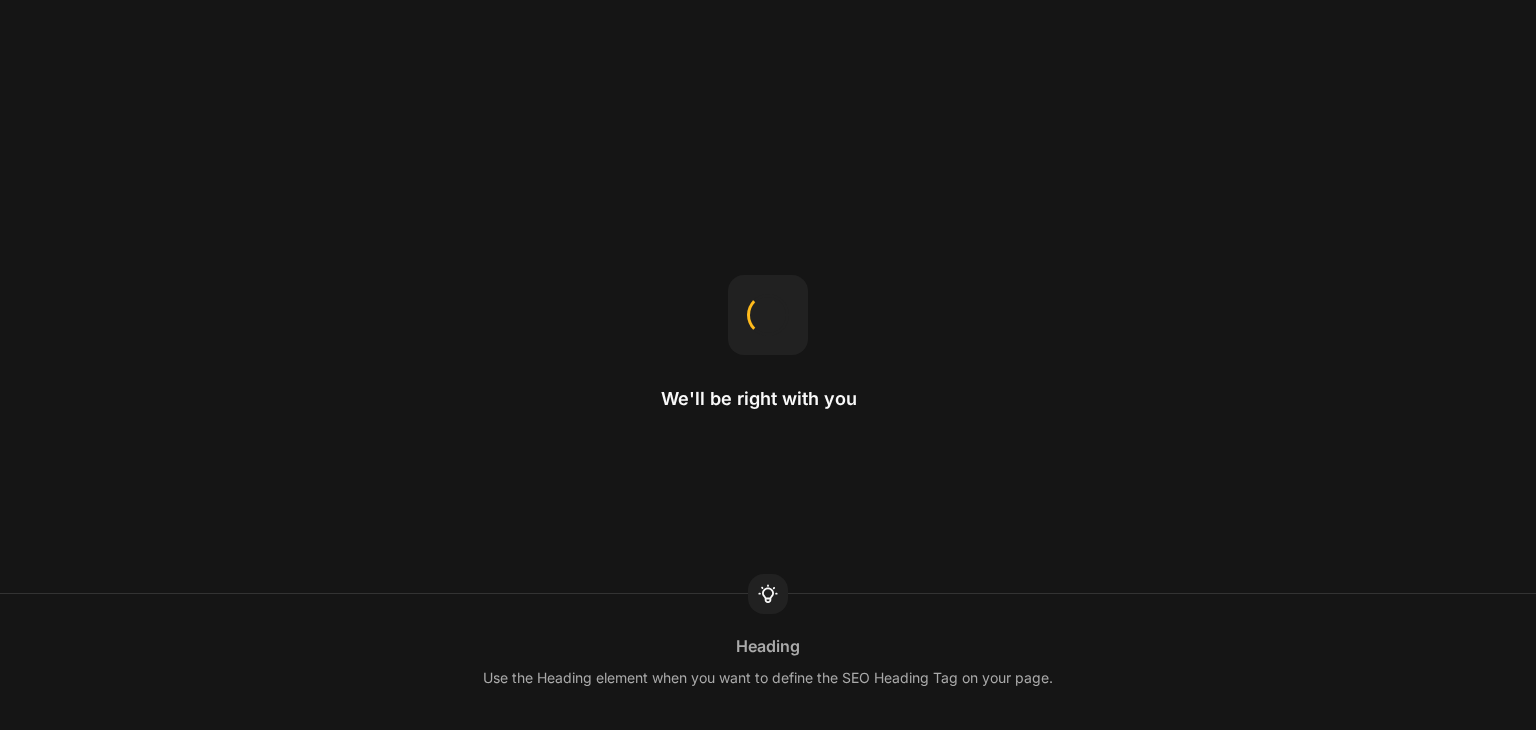 scroll, scrollTop: 0, scrollLeft: 0, axis: both 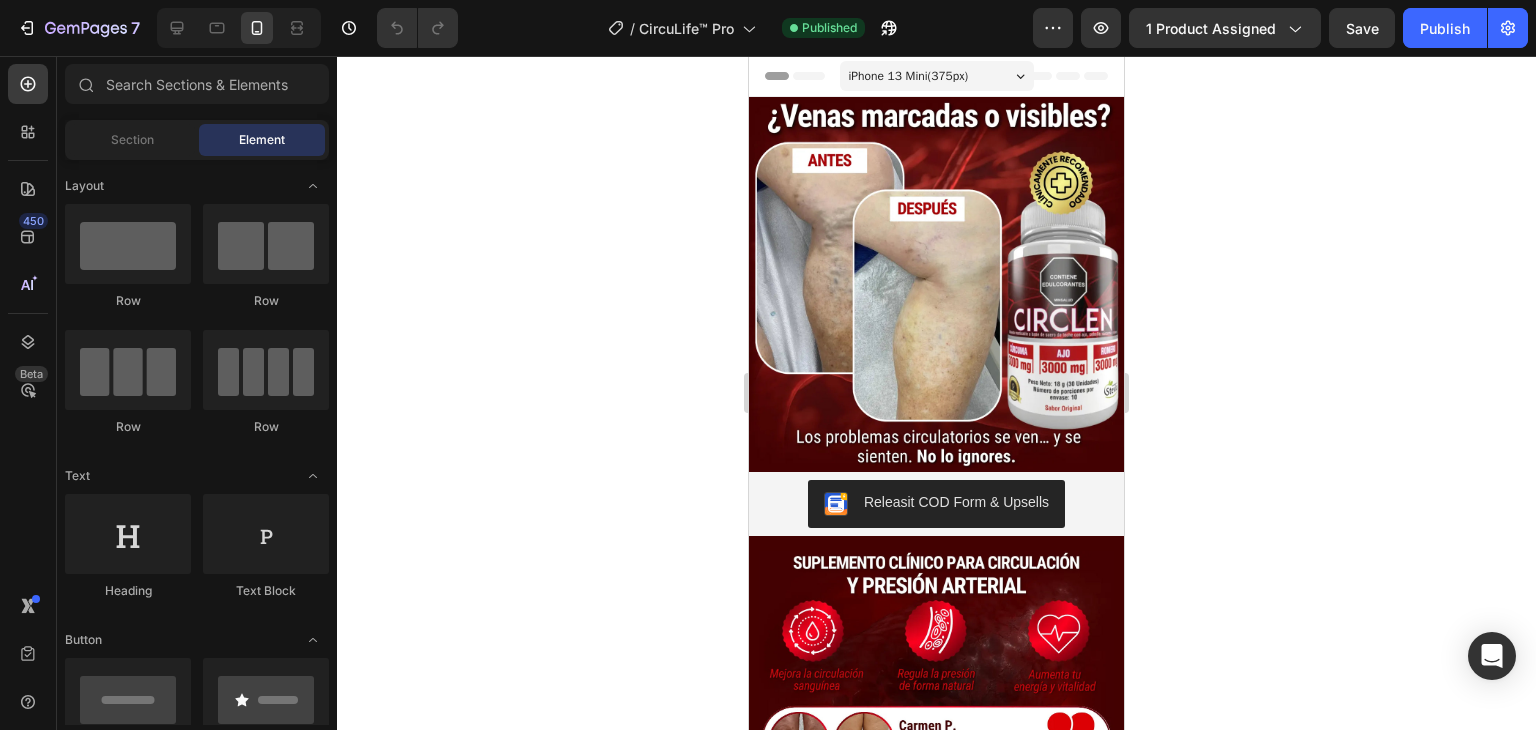 click 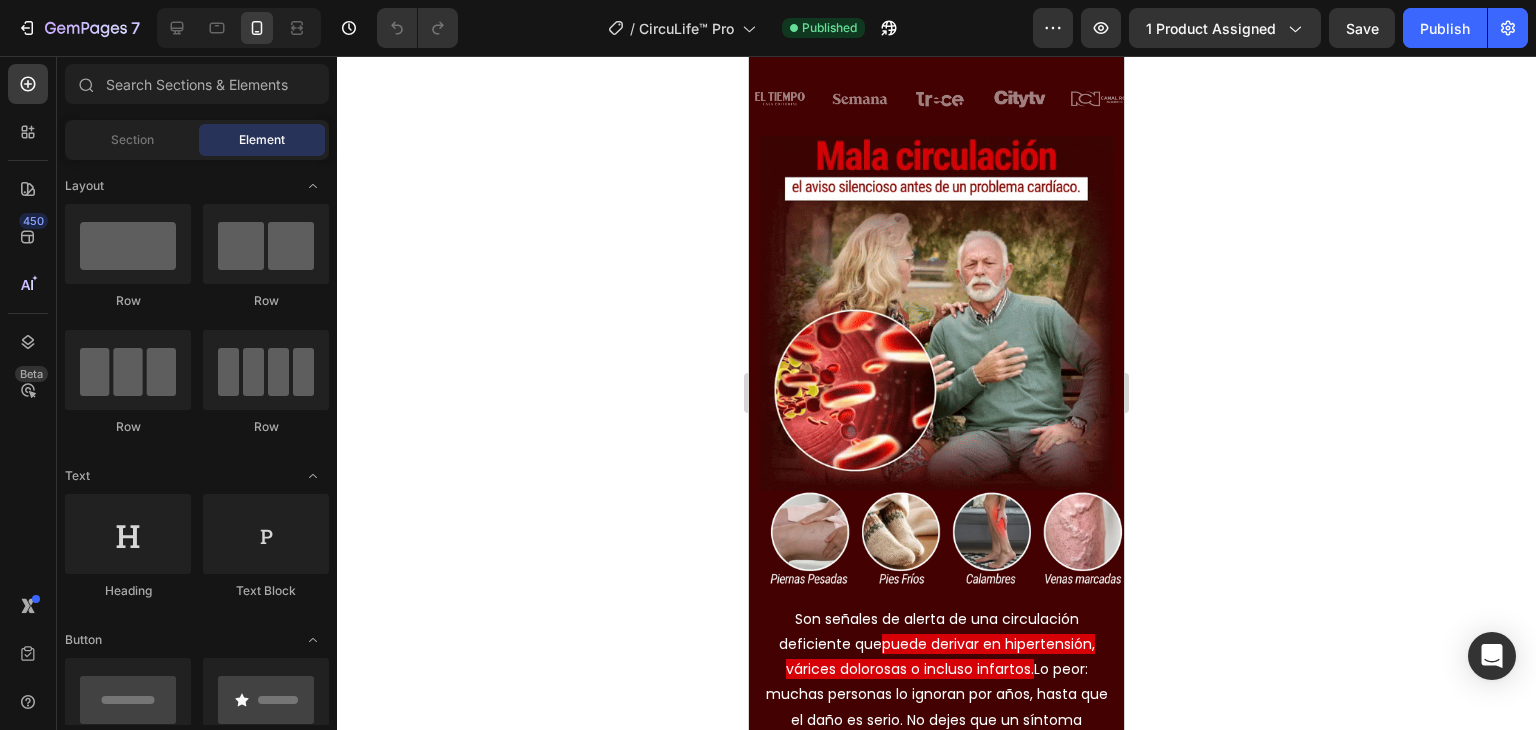 scroll, scrollTop: 612, scrollLeft: 0, axis: vertical 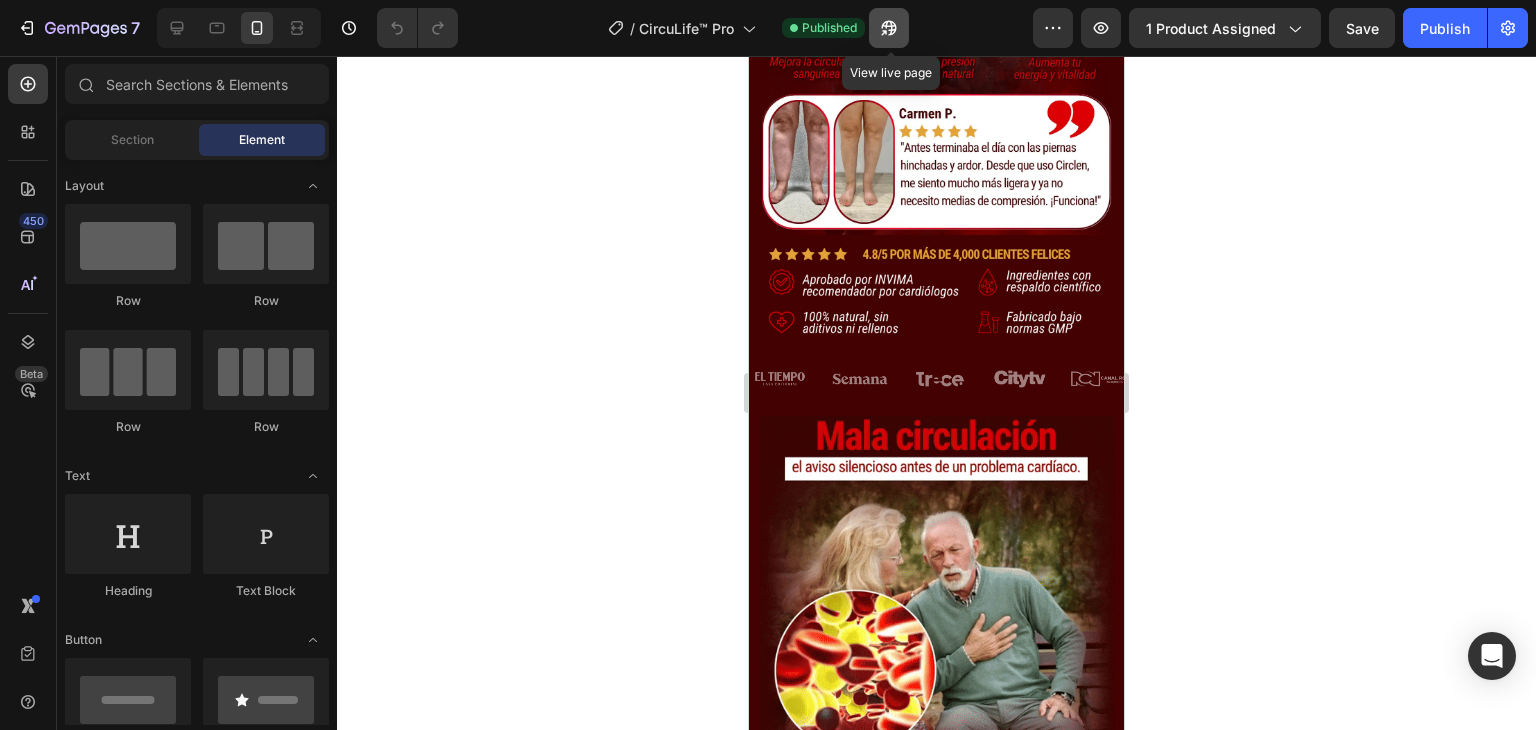 click 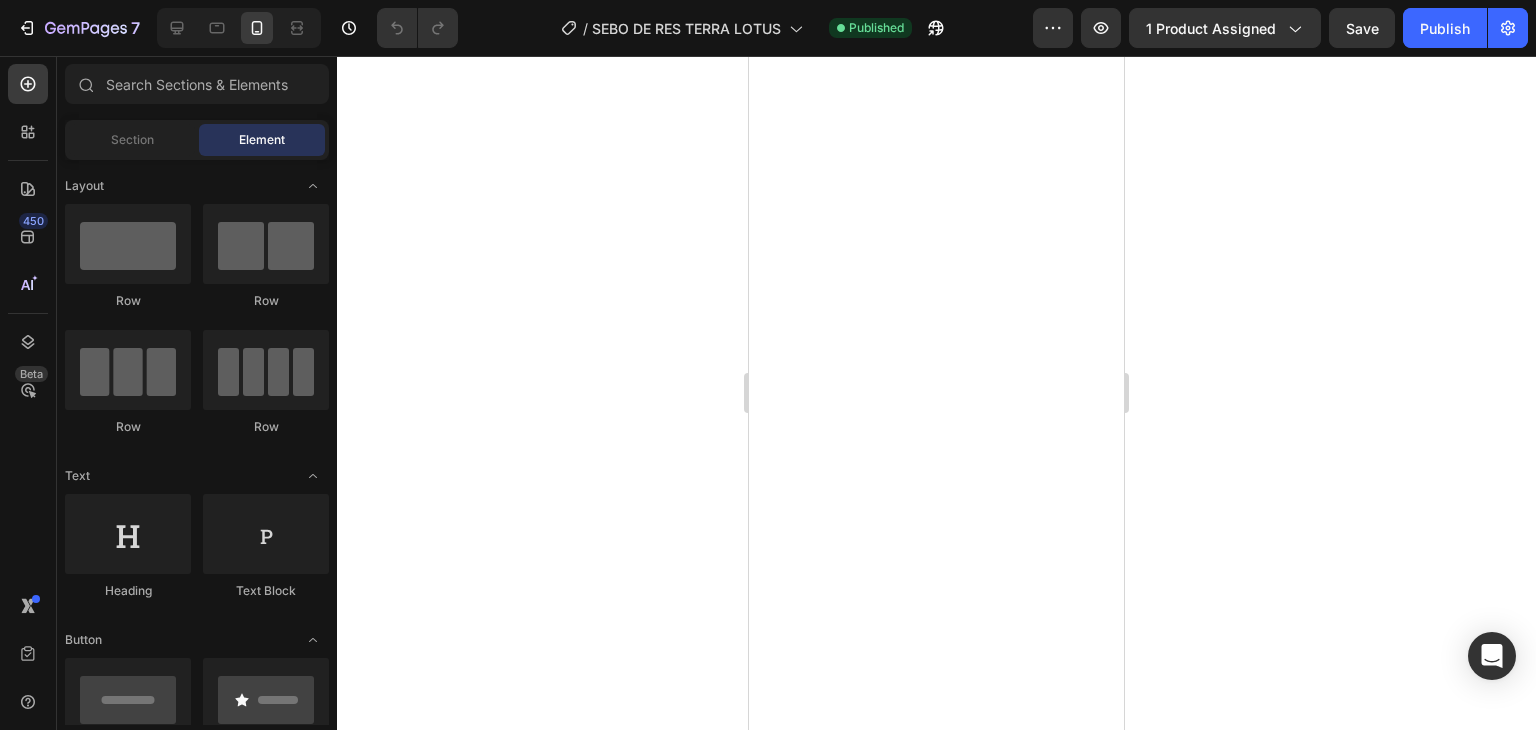 scroll, scrollTop: 0, scrollLeft: 0, axis: both 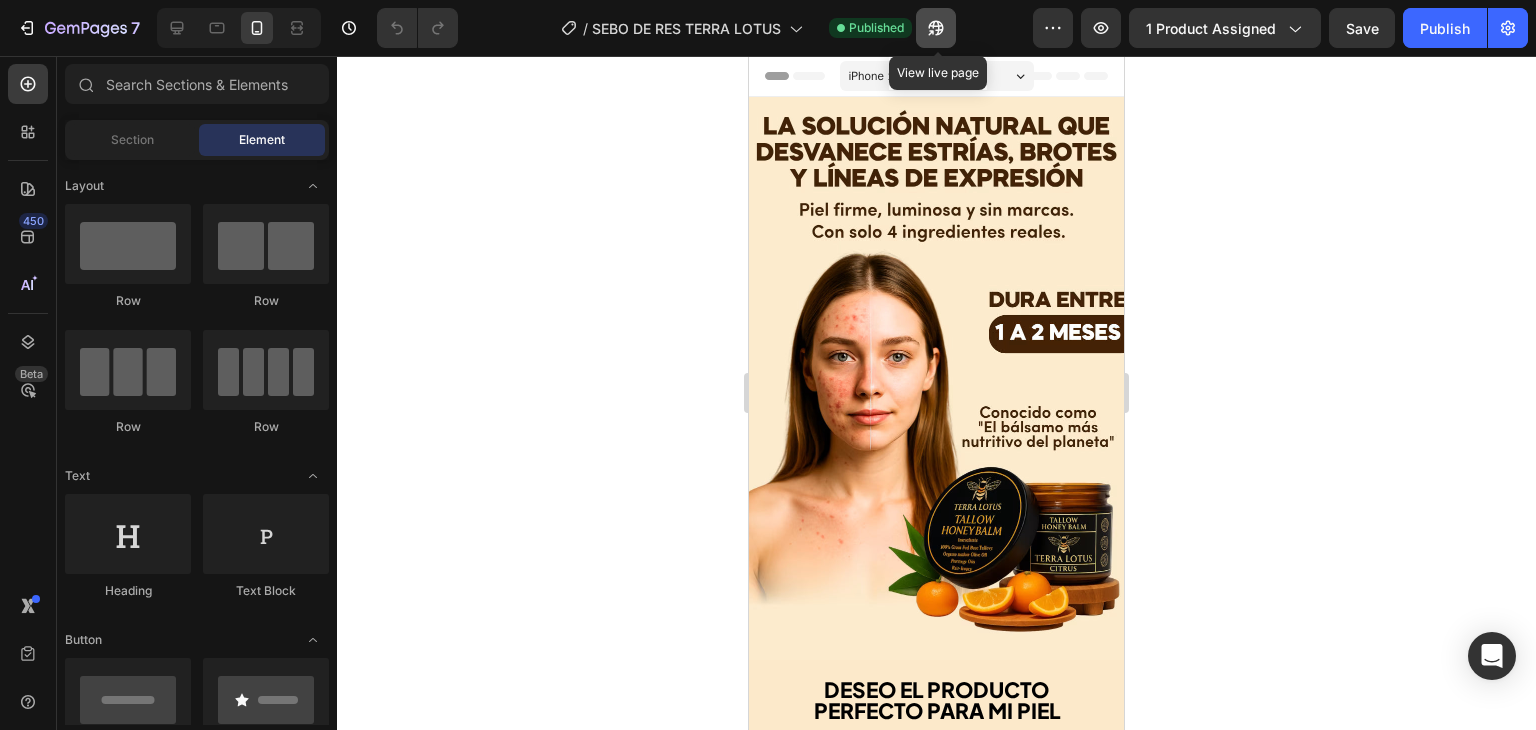 click 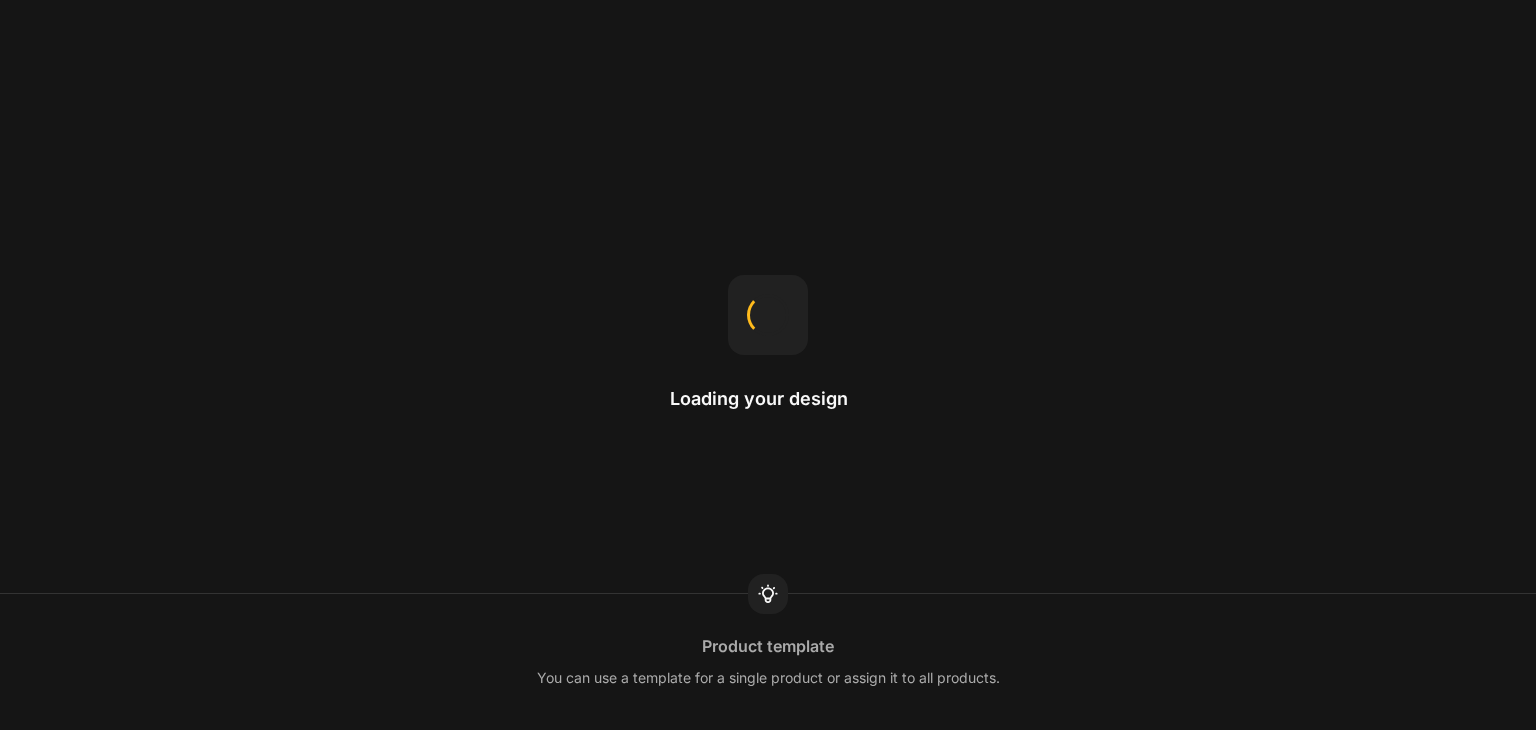 scroll, scrollTop: 0, scrollLeft: 0, axis: both 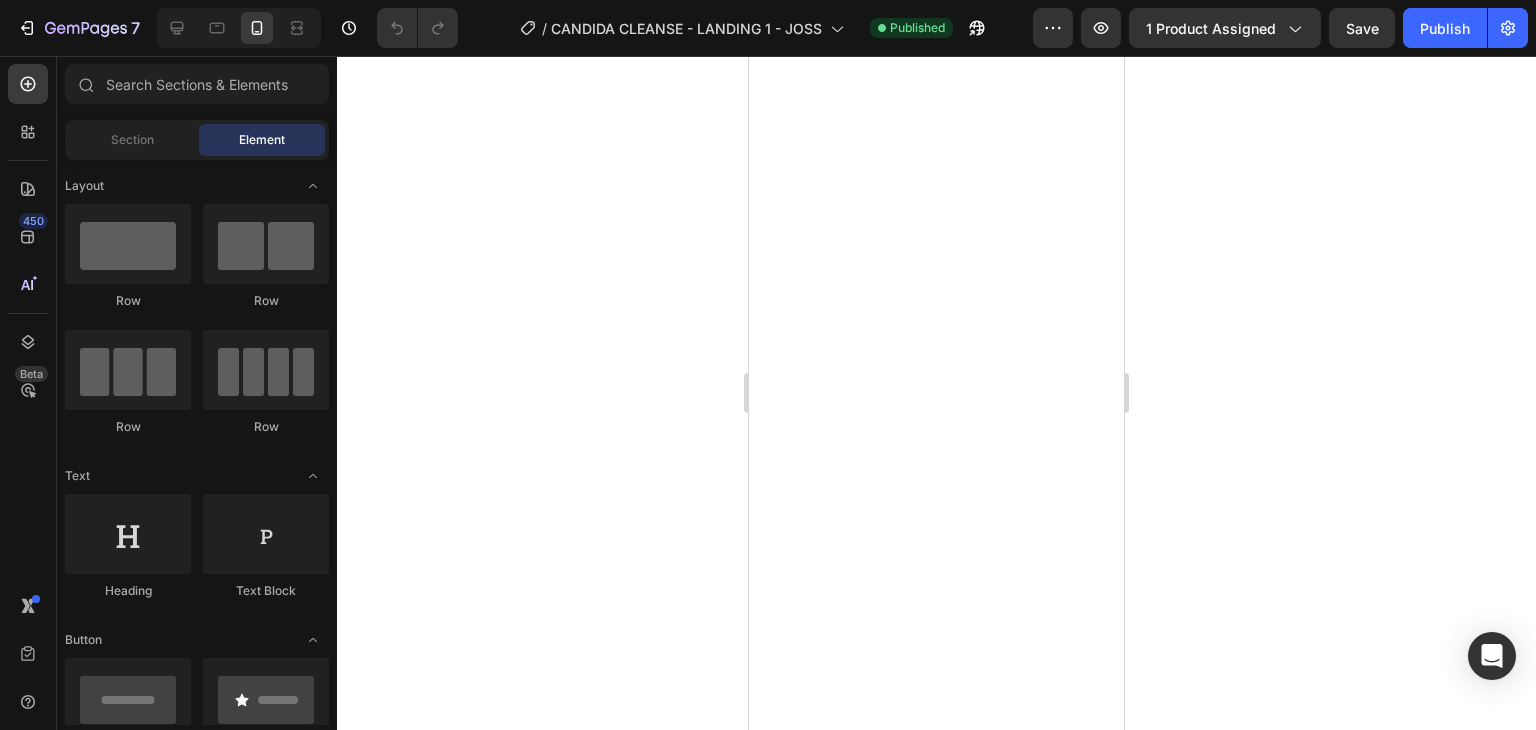 drag, startPoint x: 0, startPoint y: 0, endPoint x: 646, endPoint y: 154, distance: 664.1024 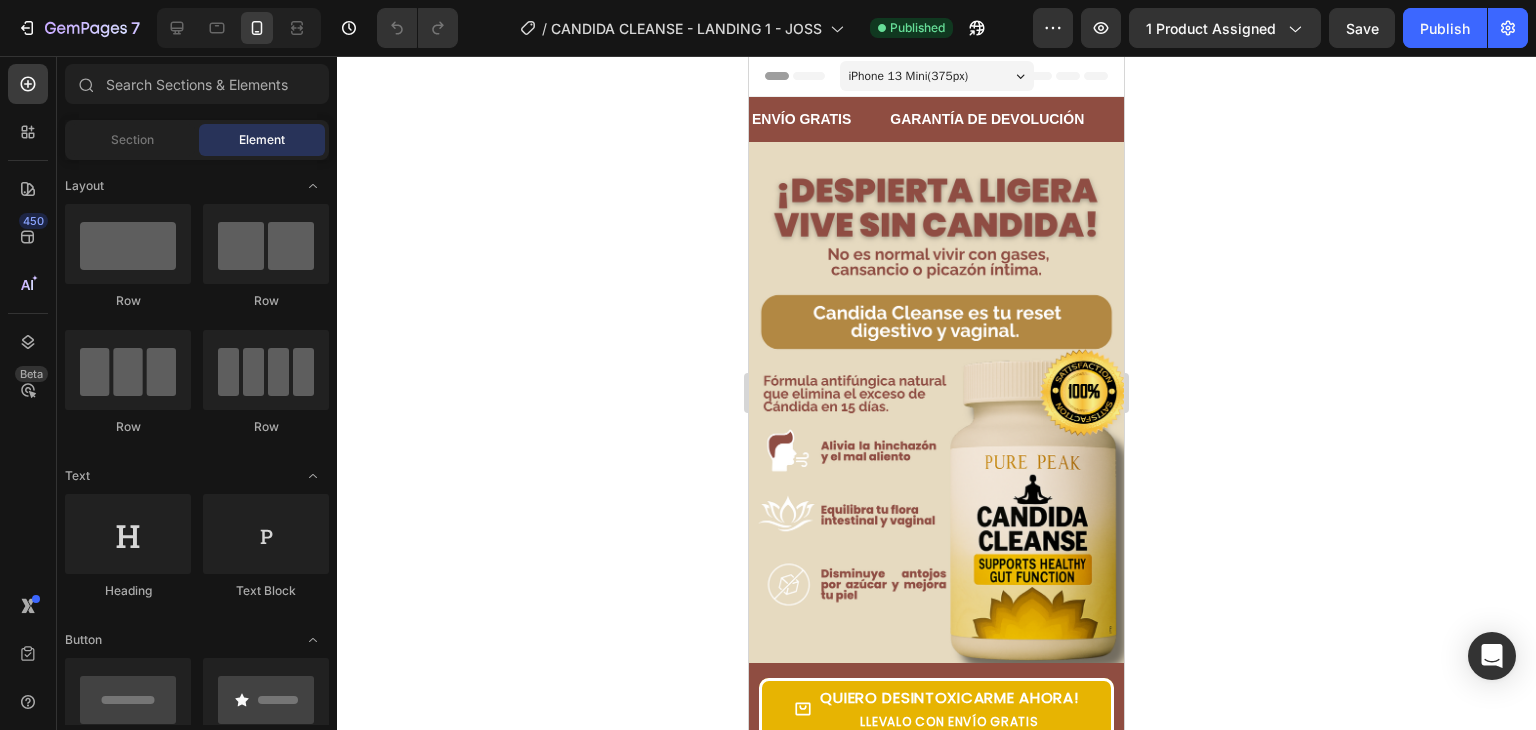 scroll, scrollTop: 0, scrollLeft: 0, axis: both 